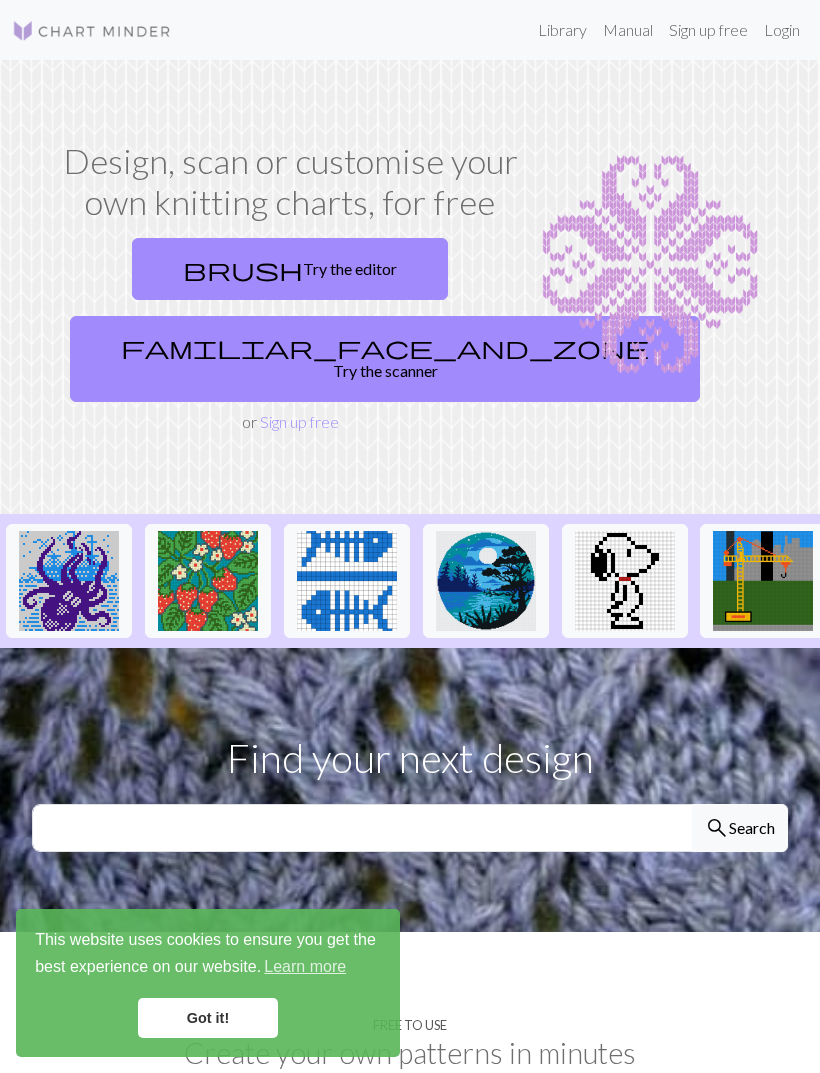 scroll, scrollTop: 0, scrollLeft: 0, axis: both 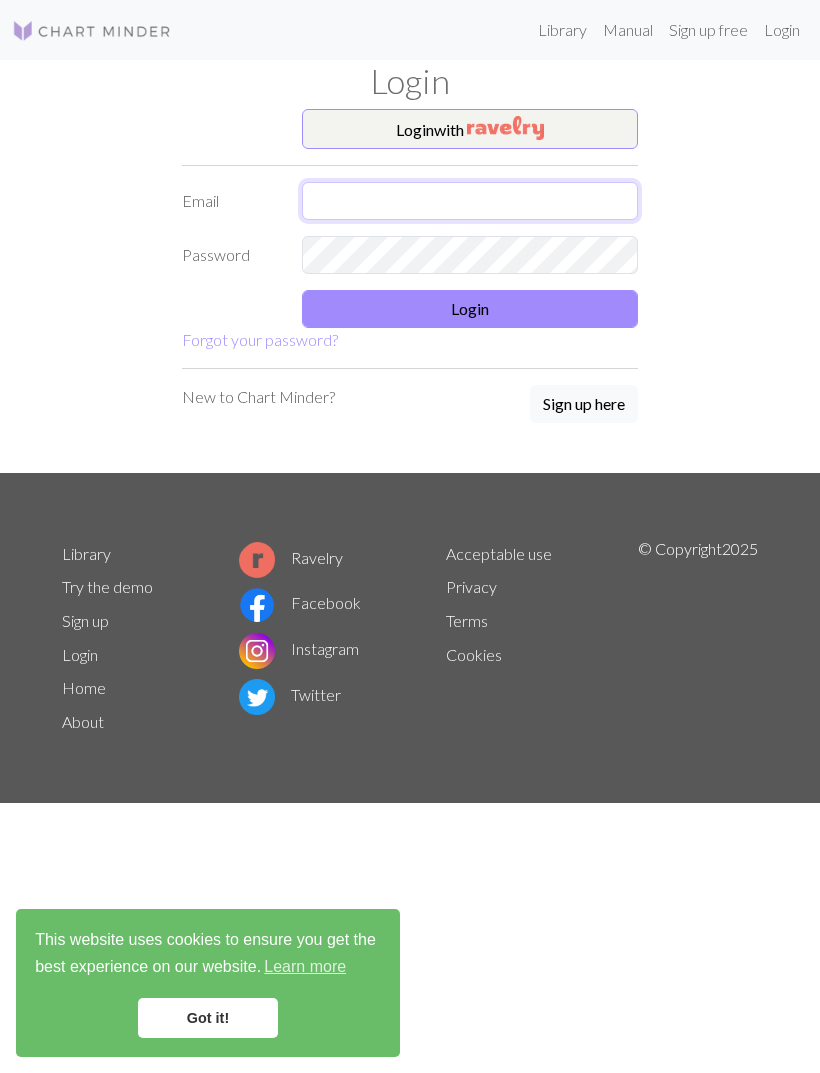 click at bounding box center [470, 201] 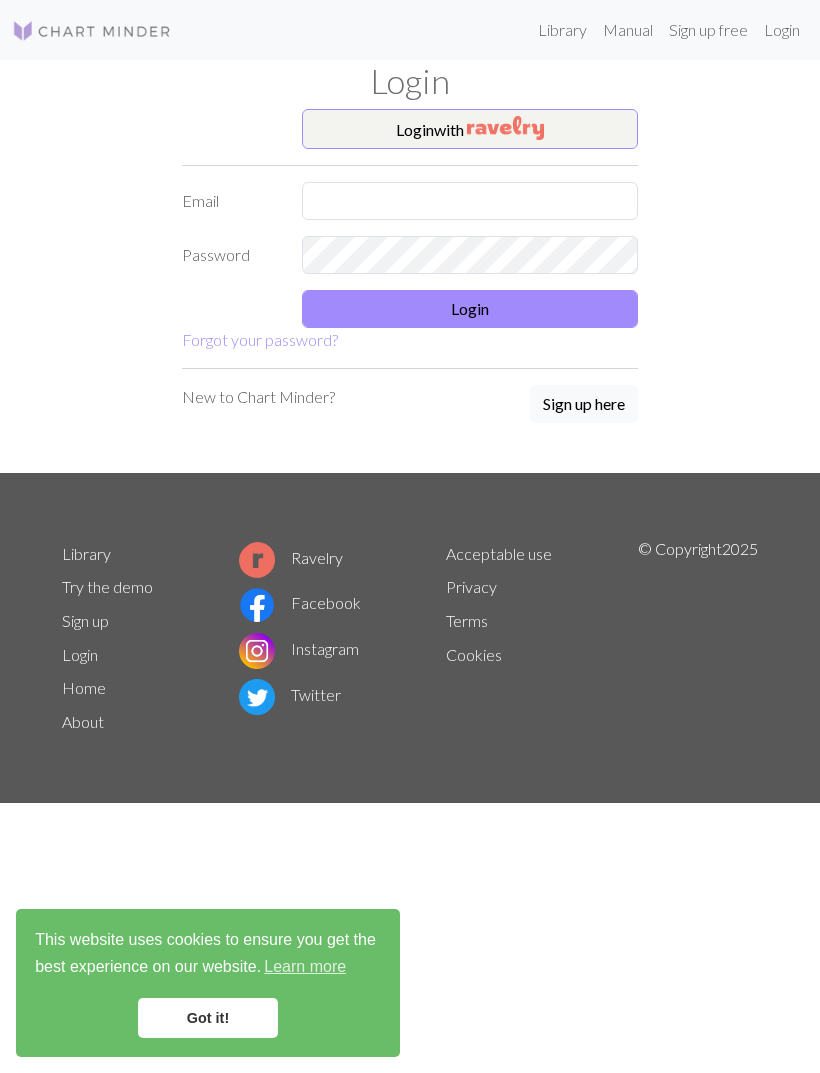 click on "Login  with" at bounding box center (470, 129) 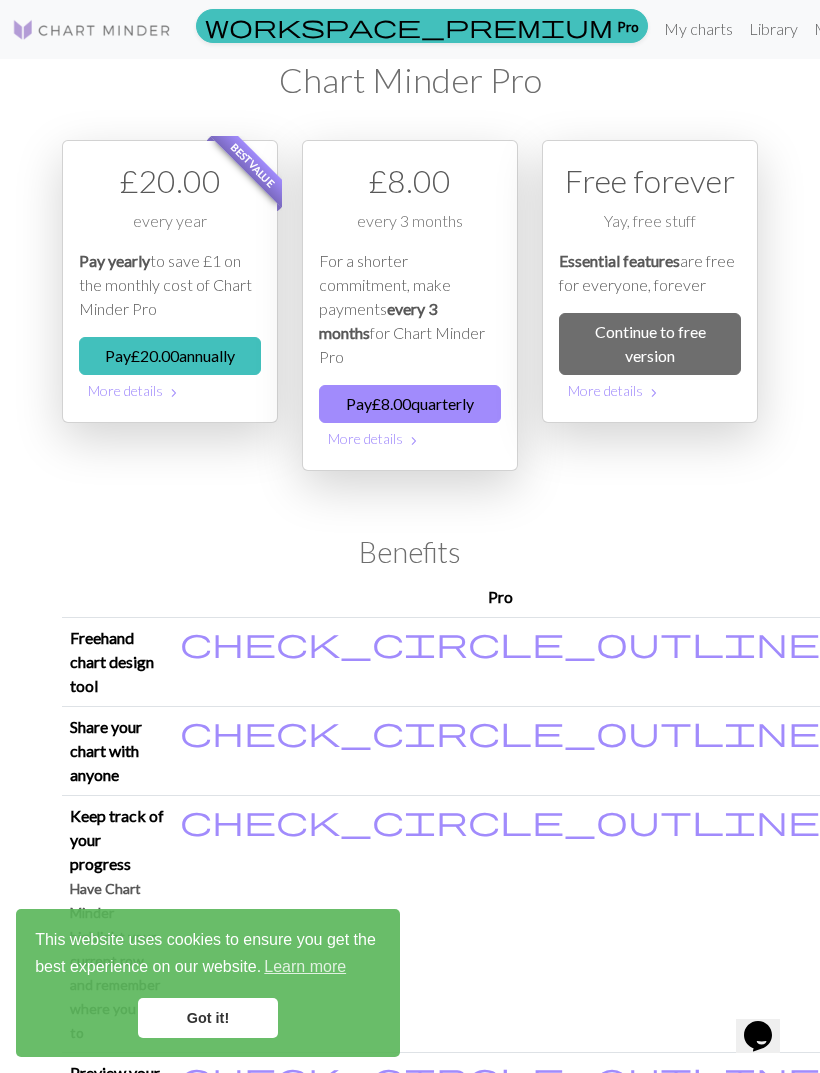 scroll, scrollTop: 0, scrollLeft: 0, axis: both 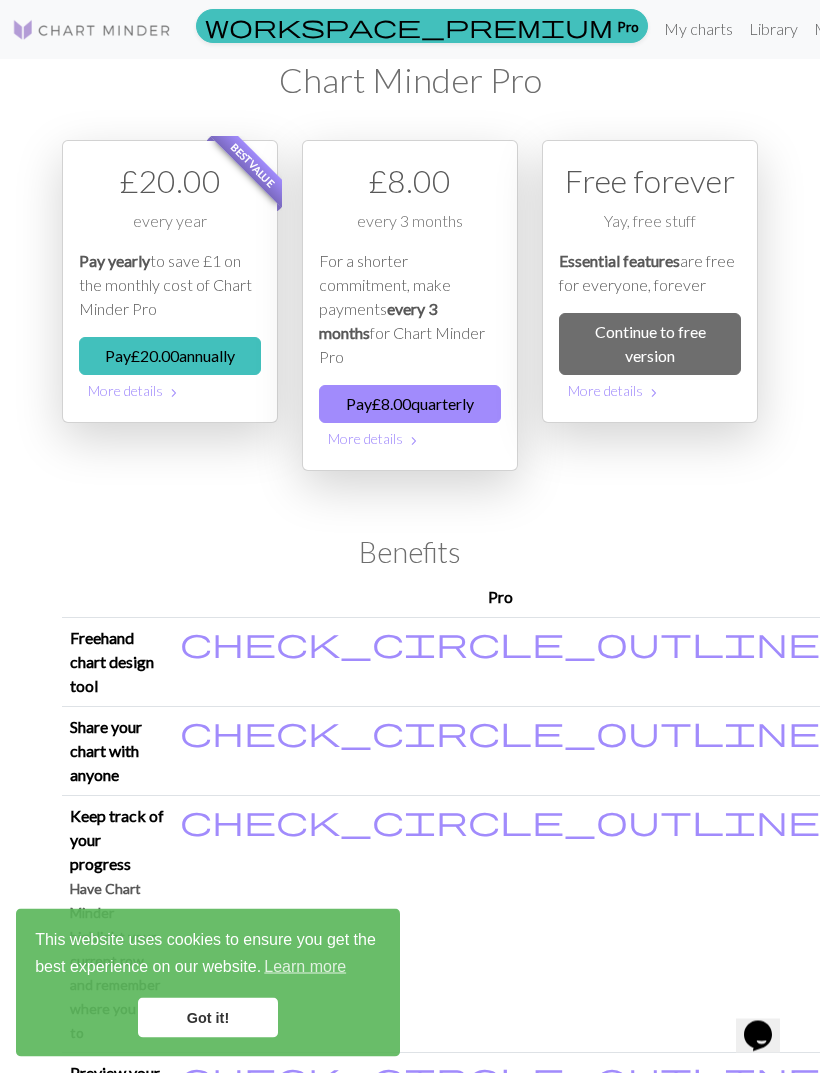 click on "Continue to free version" at bounding box center [650, 345] 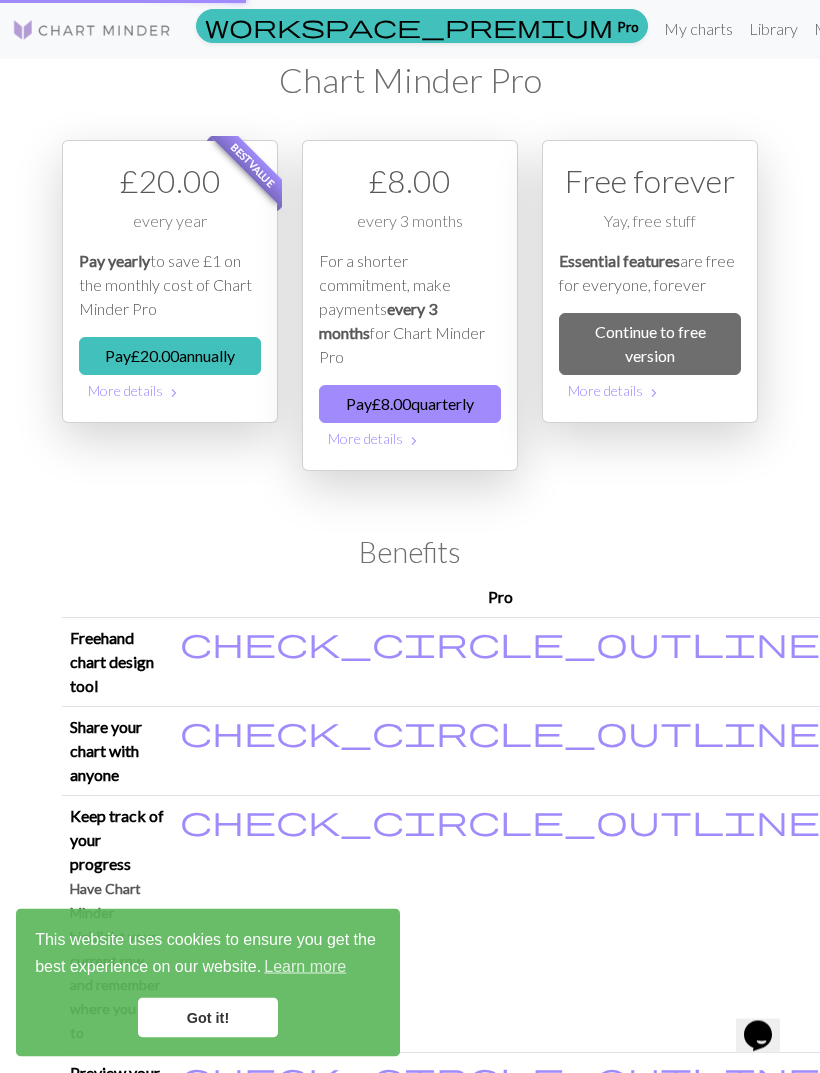 scroll, scrollTop: 1, scrollLeft: 0, axis: vertical 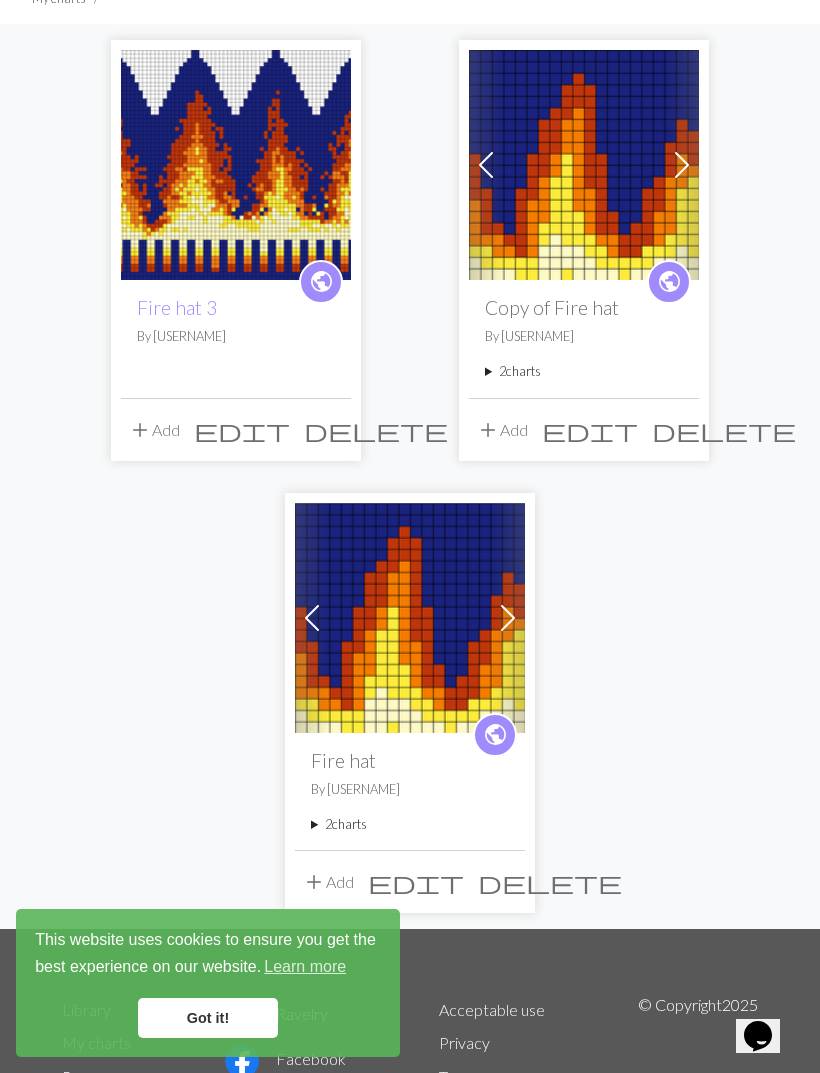 click on "Got it!" at bounding box center [208, 1018] 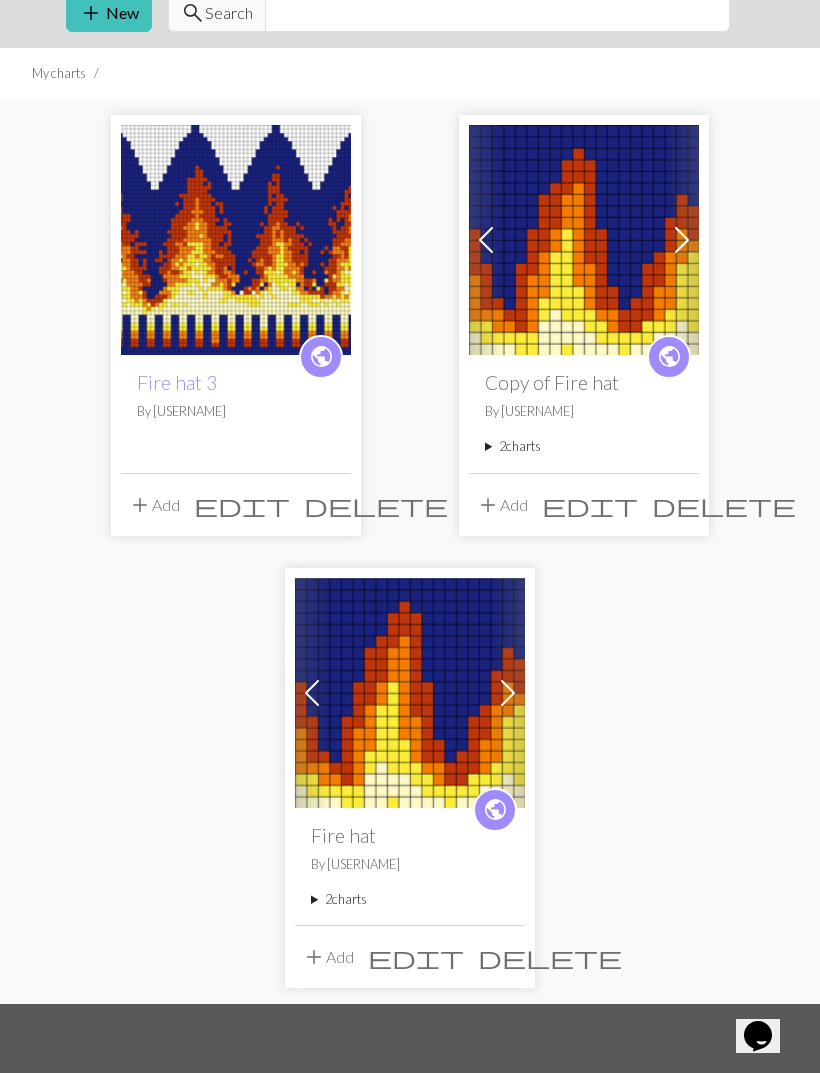 scroll, scrollTop: 0, scrollLeft: 0, axis: both 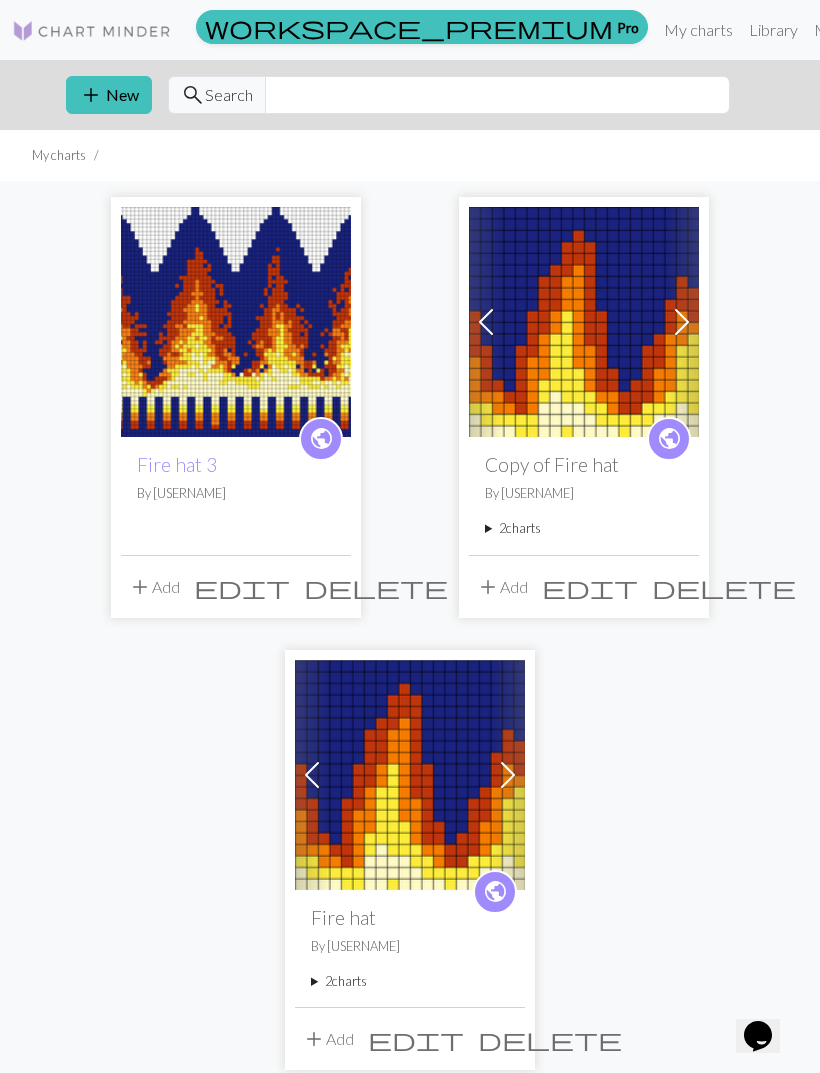 click on "add" at bounding box center (91, 95) 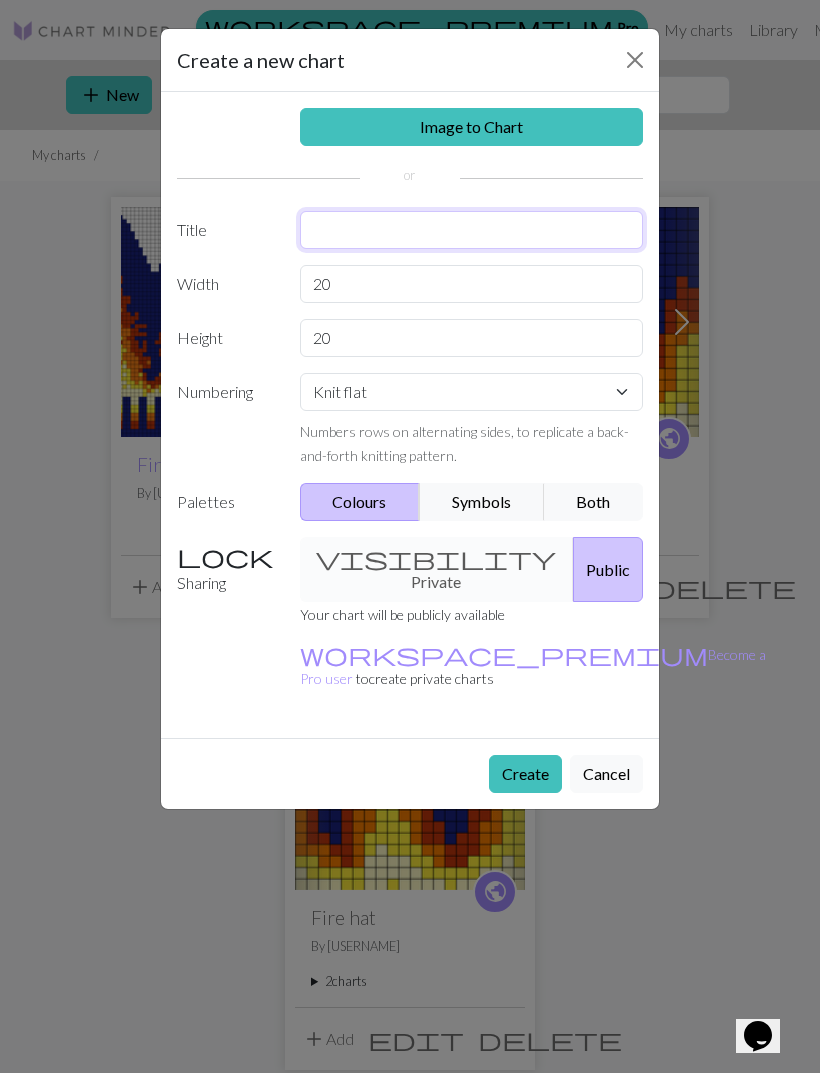 click at bounding box center (472, 230) 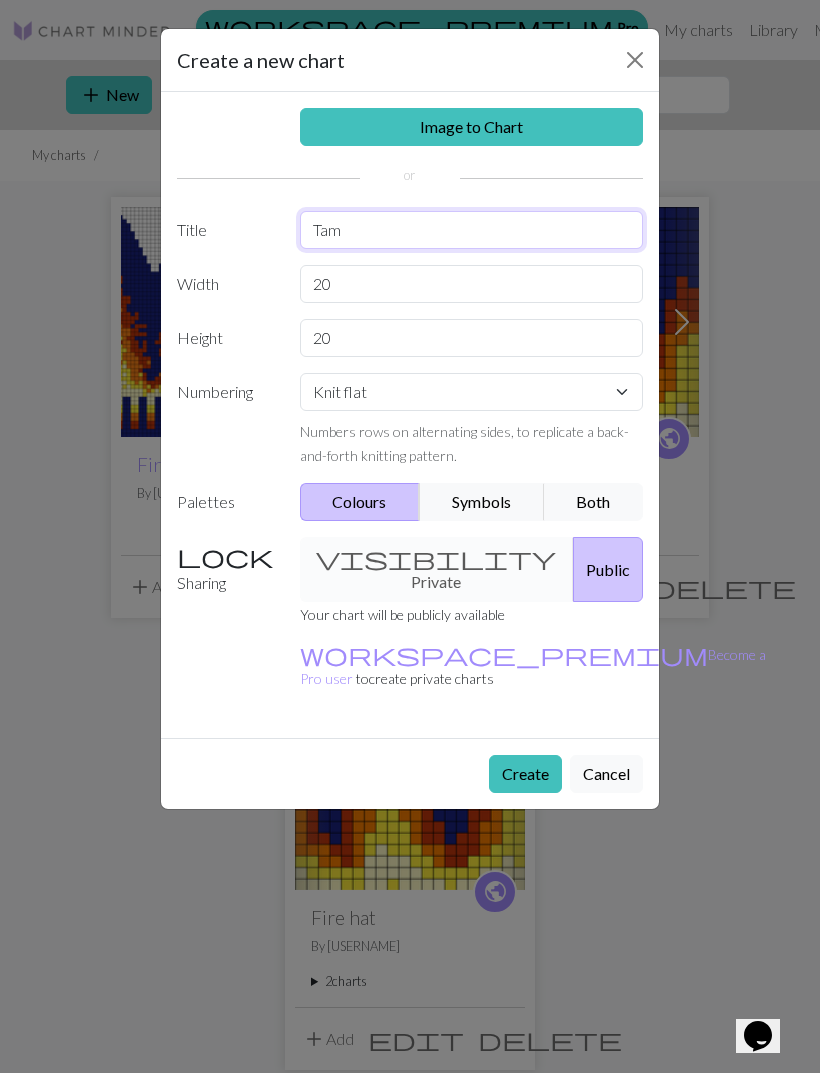 type on "Tam" 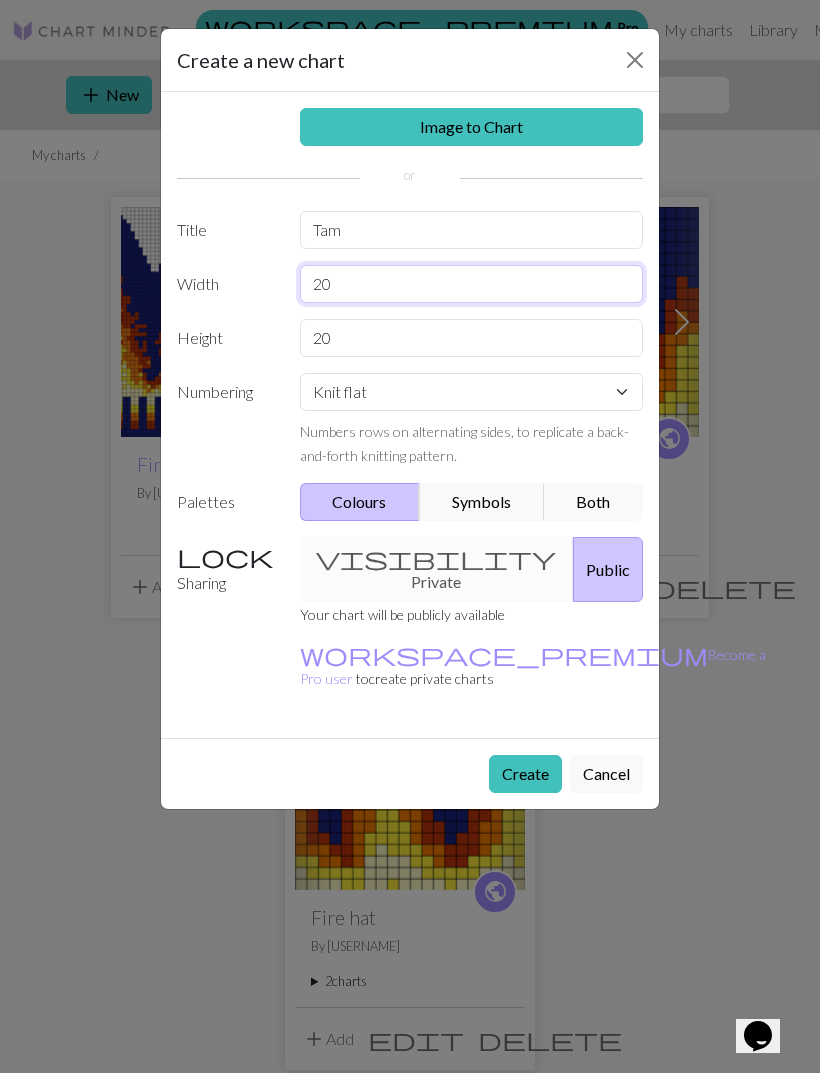 click on "20" at bounding box center (472, 284) 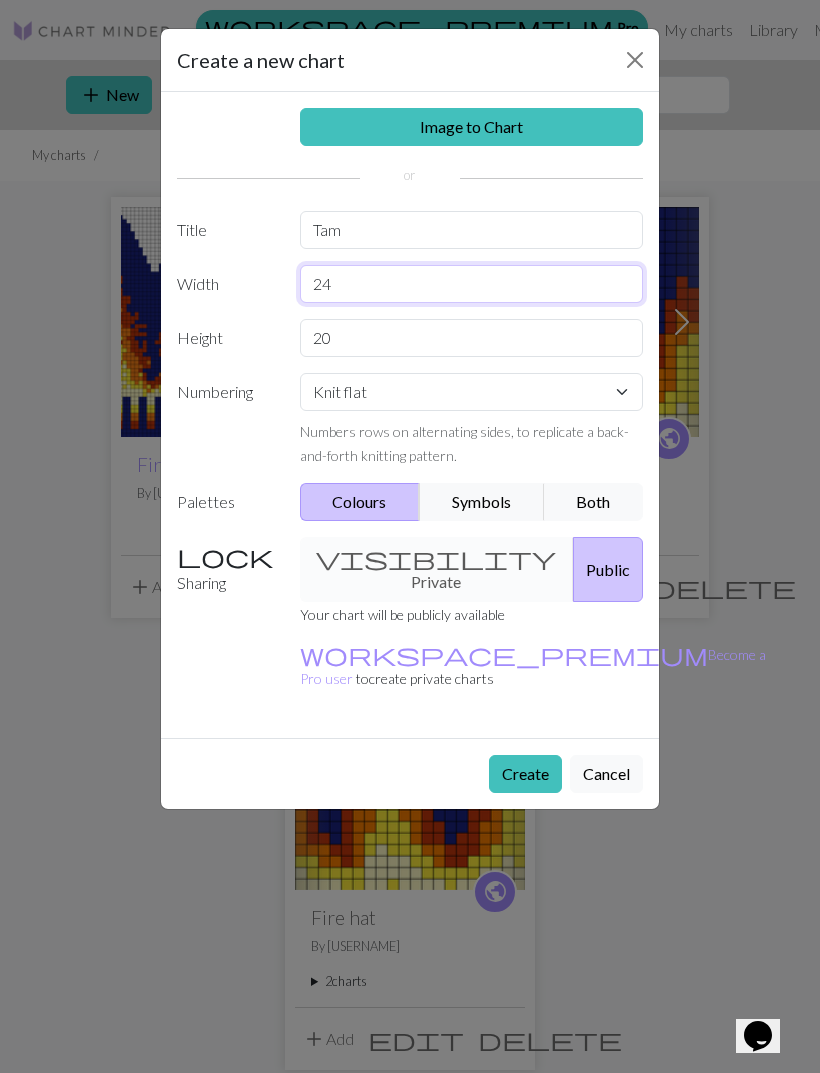 type on "24" 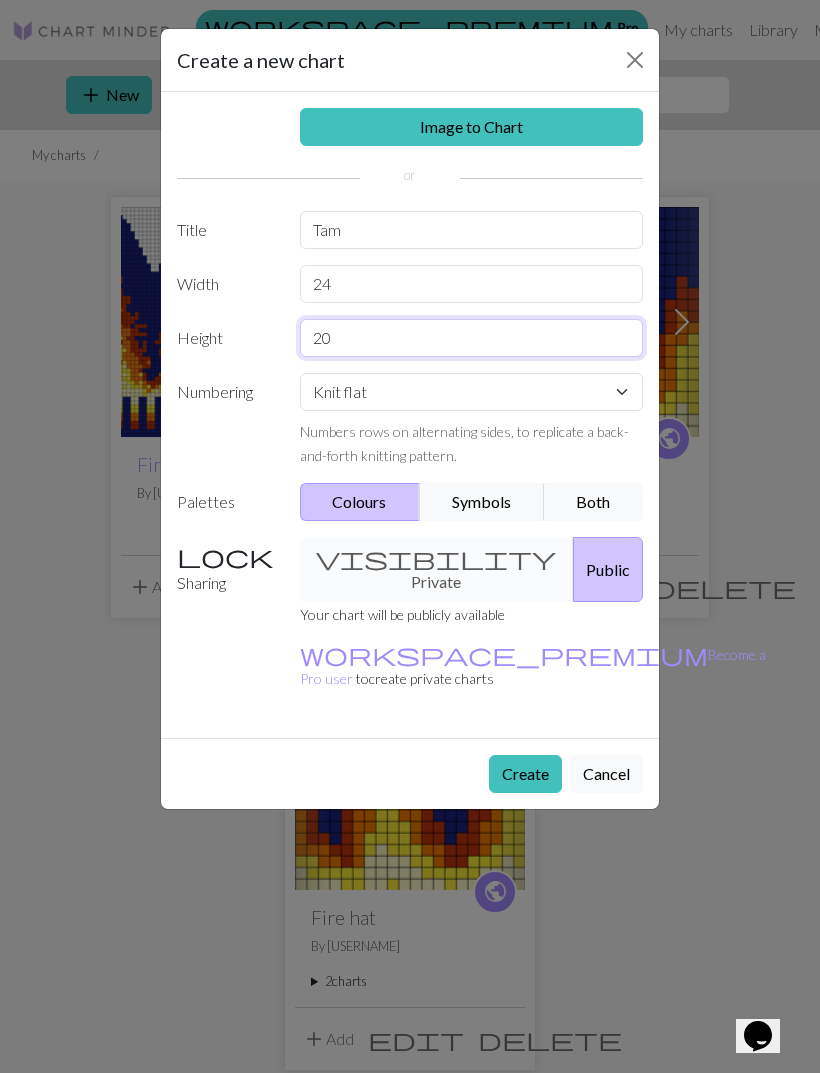 click on "20" at bounding box center [472, 338] 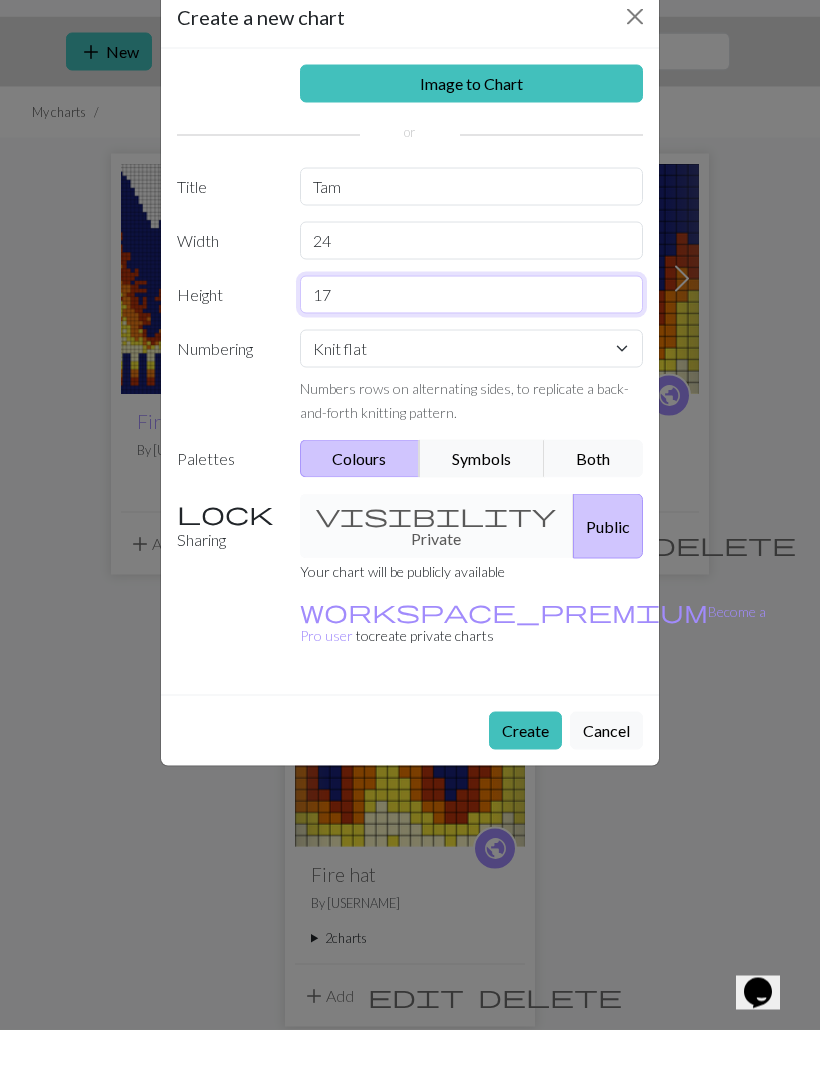type on "17" 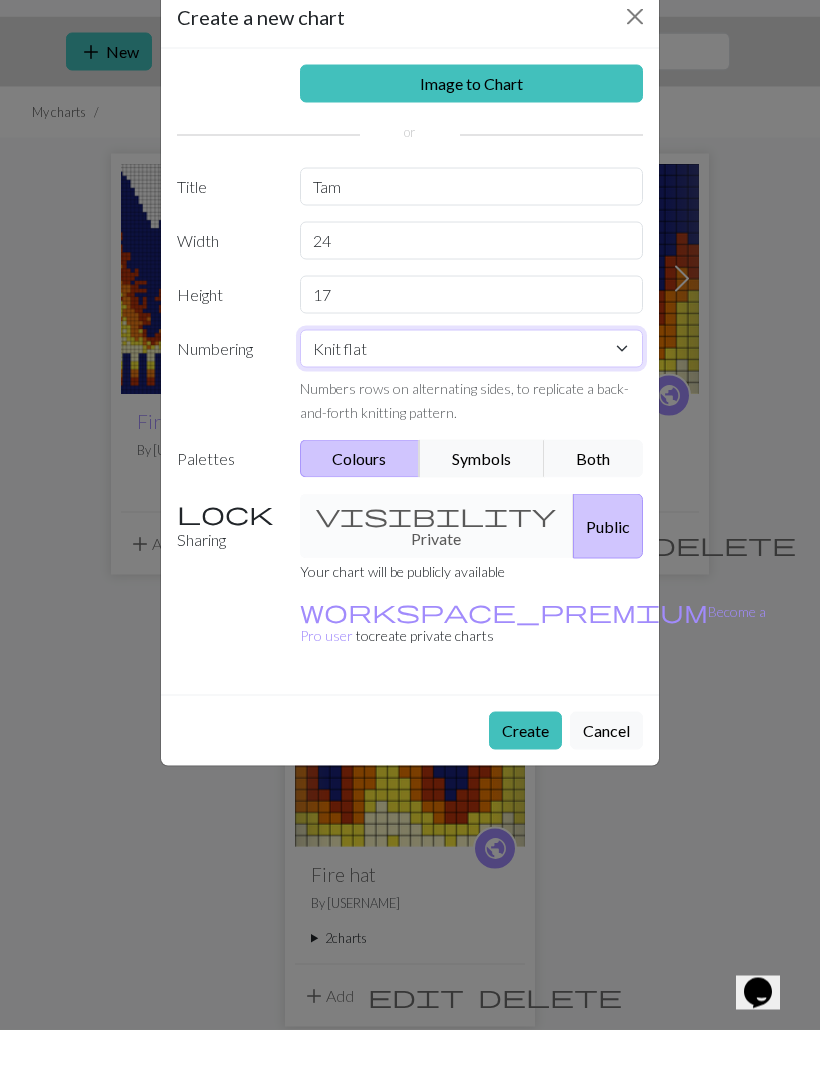 click on "Knit flat Knit in the round Lace knitting Cross stitch" at bounding box center (472, 392) 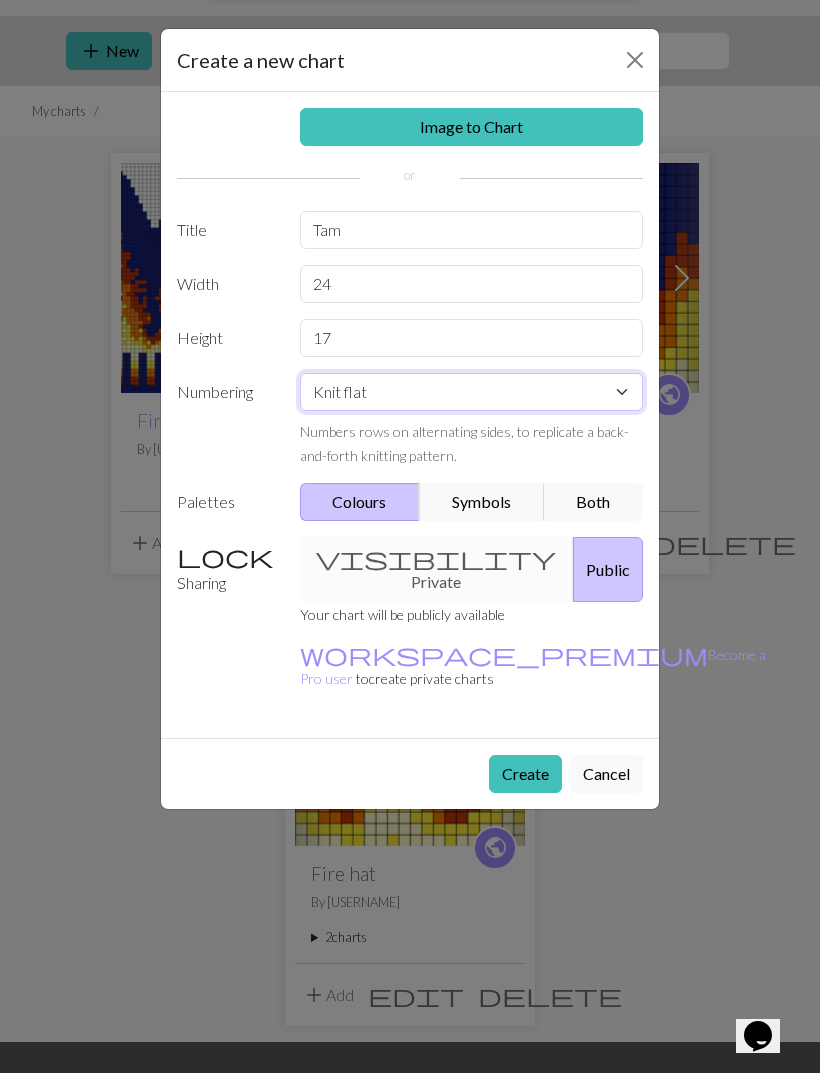 select on "round" 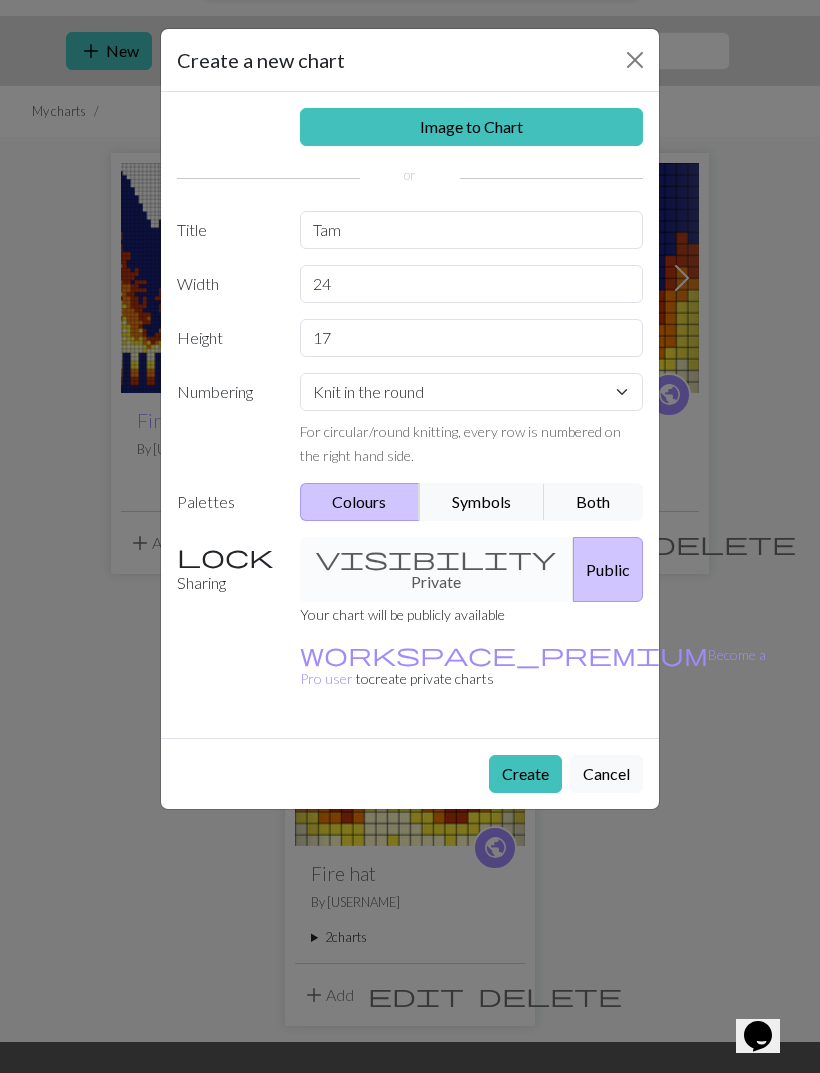 click on "Create" at bounding box center (525, 774) 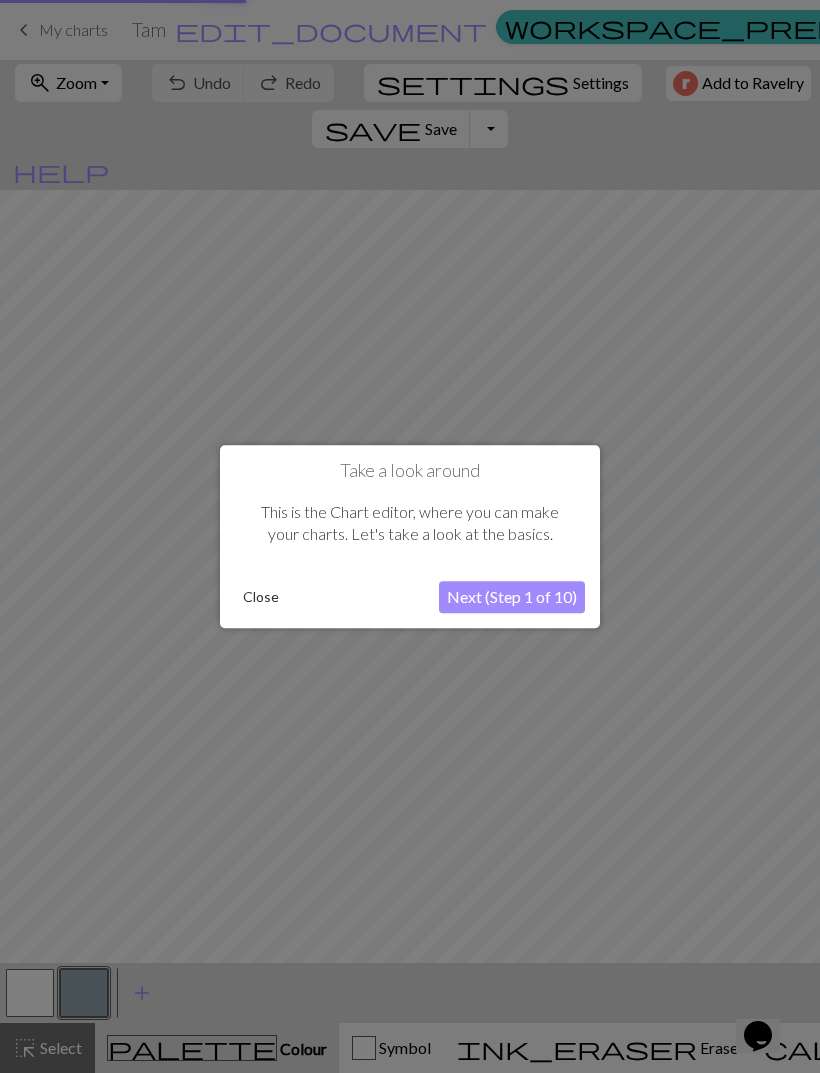 scroll, scrollTop: 0, scrollLeft: 0, axis: both 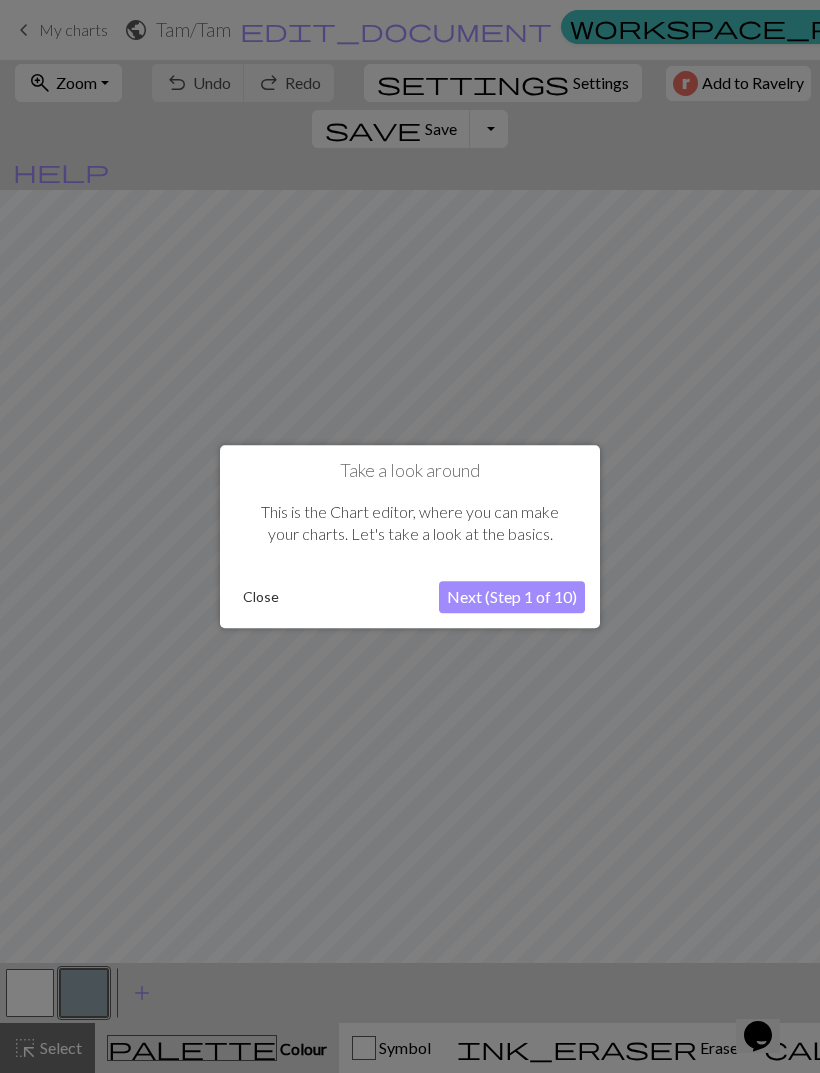 click at bounding box center [410, 536] 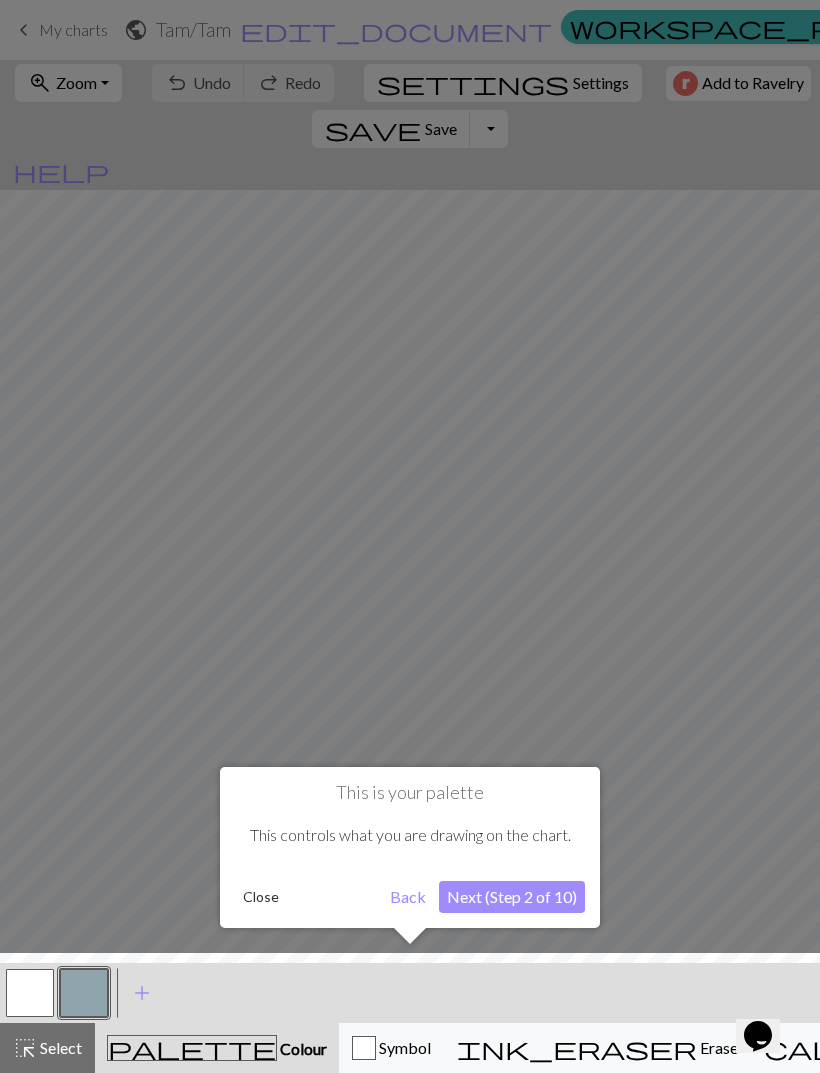 click at bounding box center (410, 536) 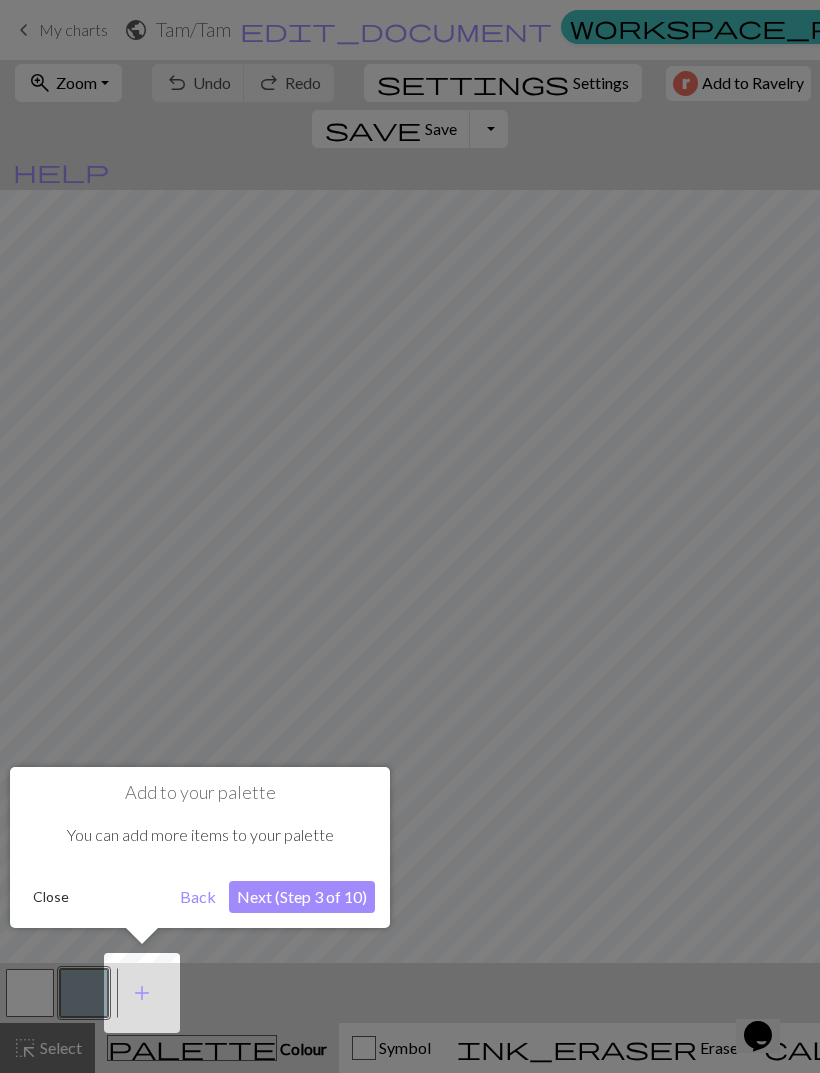 click on "Back" at bounding box center [198, 897] 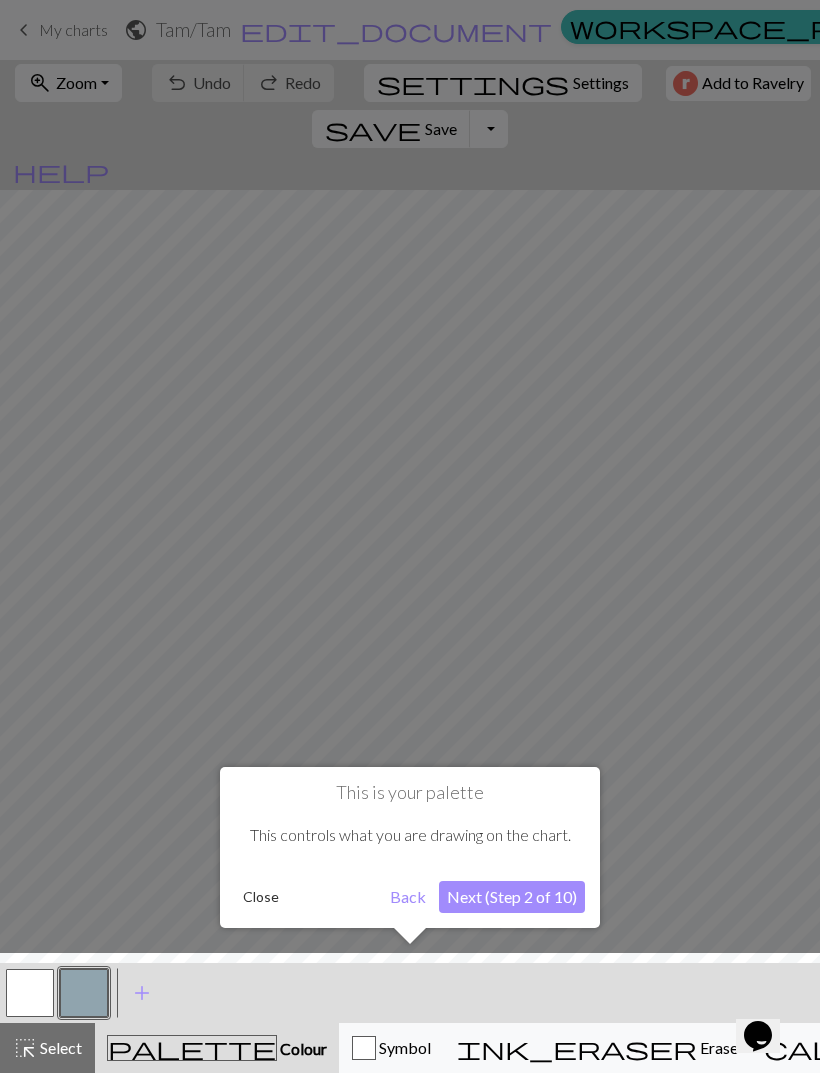 click on "Back" at bounding box center [408, 897] 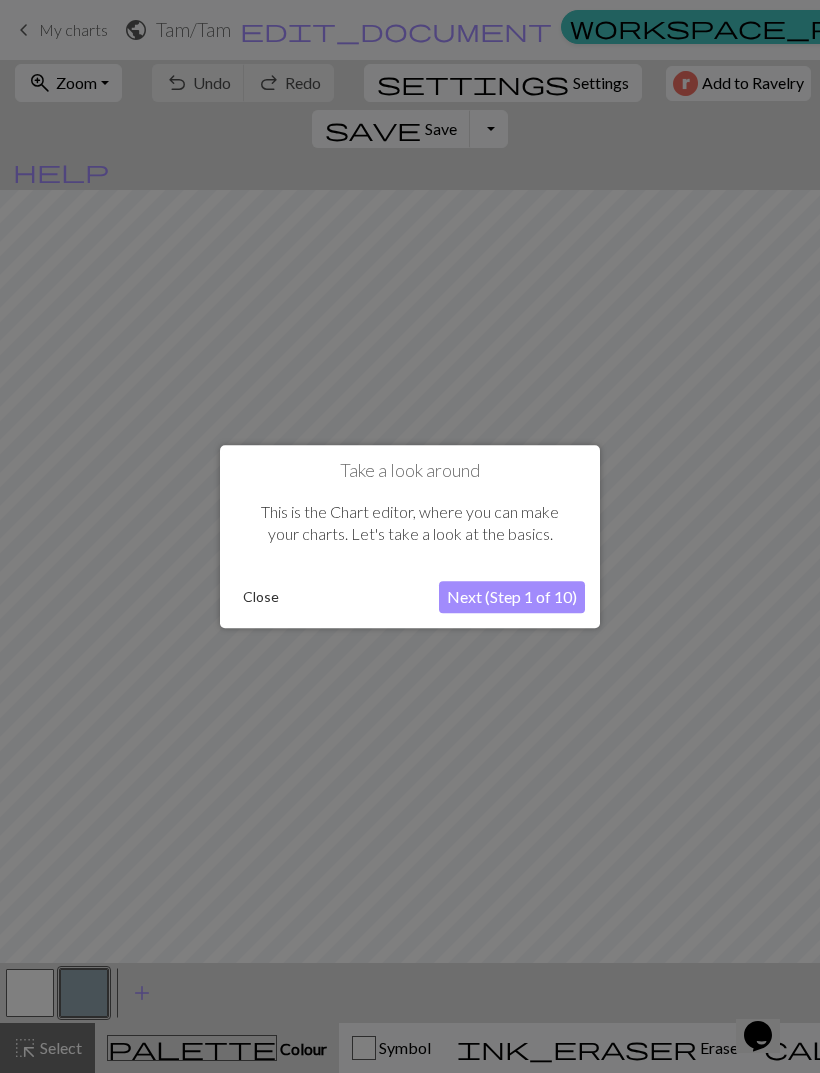click on "Next (Step 1 of 10)" at bounding box center (512, 597) 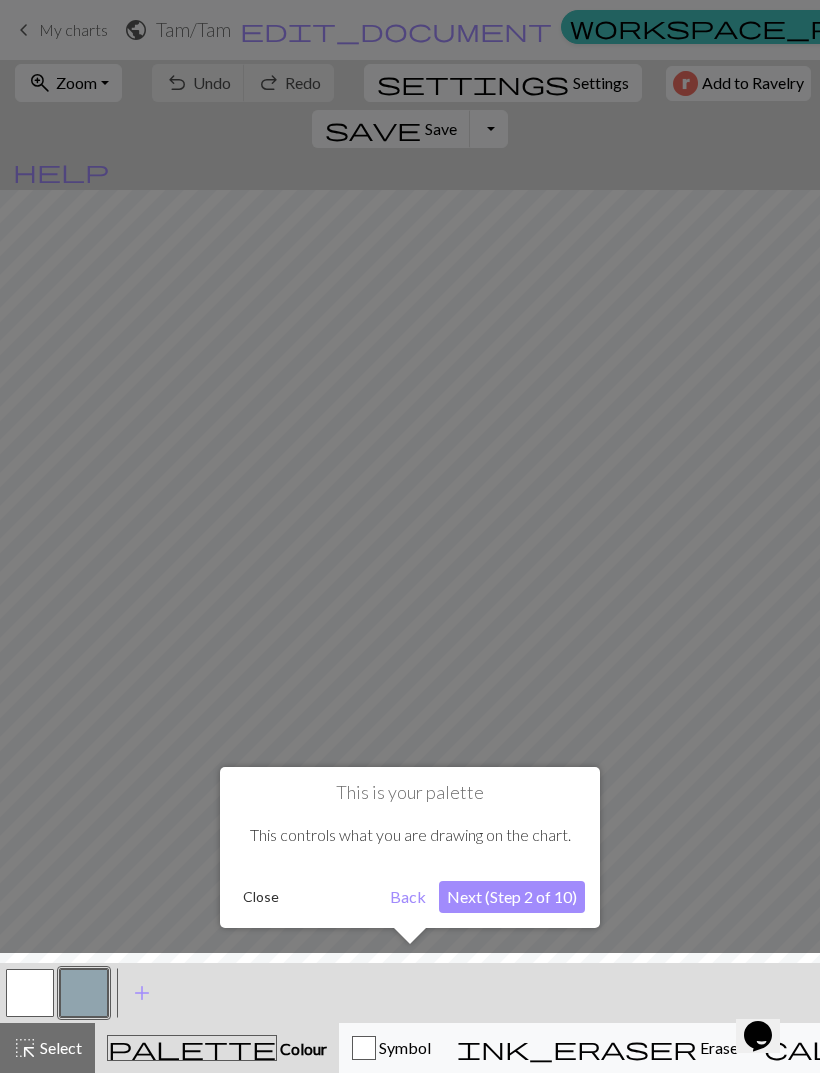 click on "Next (Step 2 of 10)" at bounding box center [512, 897] 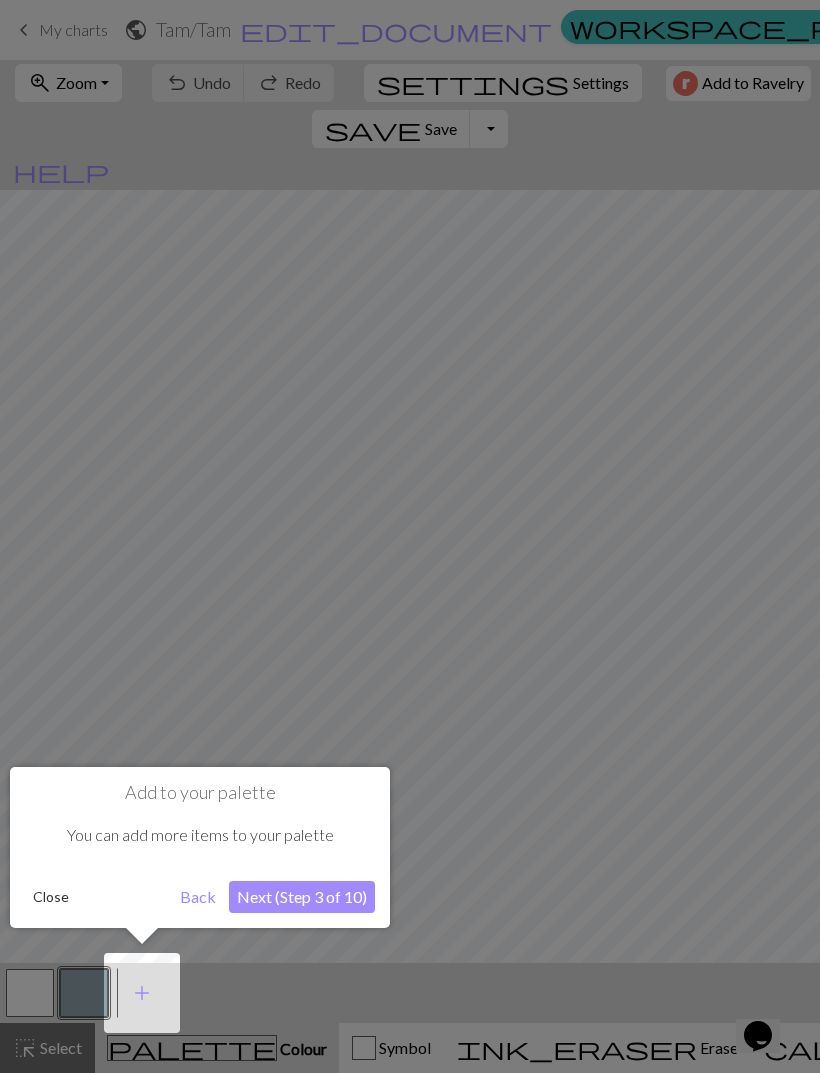 click on "Next (Step 3 of 10)" at bounding box center (302, 897) 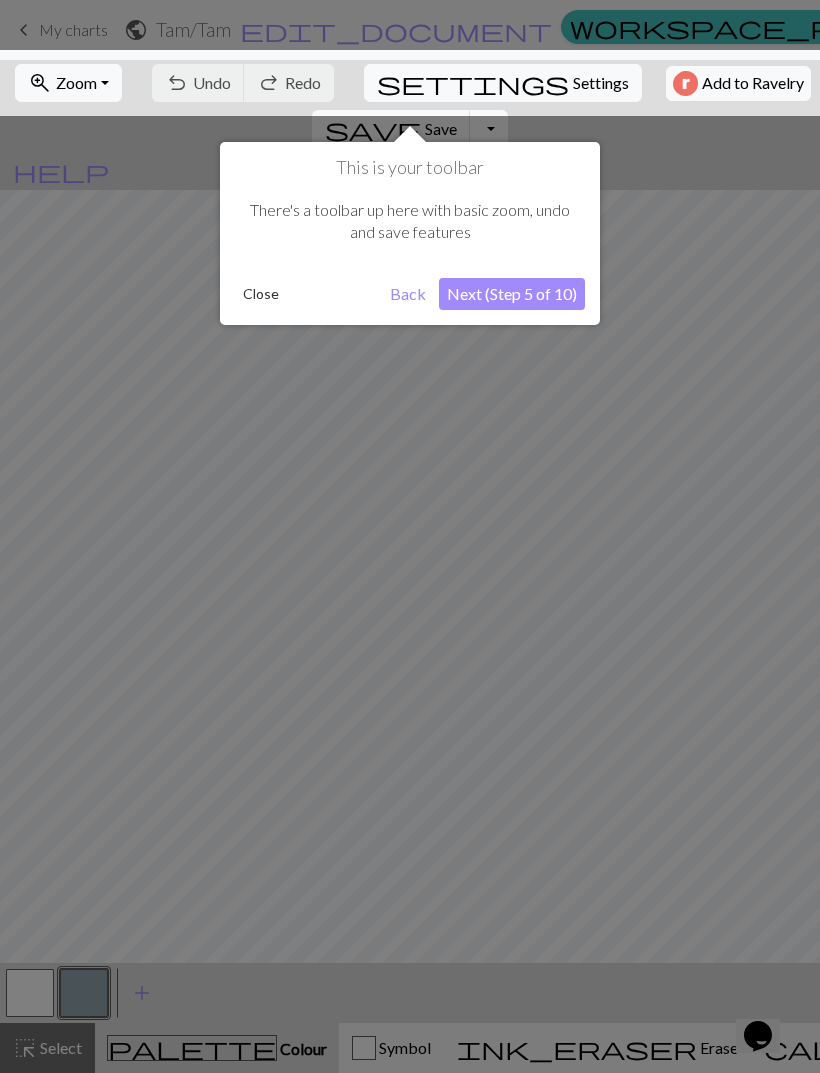 click on "Next (Step 5 of 10)" at bounding box center [512, 294] 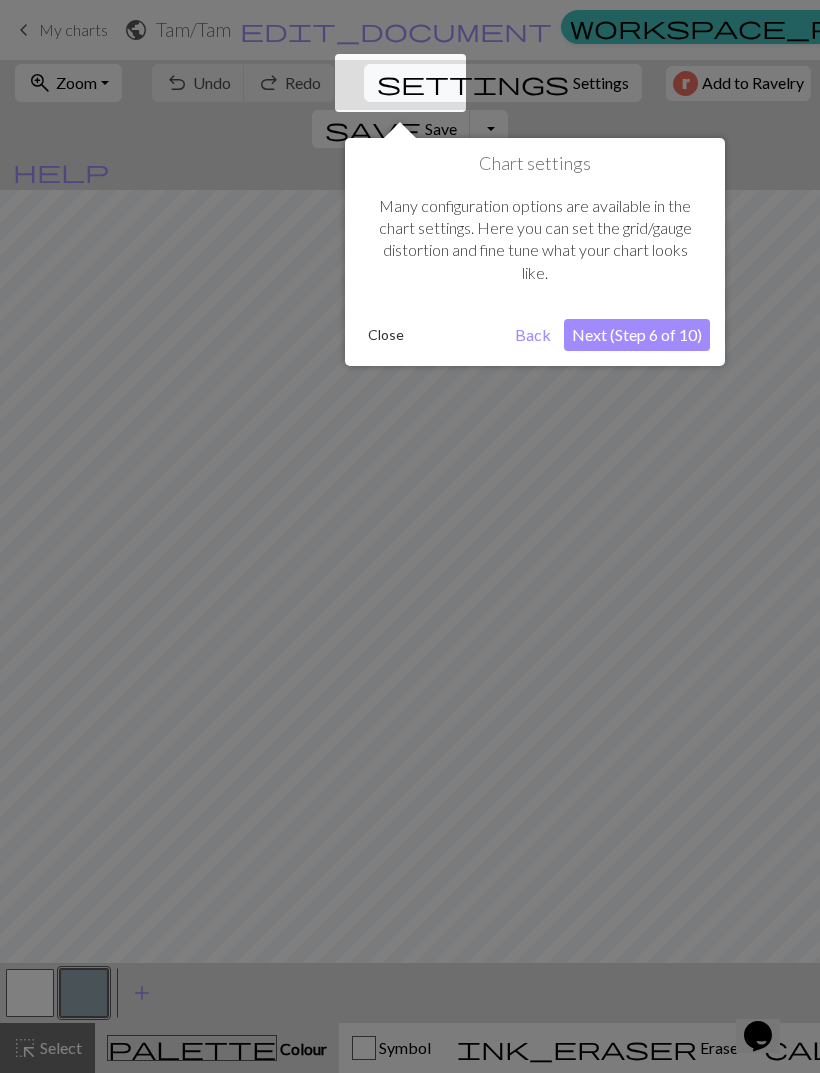 click on "Next (Step 6 of 10)" at bounding box center [637, 335] 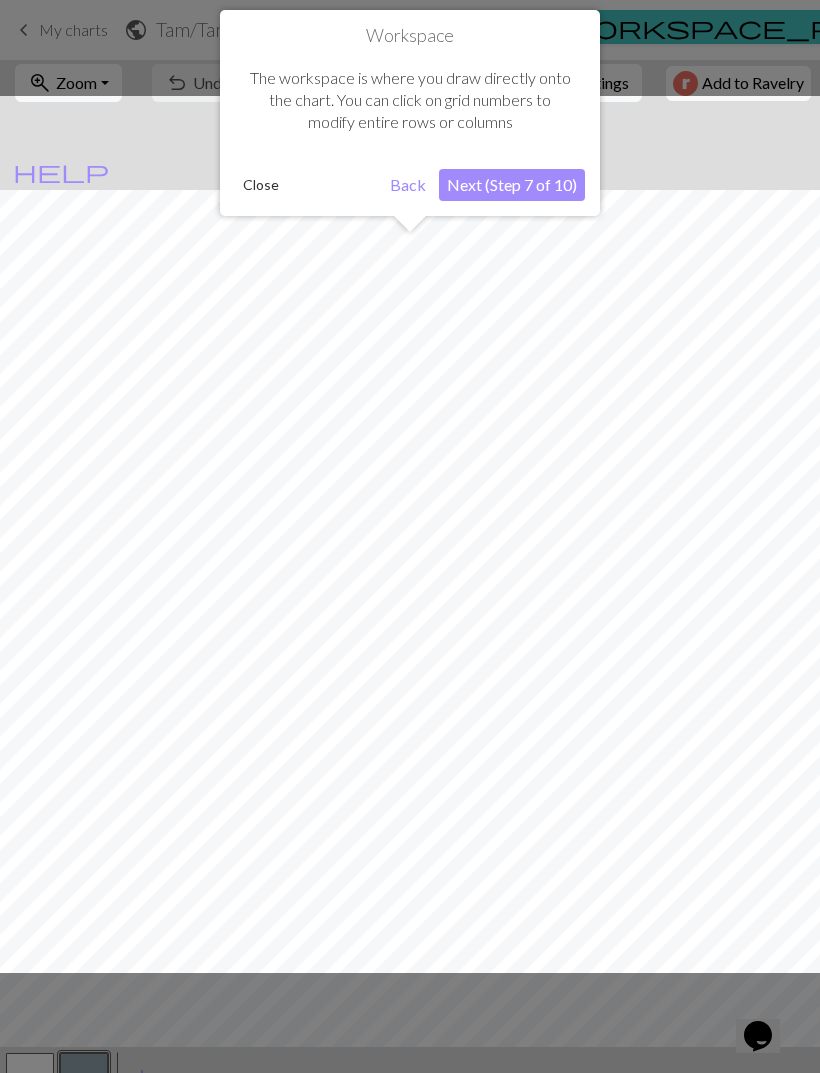 click on "Next (Step 7 of 10)" at bounding box center [512, 185] 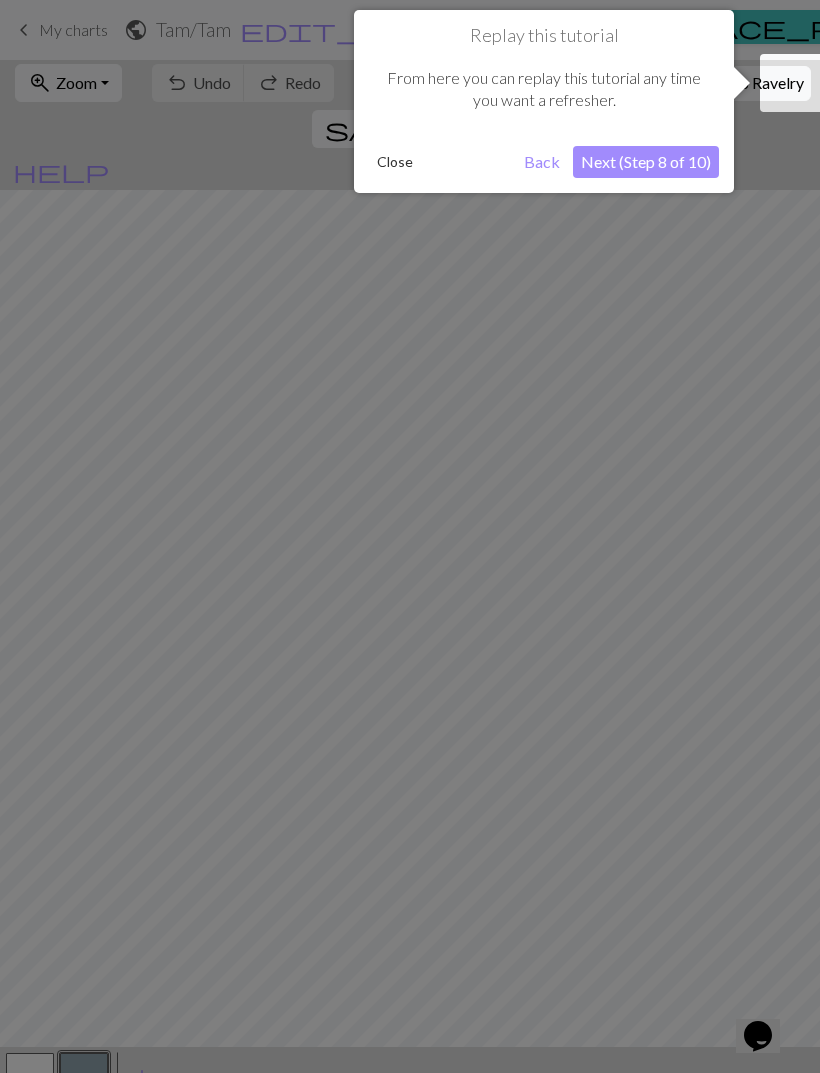 click on "Next (Step 8 of 10)" at bounding box center (646, 162) 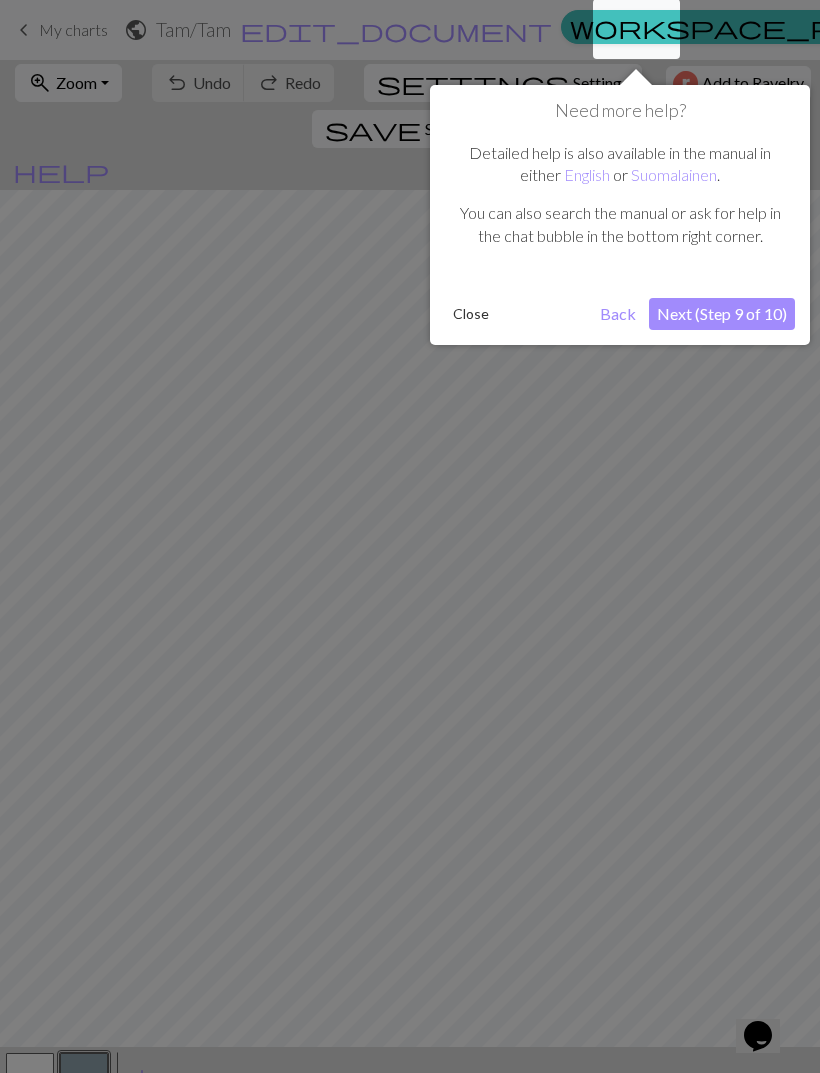 click on "Next (Step 9 of 10)" at bounding box center [722, 314] 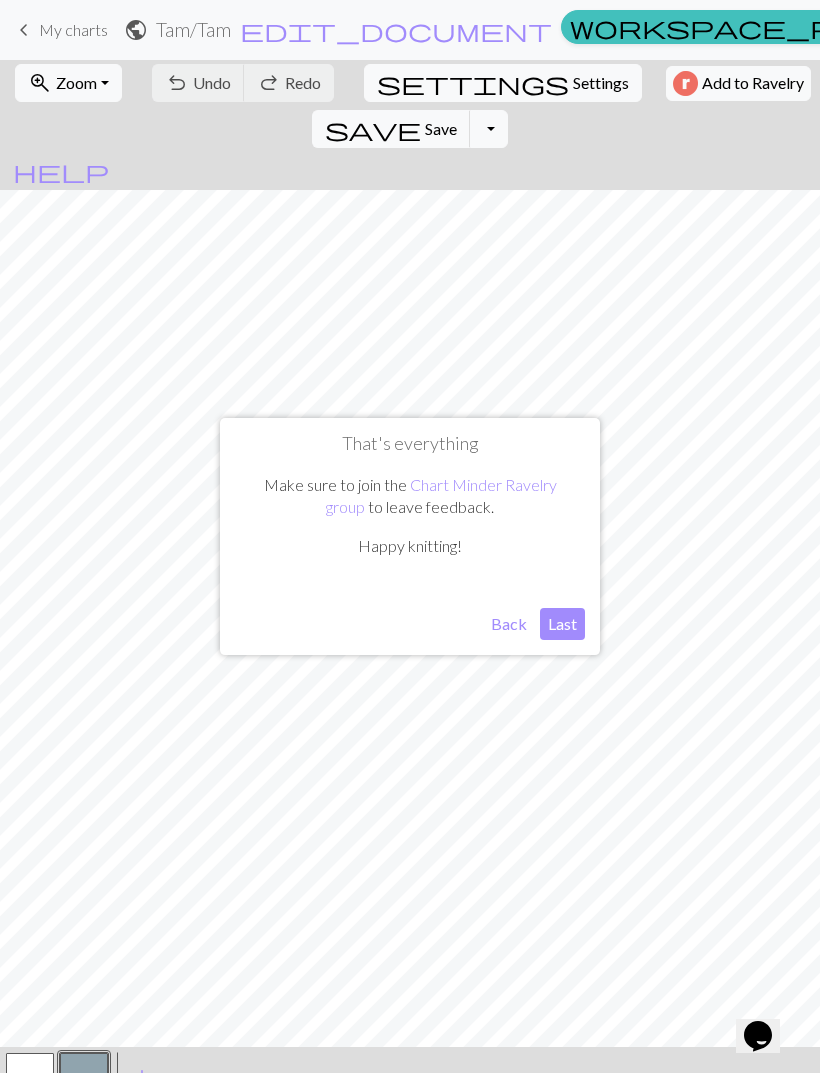 click on "Toggle Dropdown" at bounding box center [489, 129] 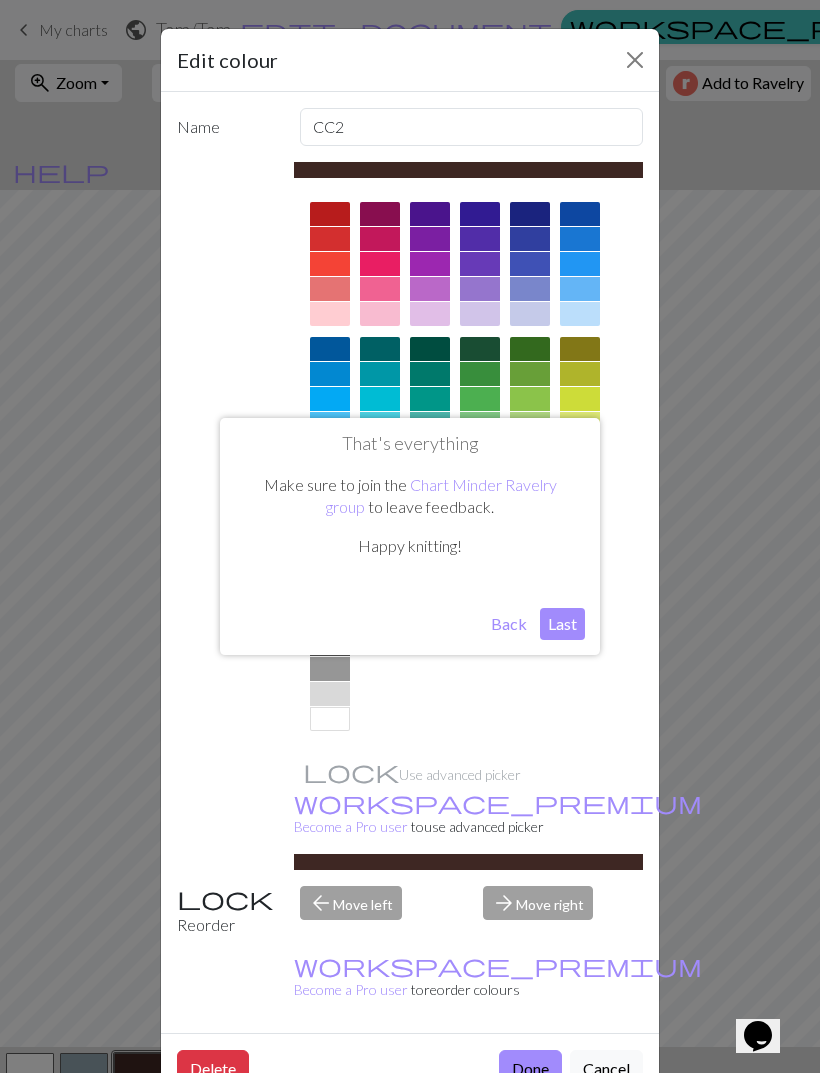 click on "Last" at bounding box center [562, 624] 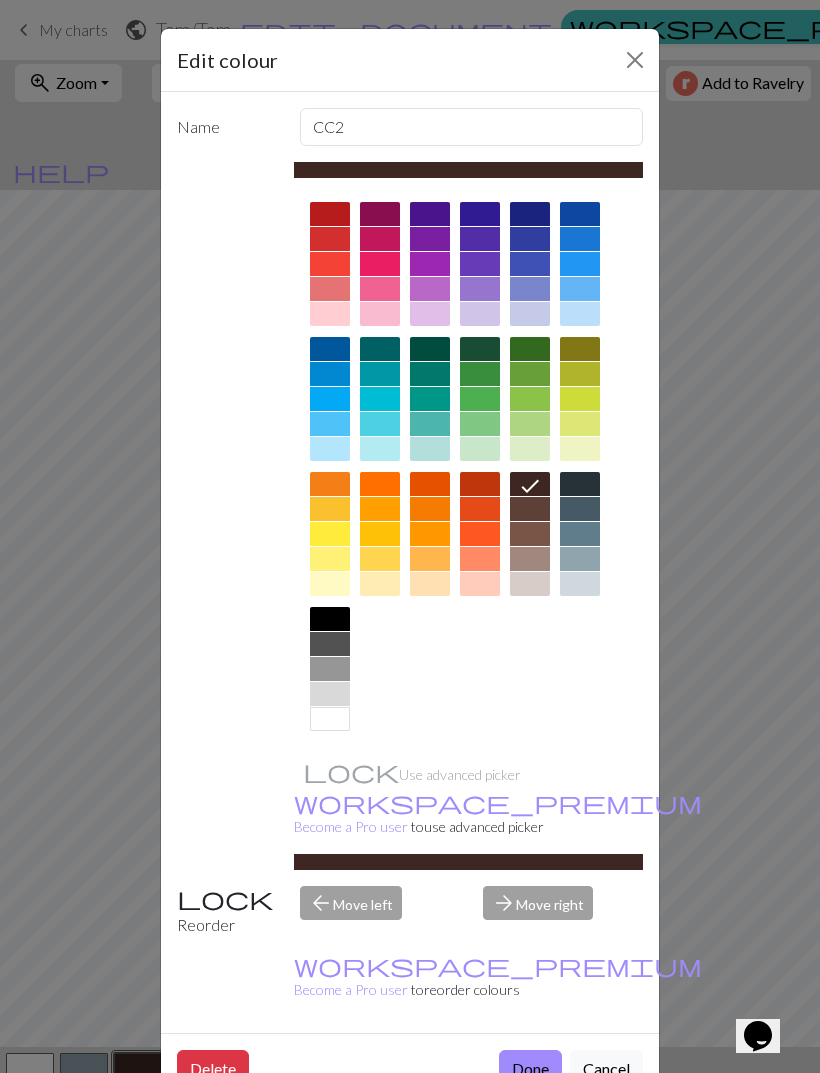 click at bounding box center [530, 399] 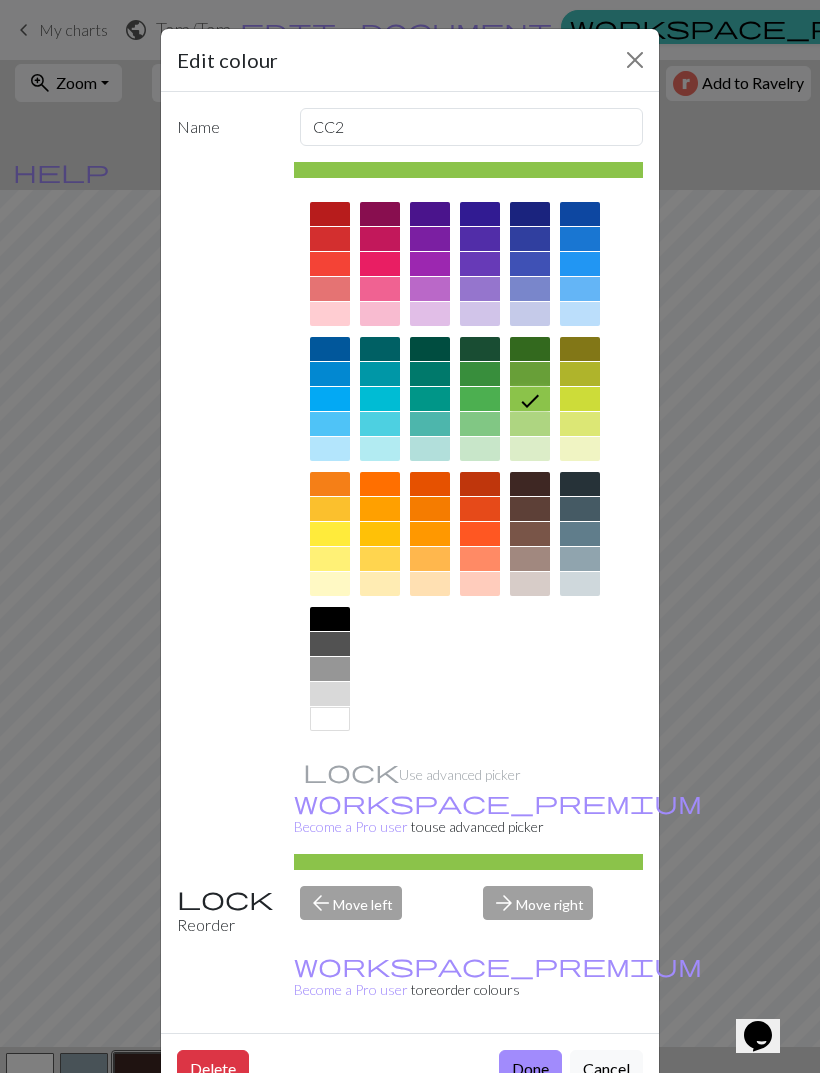 click at bounding box center [530, 424] 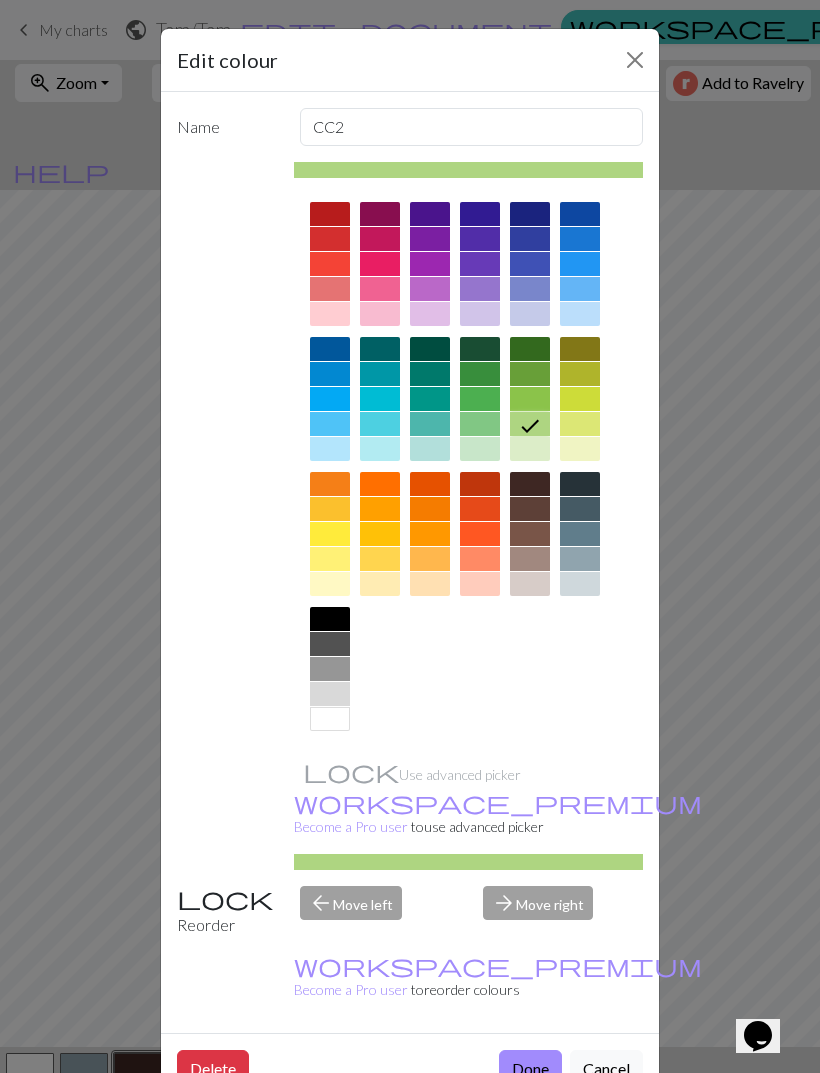 click at bounding box center [580, 424] 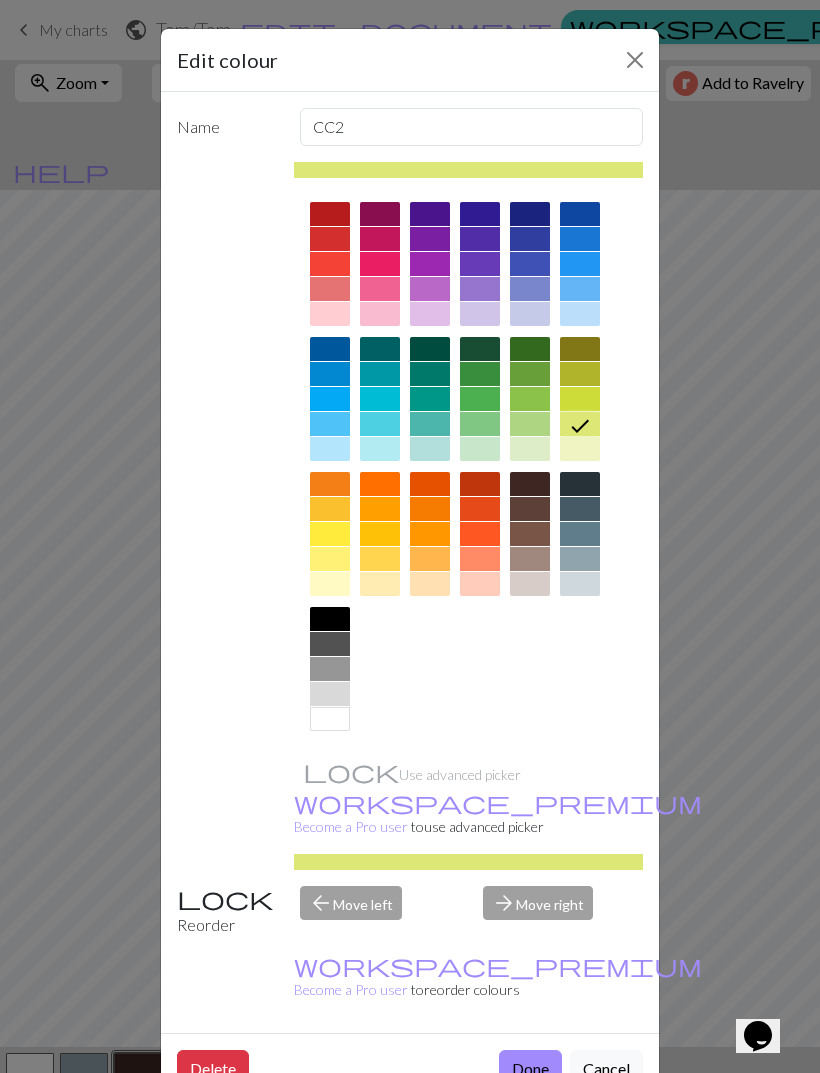 click on "Done" at bounding box center (530, 1069) 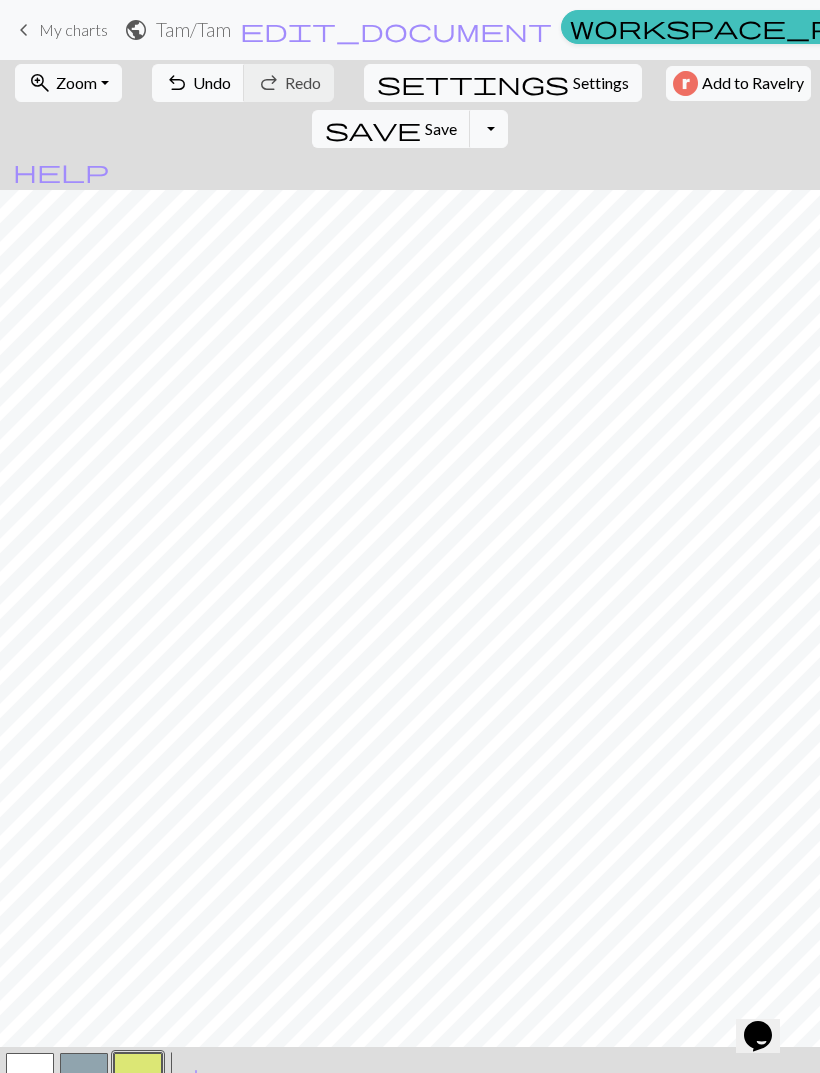 click on "add" at bounding box center (196, 1077) 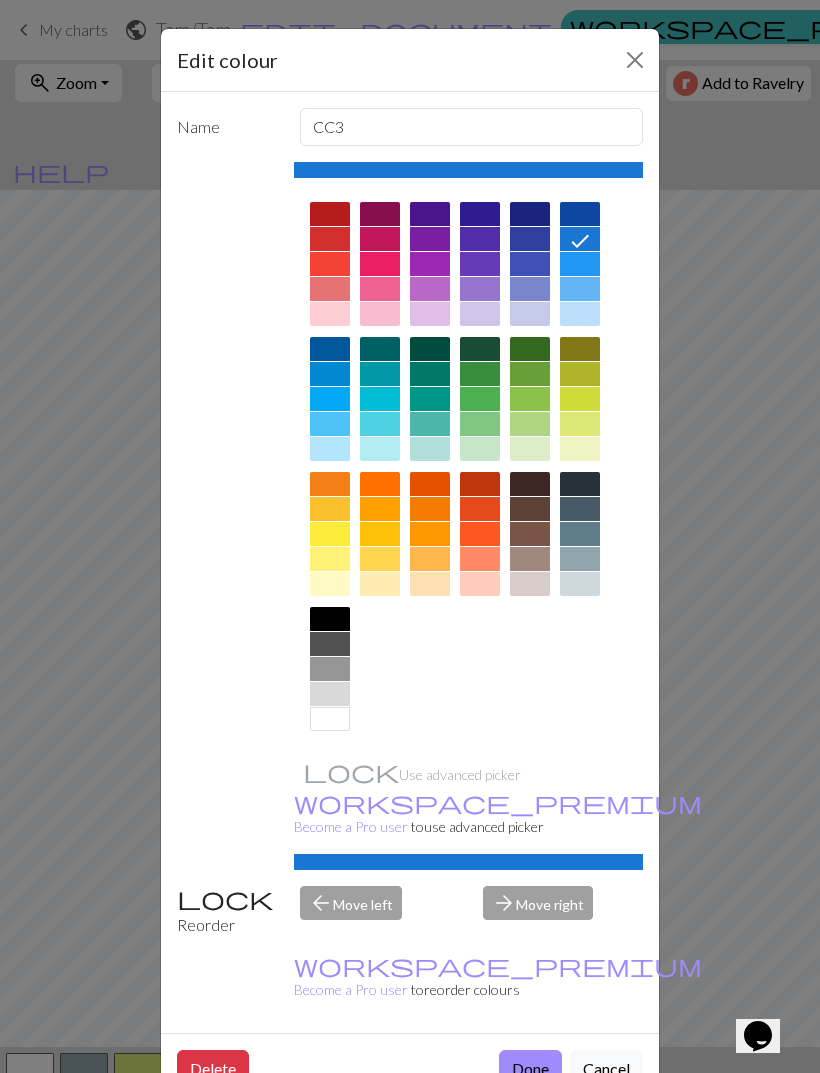 click at bounding box center [380, 239] 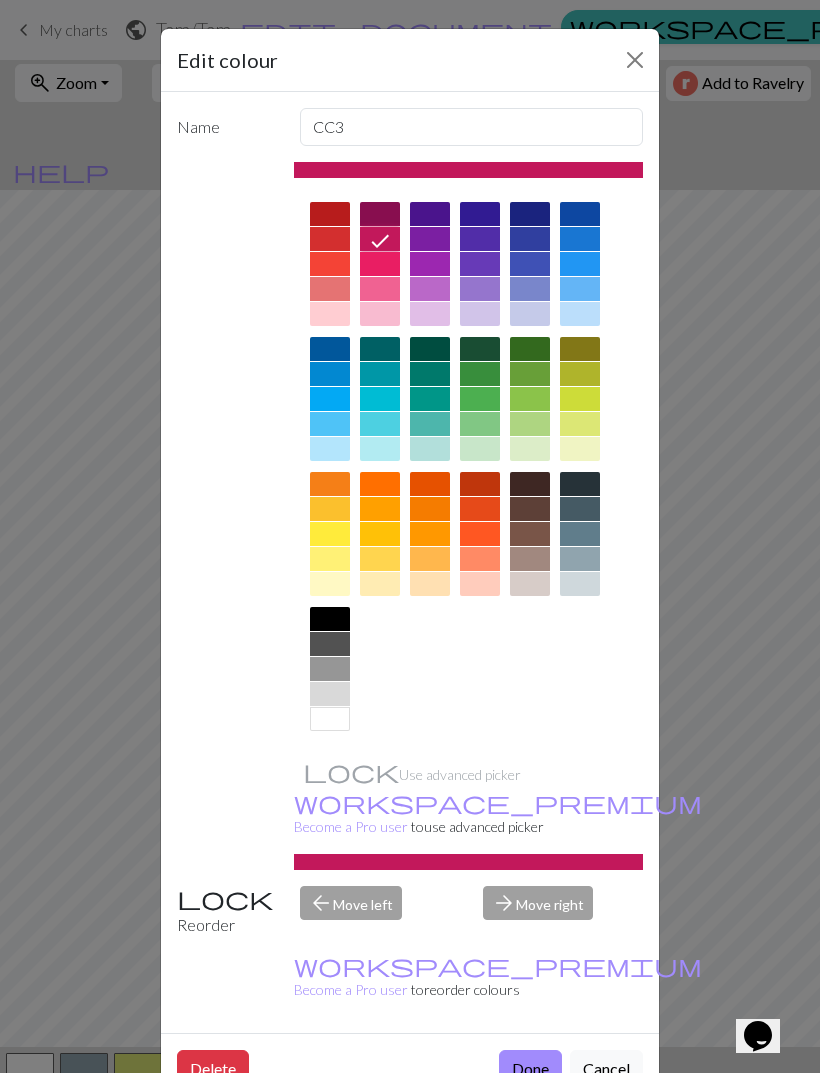 click on "Done" at bounding box center (530, 1069) 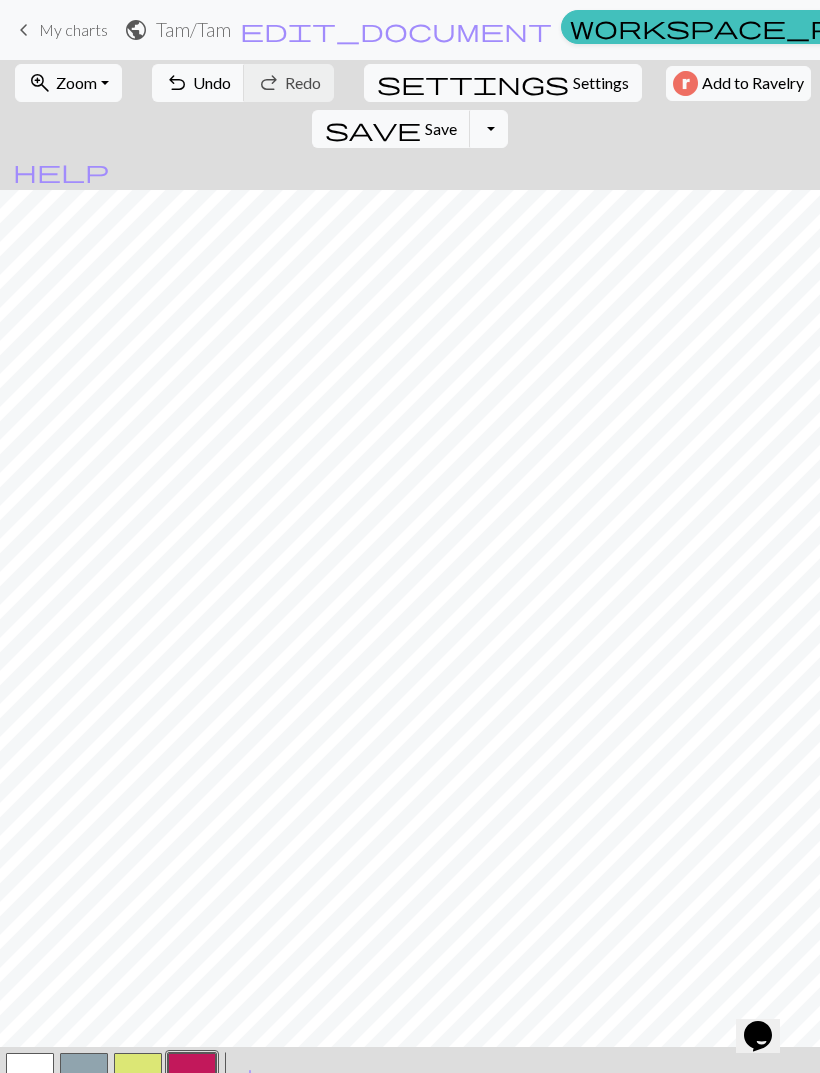 click at bounding box center [84, 1077] 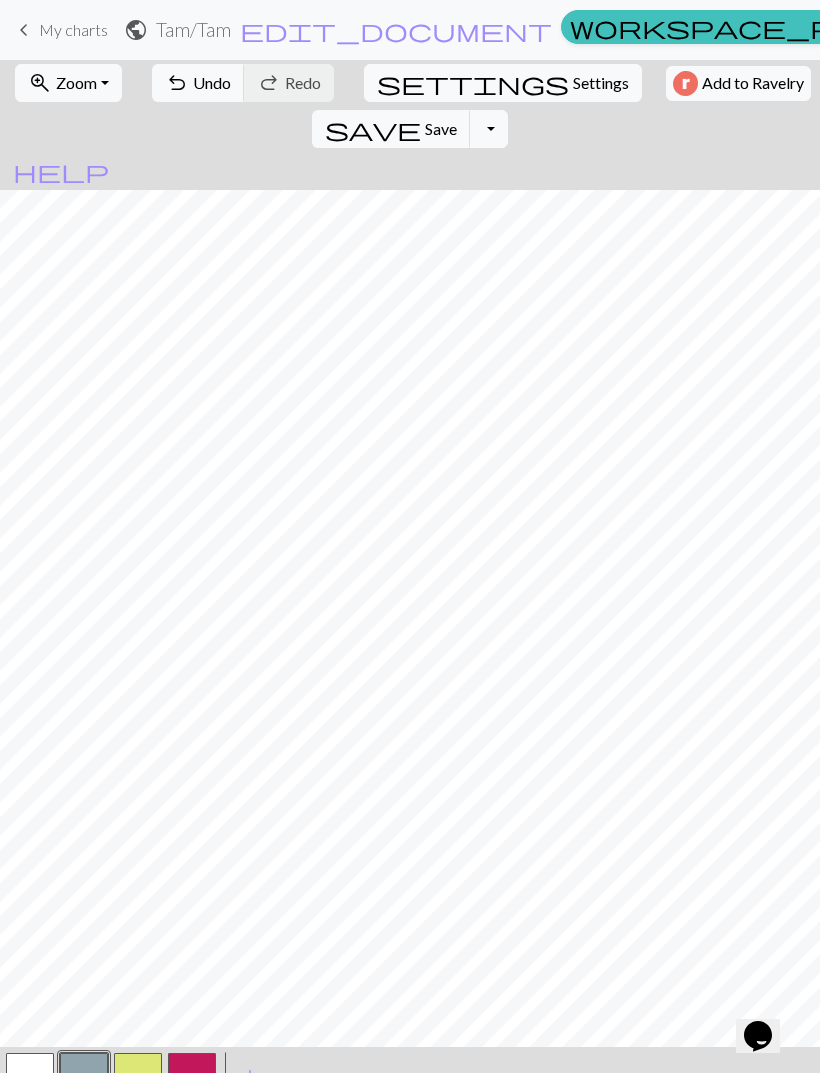 click on "add" at bounding box center (250, 1077) 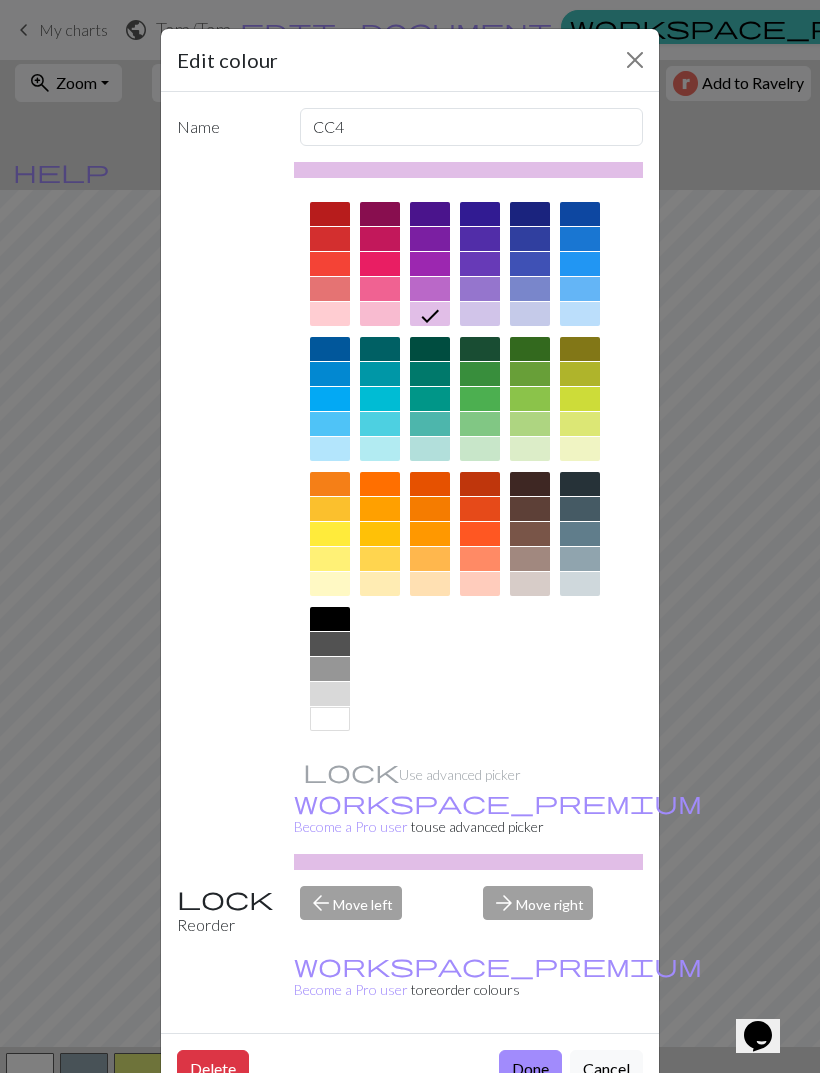 click on "Delete" at bounding box center (213, 1069) 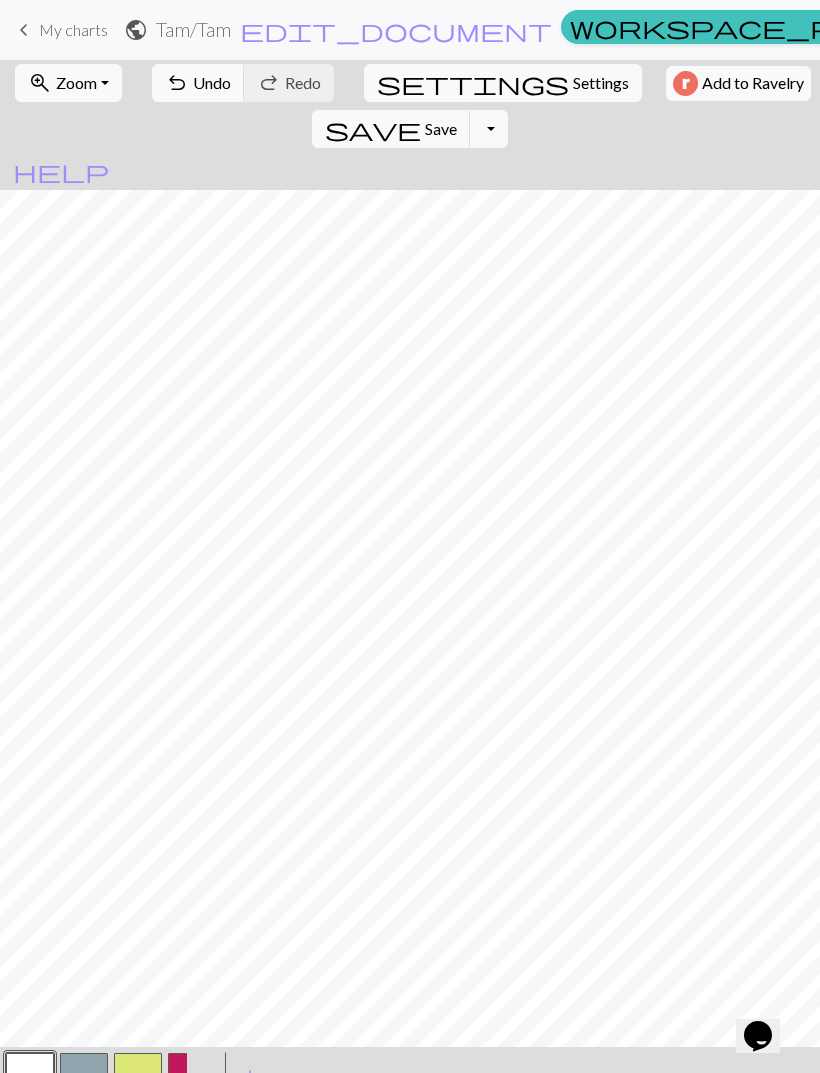 click at bounding box center [84, 1077] 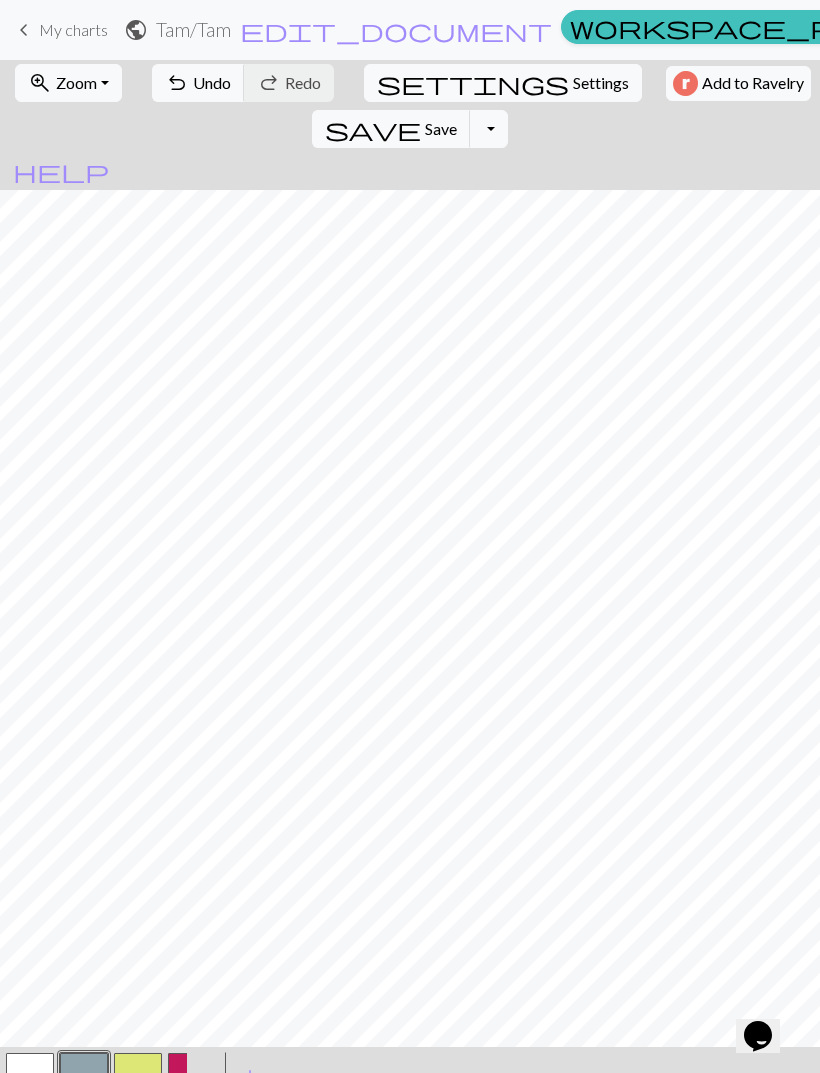 click at bounding box center (84, 1077) 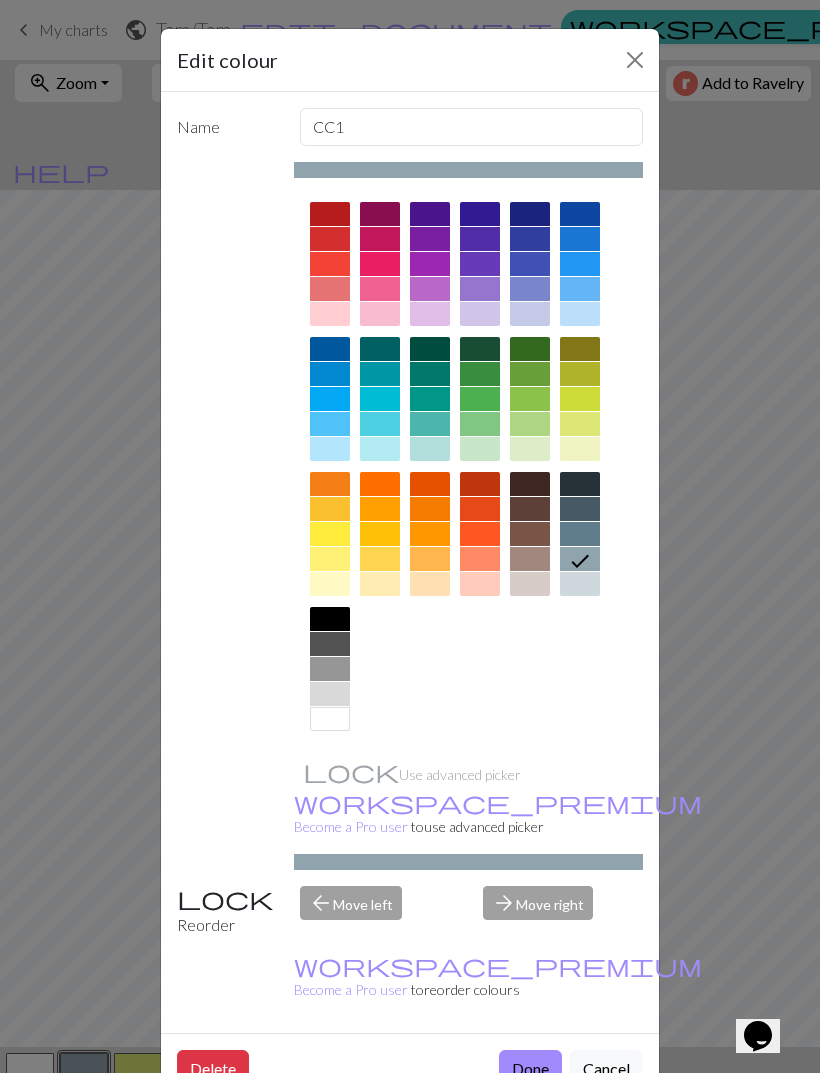 click on "Delete" at bounding box center (213, 1069) 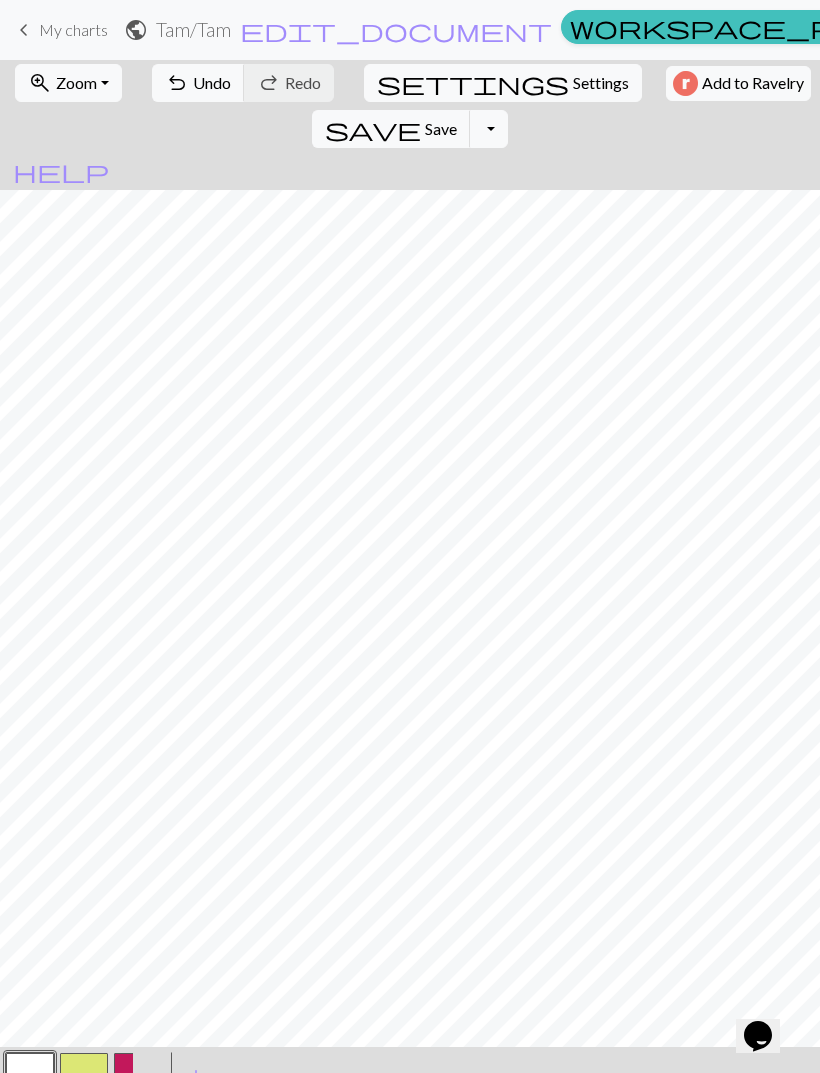 click at bounding box center [30, 1077] 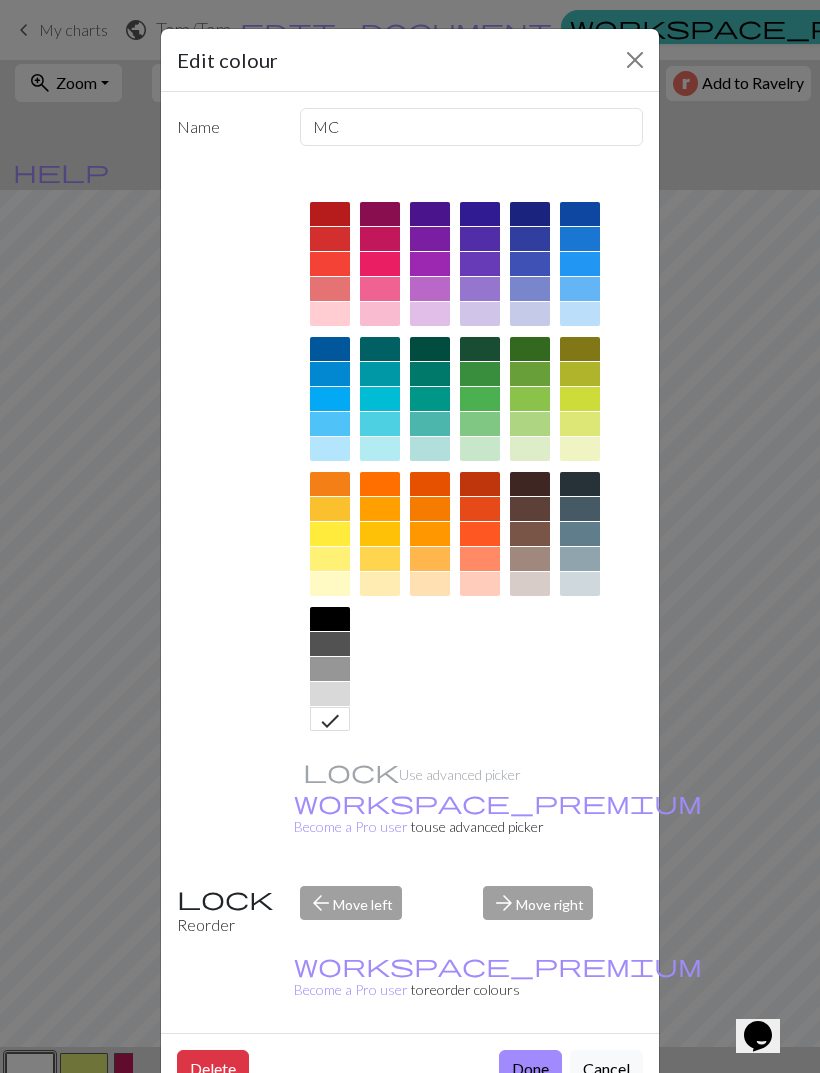 click at bounding box center [480, 314] 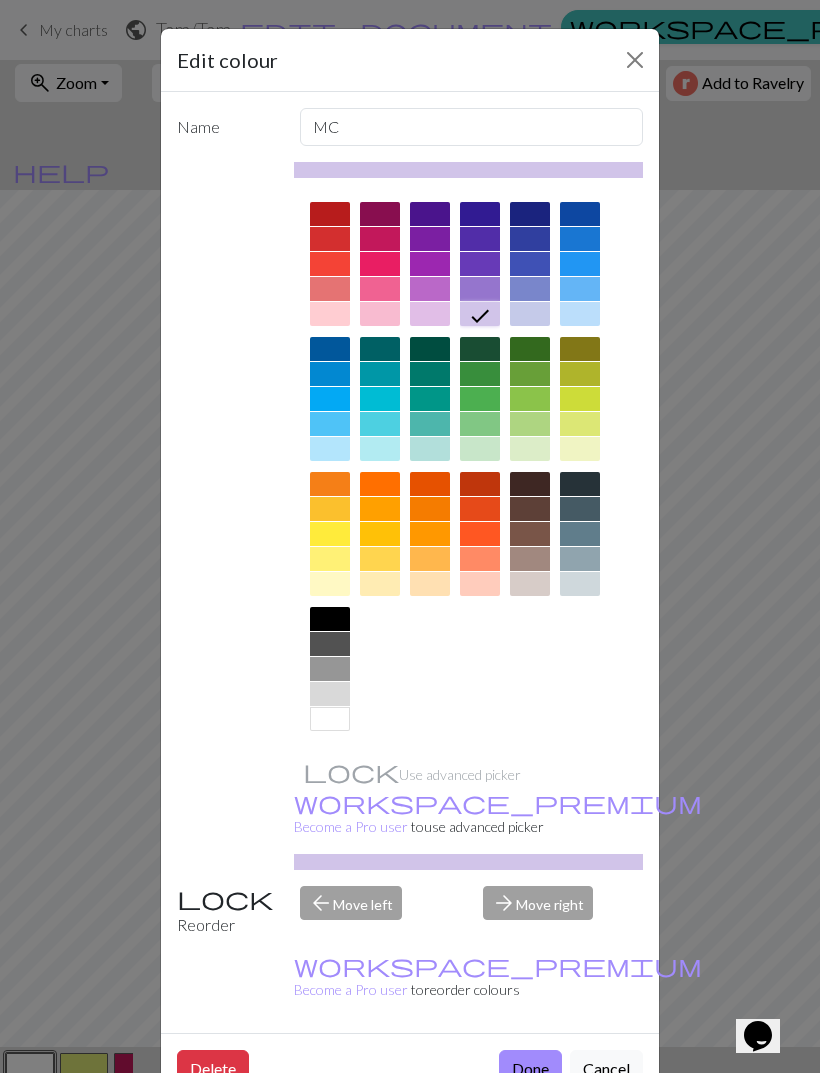 click on "Done" at bounding box center (530, 1069) 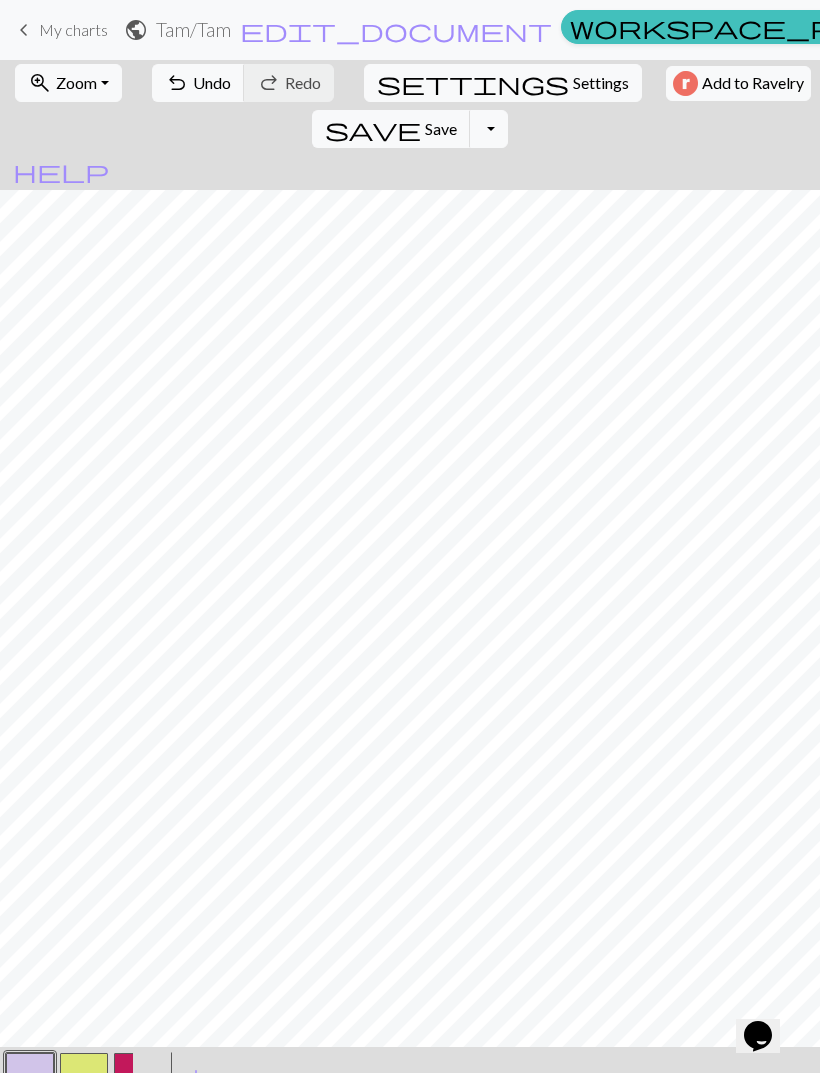 click on ">" at bounding box center [149, 1077] 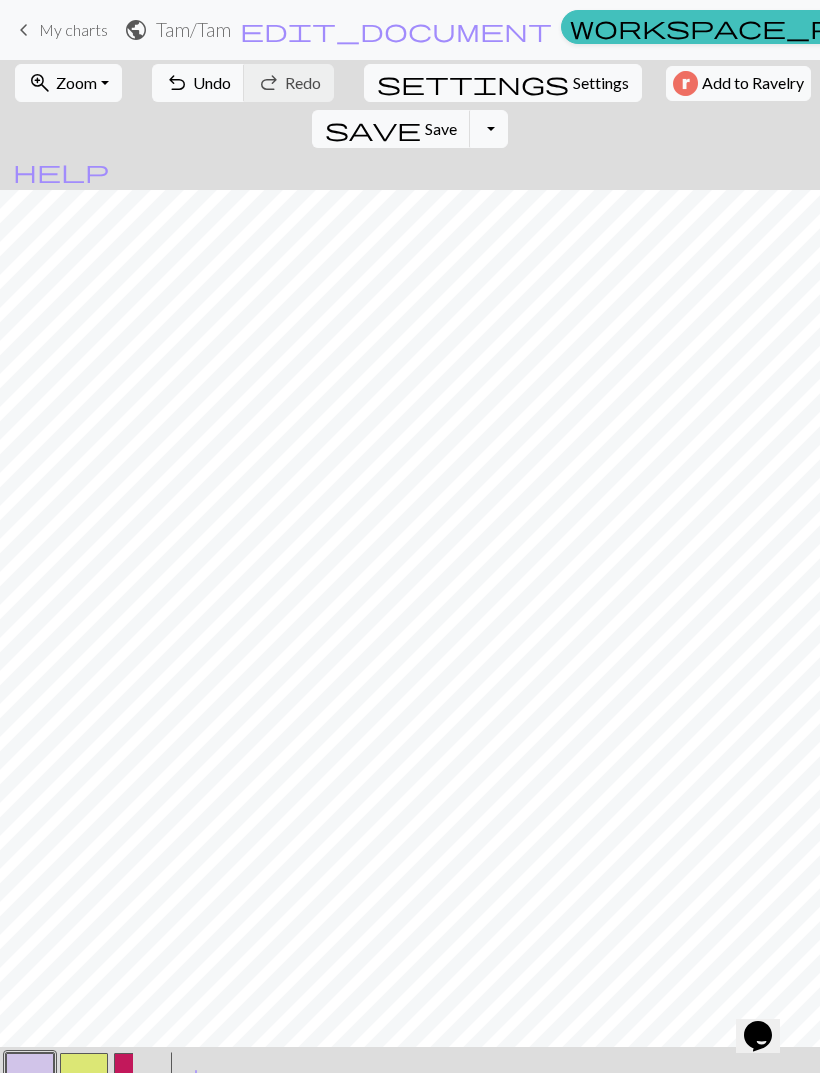 click on ">" at bounding box center [149, 1077] 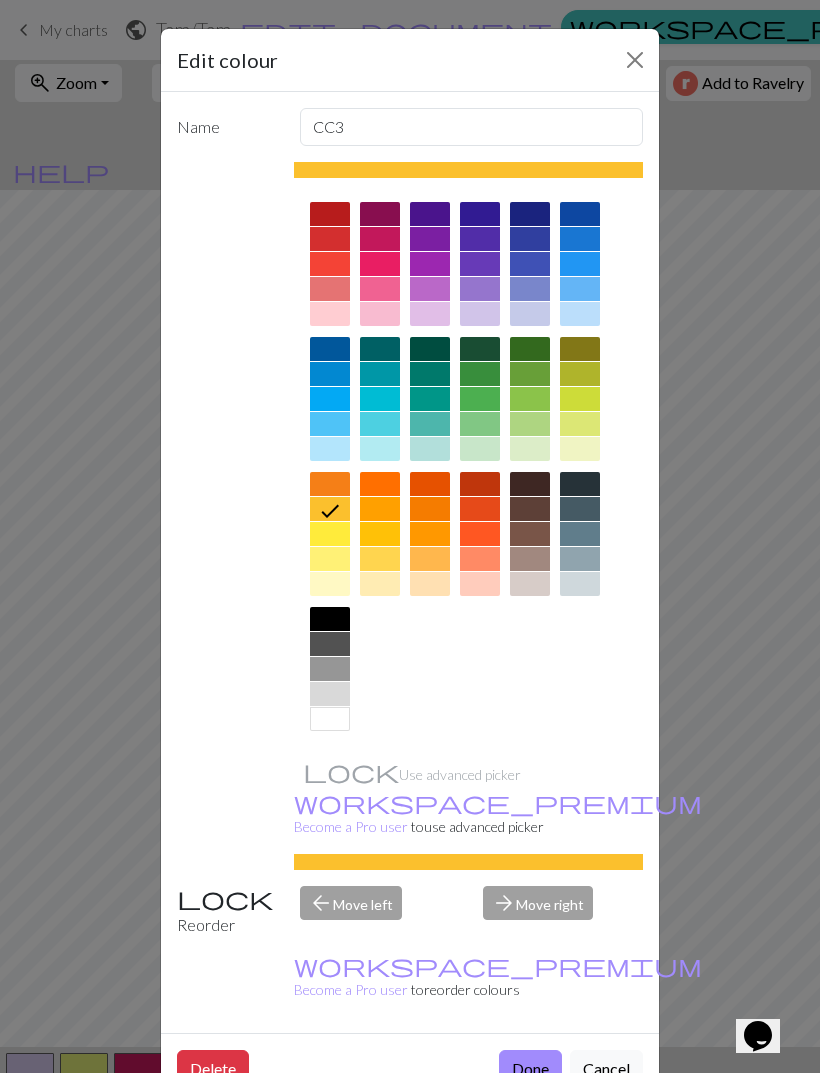click at bounding box center (530, 214) 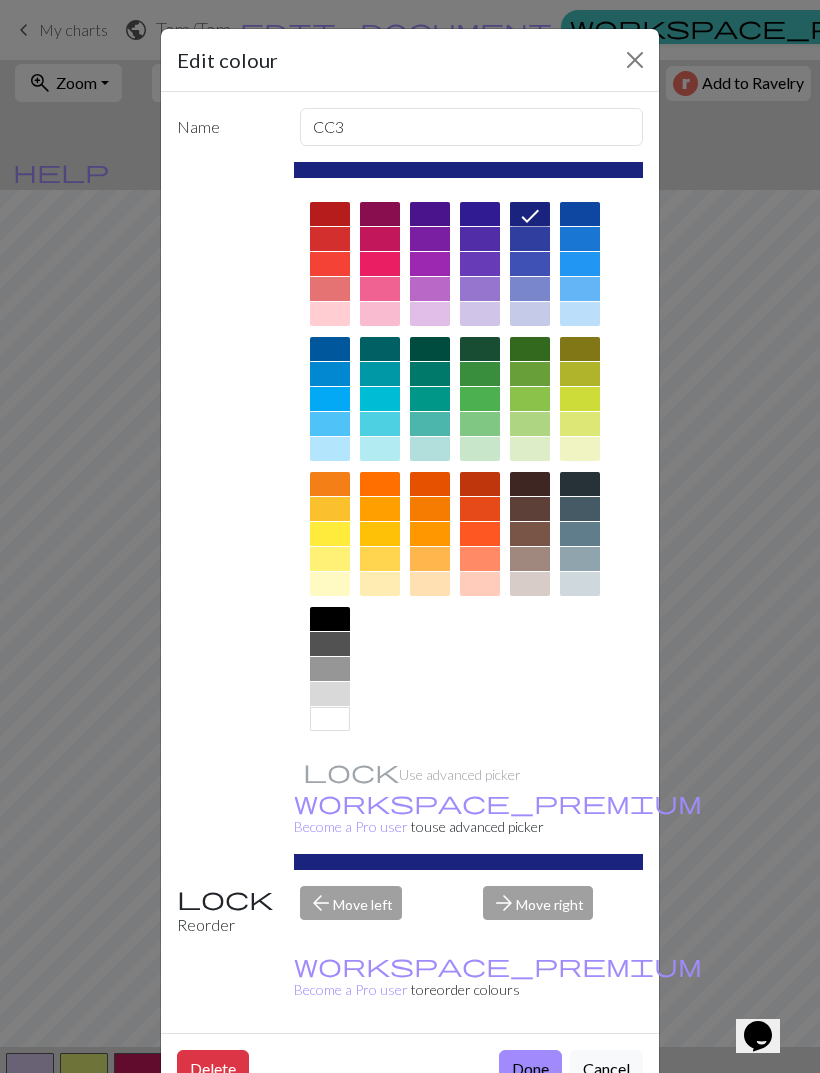 click at bounding box center (480, 214) 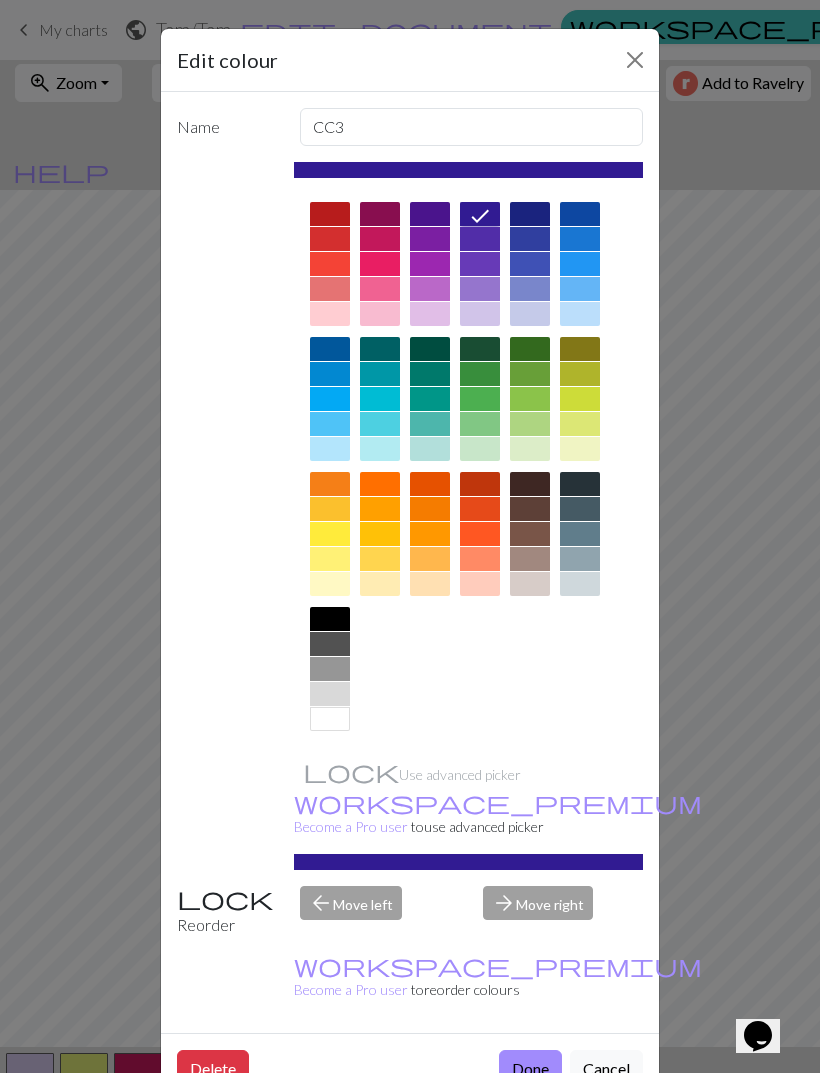 click on "Done" at bounding box center (530, 1069) 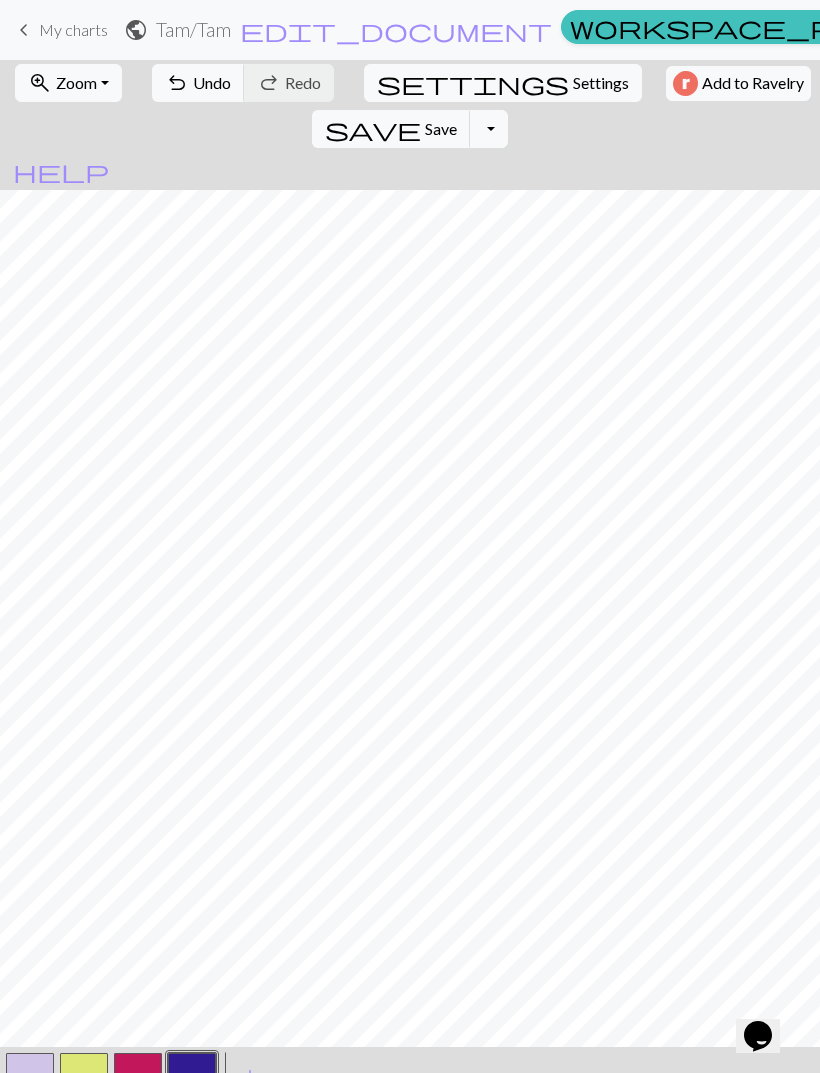click on "add" at bounding box center (250, 1077) 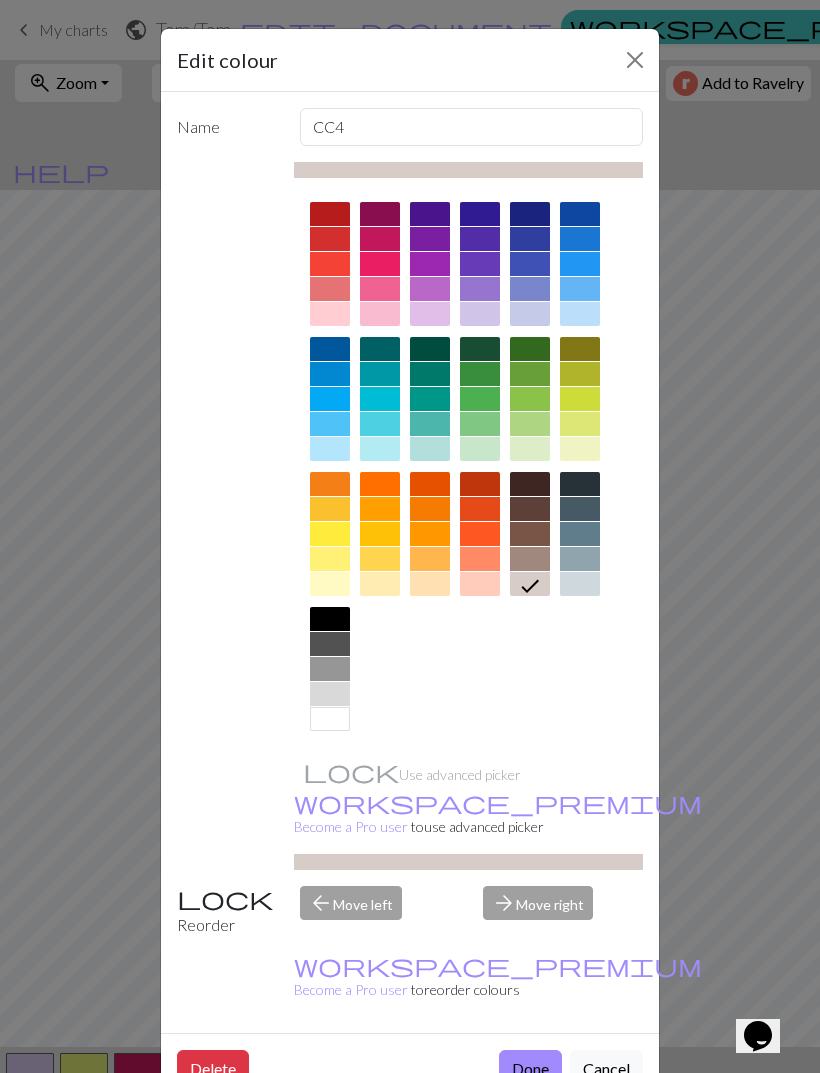 click at bounding box center (380, 214) 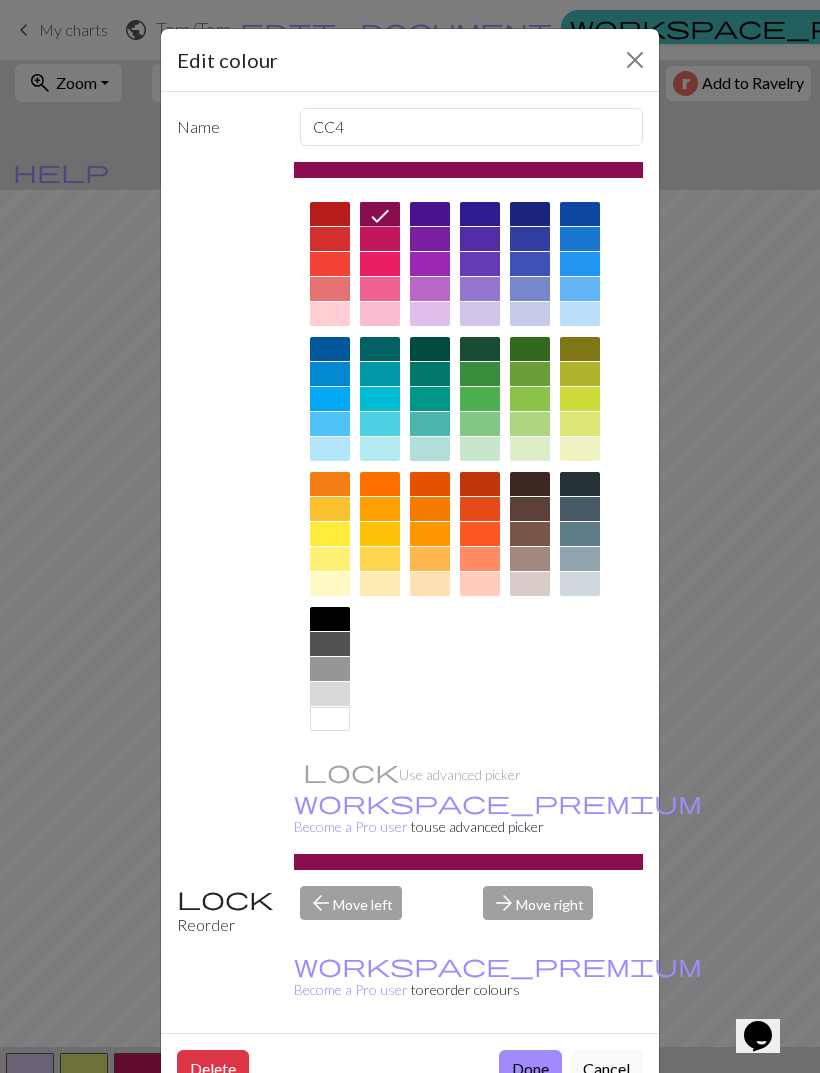 click on "Done" at bounding box center [530, 1069] 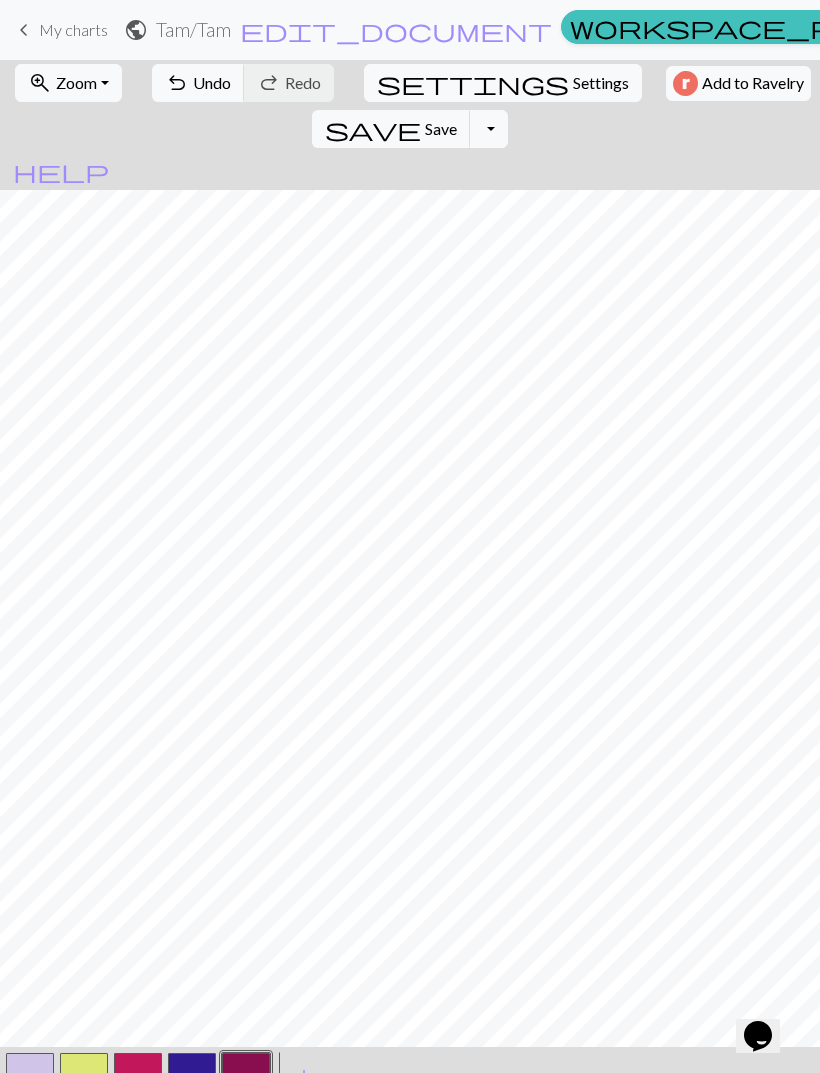 click at bounding box center [192, 1077] 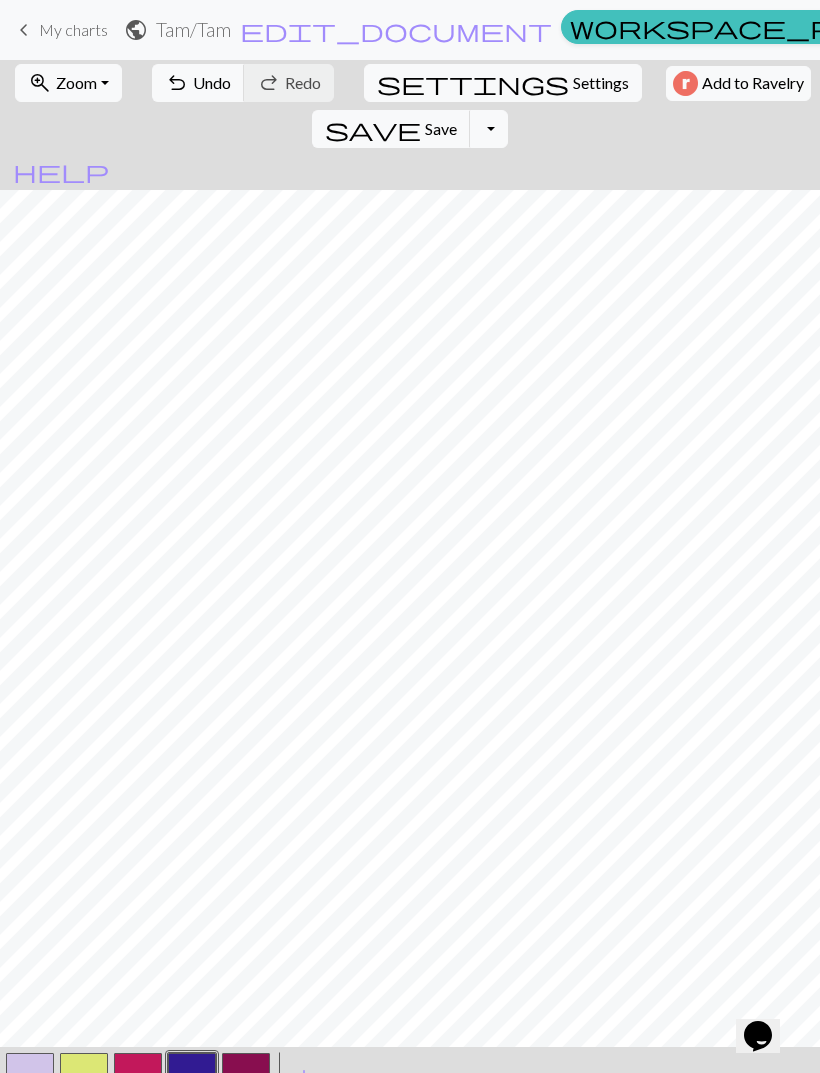 click on "Erase" at bounding box center (717, 1131) 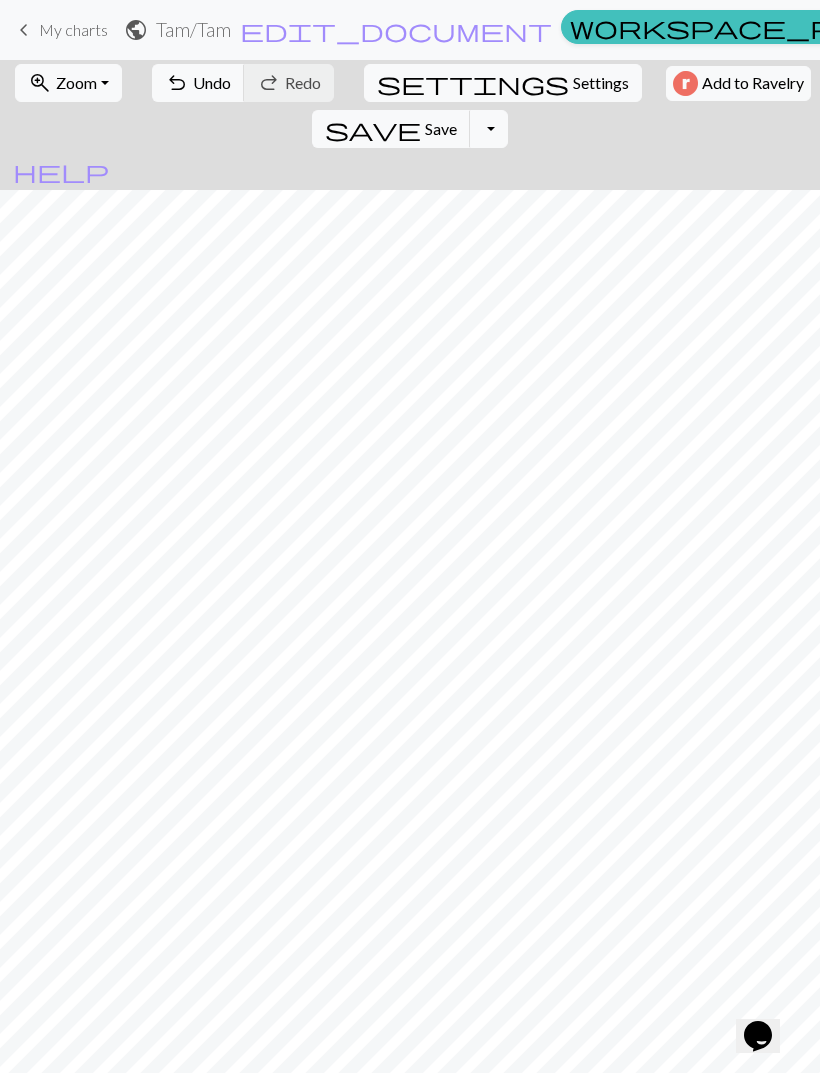 click on "Undo" at bounding box center (212, 82) 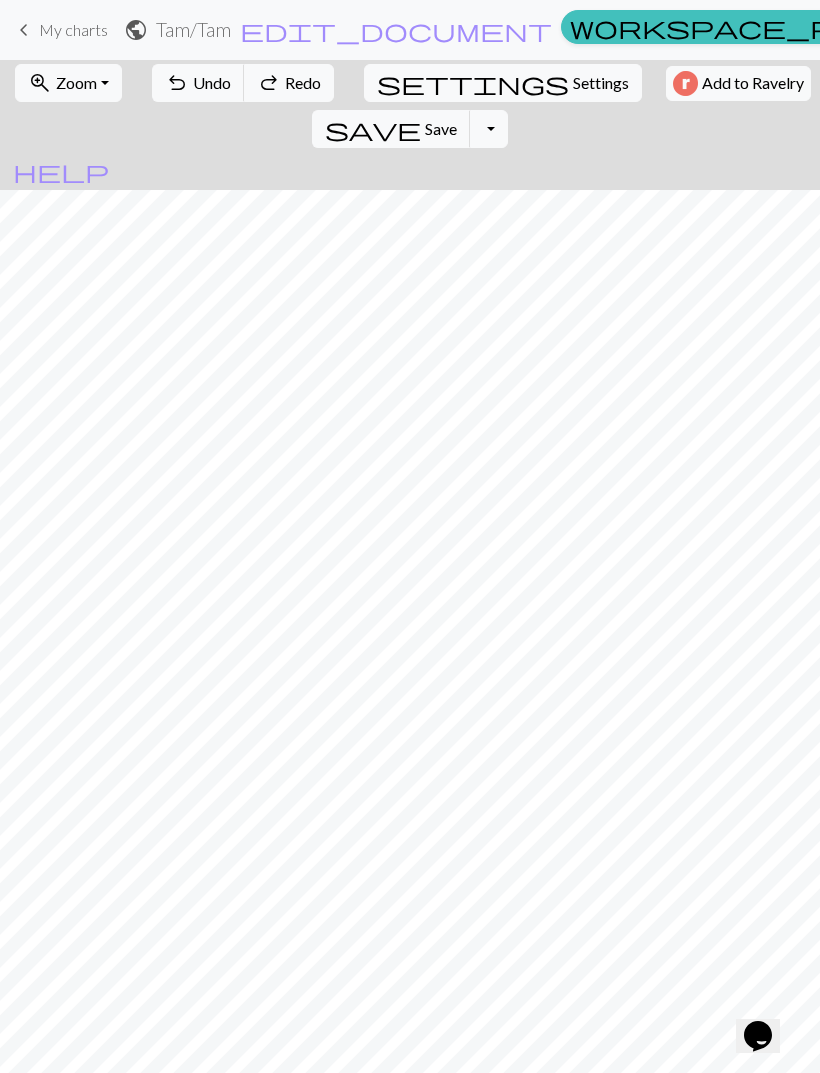 click on "undo Undo Undo" at bounding box center [198, 83] 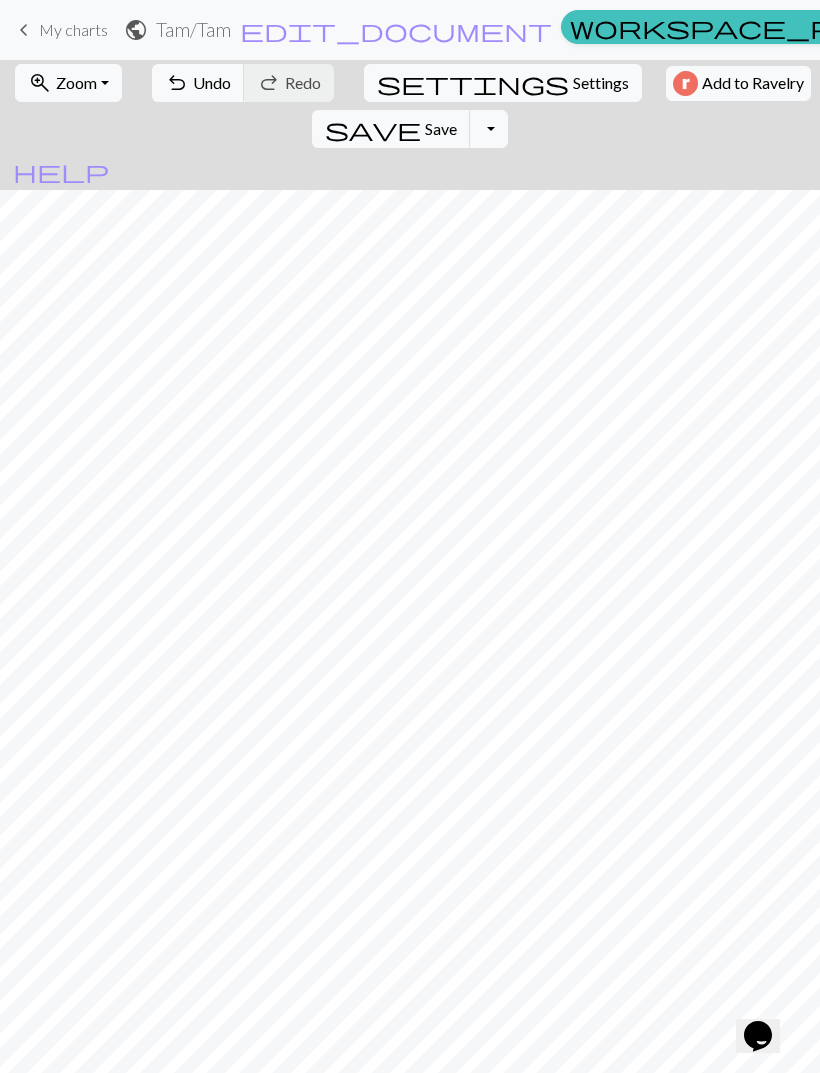 click on "Undo" at bounding box center [212, 82] 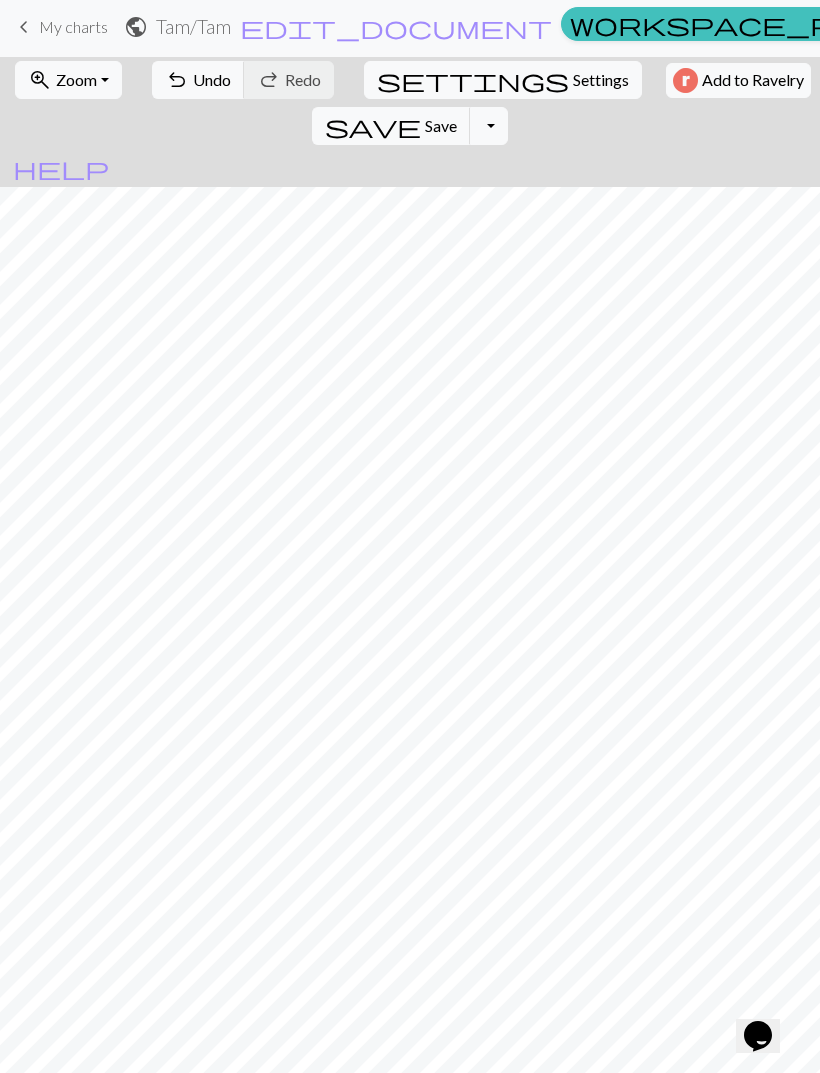 click at bounding box center [30, 1134] 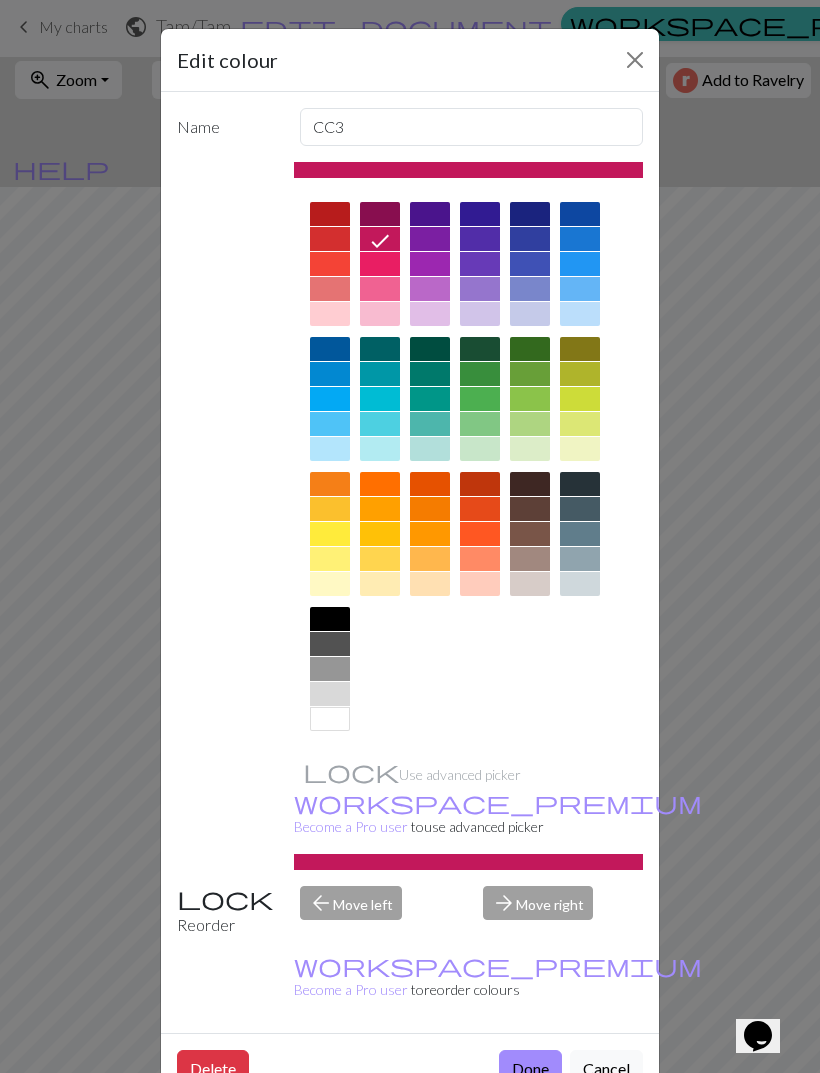 click on "Cancel" at bounding box center (606, 1069) 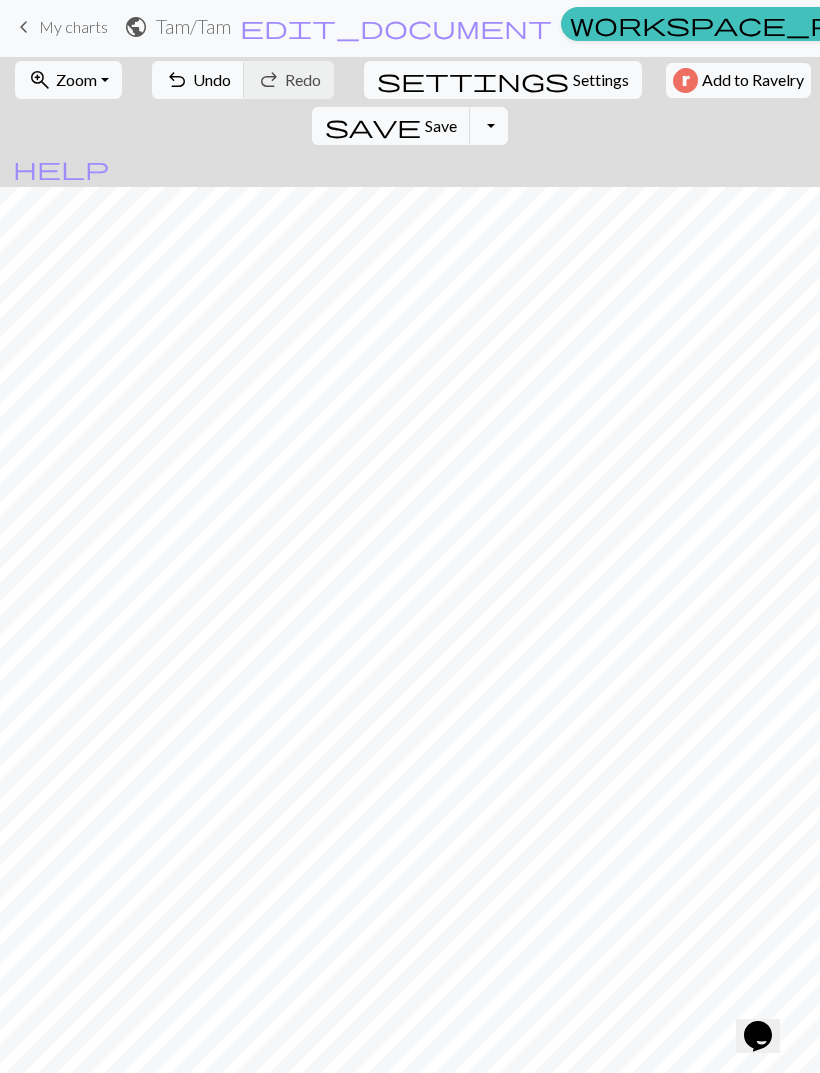 click at bounding box center (84, 1134) 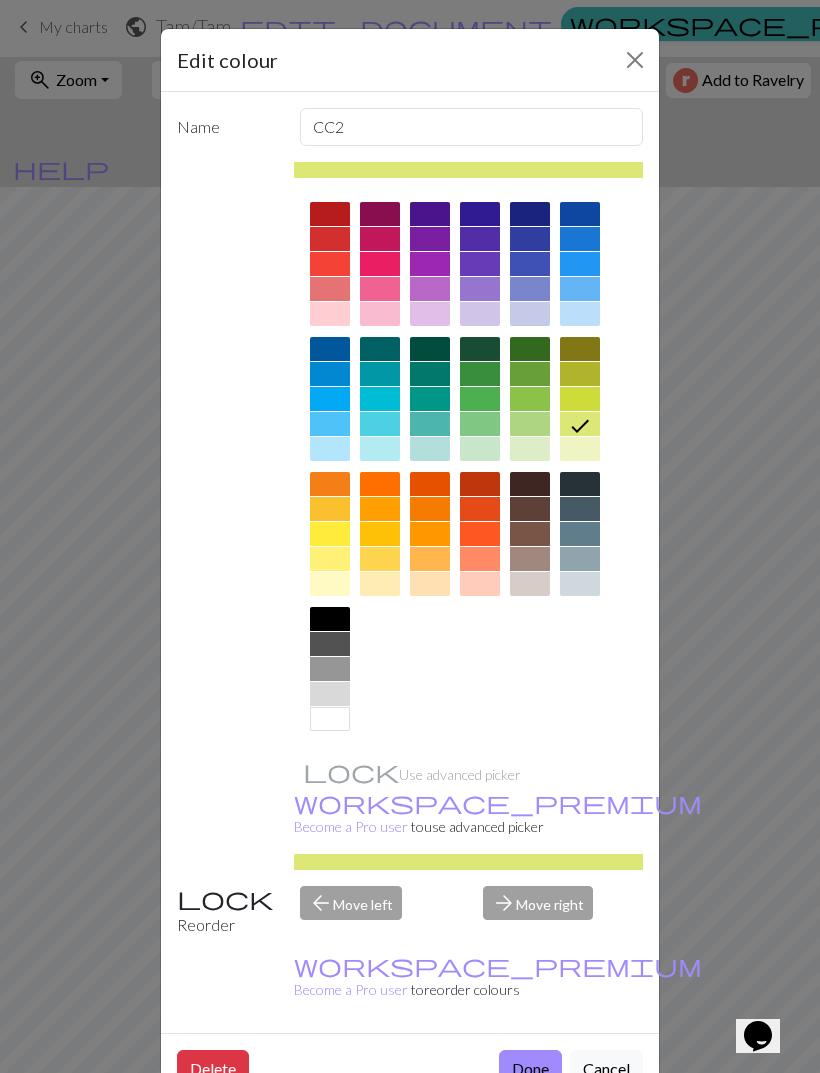 click on "Edit colour Name CC2 Use advanced picker workspace_premium Become a Pro user   to  use advanced picker Reorder arrow_back Move left arrow_forward Move right workspace_premium Become a Pro user   to  reorder colours Delete Done Cancel" at bounding box center (410, 536) 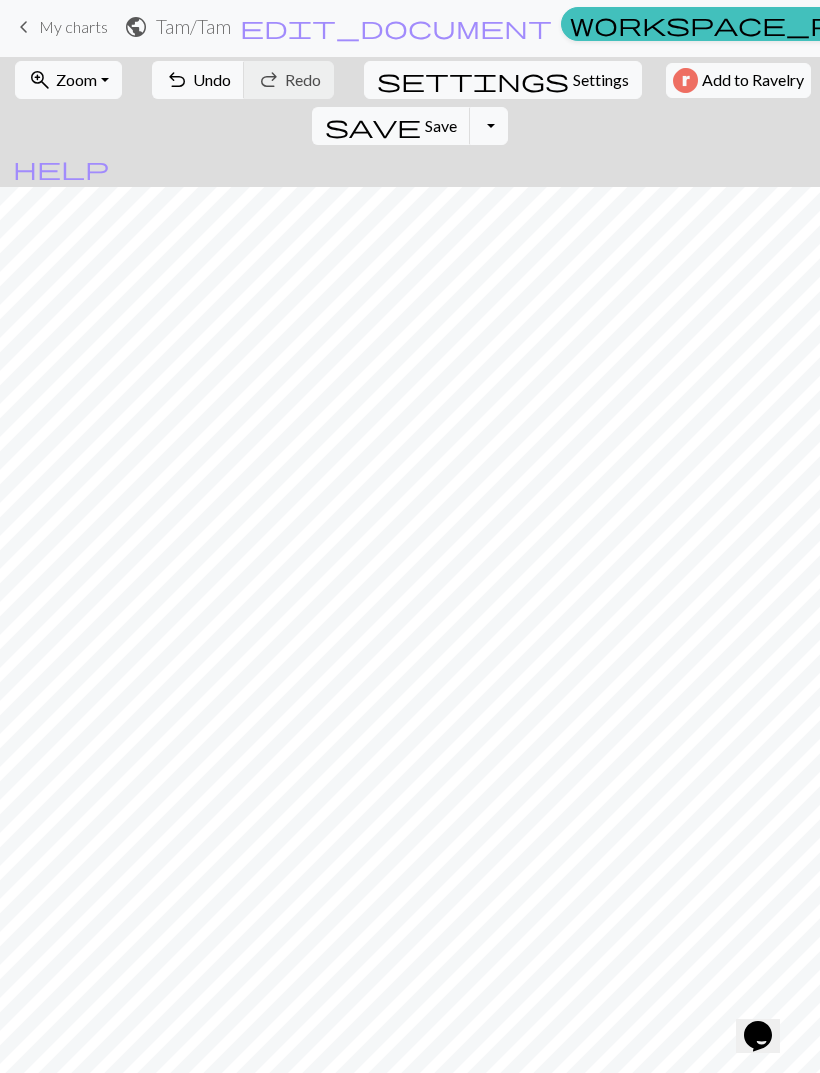 click at bounding box center [84, 1134] 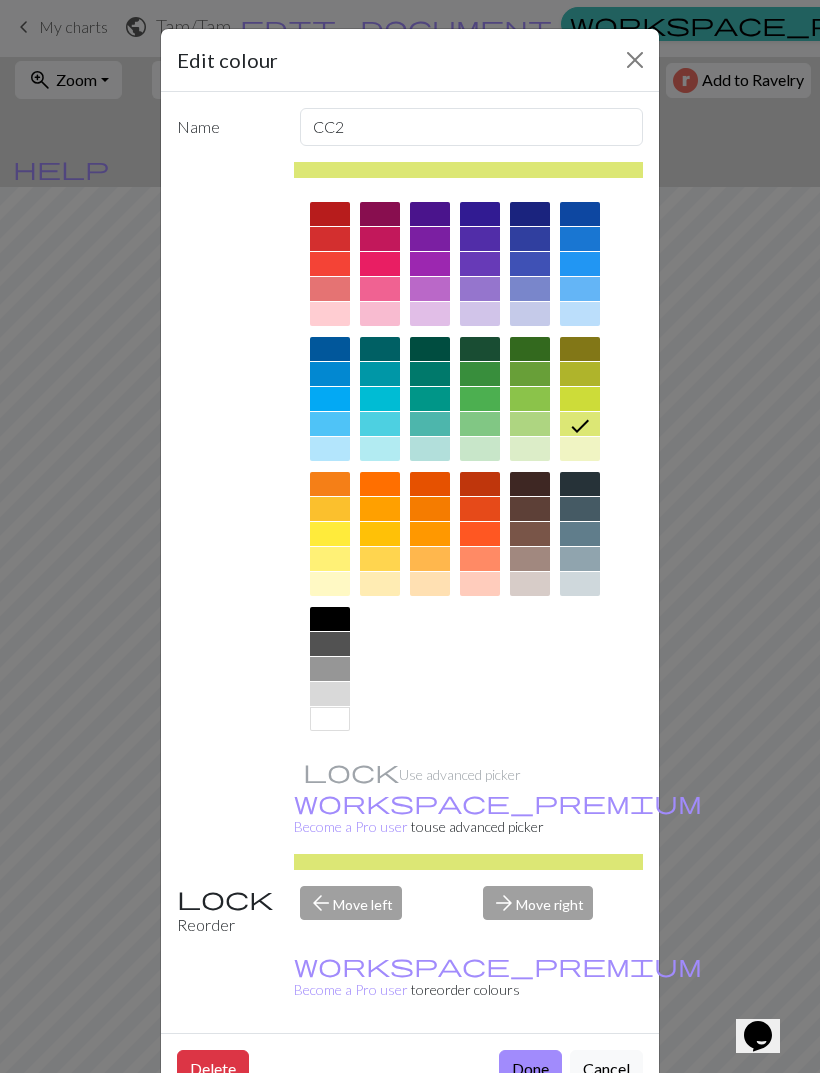 click on "Edit colour Name CC2 Use advanced picker workspace_premium Become a Pro user   to  use advanced picker Reorder arrow_back Move left arrow_forward Move right workspace_premium Become a Pro user   to  reorder colours Delete Done Cancel" at bounding box center (410, 536) 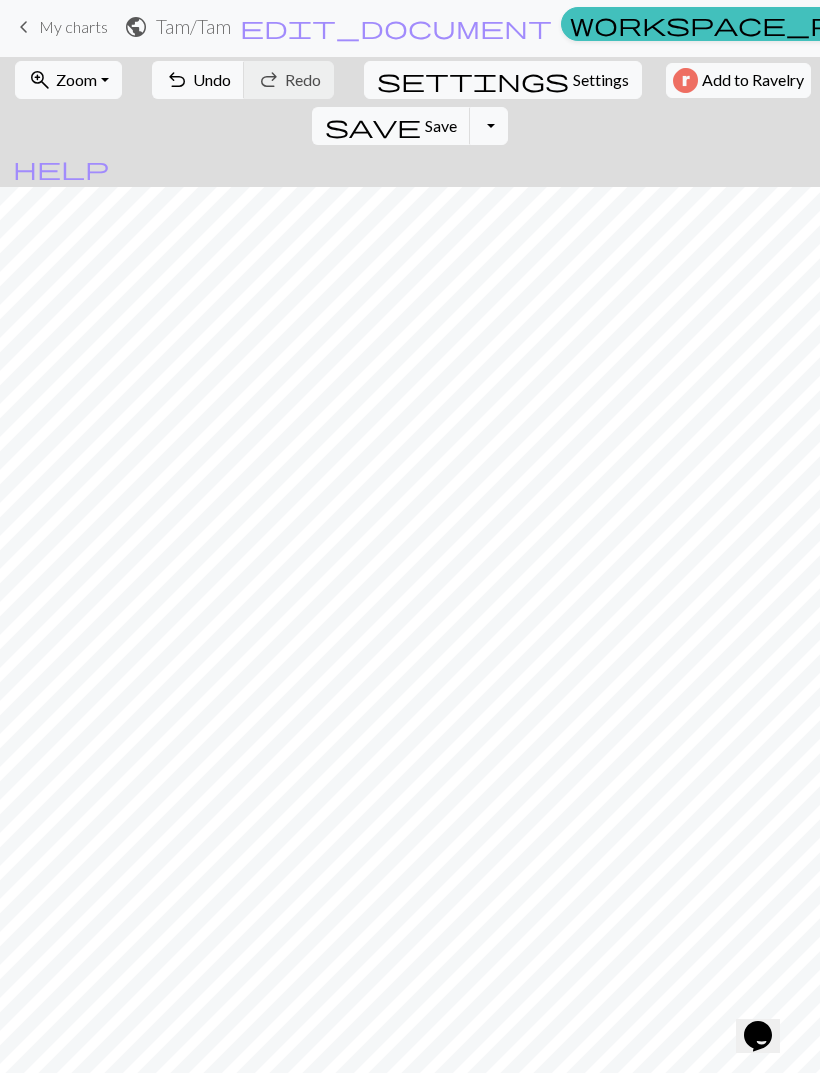 click at bounding box center [138, 1134] 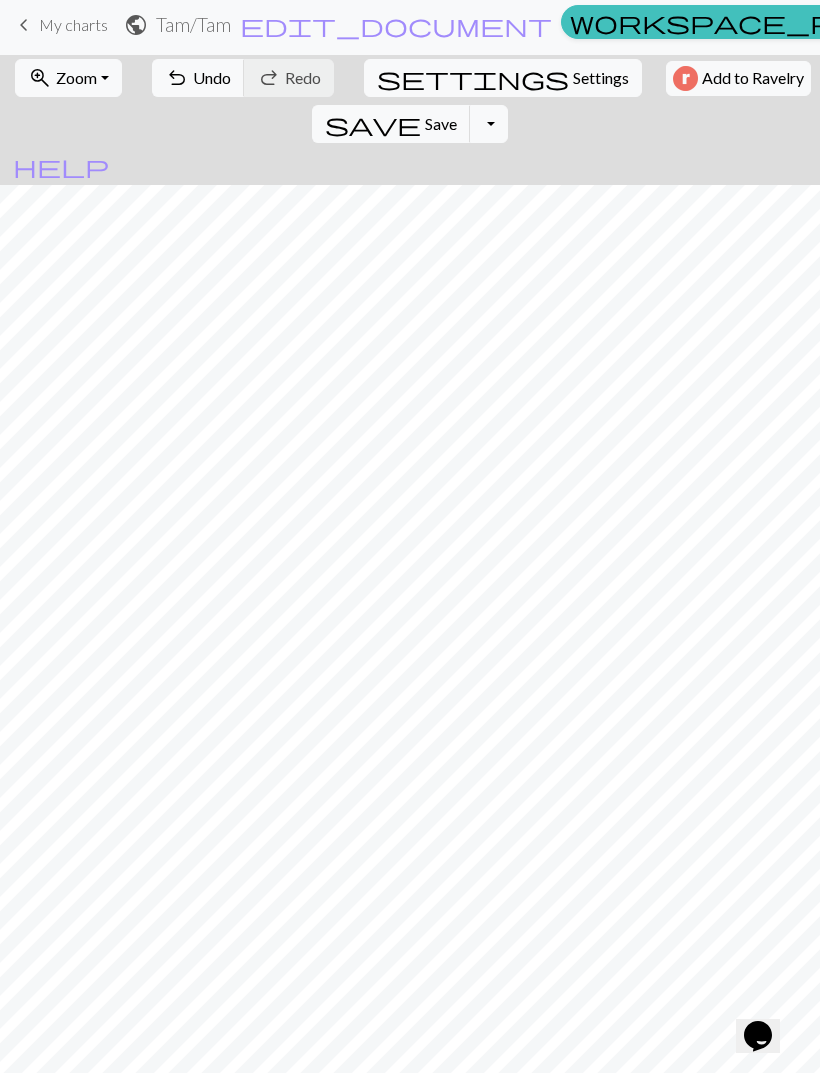 click at bounding box center (192, 1132) 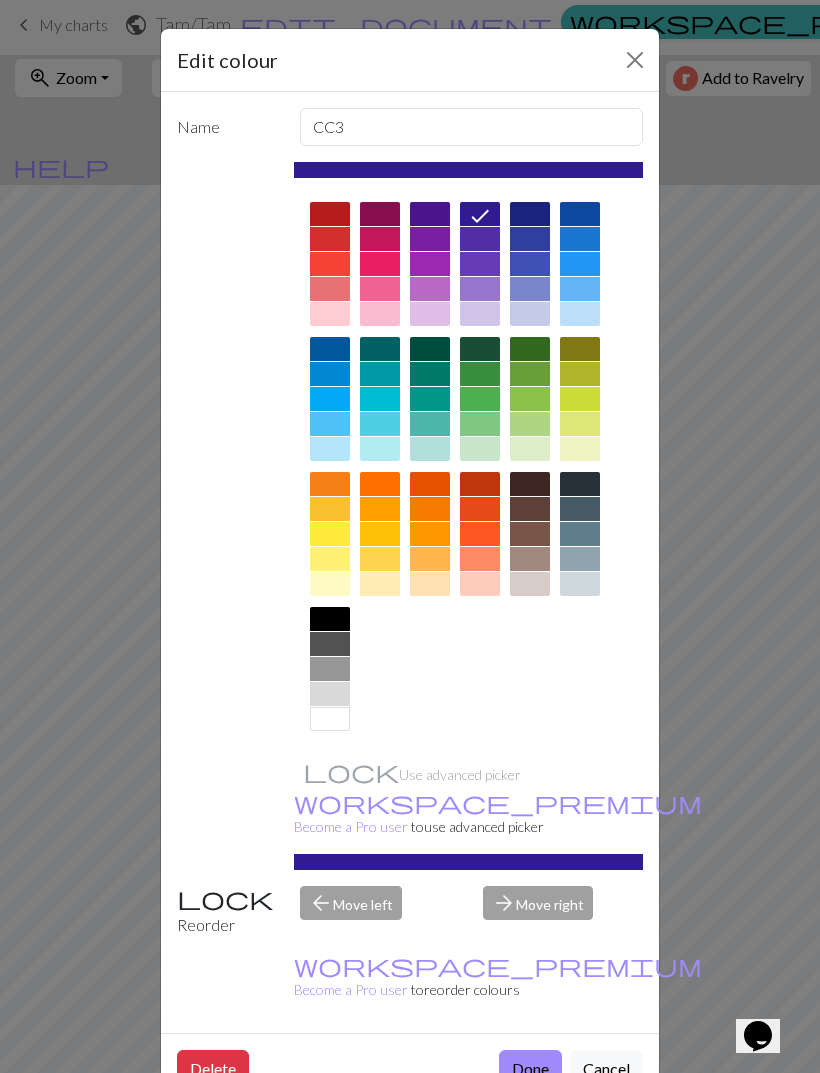 click on "Edit colour Name CC3 Use advanced picker workspace_premium Become a Pro user   to  use advanced picker Reorder arrow_back Move left arrow_forward Move right workspace_premium Become a Pro user   to  reorder colours Delete Done Cancel" at bounding box center (410, 536) 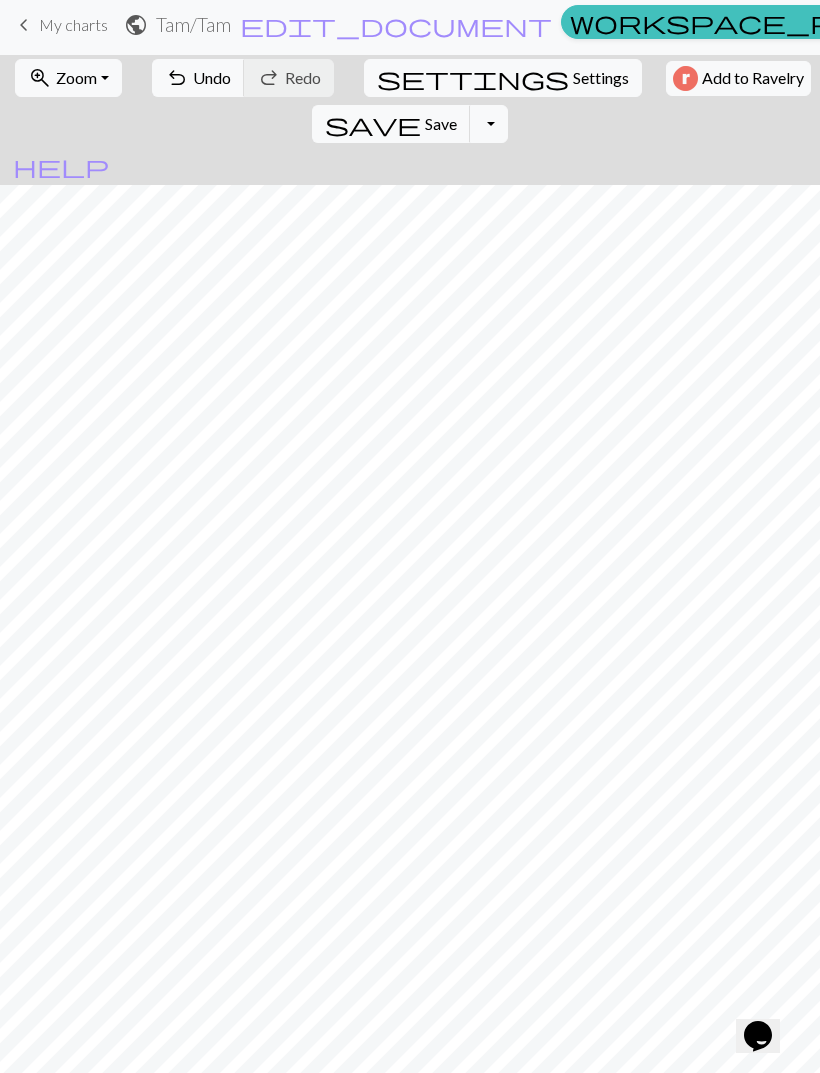 click on "Undo" at bounding box center [212, 77] 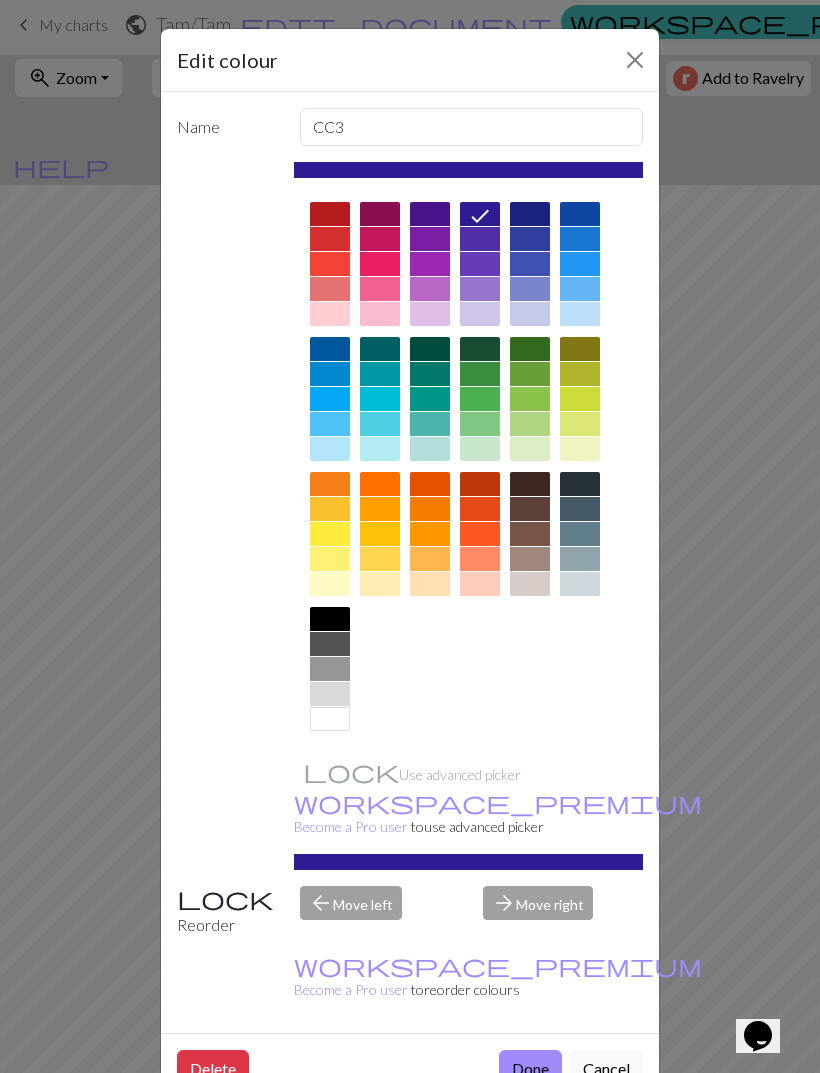 click at bounding box center [635, 60] 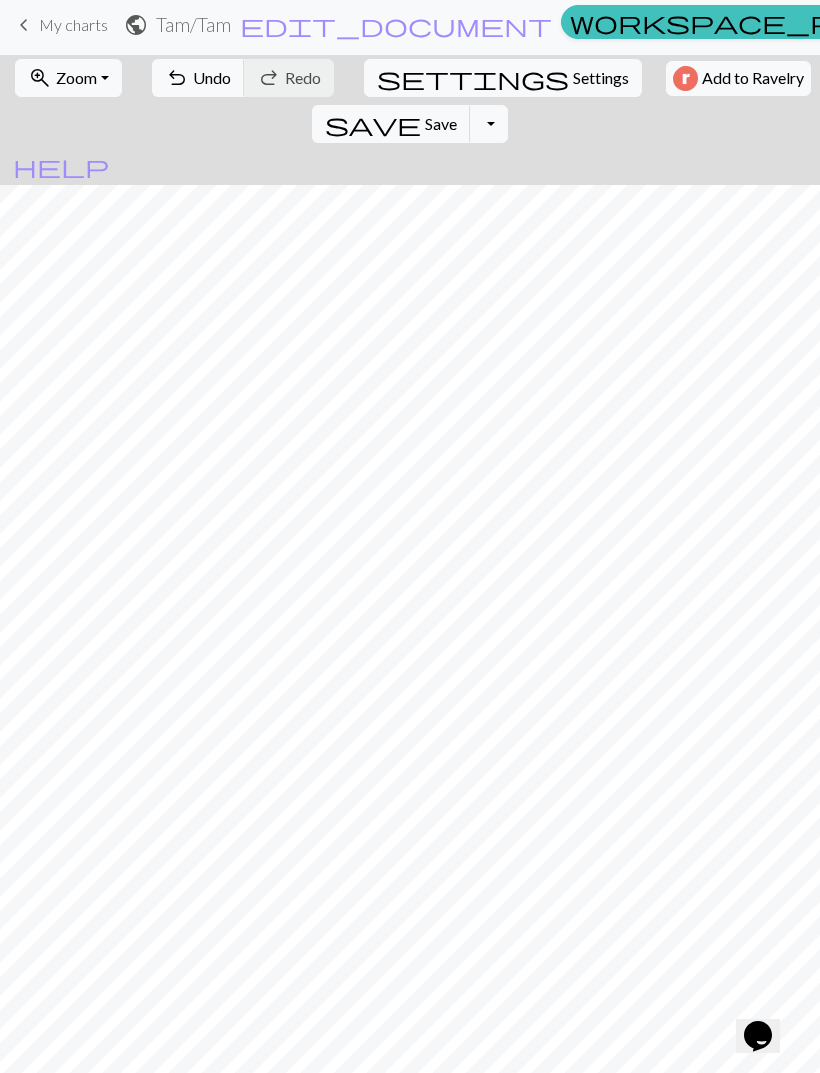 click on "save" at bounding box center [373, 124] 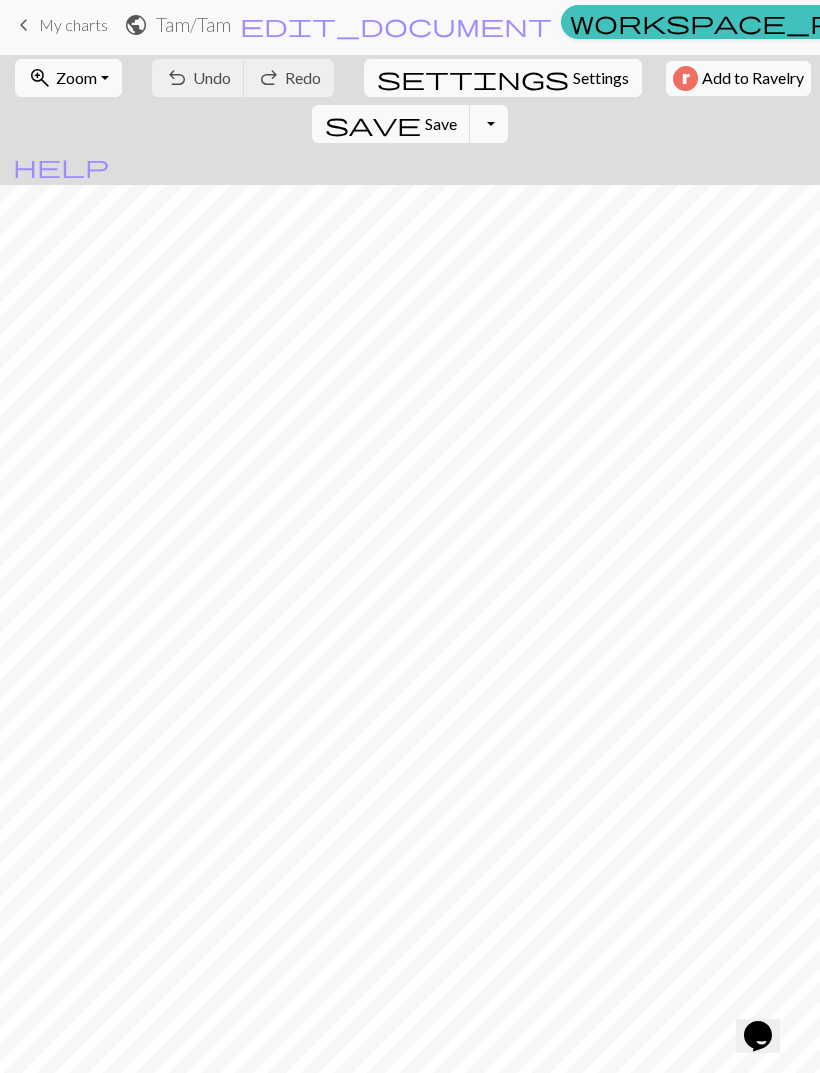 click at bounding box center [192, 1132] 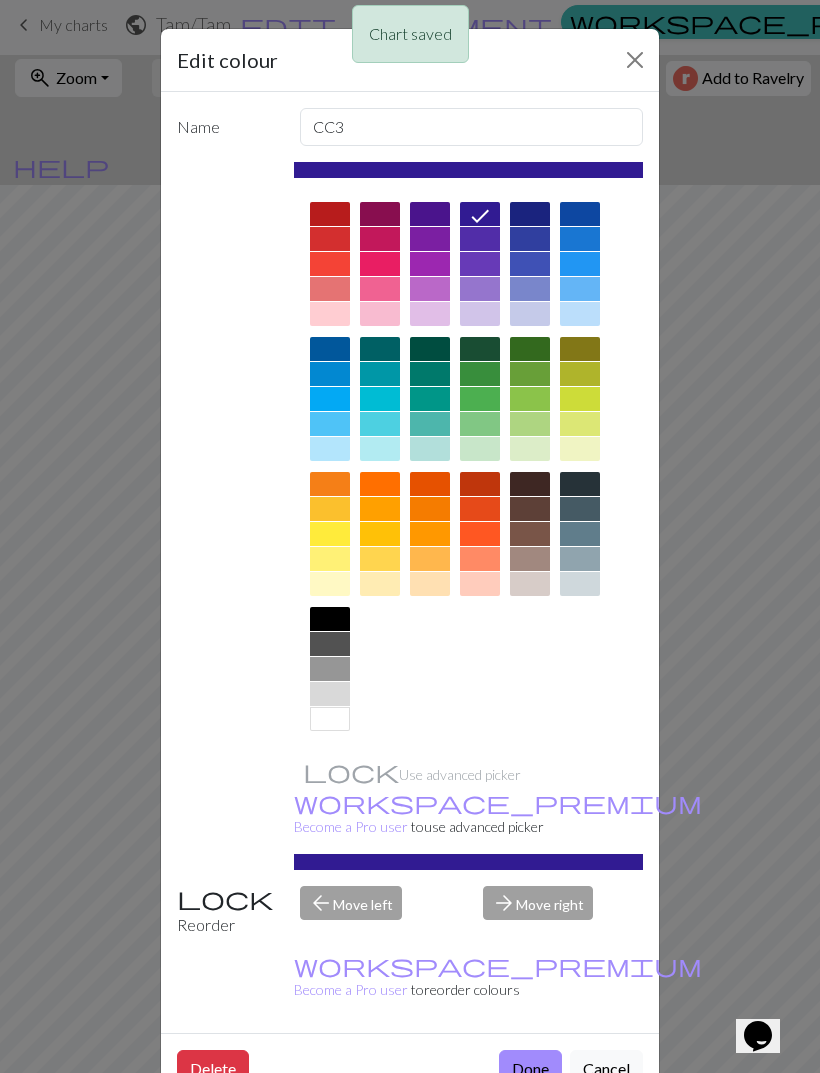 click on "Edit colour Name CC3 Use advanced picker workspace_premium Become a Pro user   to  use advanced picker Reorder arrow_back Move left arrow_forward Move right workspace_premium Become a Pro user   to  reorder colours Delete Done Cancel" at bounding box center (410, 536) 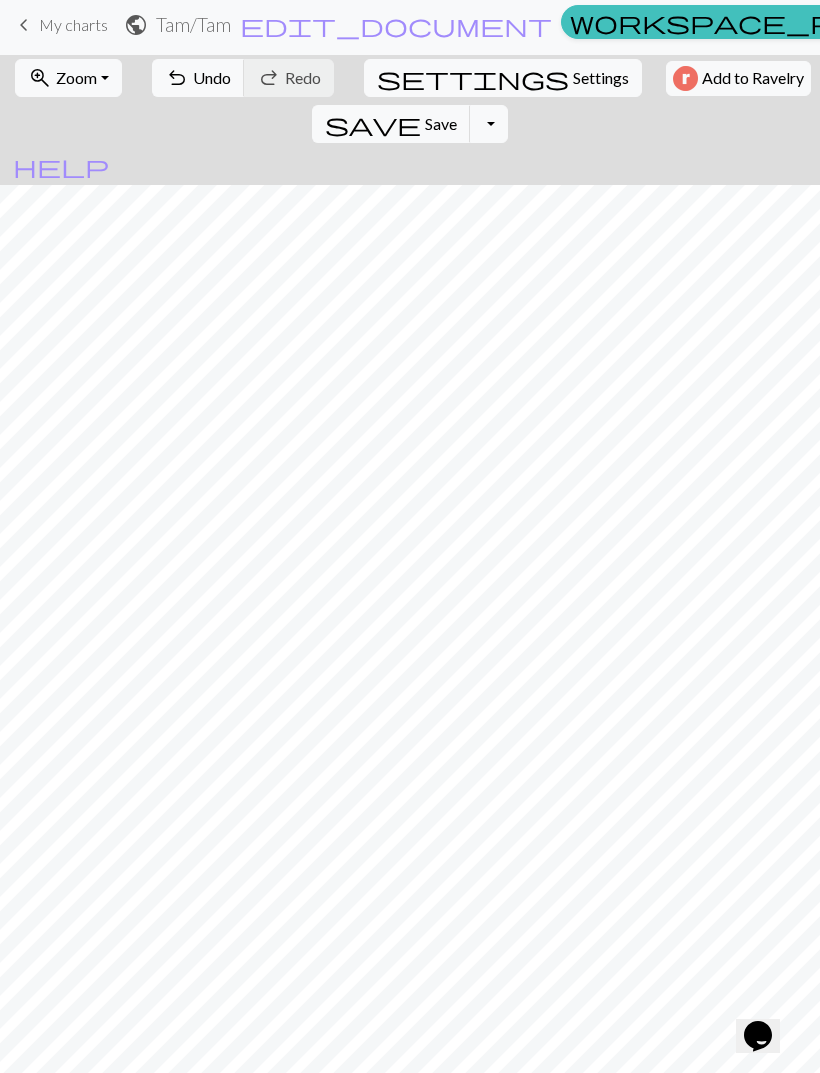 click at bounding box center (30, 1132) 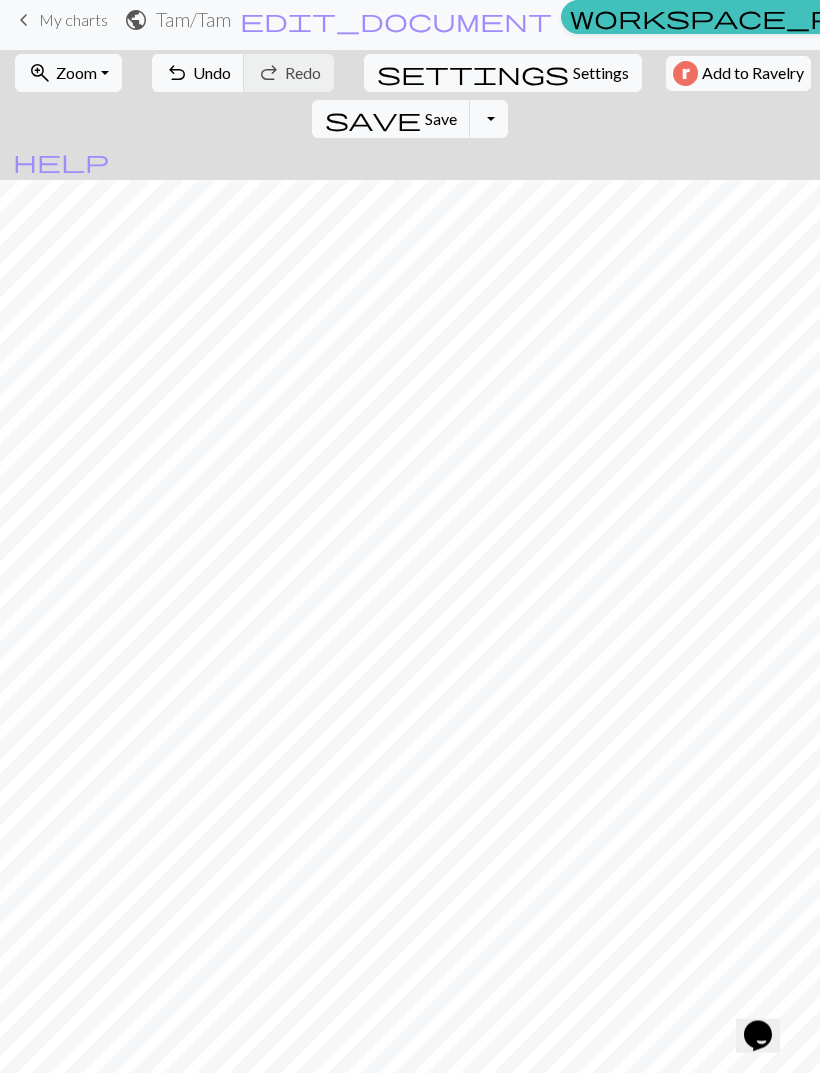 click at bounding box center [30, 1128] 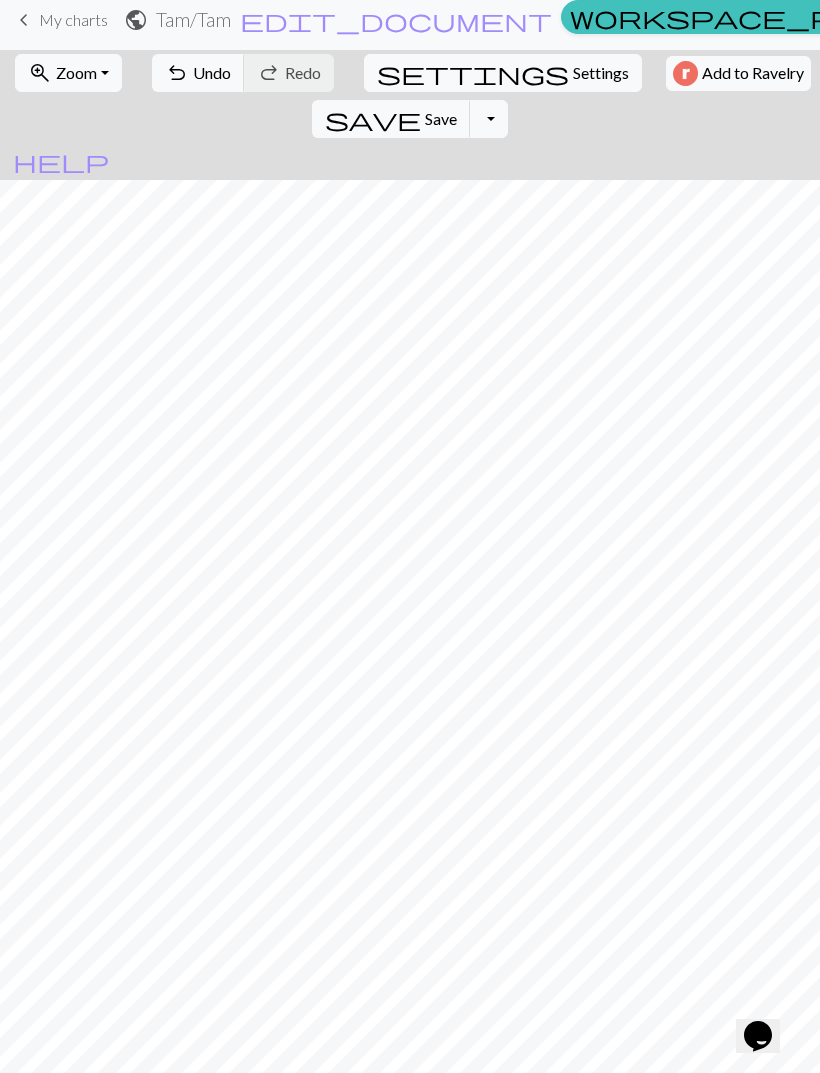 click at bounding box center [192, 1127] 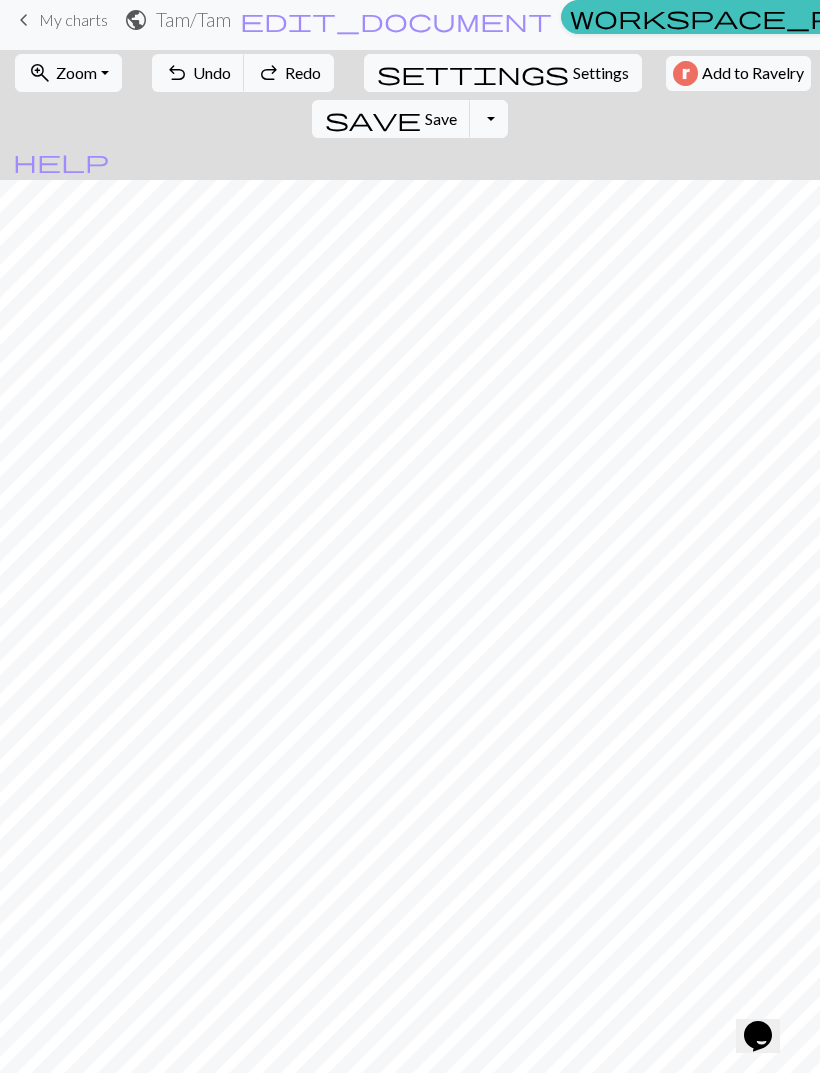 click on "Undo" at bounding box center [212, 72] 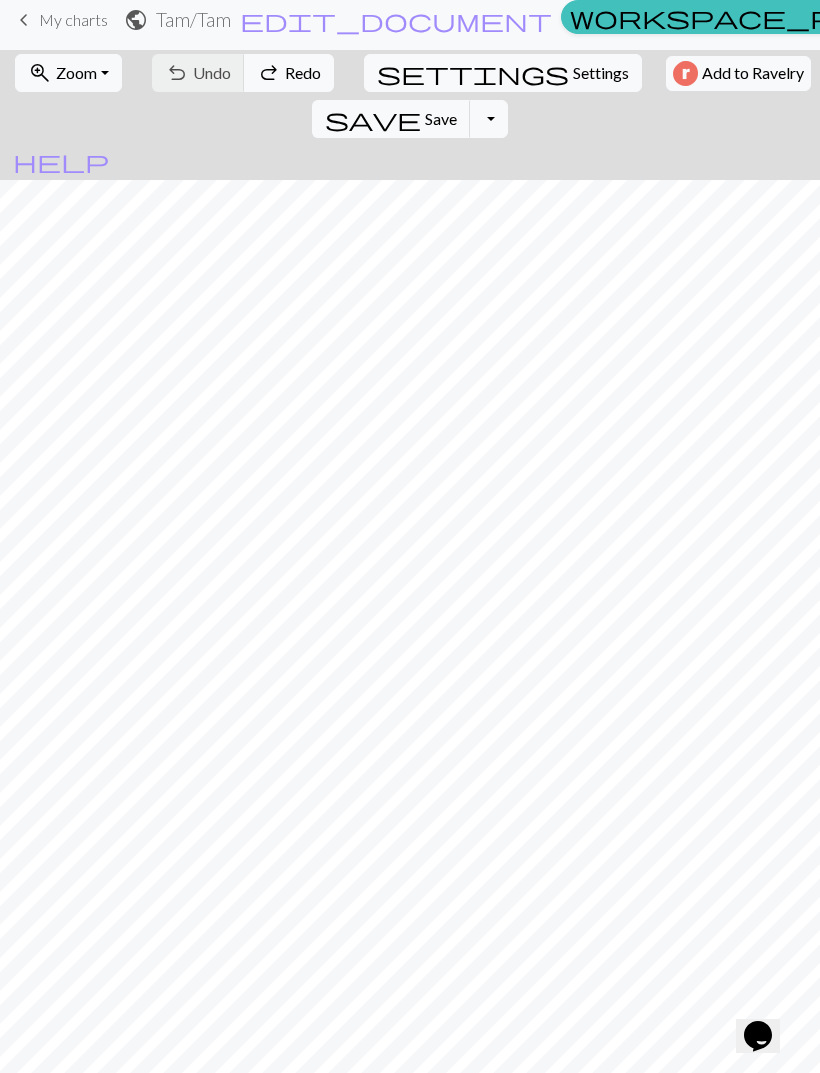 click on "undo Undo Undo redo Redo Redo" at bounding box center [243, 73] 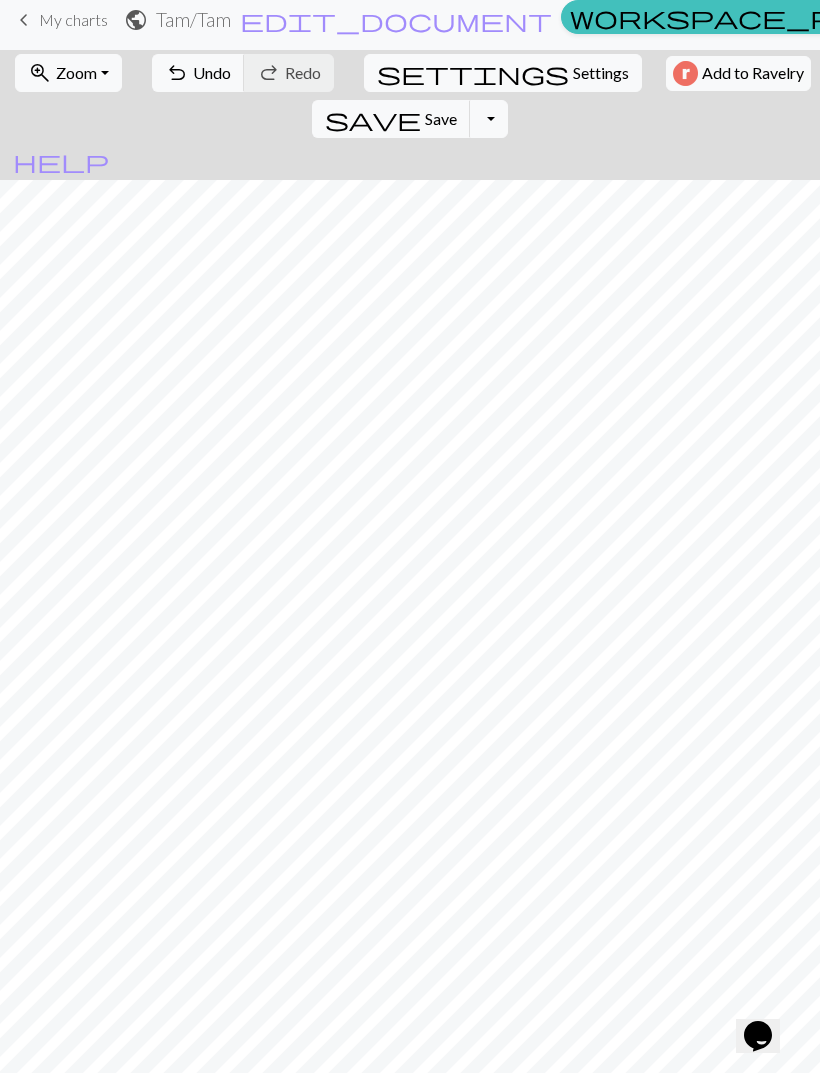 click at bounding box center (30, 1127) 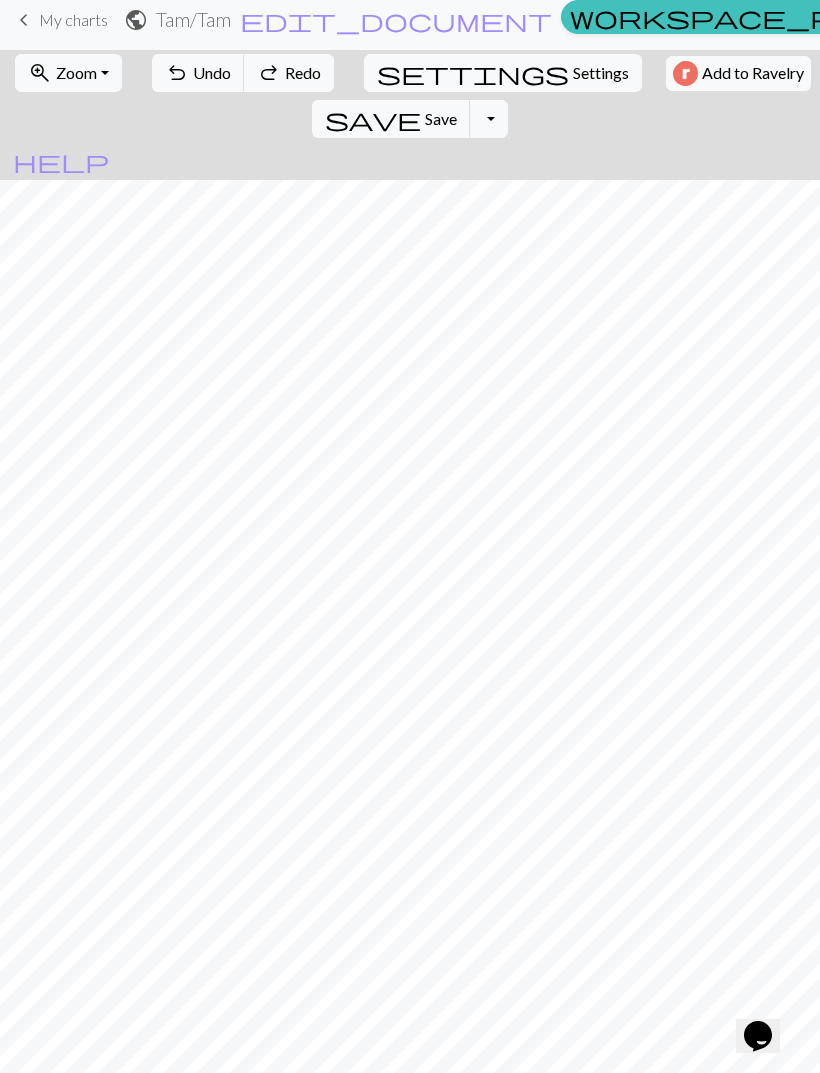 click on "Undo" at bounding box center [212, 72] 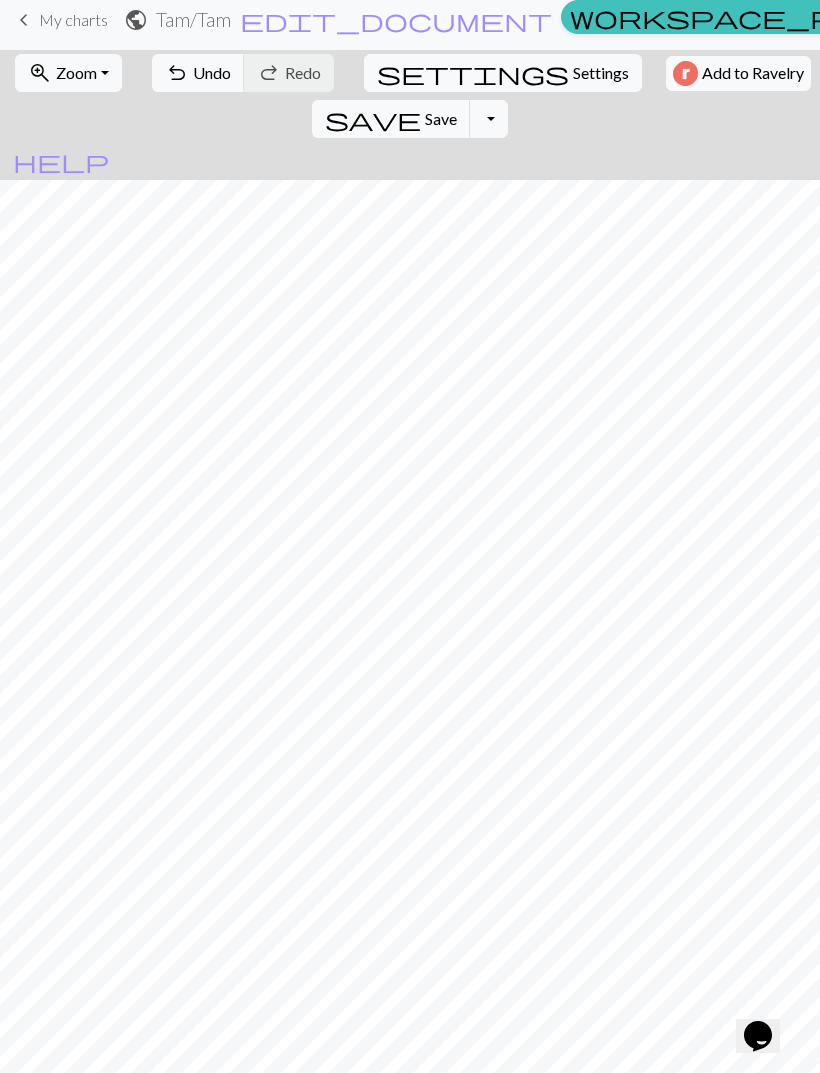 click at bounding box center (192, 1127) 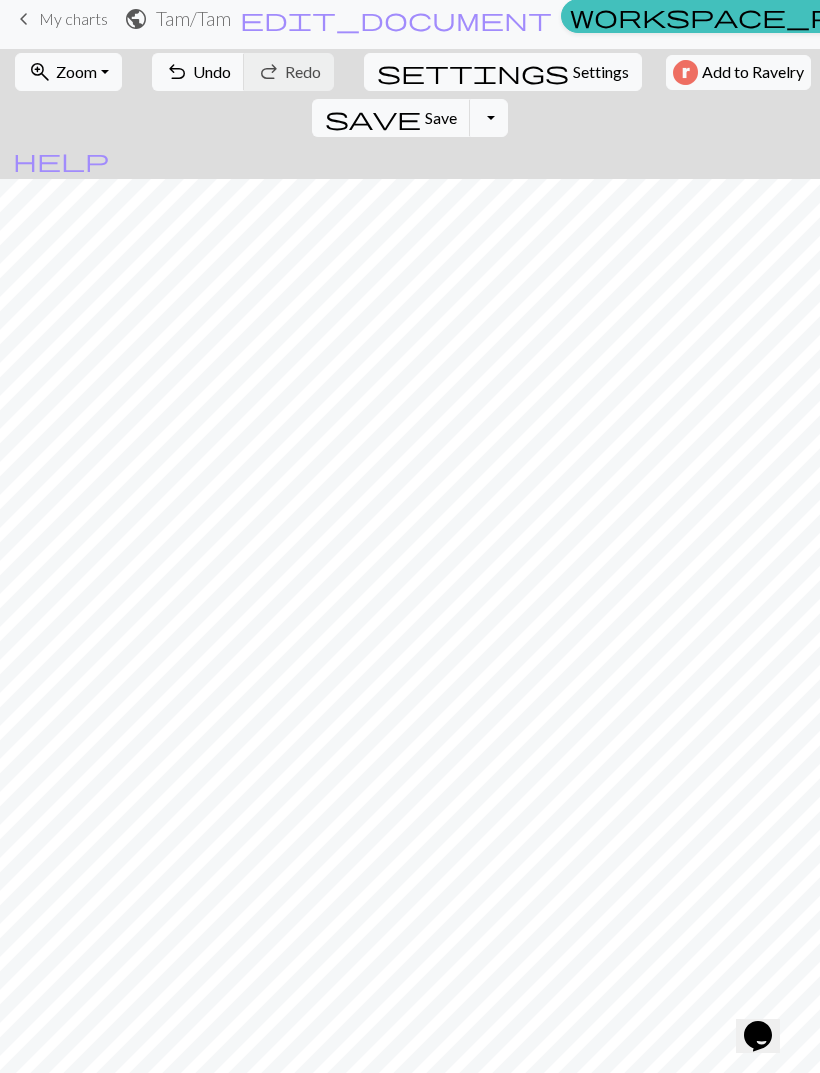 click at bounding box center [30, 1126] 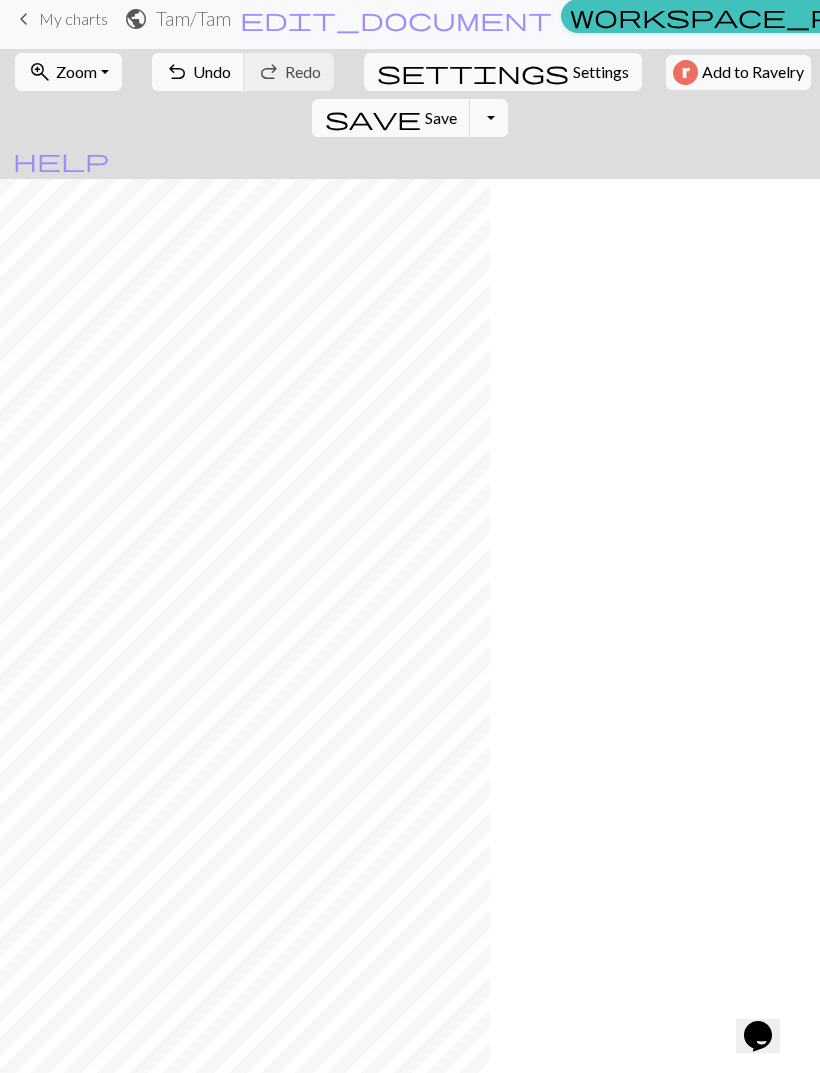 click at bounding box center (30, 1126) 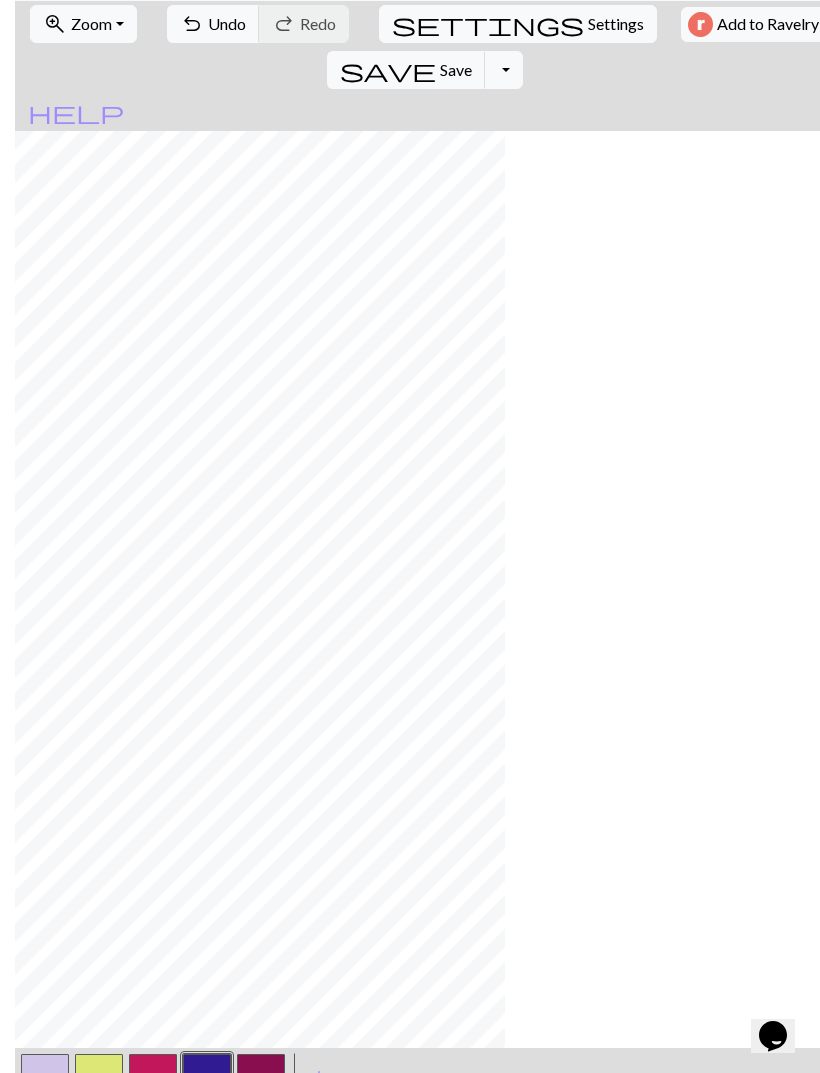 scroll, scrollTop: 60, scrollLeft: 0, axis: vertical 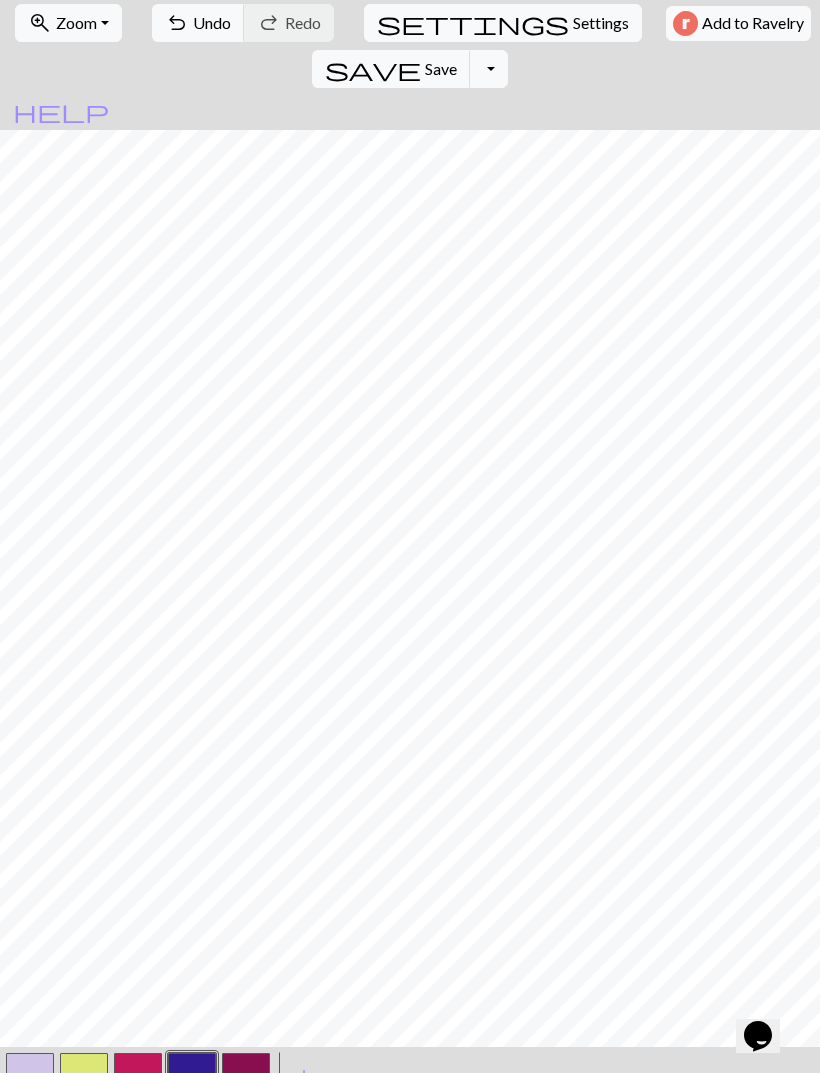 click at bounding box center [30, 1077] 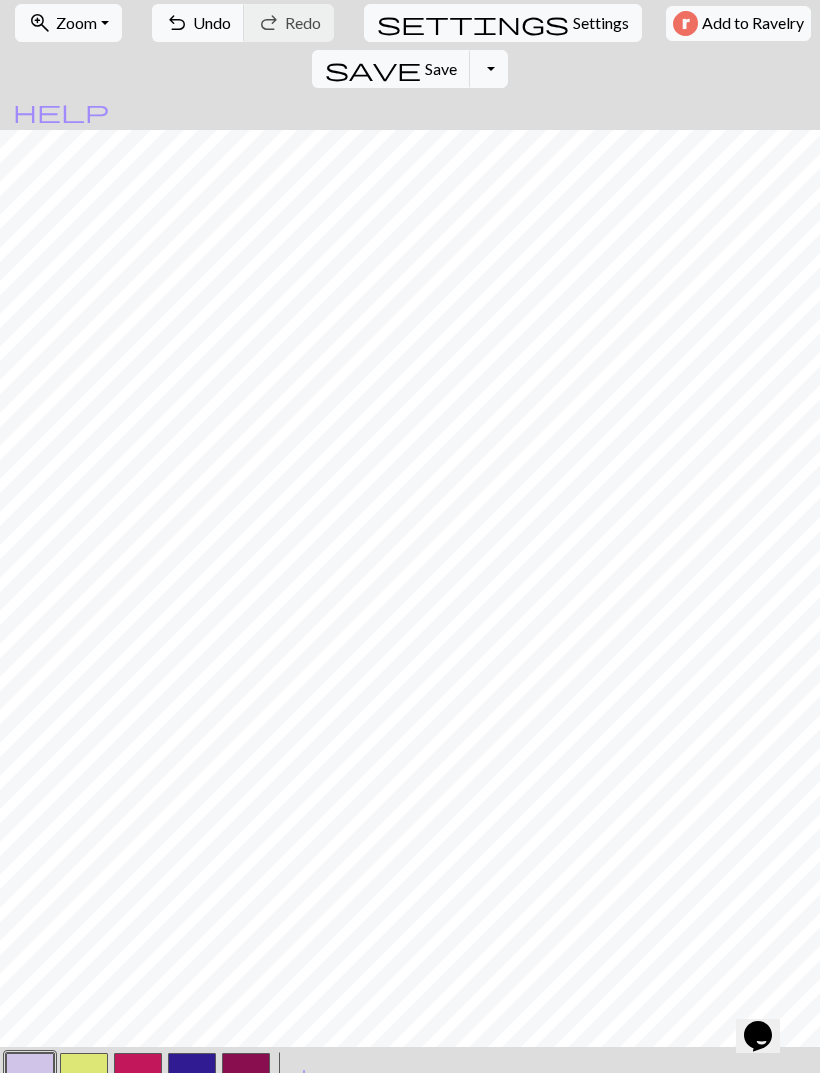 click at bounding box center [192, 1077] 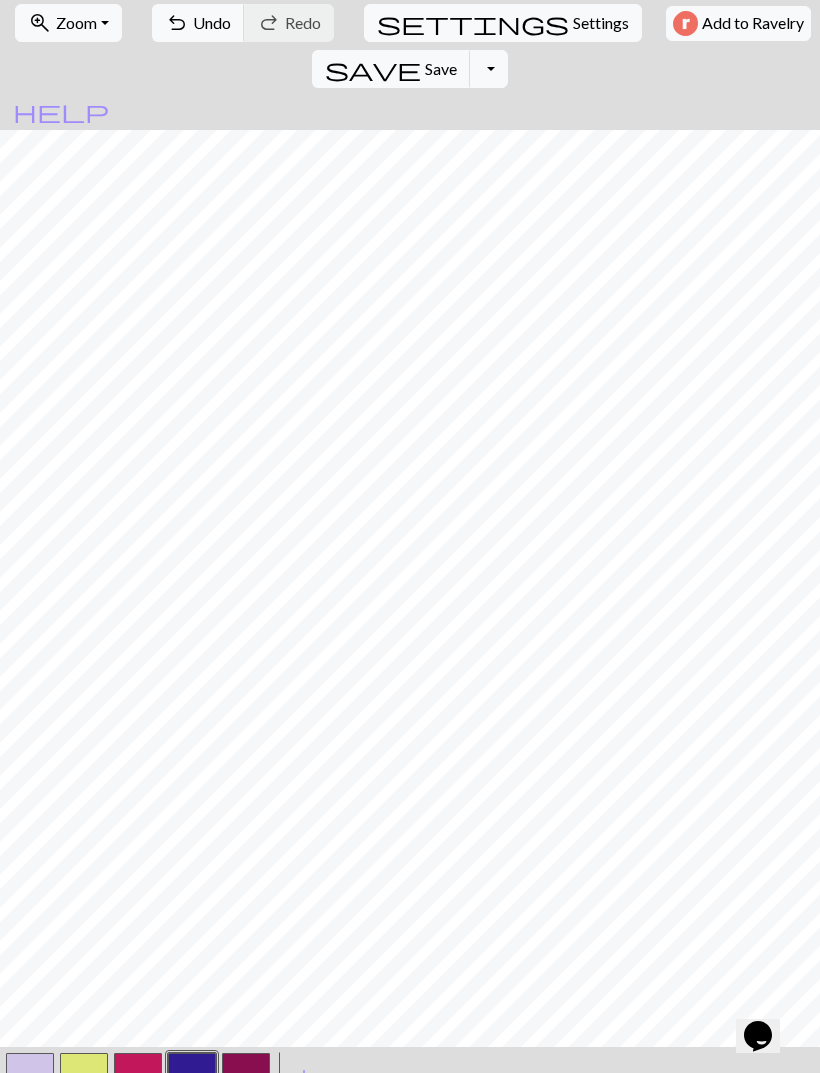 click at bounding box center [30, 1077] 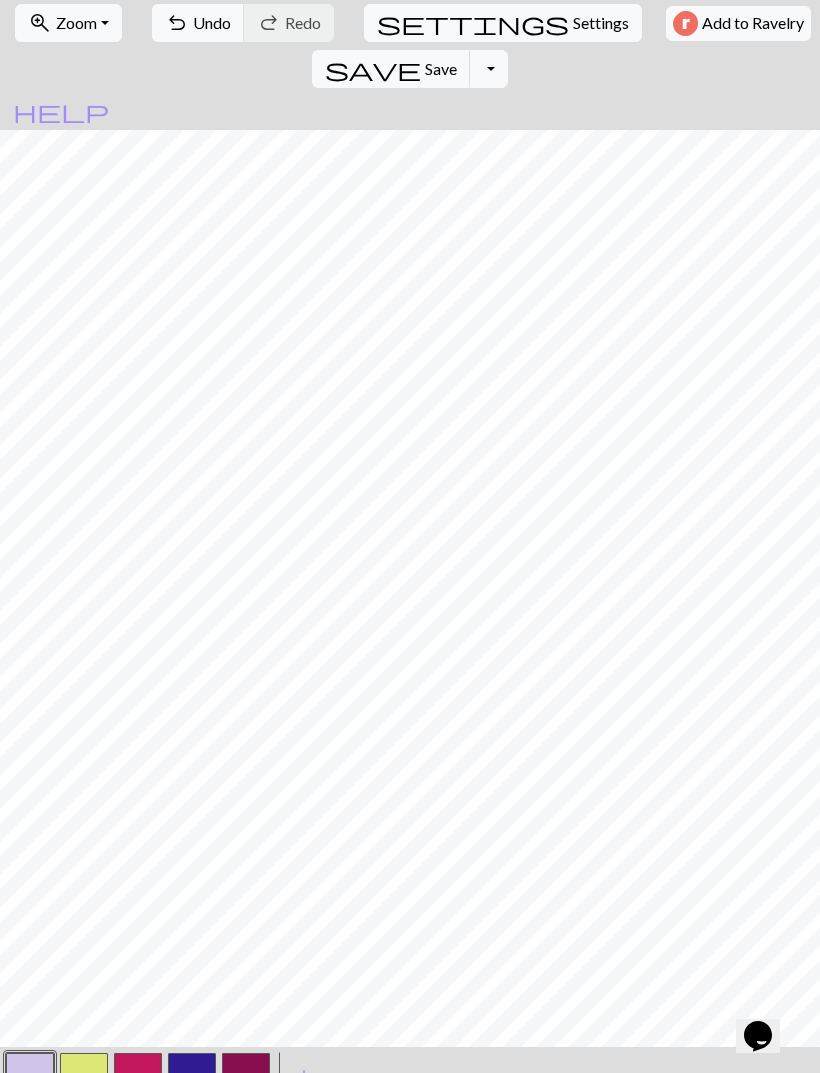 click at bounding box center [246, 1077] 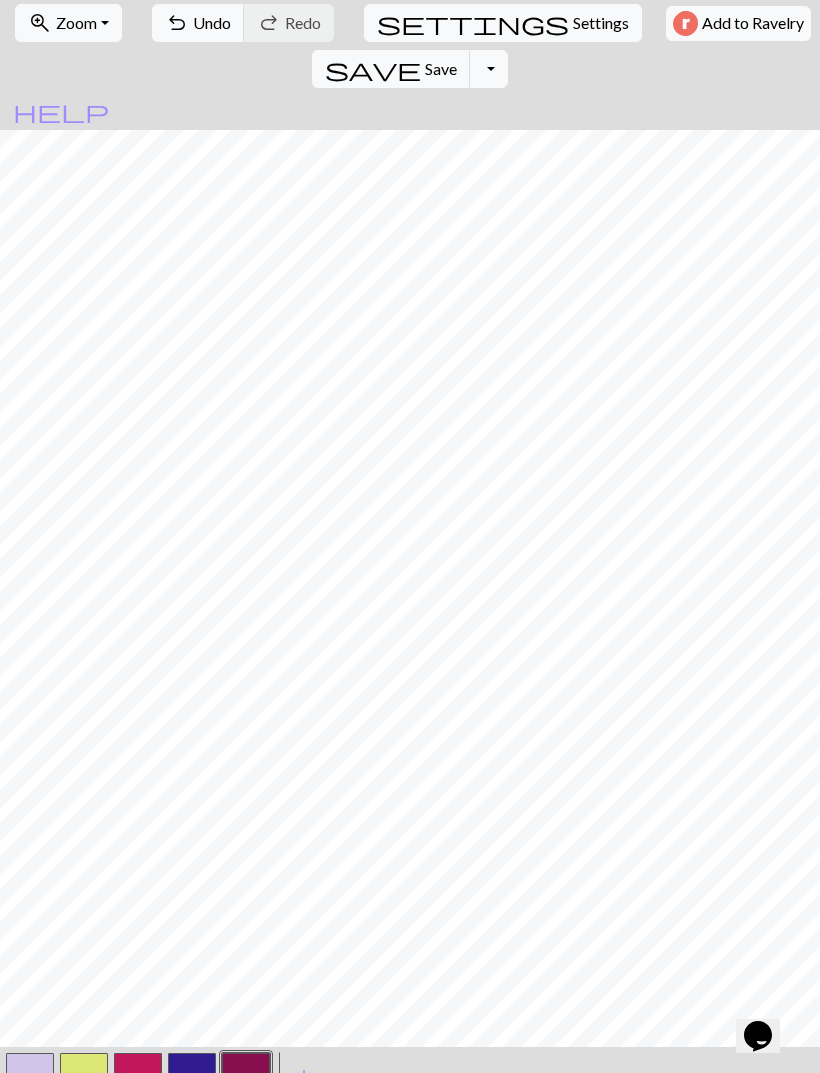 click at bounding box center [30, 1077] 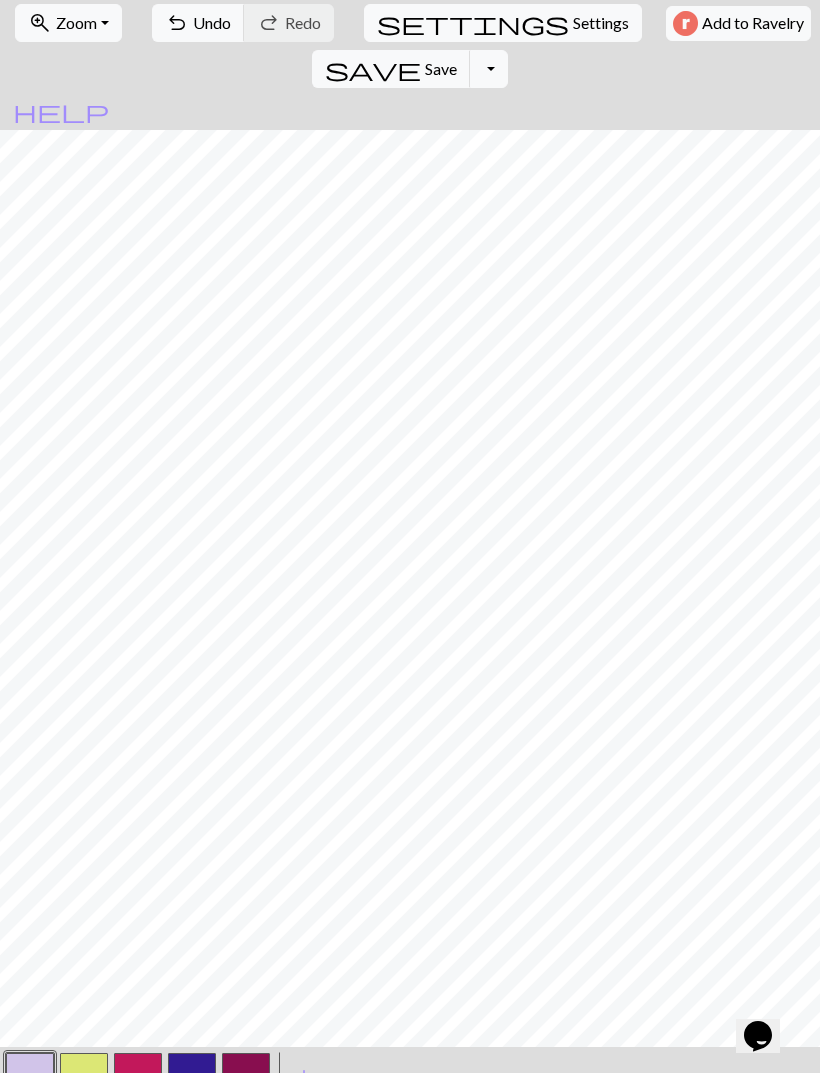 click at bounding box center [246, 1077] 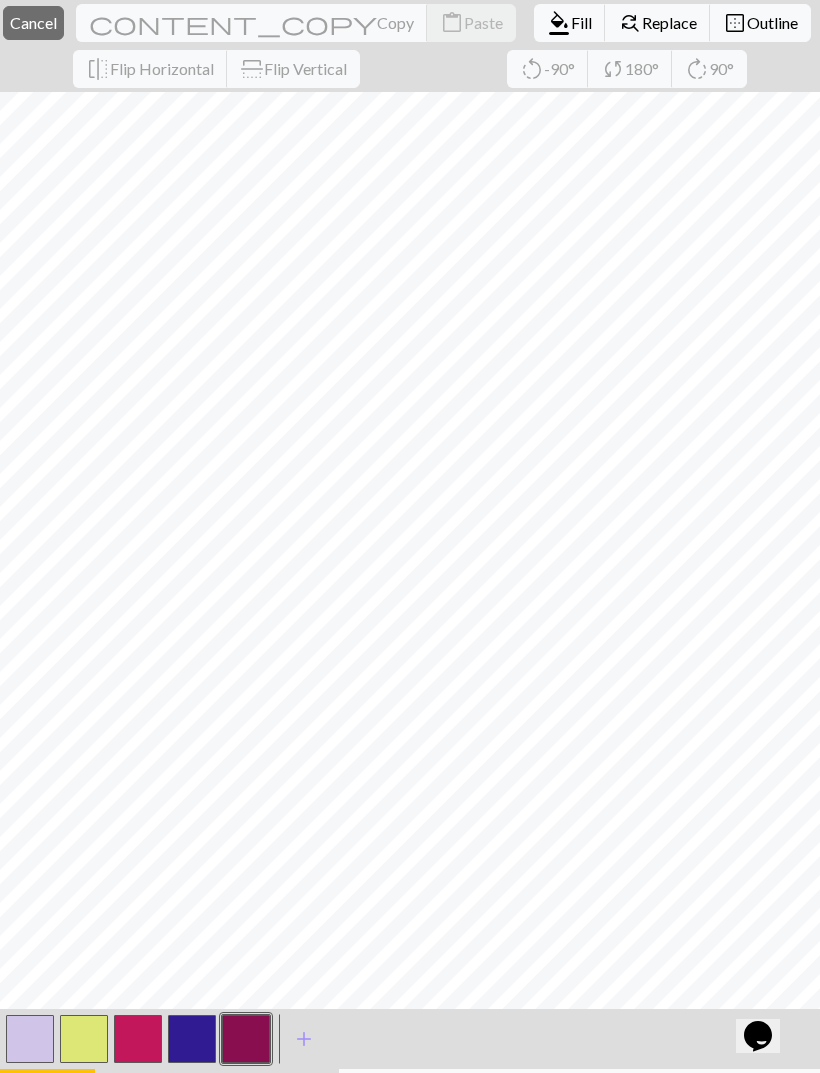 click at bounding box center (246, 1039) 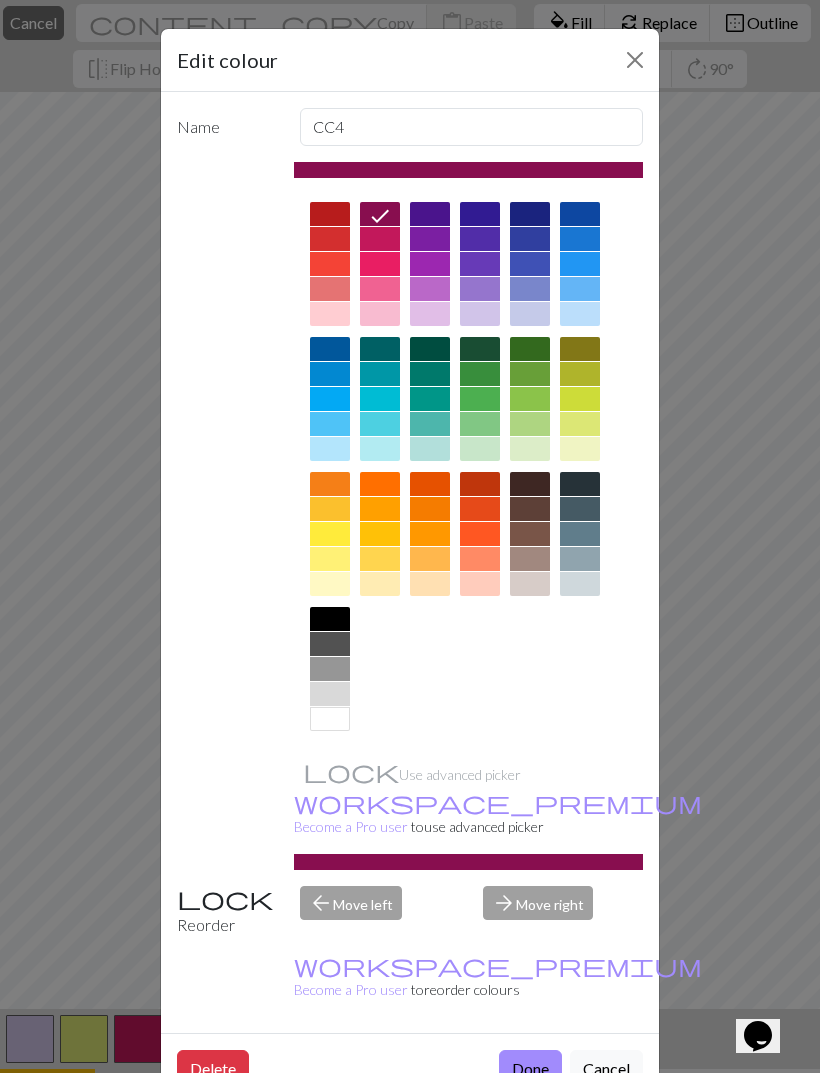click at bounding box center (635, 60) 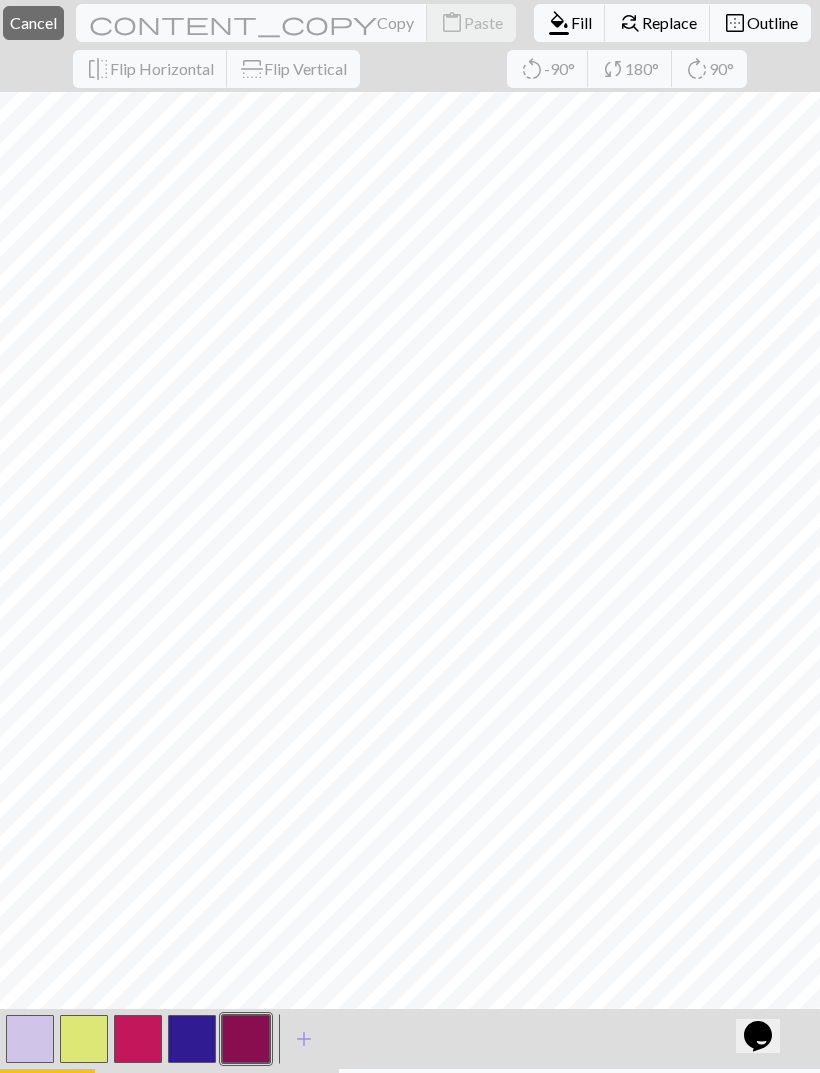 click on "Cancel" at bounding box center (33, 22) 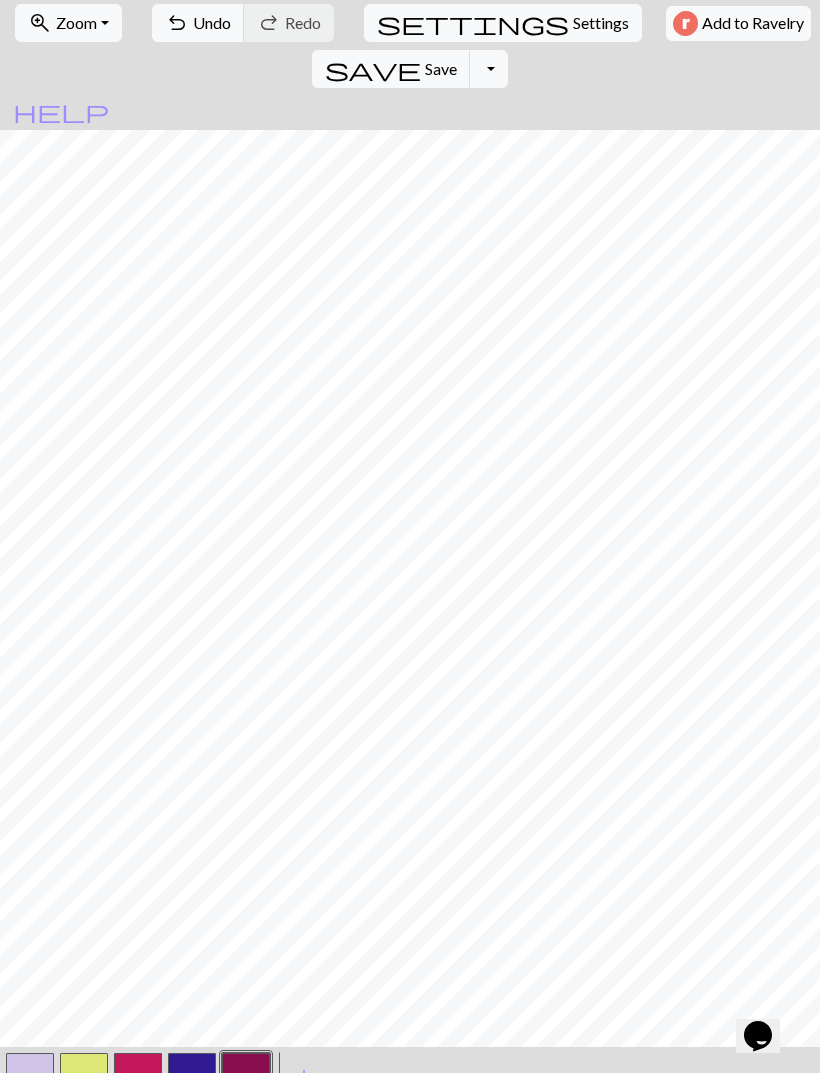 click at bounding box center [30, 1077] 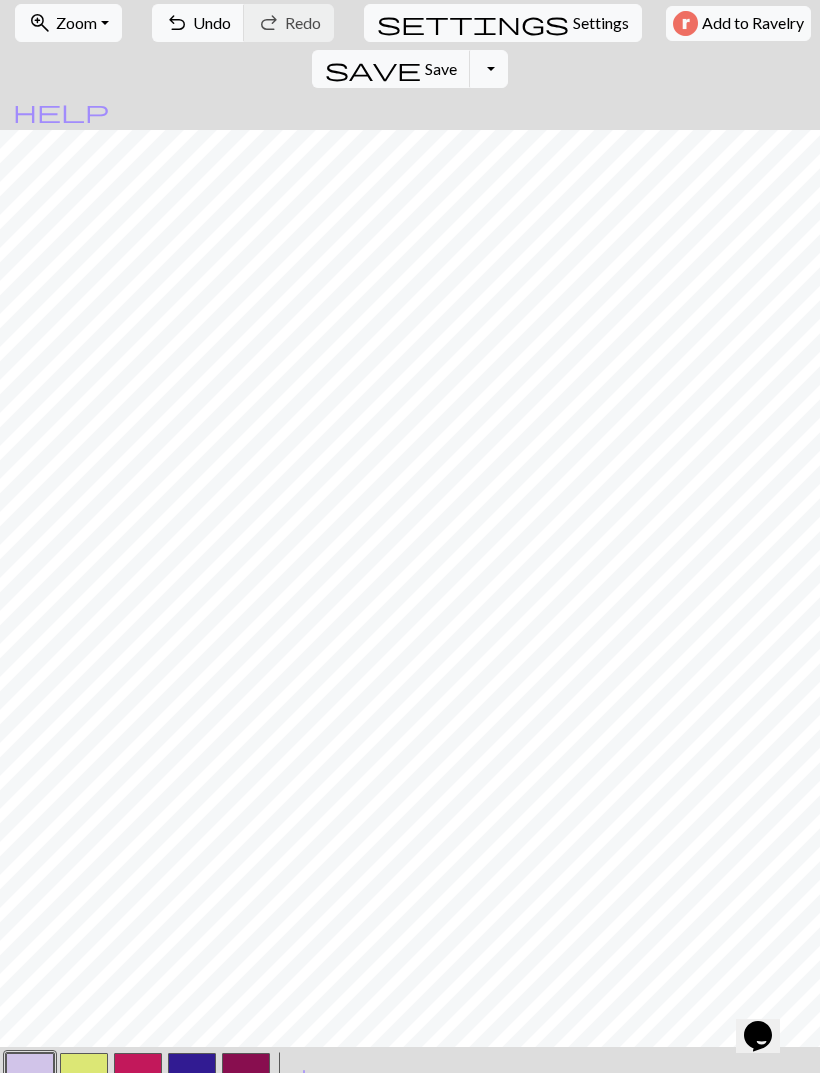 click at bounding box center (246, 1077) 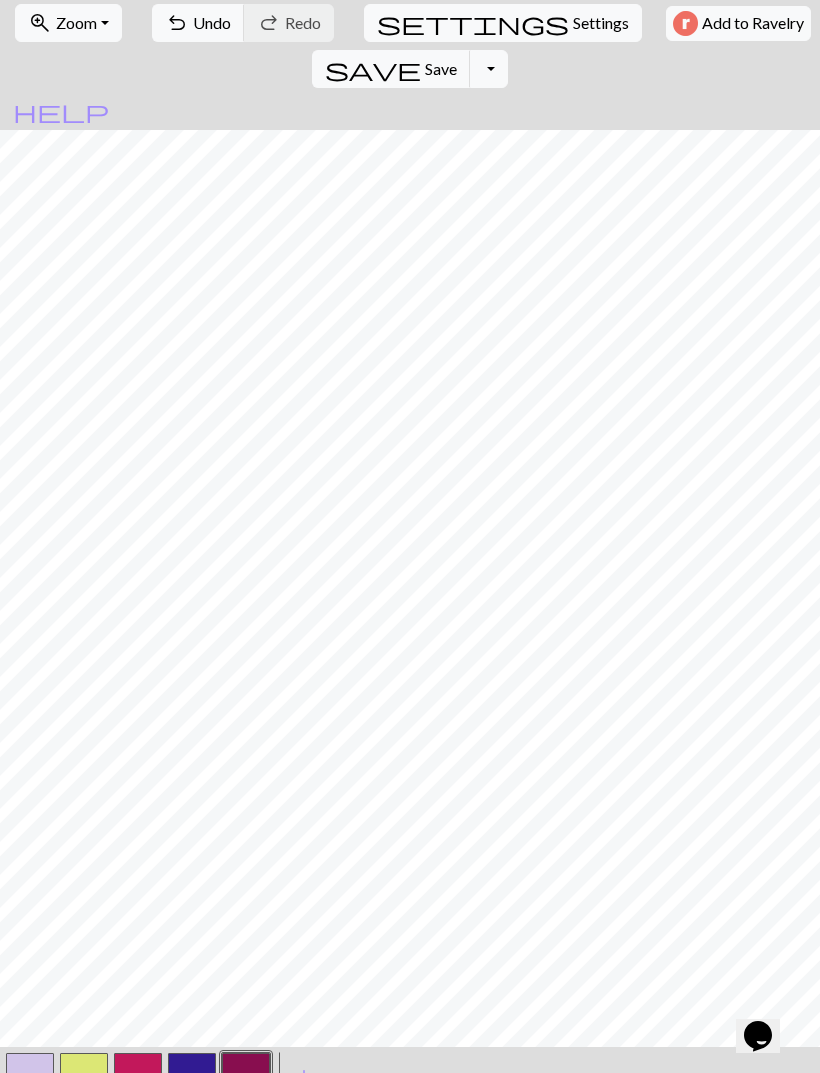 click at bounding box center (30, 1077) 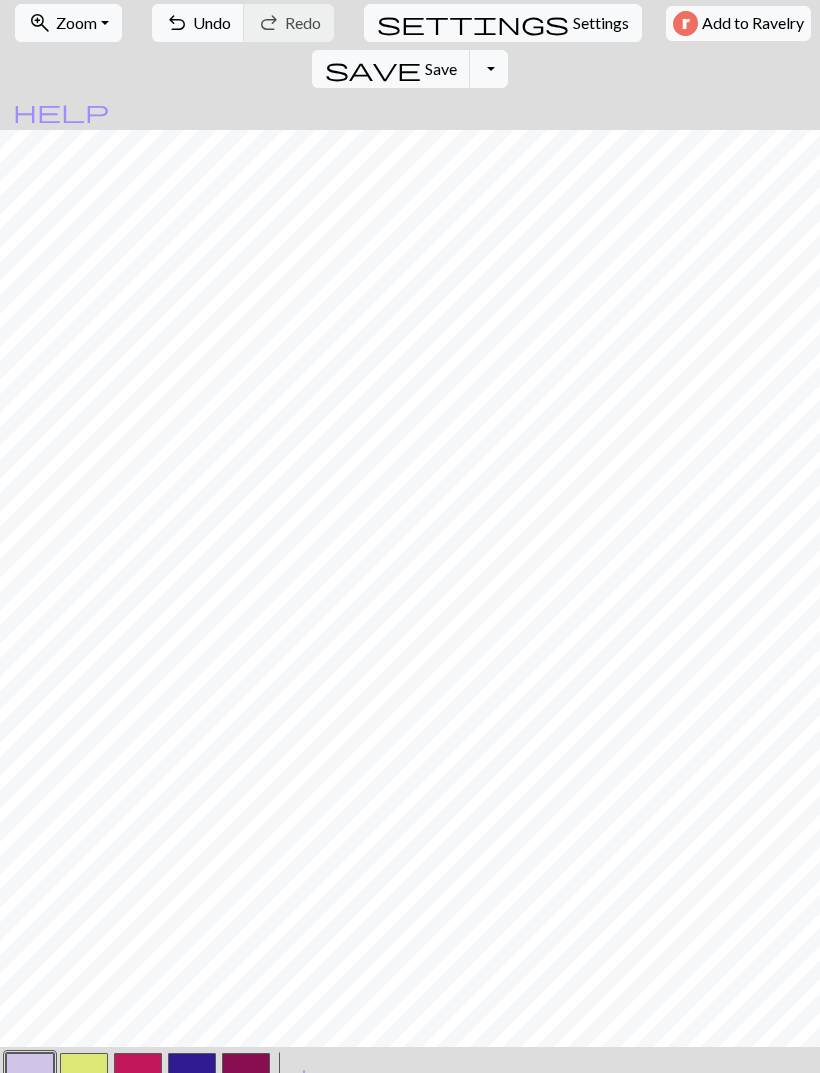 click at bounding box center [192, 1077] 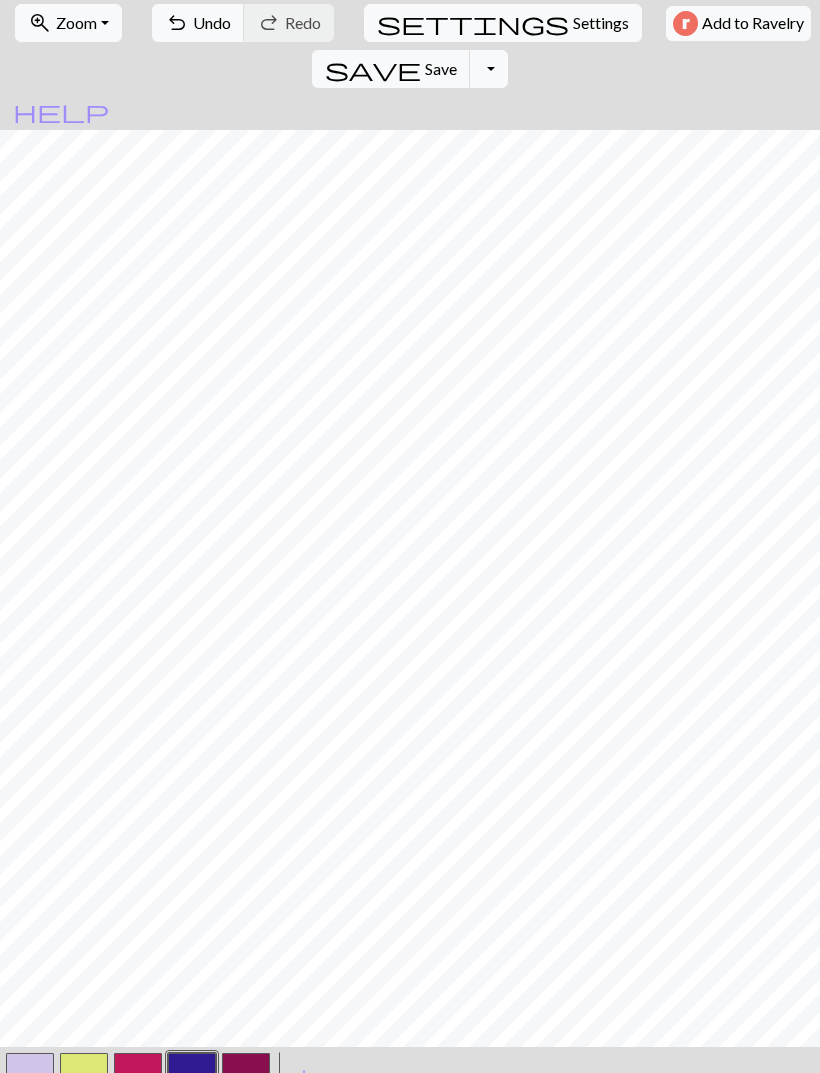 click at bounding box center [30, 1077] 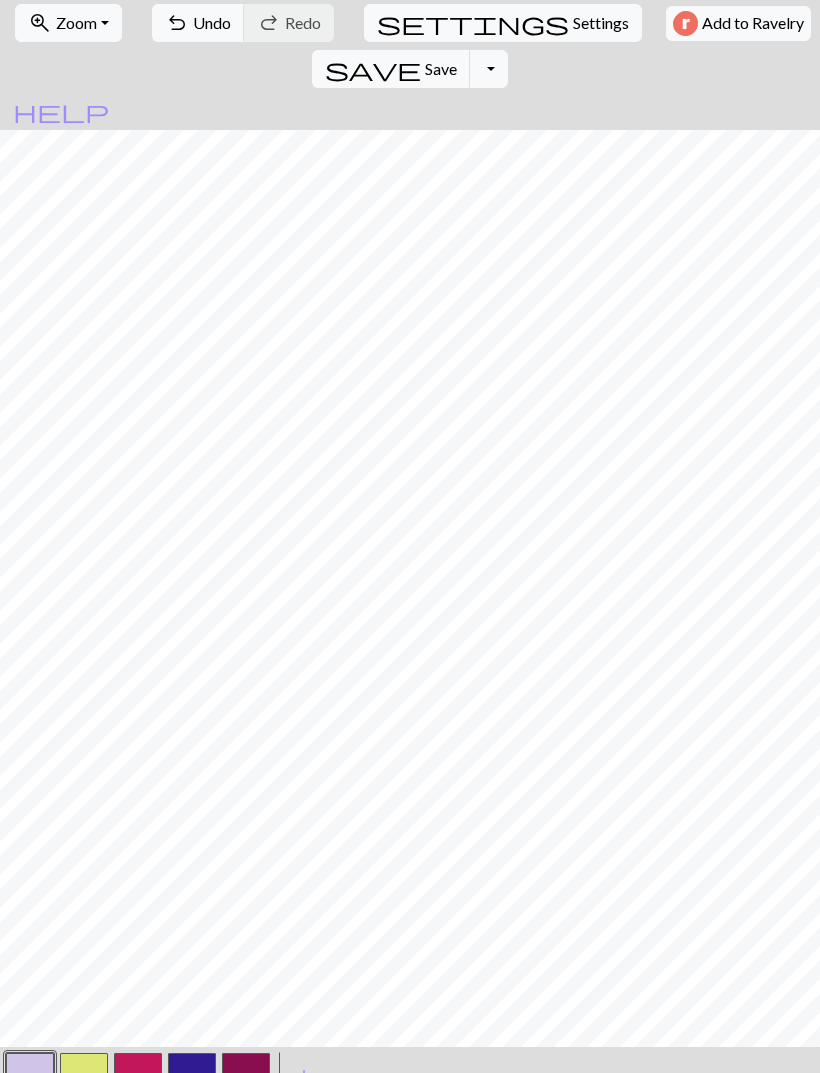 click at bounding box center (192, 1077) 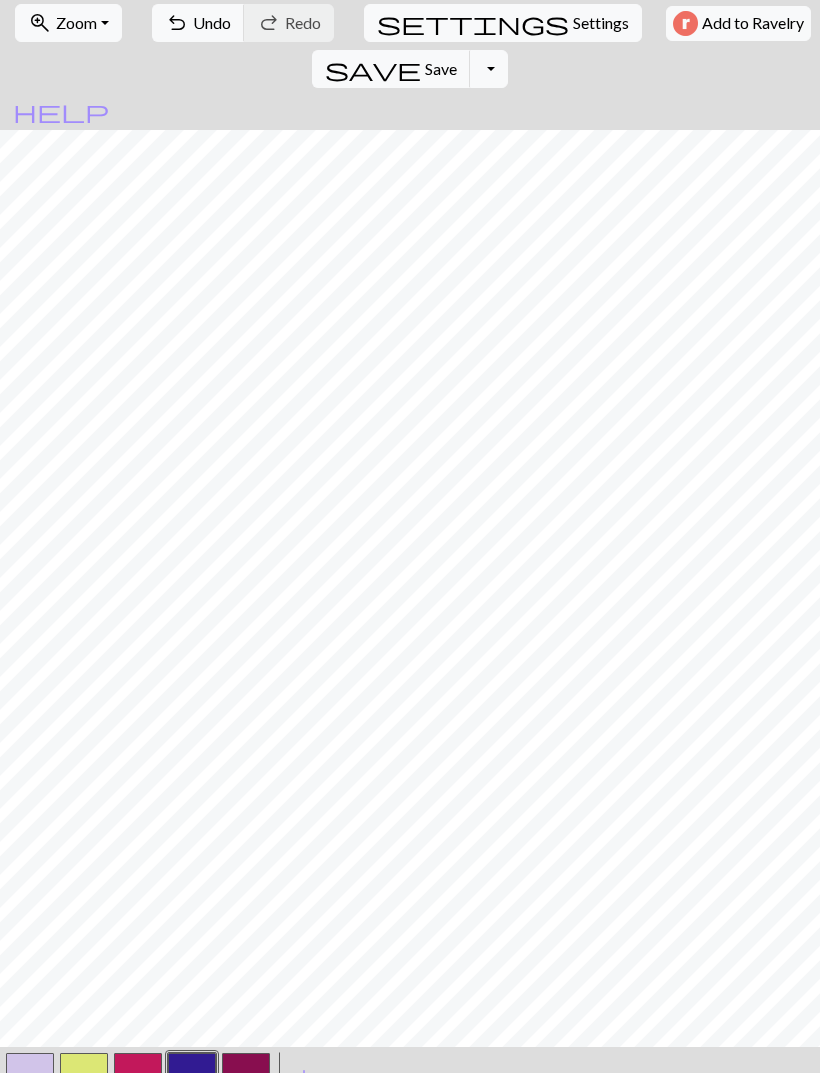 click at bounding box center [84, 1077] 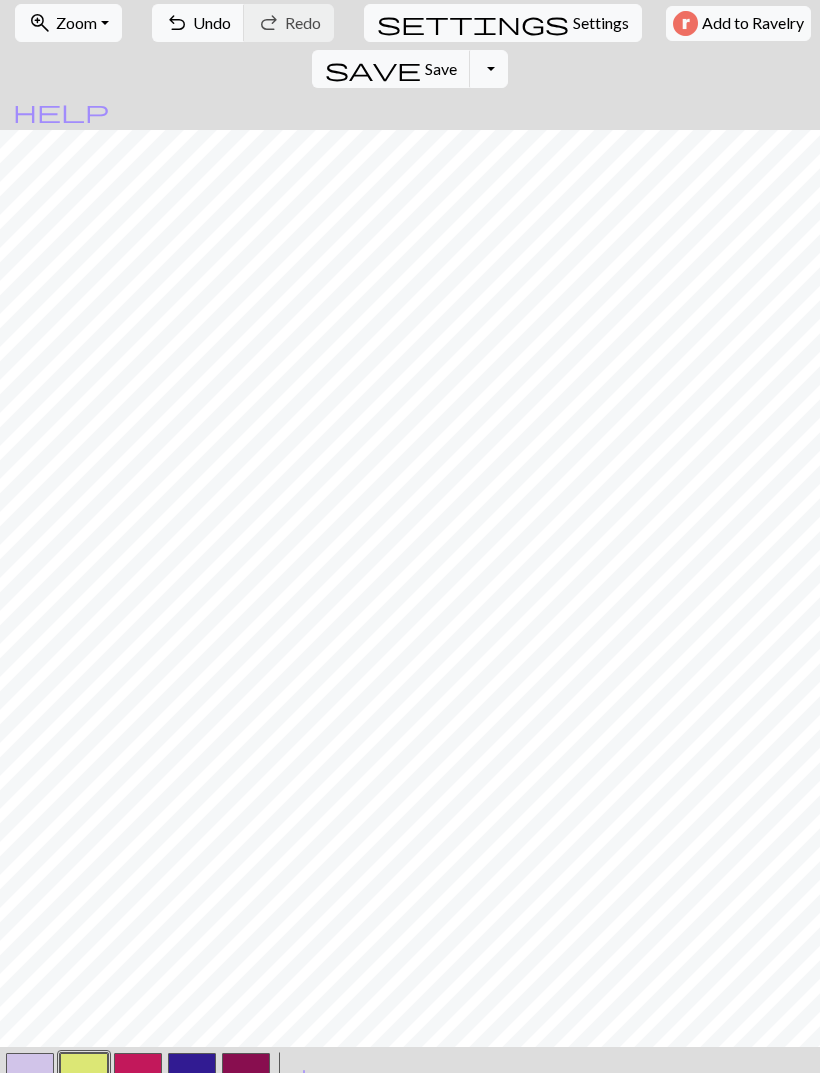 click at bounding box center (84, 1077) 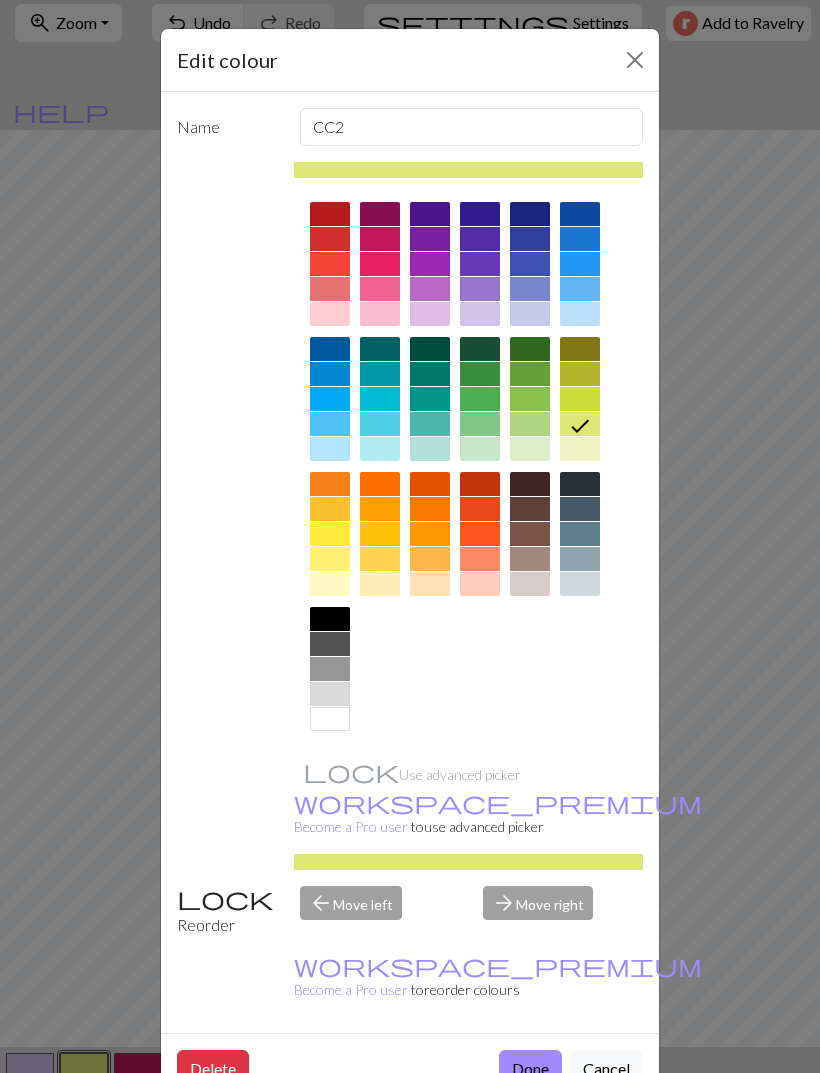 click on "Edit colour" at bounding box center (410, 60) 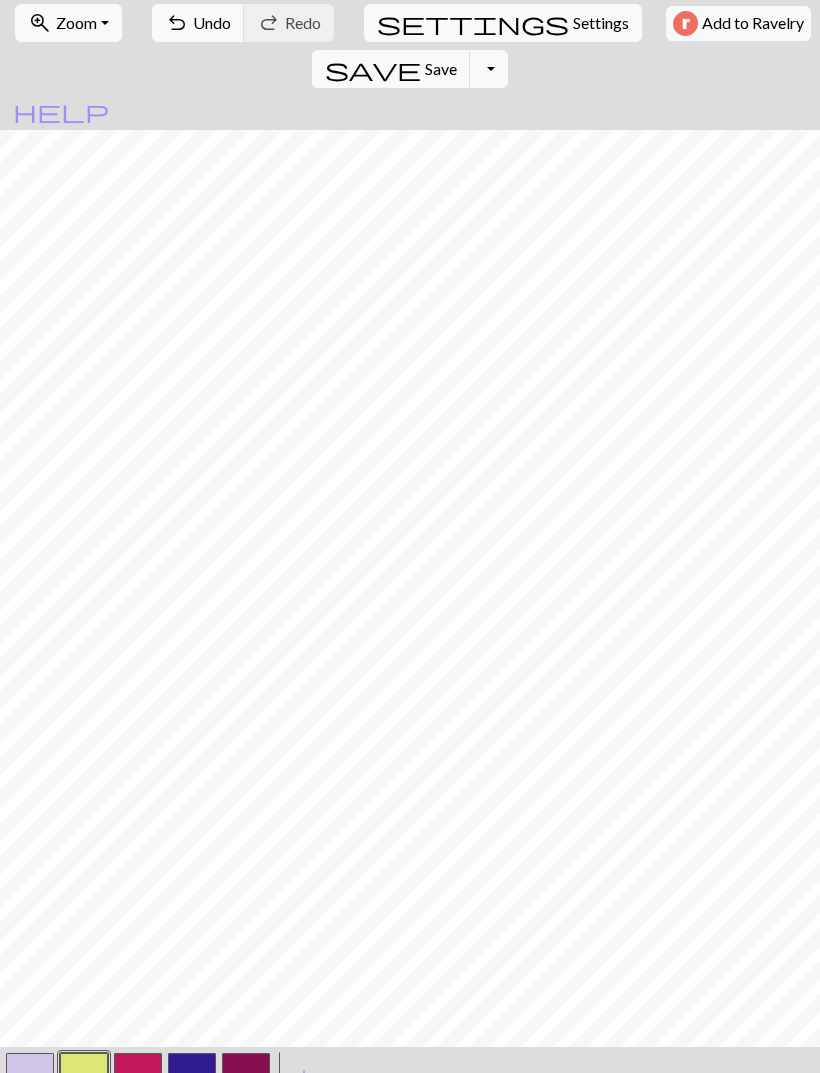 click at bounding box center [30, 1077] 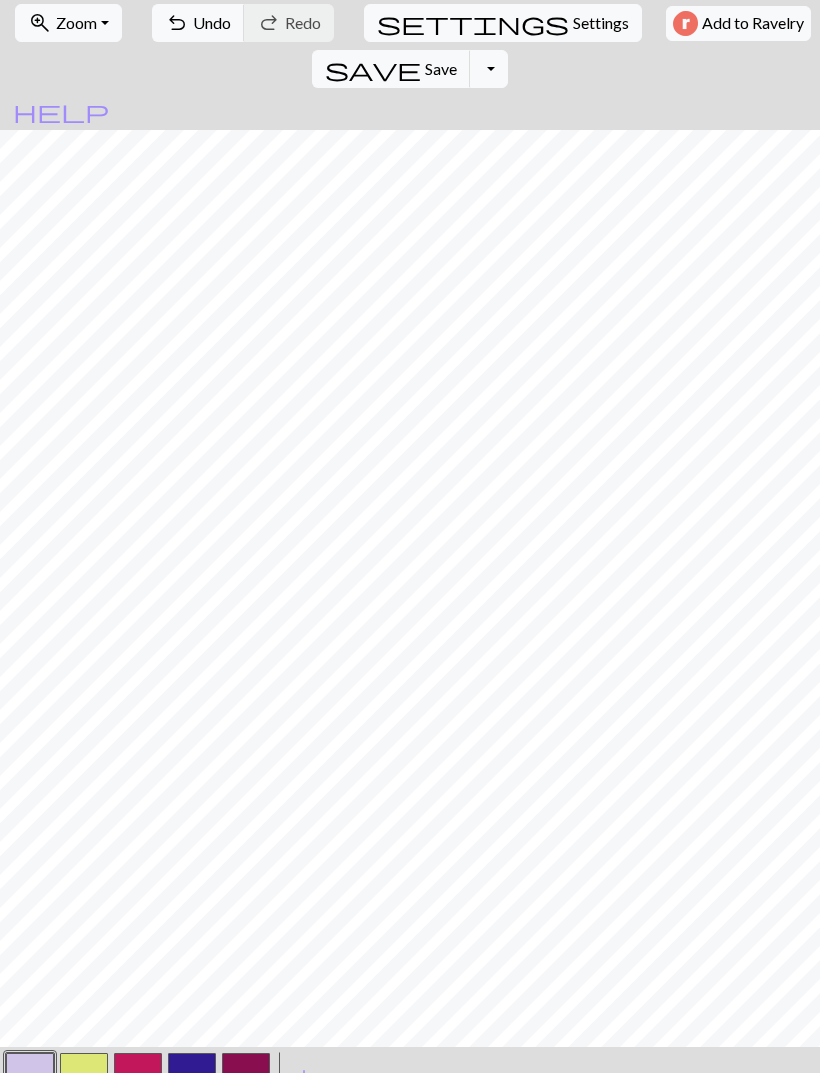 click at bounding box center (84, 1077) 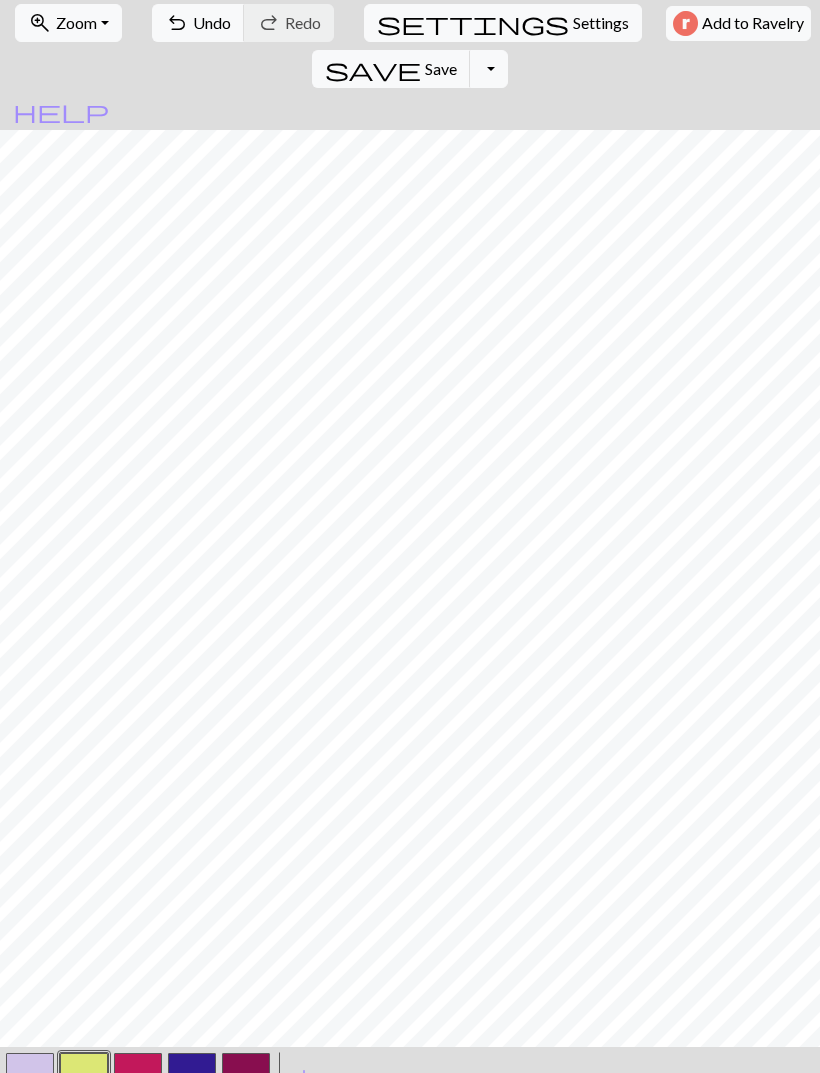 click at bounding box center (192, 1077) 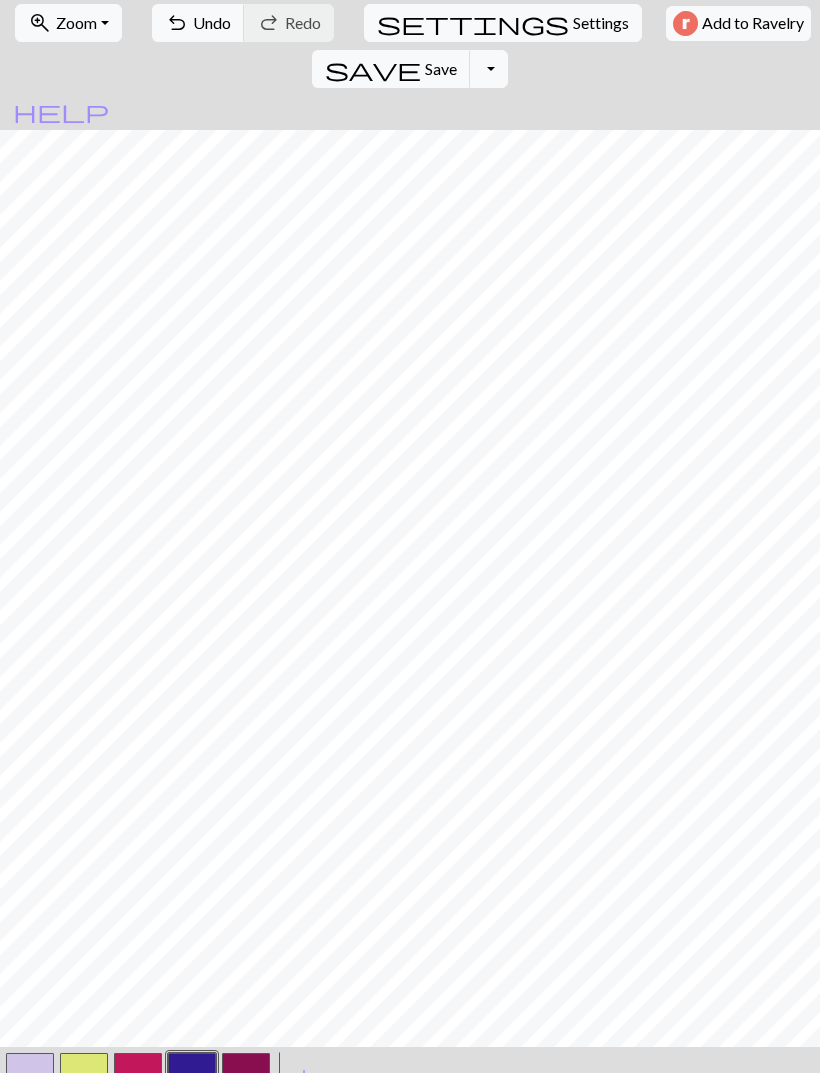click at bounding box center [84, 1077] 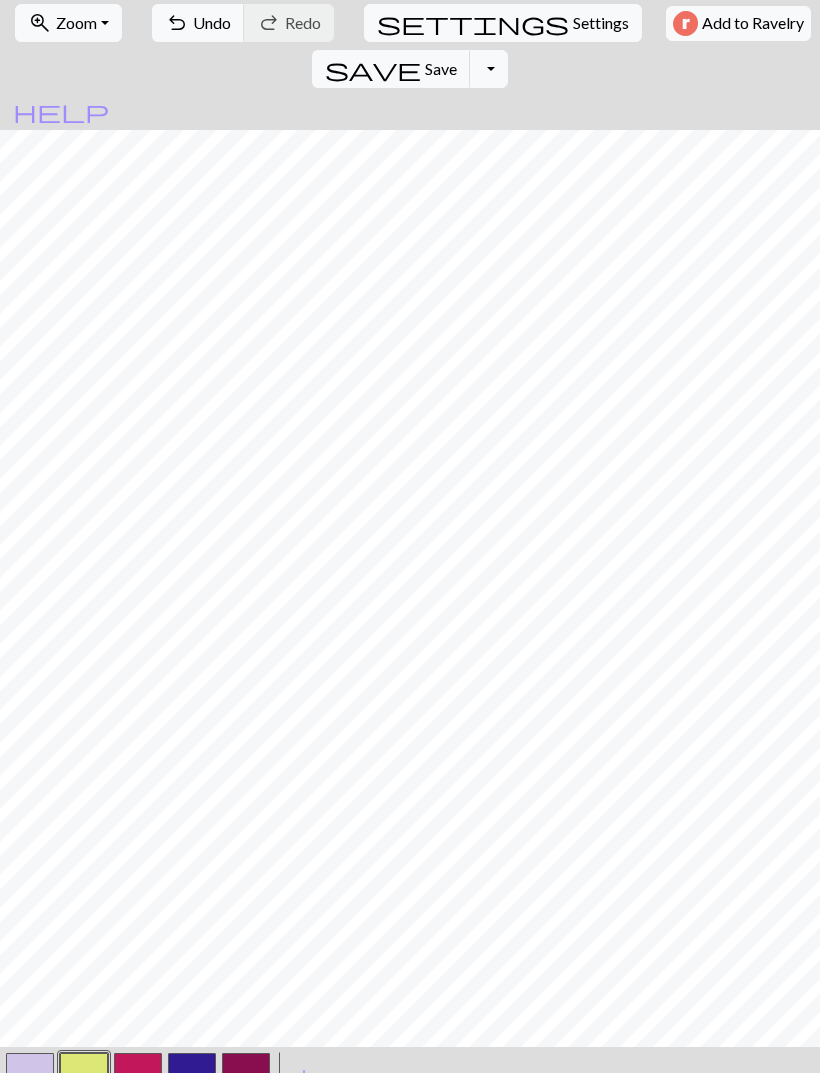 click on "Undo" at bounding box center [212, 22] 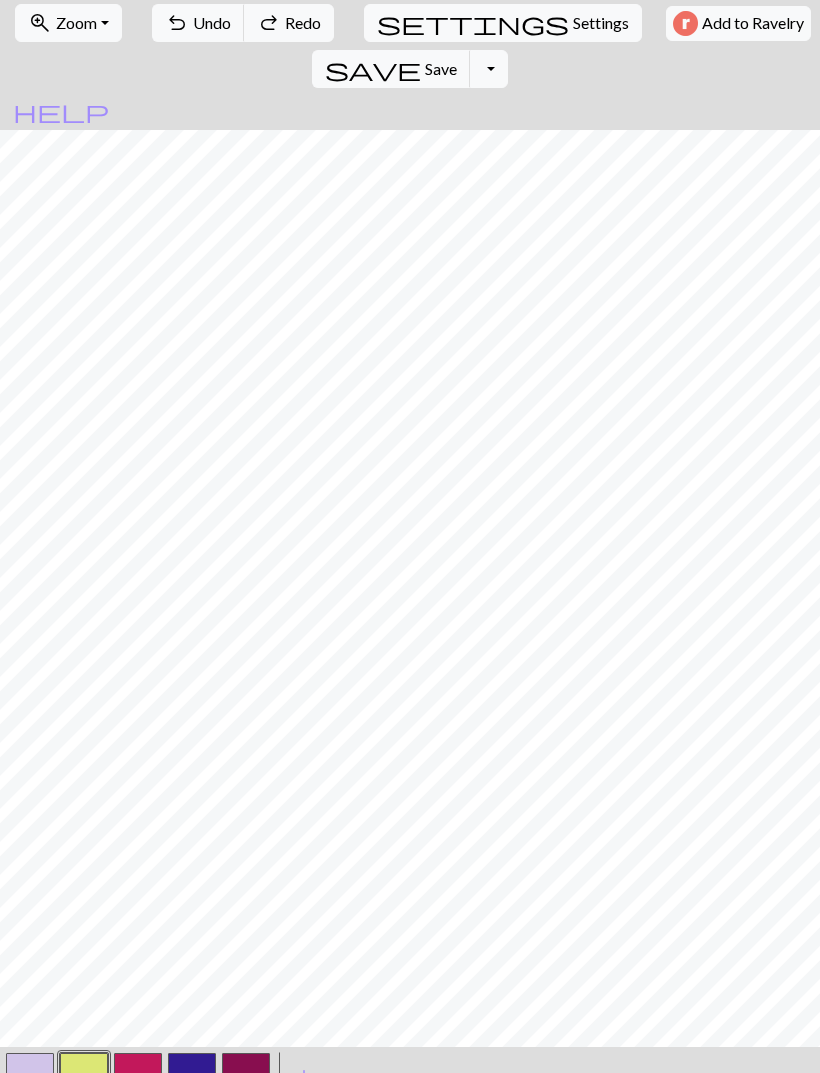 click on "Undo" at bounding box center [212, 22] 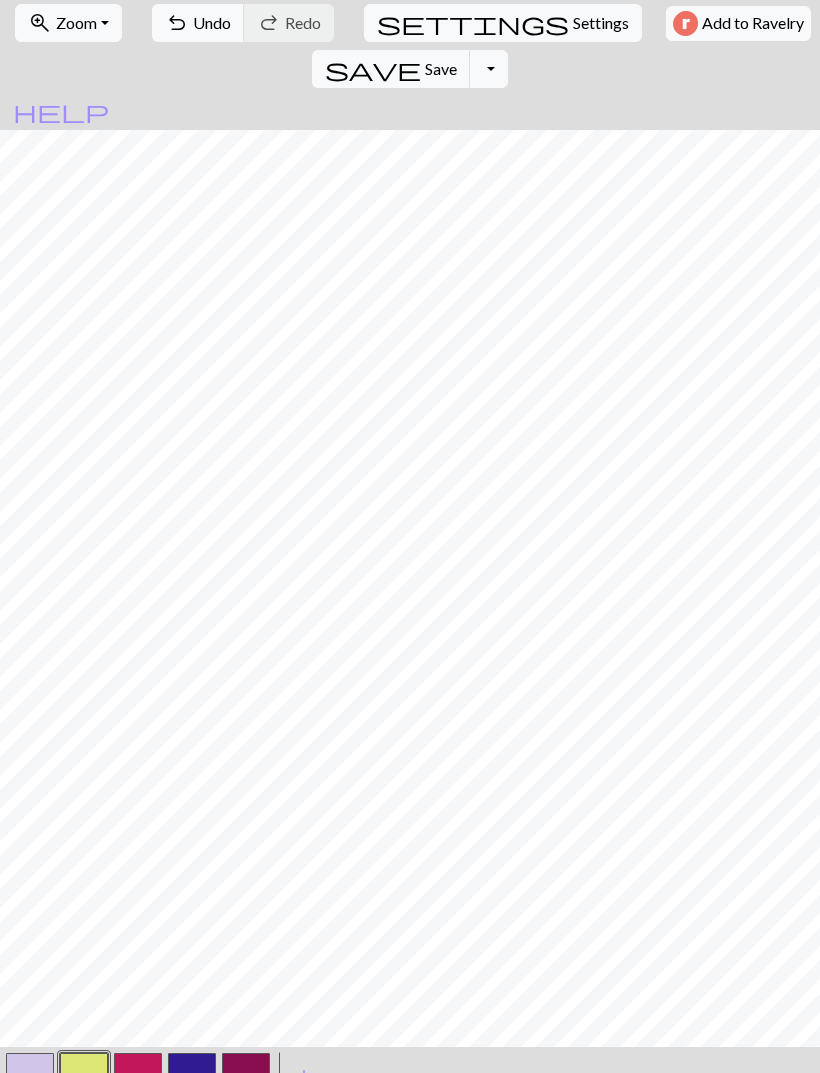 click on "Undo" at bounding box center (212, 22) 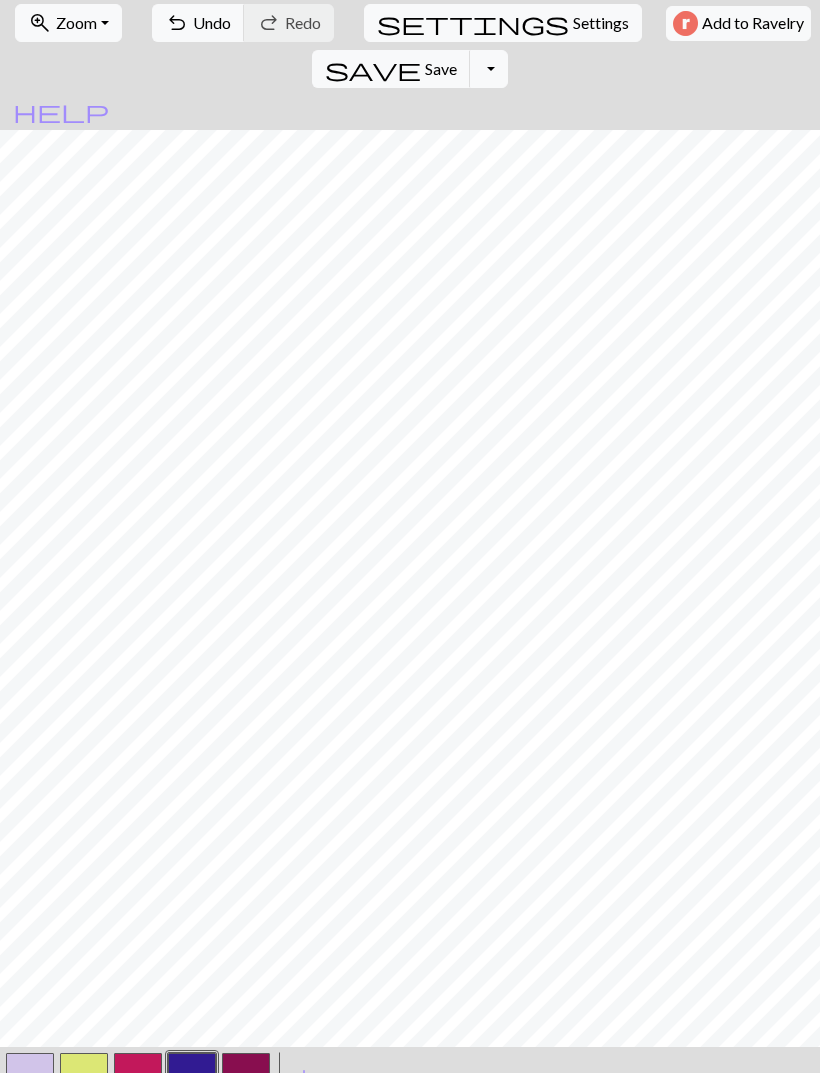 click on "Undo" at bounding box center [212, 22] 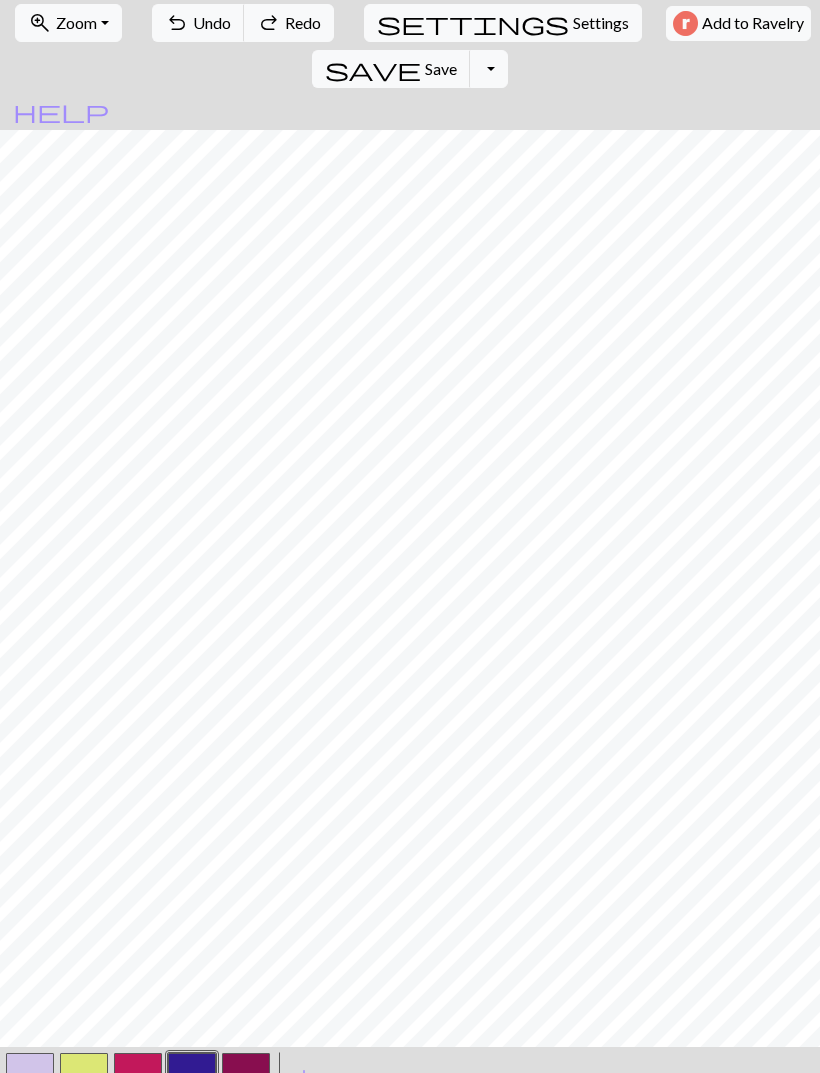 click on "undo Undo Undo" at bounding box center (198, 23) 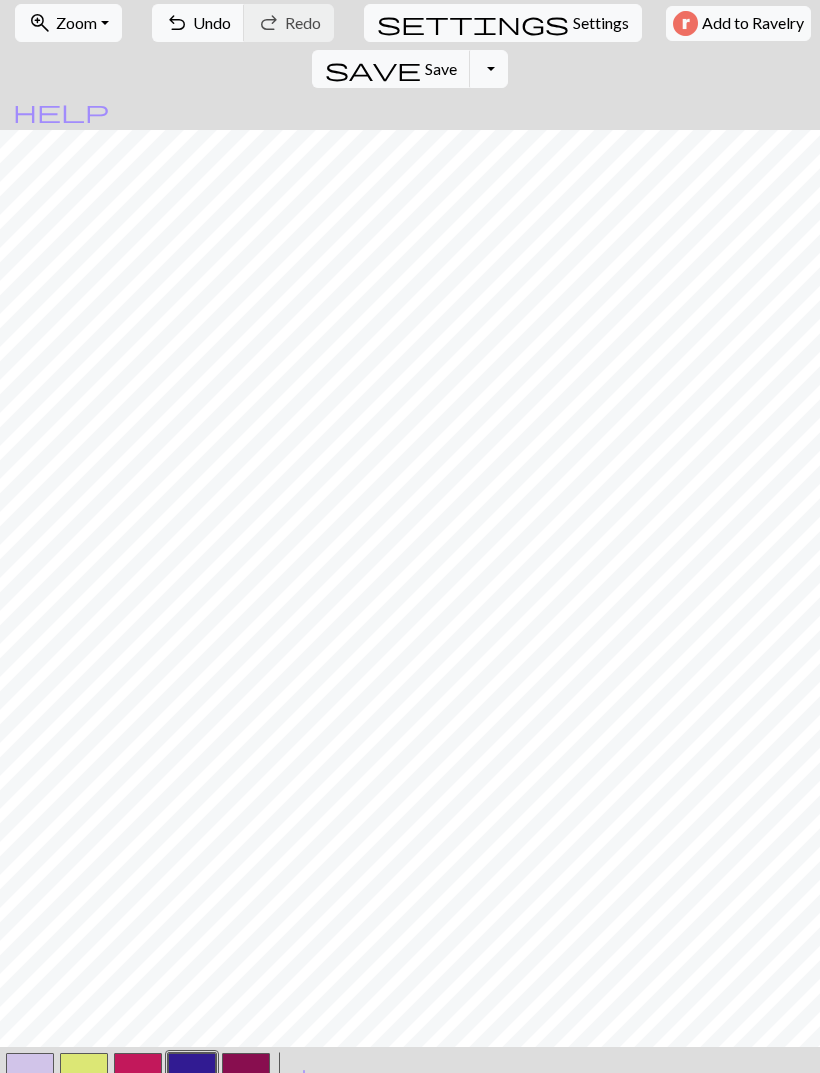 click at bounding box center (84, 1077) 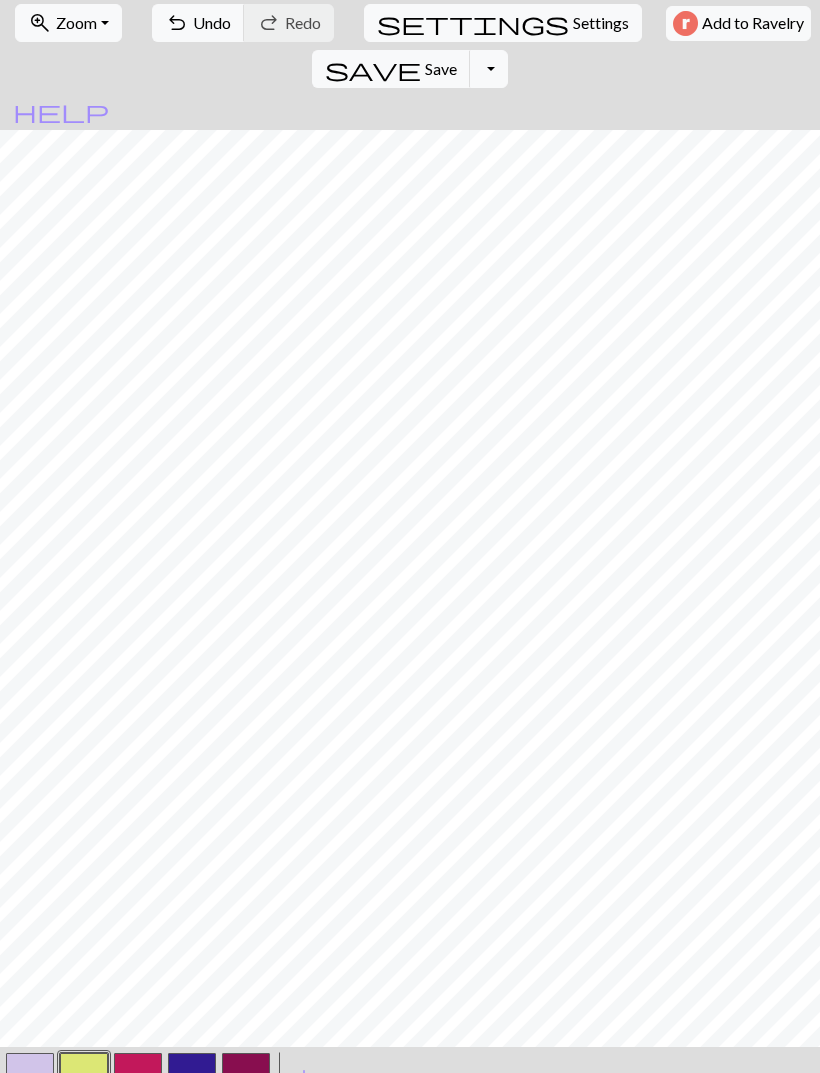 click at bounding box center (192, 1077) 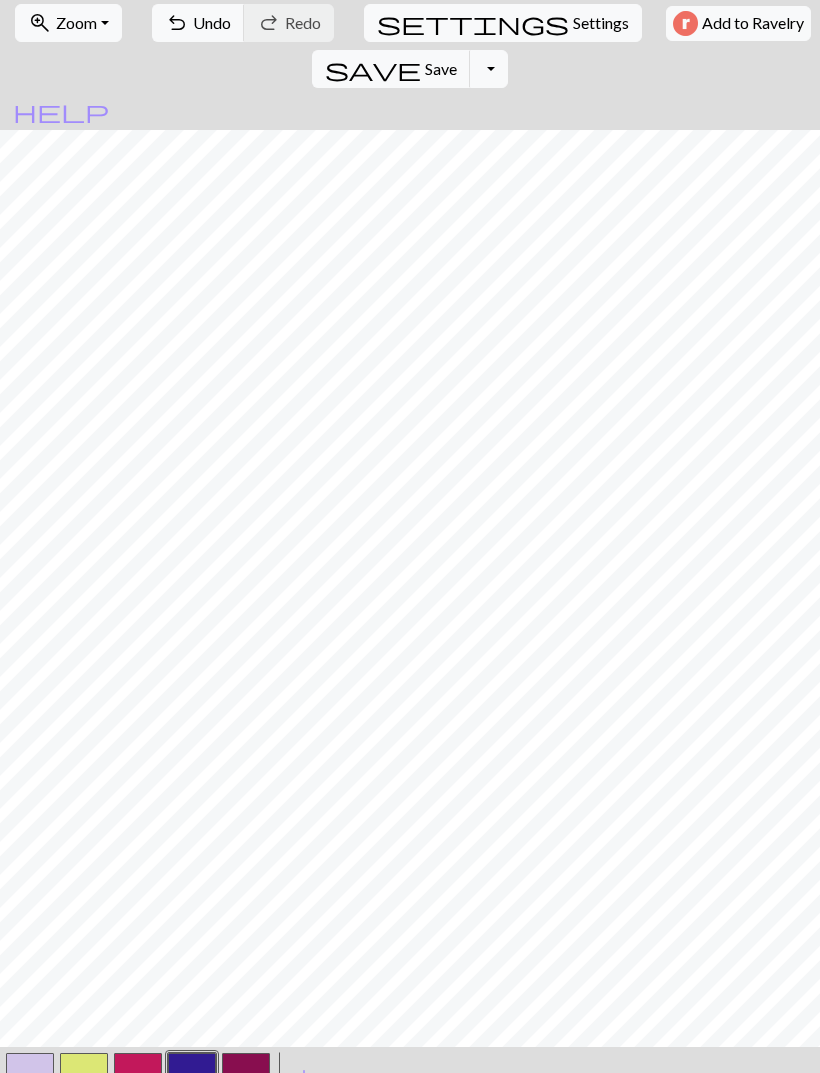 click at bounding box center [84, 1077] 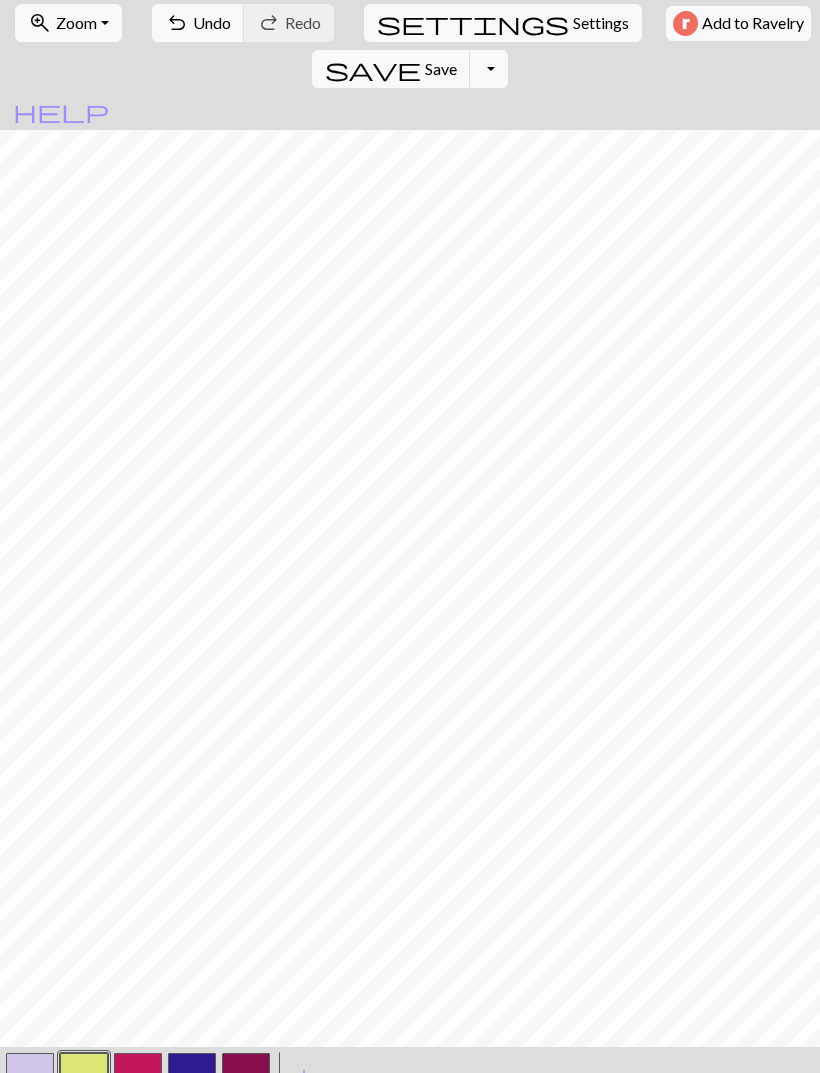 click at bounding box center (192, 1077) 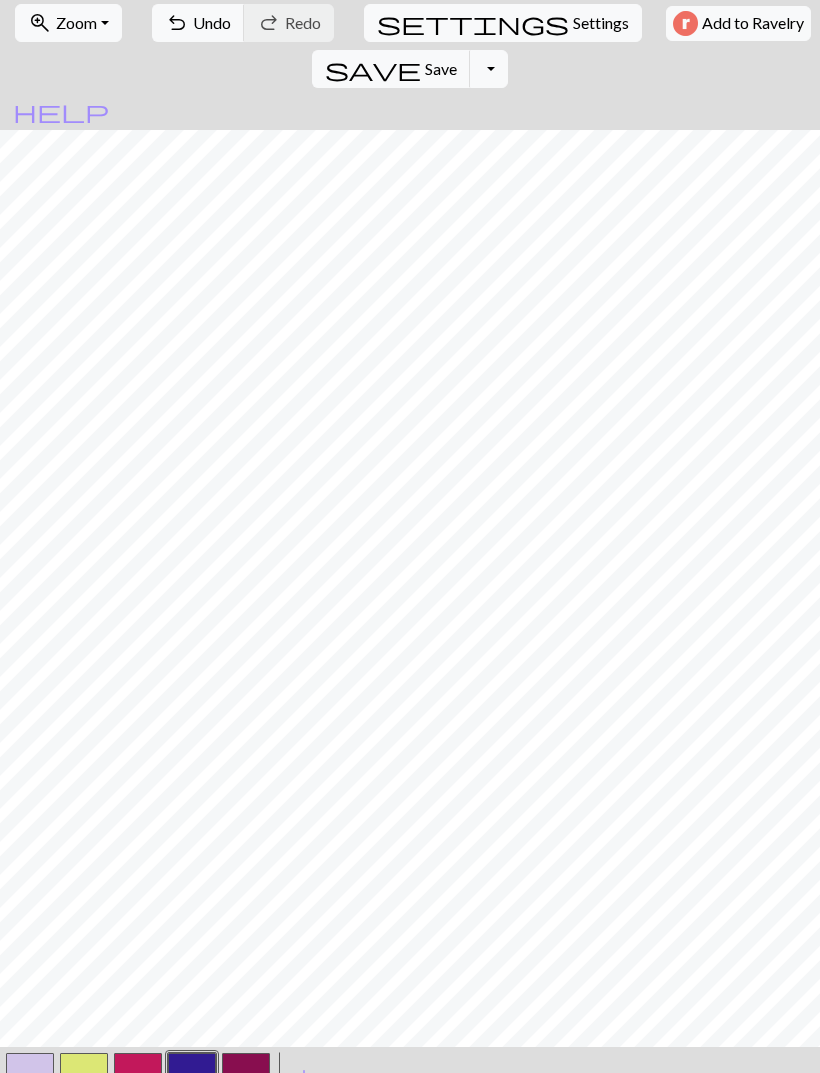 click at bounding box center [84, 1077] 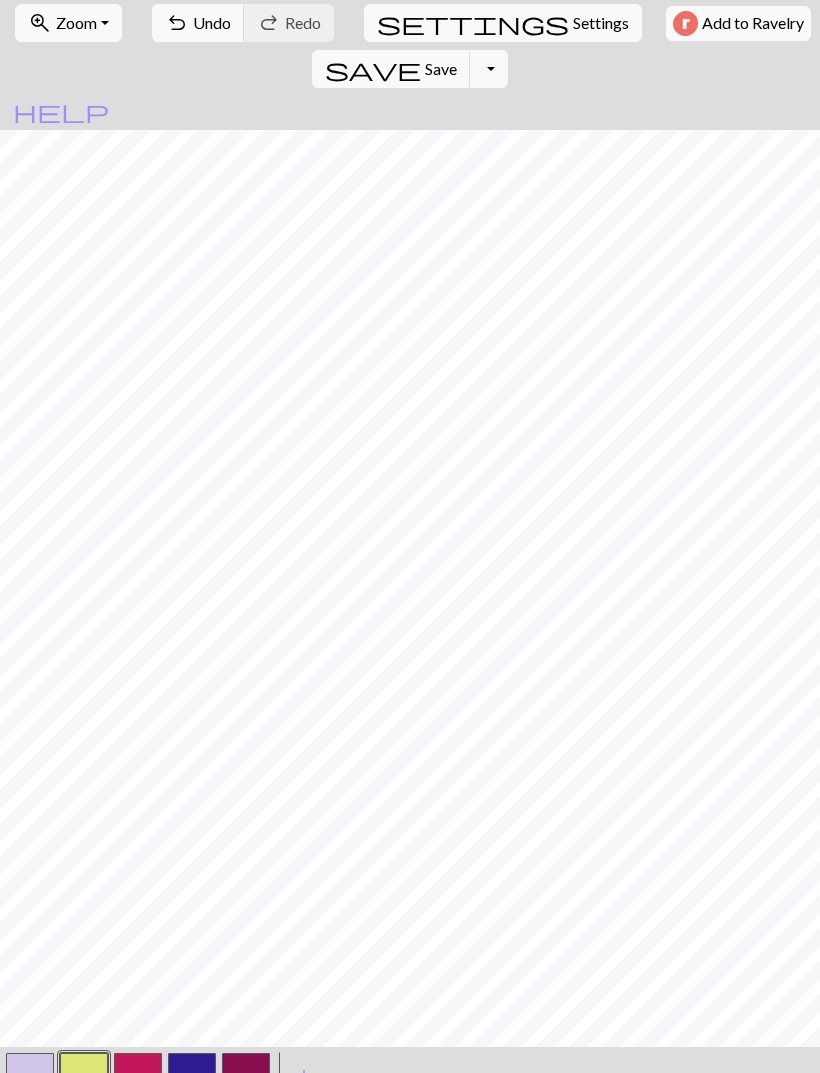 click at bounding box center [138, 1077] 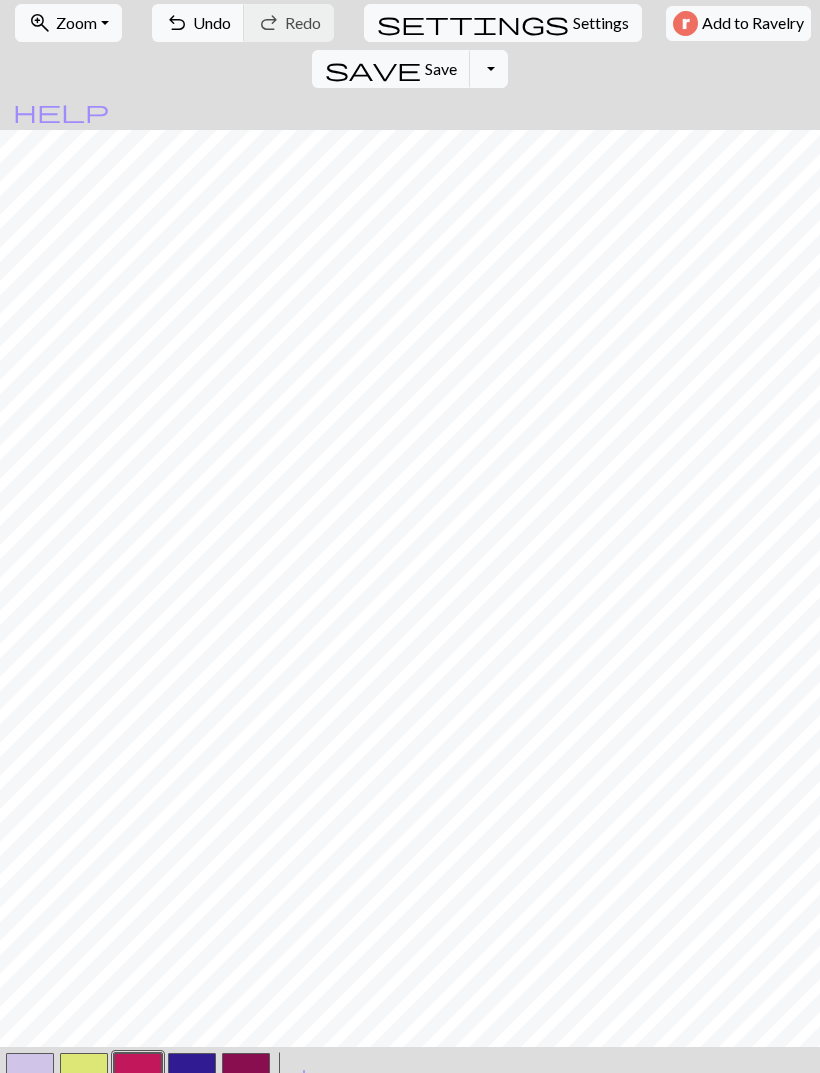 scroll, scrollTop: 59, scrollLeft: 0, axis: vertical 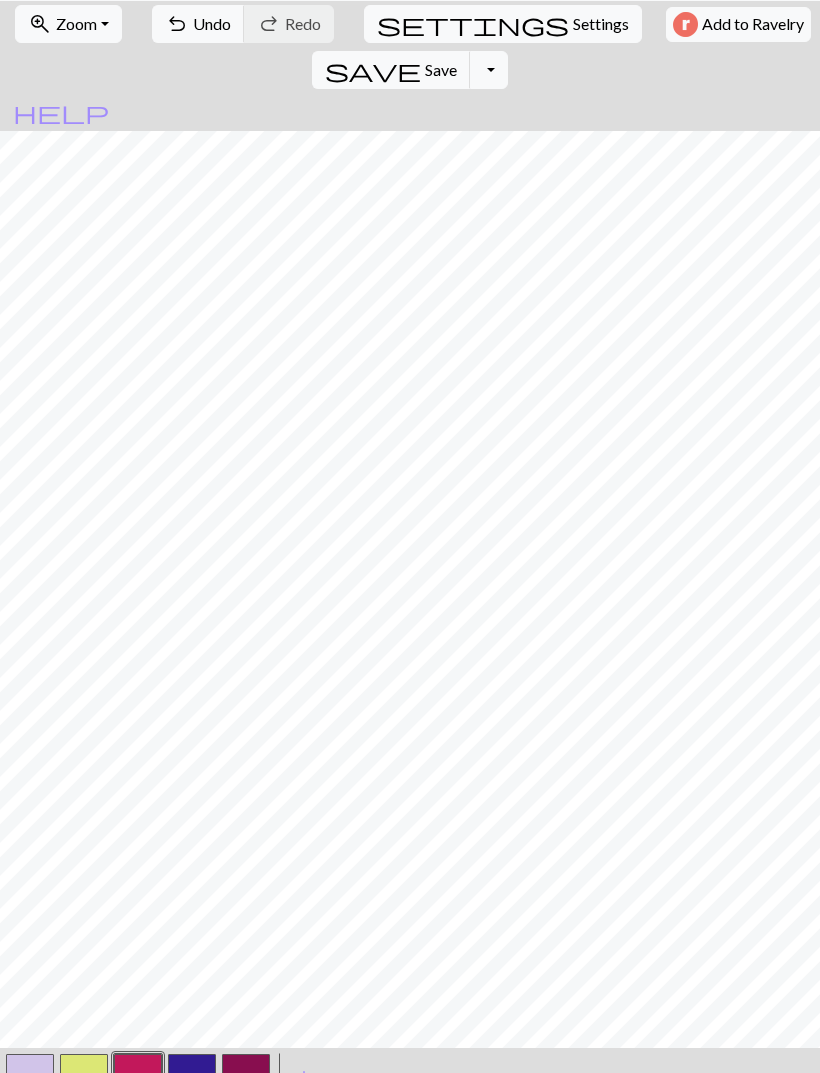 click at bounding box center [30, 1078] 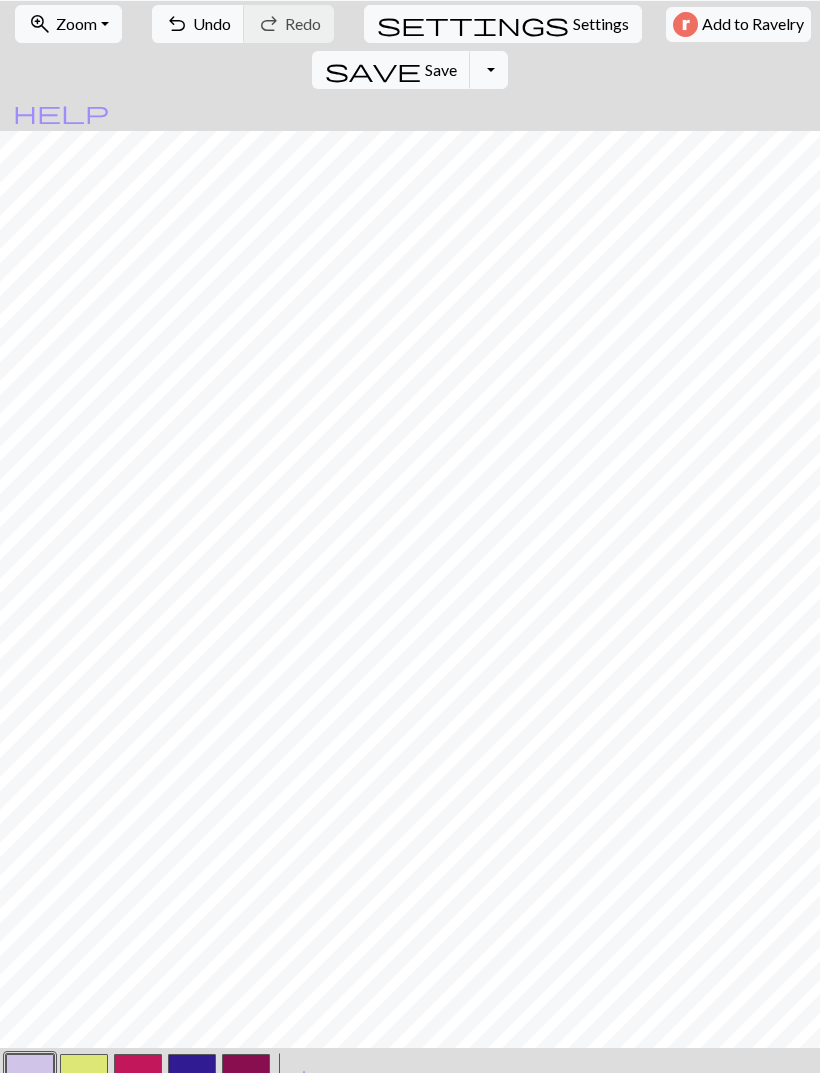 click on "Undo" at bounding box center [212, 23] 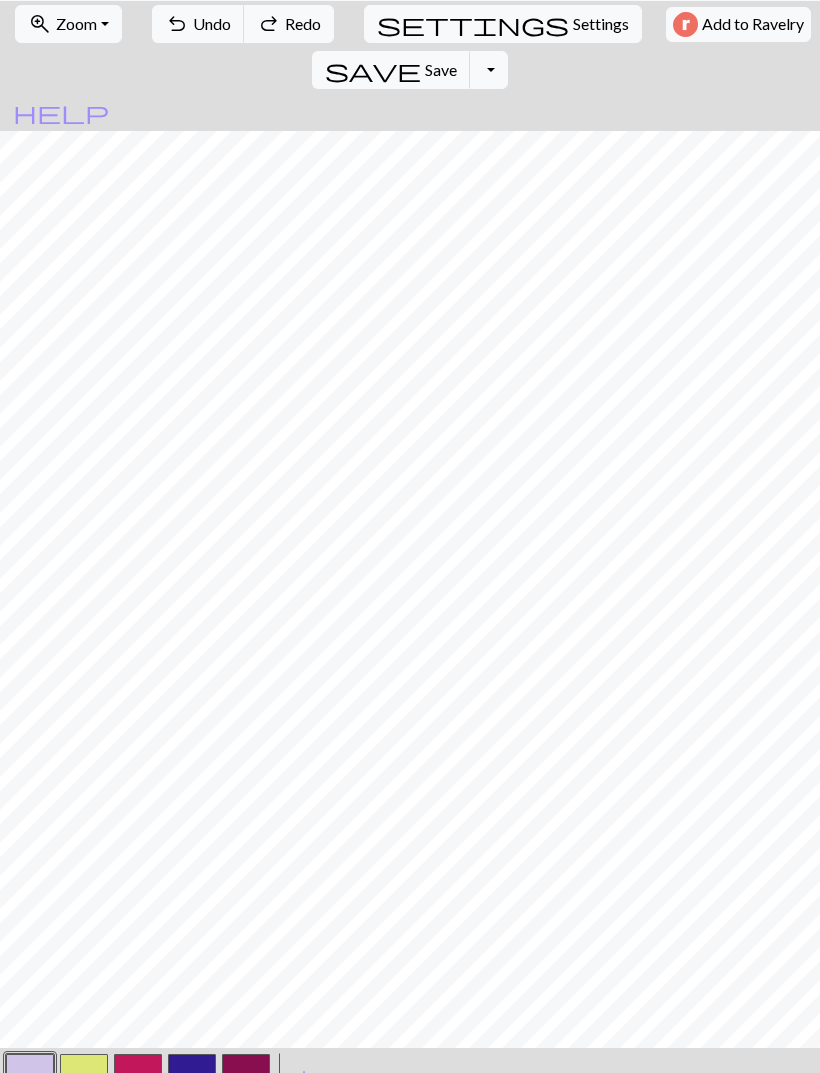 click on "Undo" at bounding box center [212, 23] 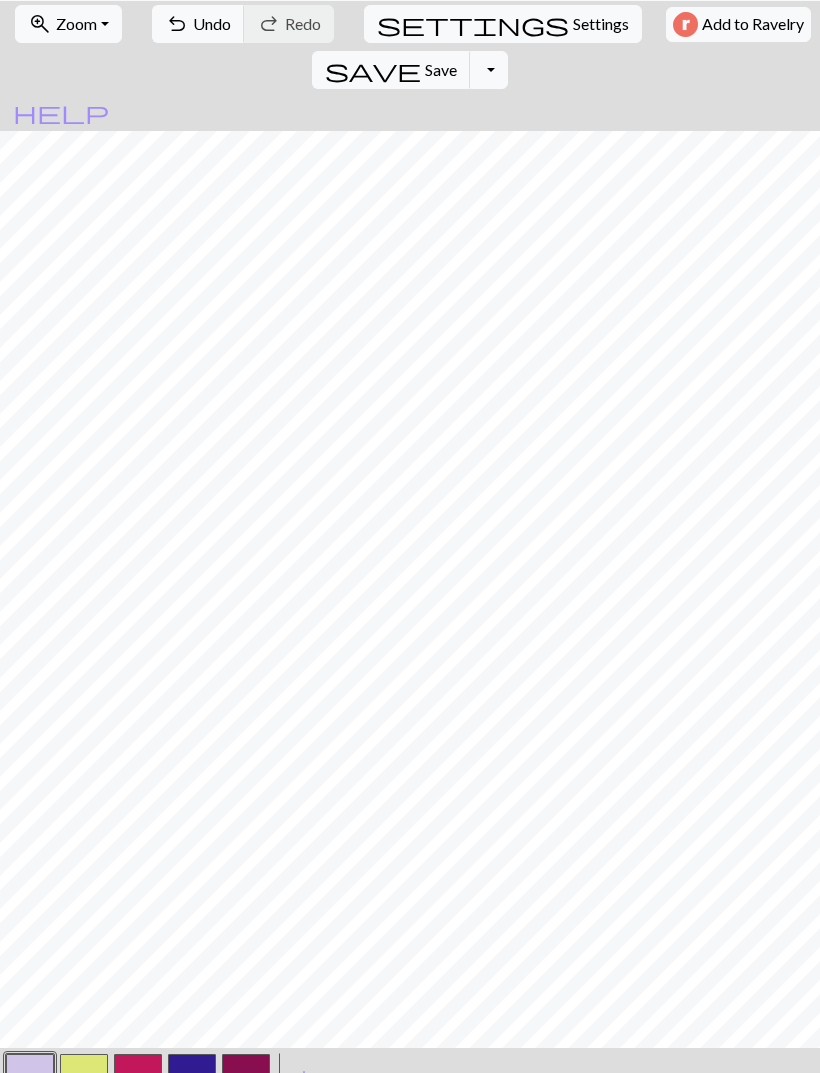 click at bounding box center [84, 1078] 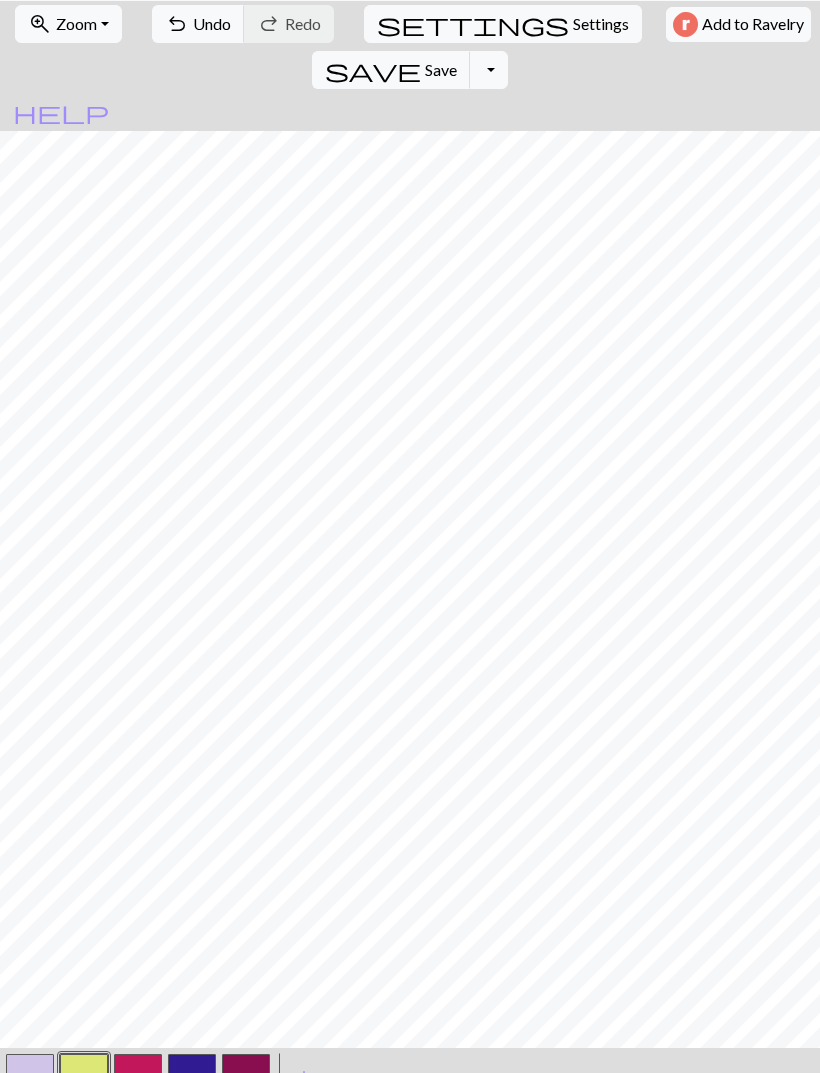click at bounding box center [192, 1078] 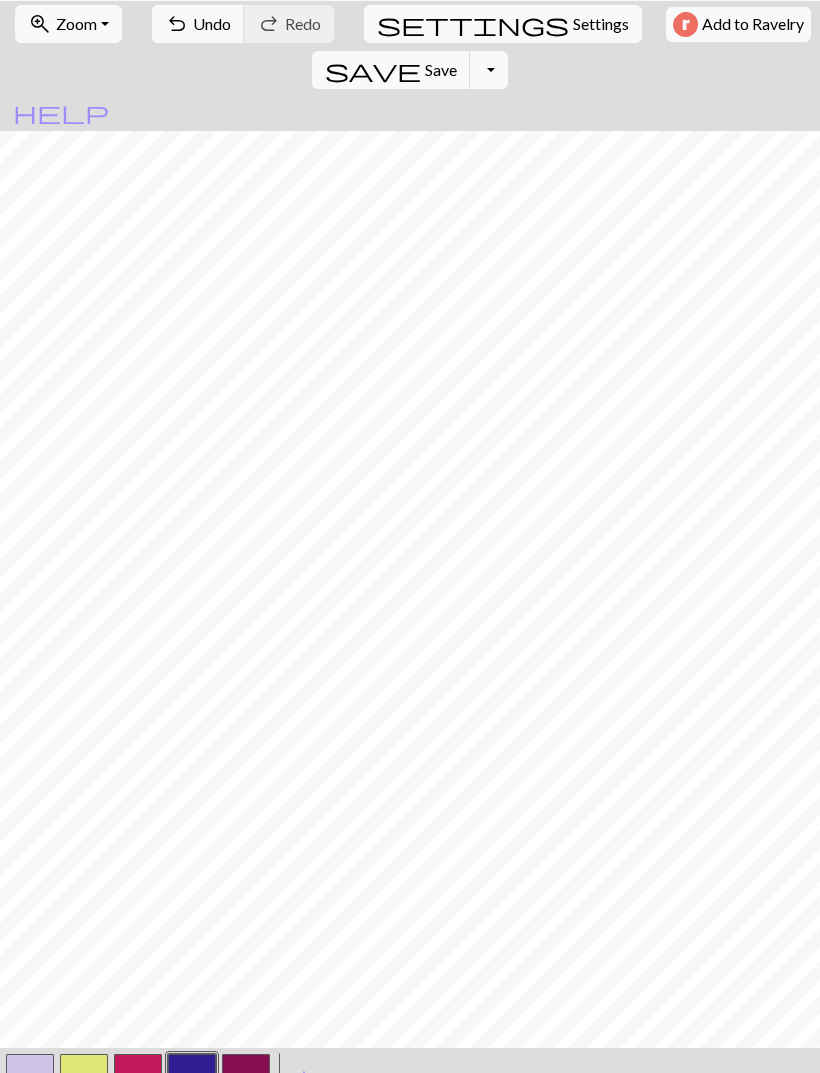 click on "save Save Save" at bounding box center [391, 70] 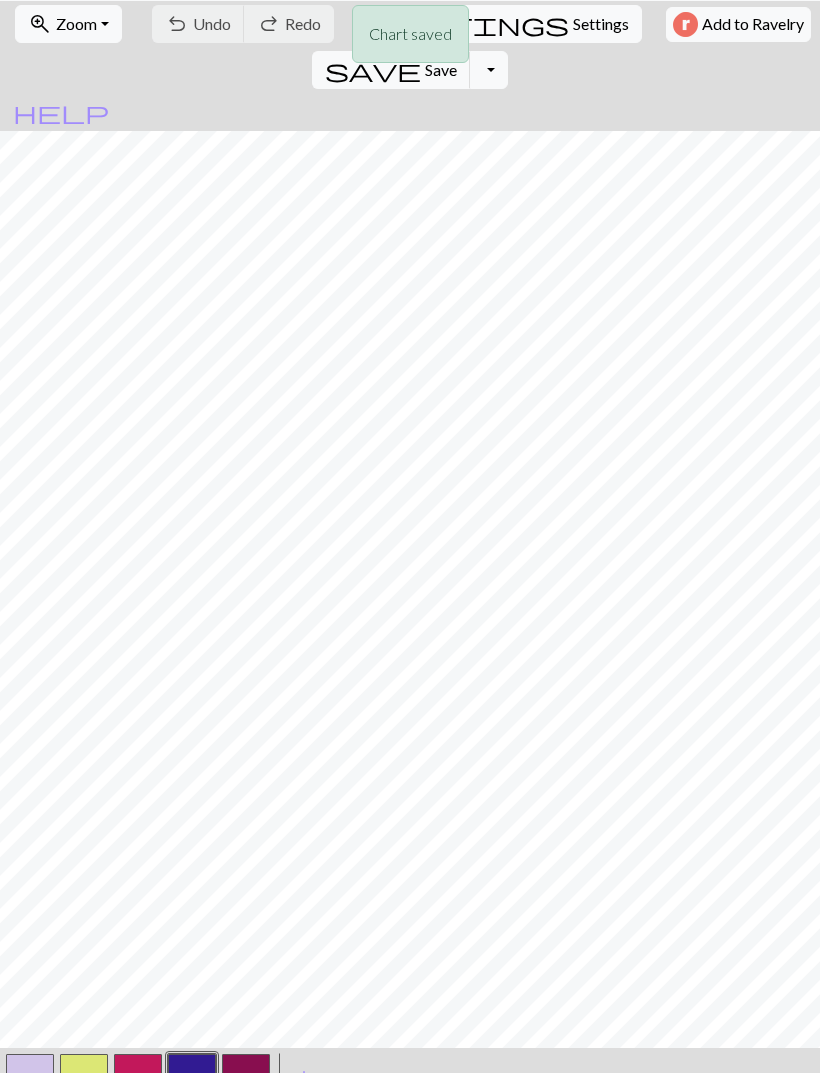 click at bounding box center (246, 1078) 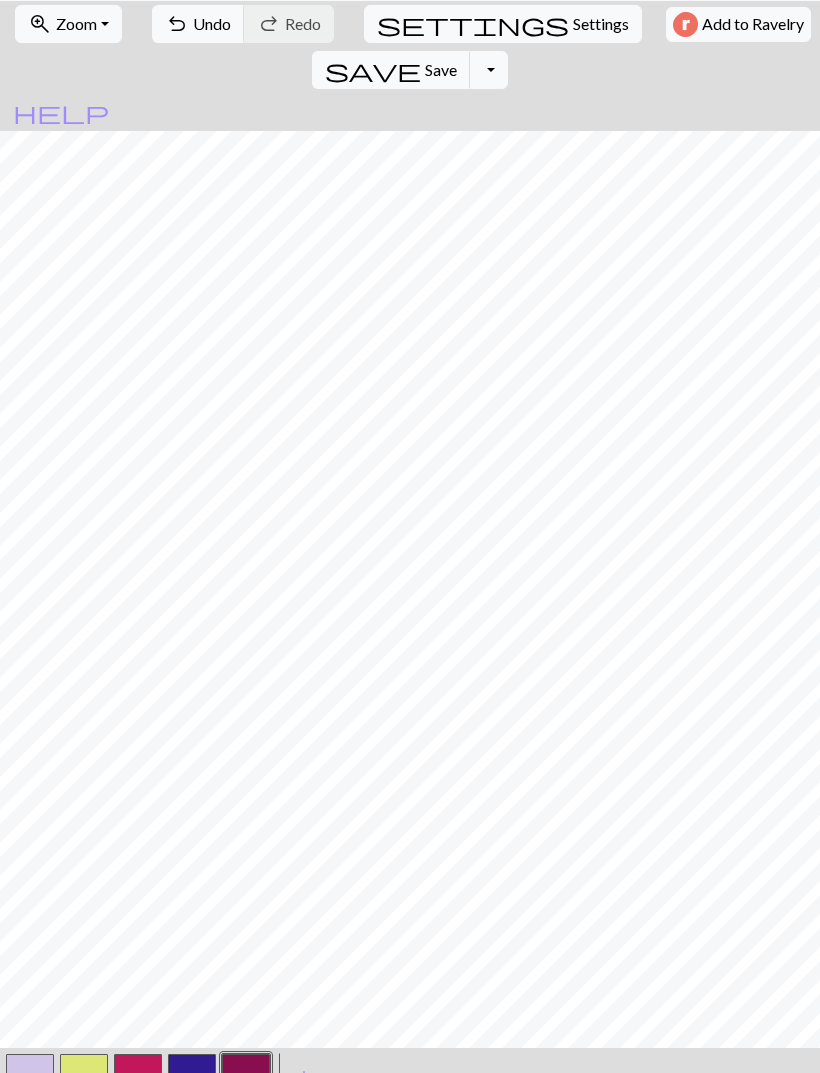 click at bounding box center (30, 1078) 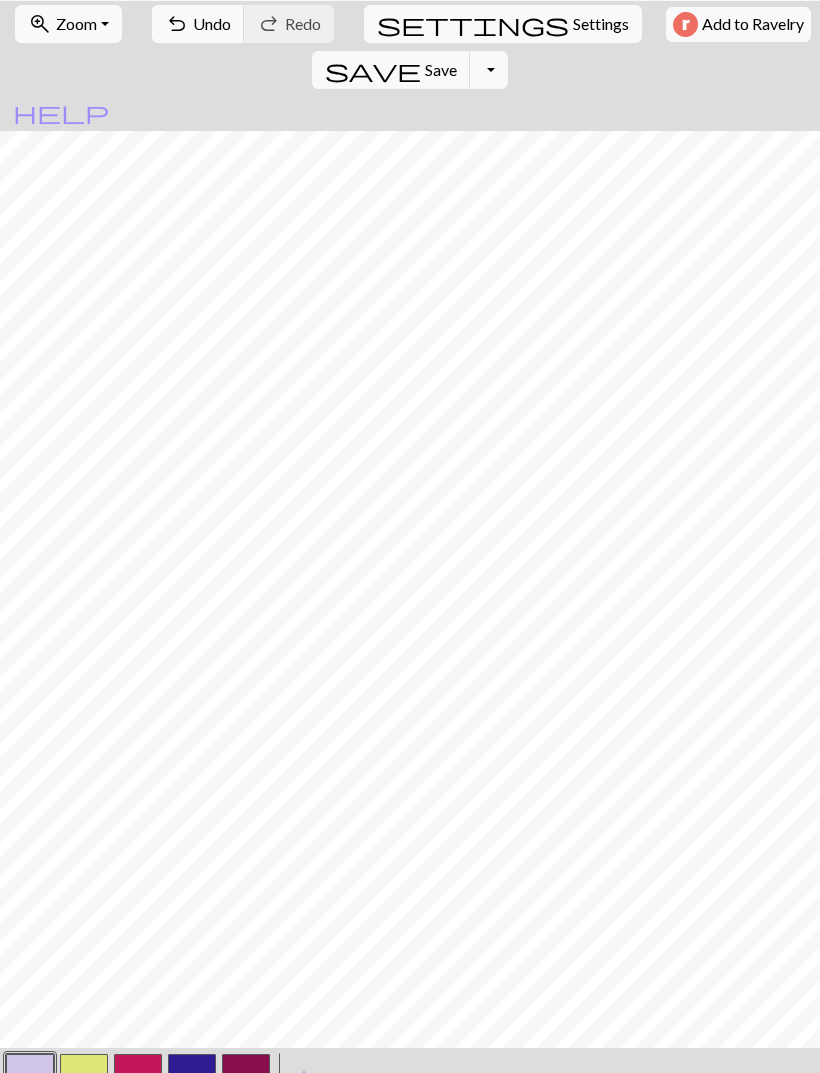 click at bounding box center (246, 1078) 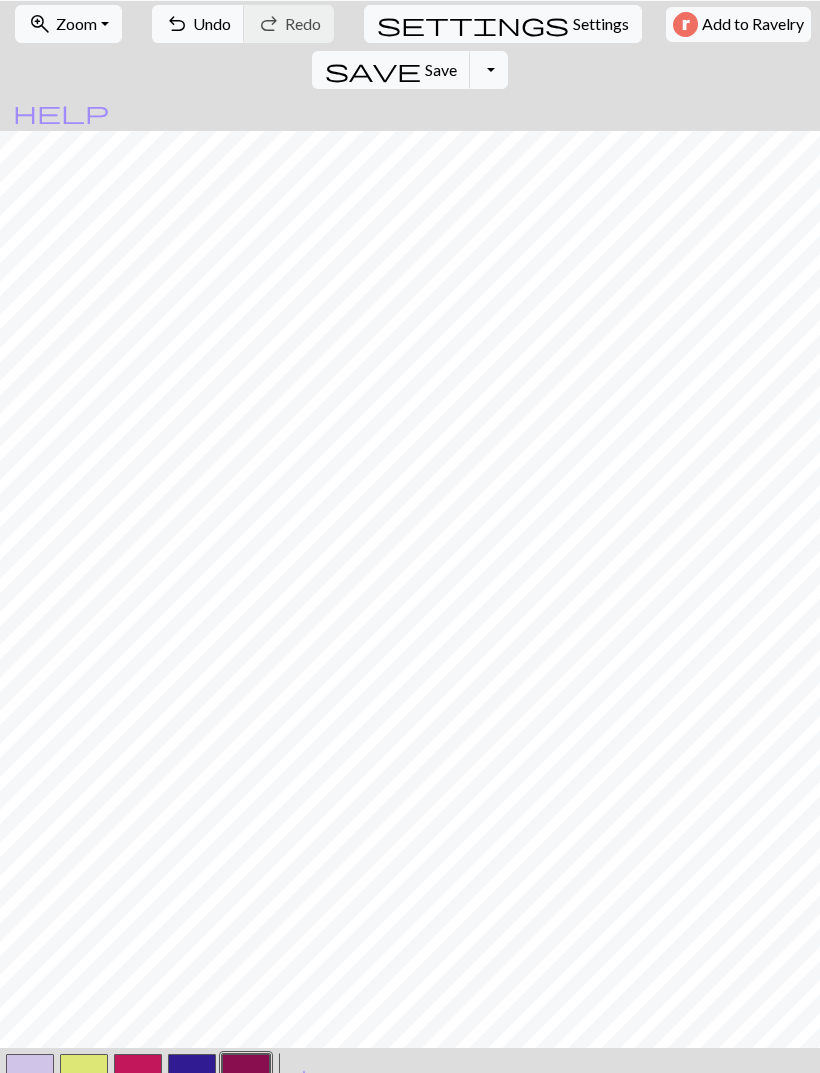 click at bounding box center [84, 1078] 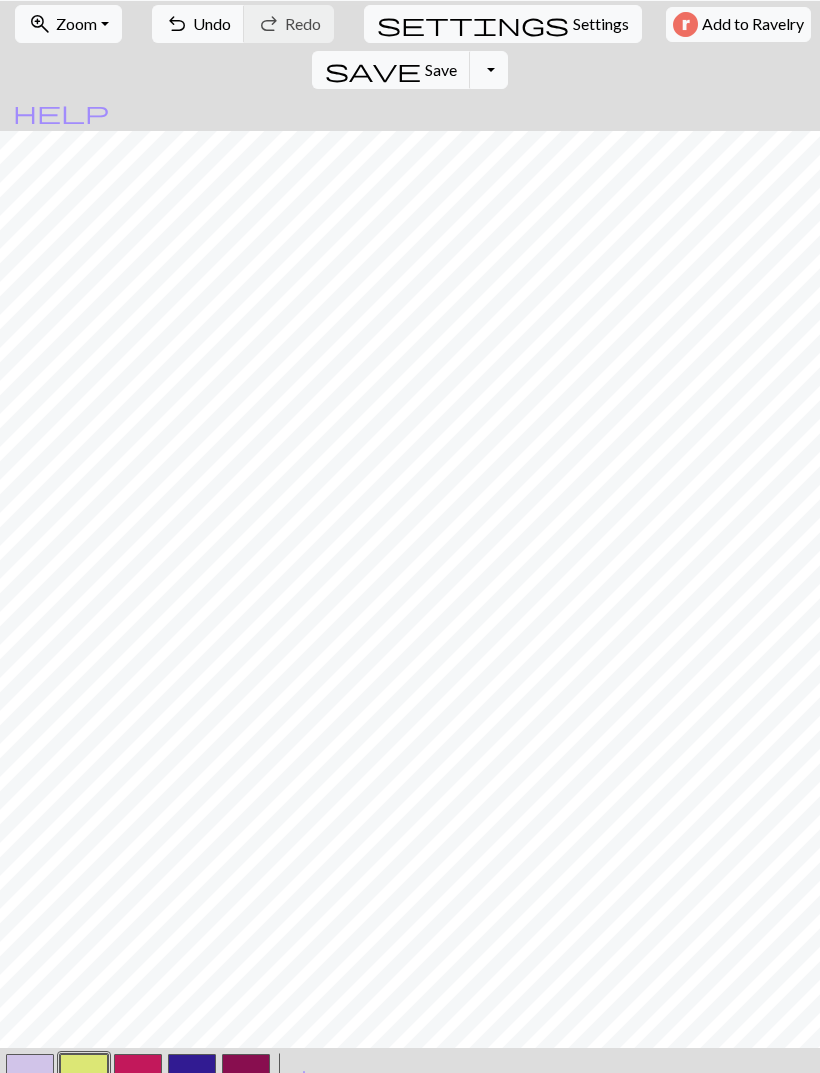 click at bounding box center [192, 1078] 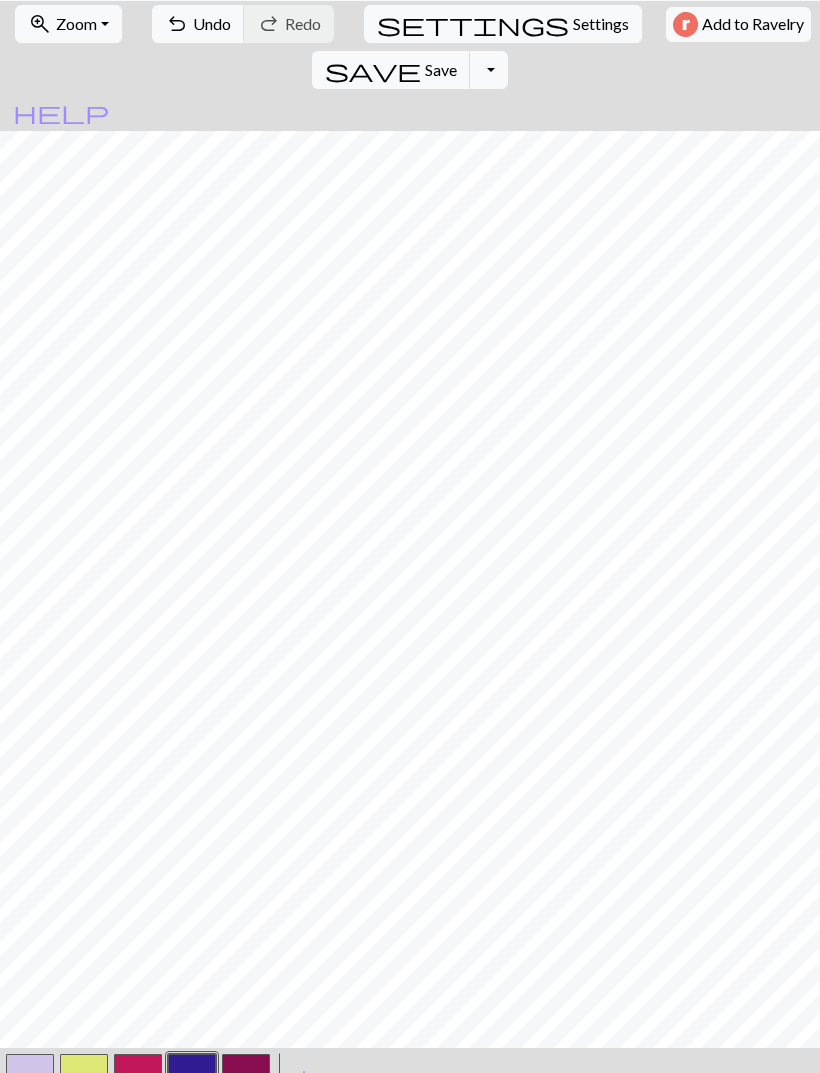 click at bounding box center (138, 1078) 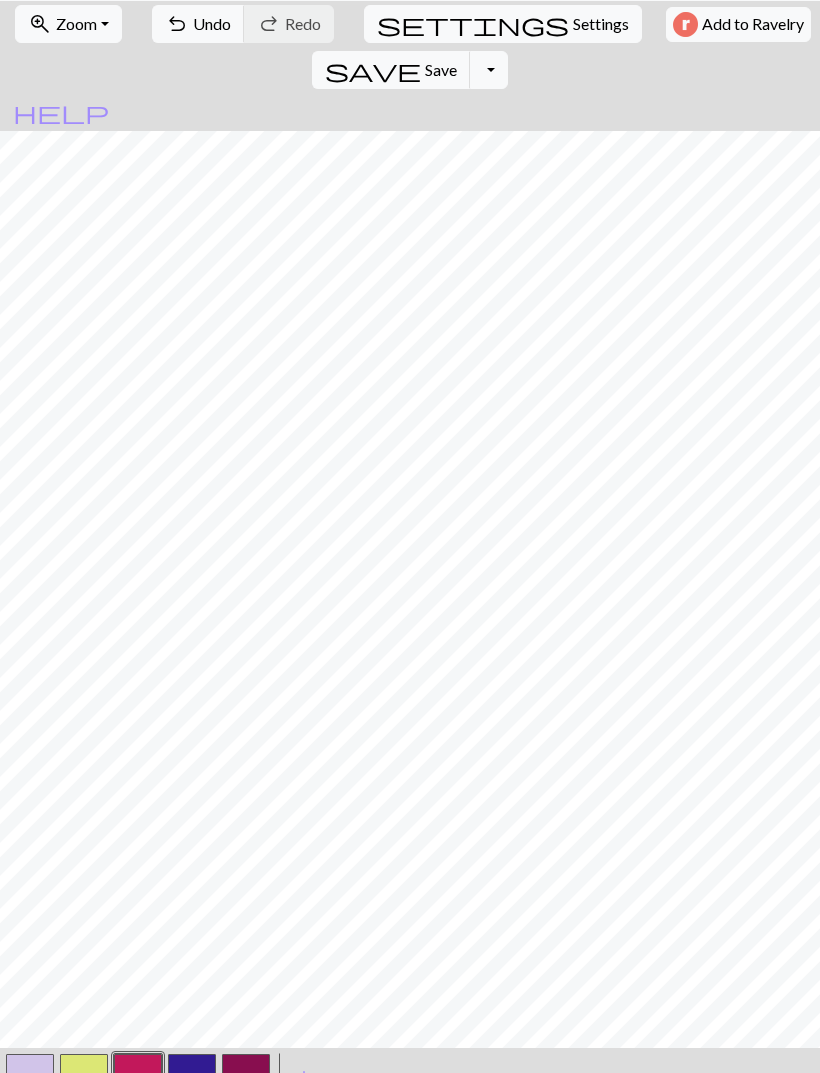 click on "Undo" at bounding box center [212, 23] 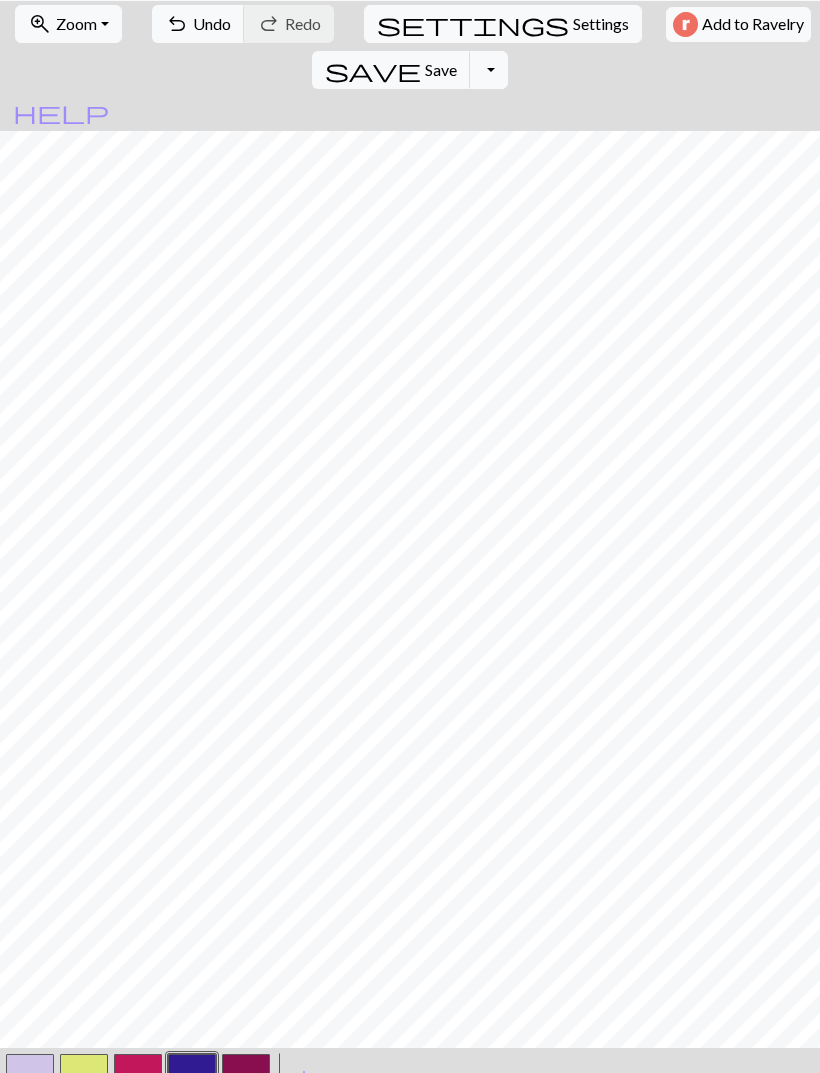 click on "undo Undo Undo" at bounding box center (198, 24) 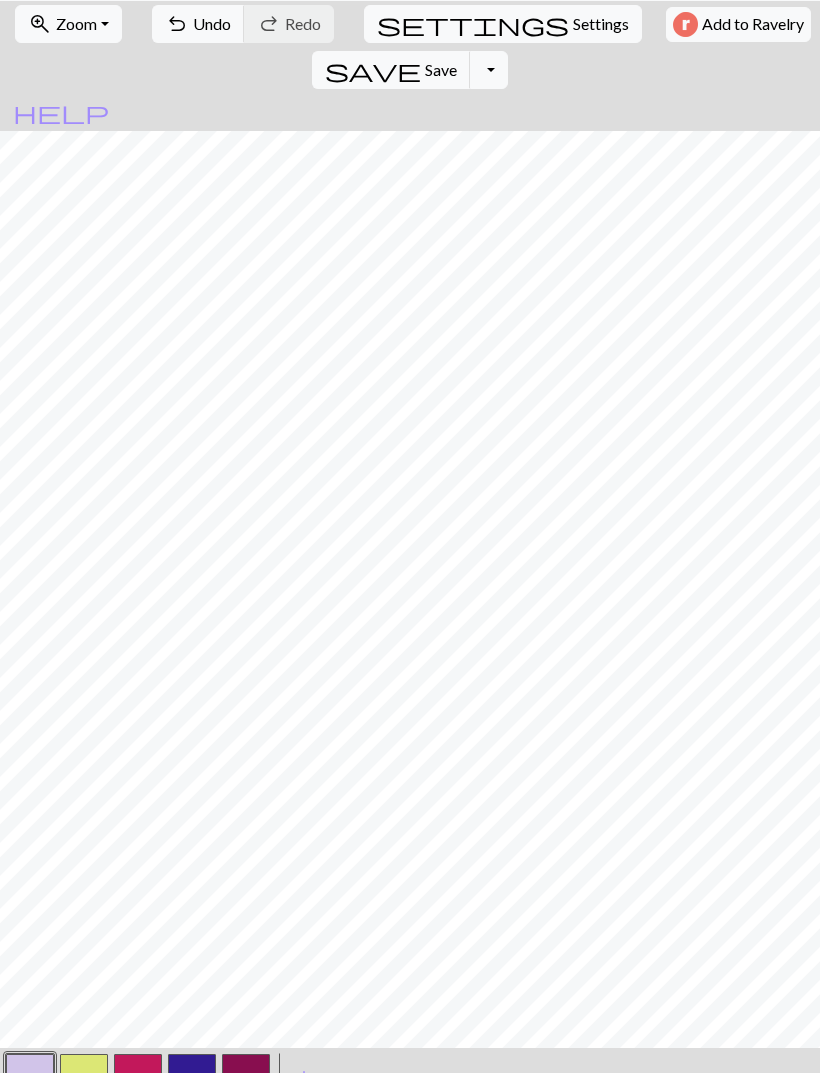 click at bounding box center (192, 1078) 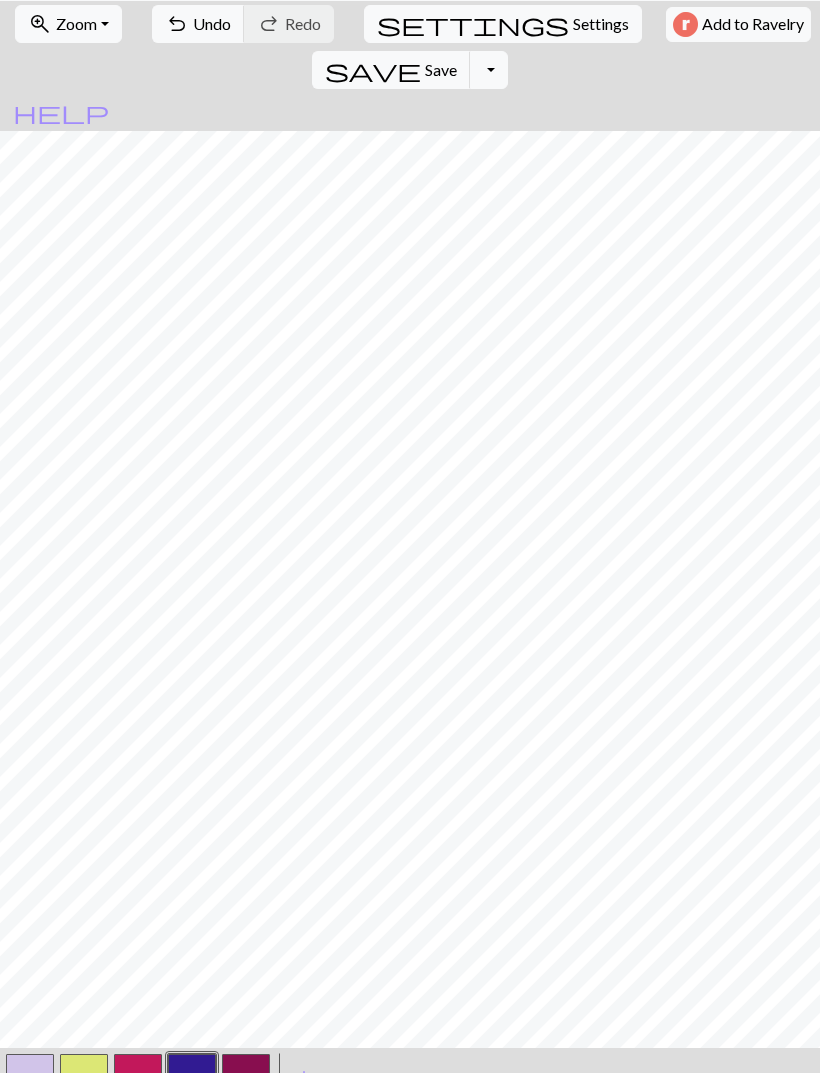 click at bounding box center [246, 1078] 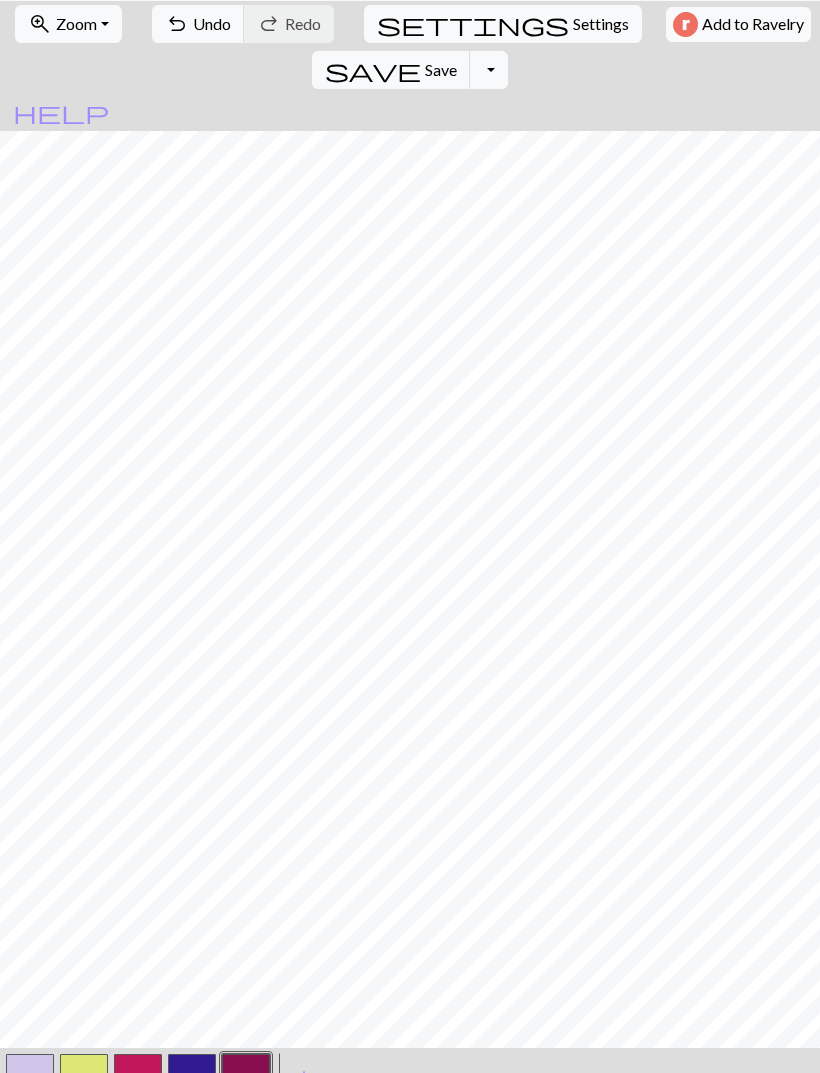 click at bounding box center (84, 1078) 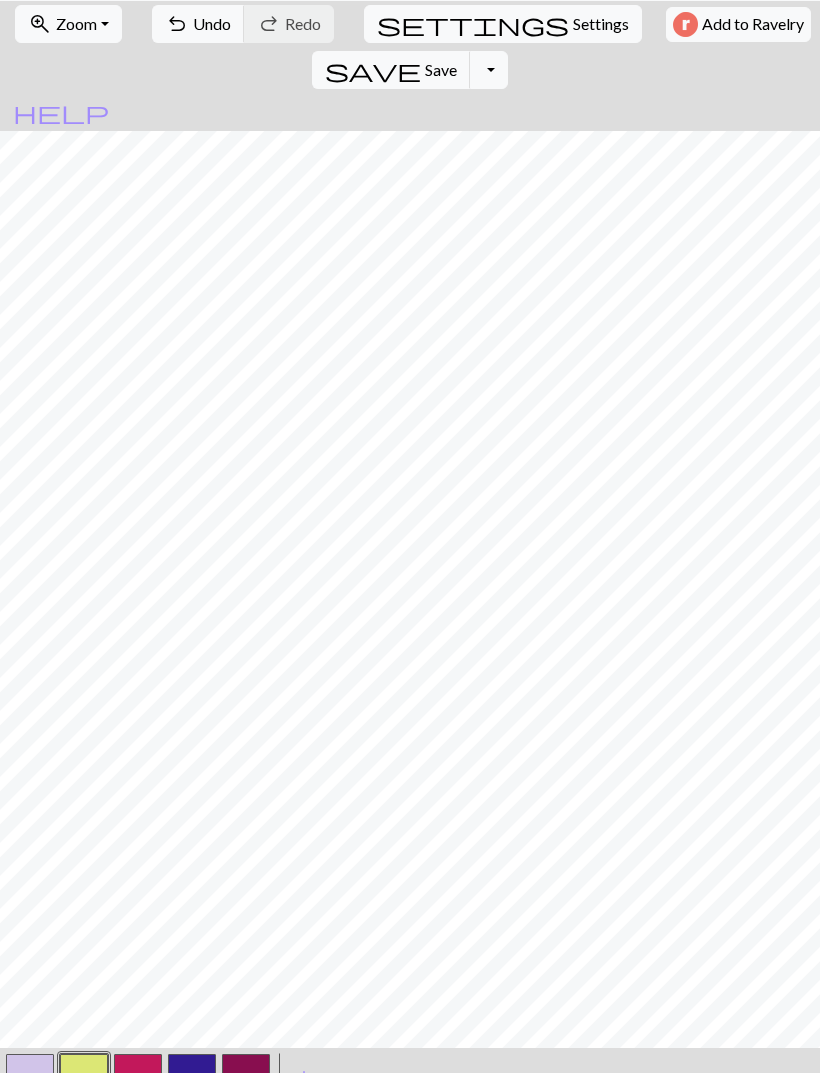click at bounding box center [138, 1078] 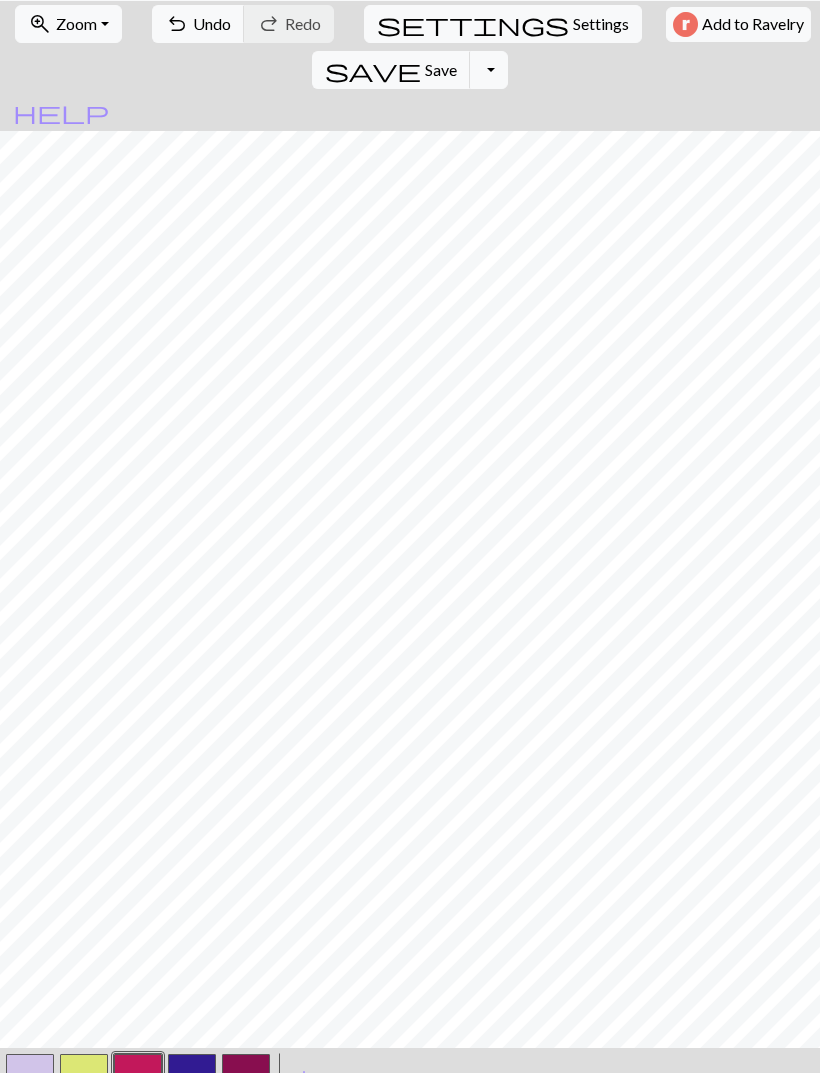 click on "Save" at bounding box center [441, 69] 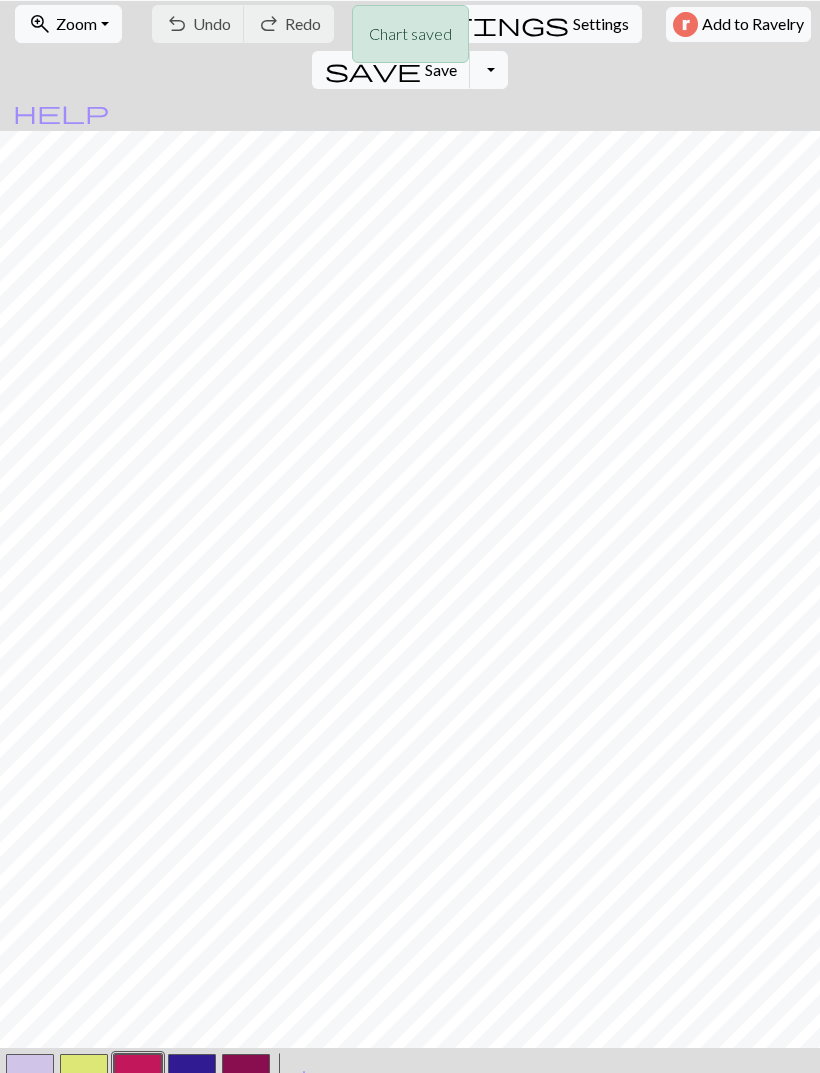 click on "Chart saved" at bounding box center (410, 39) 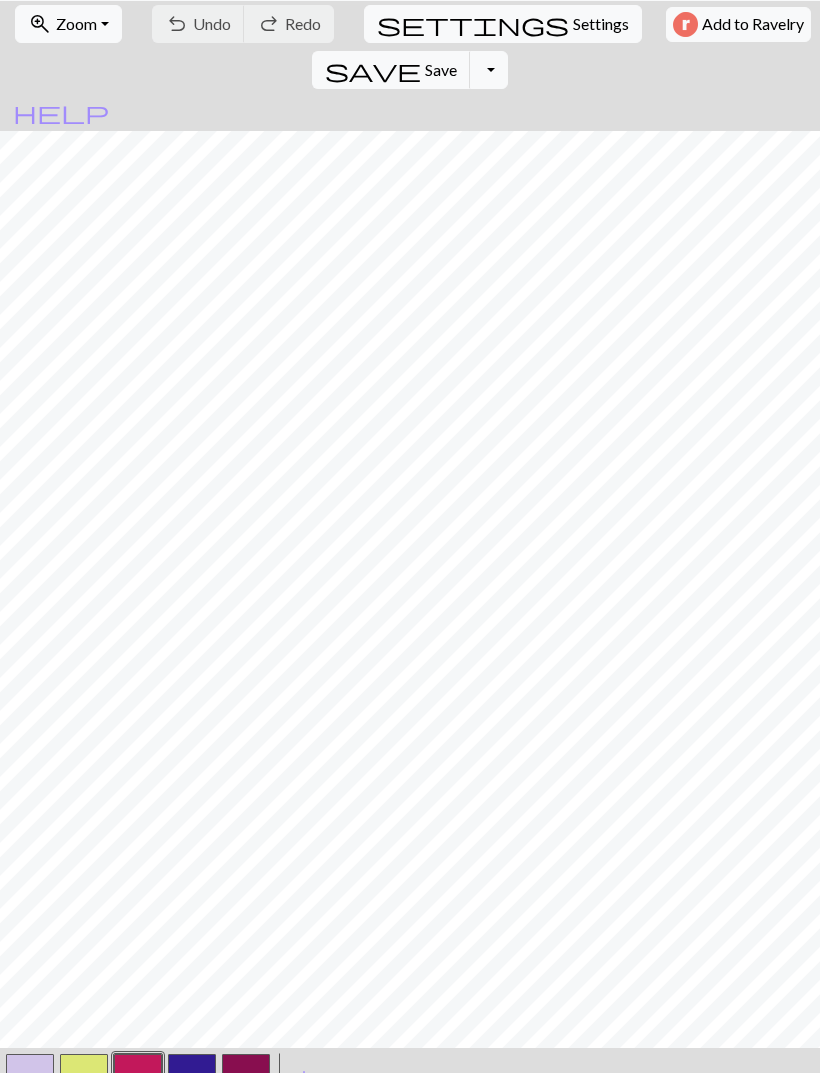 click on "settings" at bounding box center [473, 24] 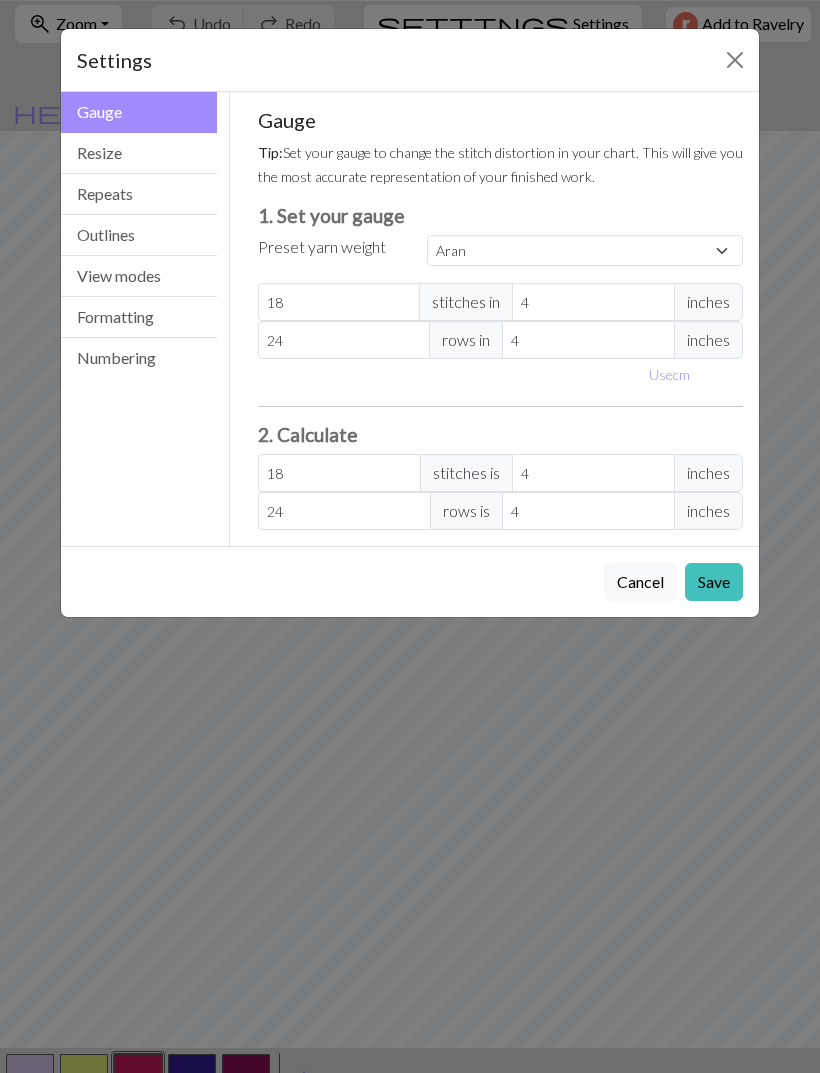 click at bounding box center [735, 60] 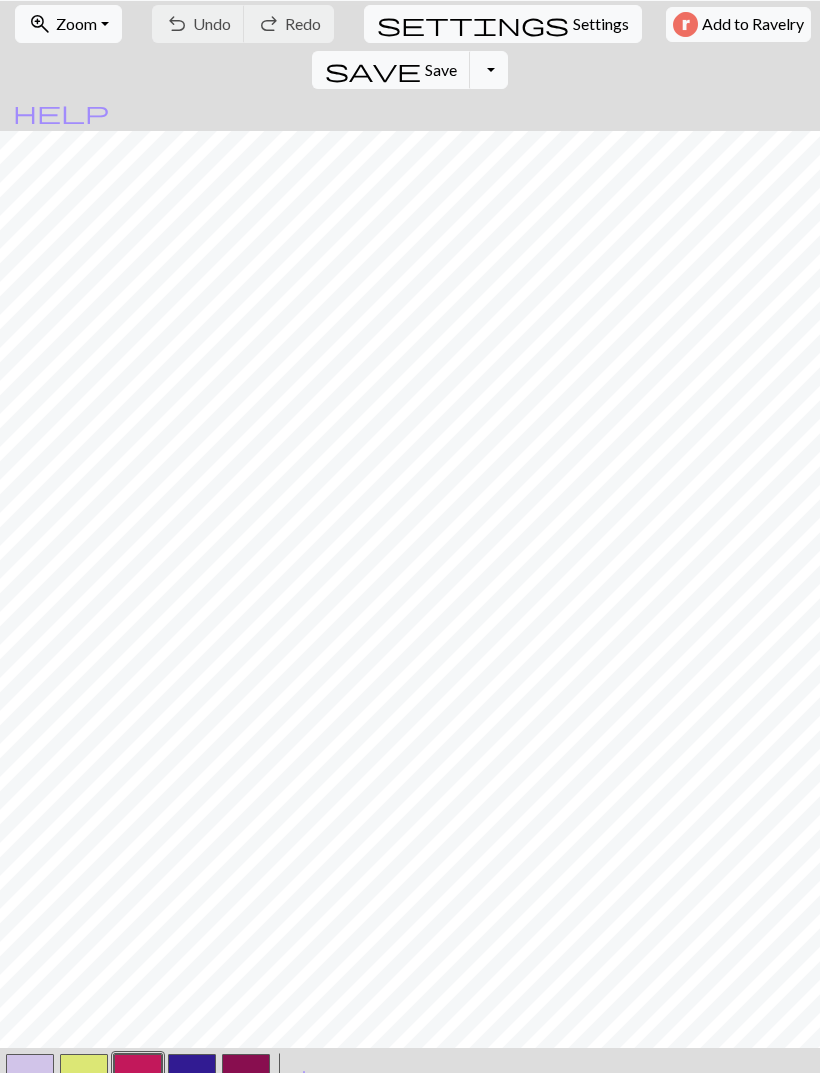 click on "help" at bounding box center (61, 112) 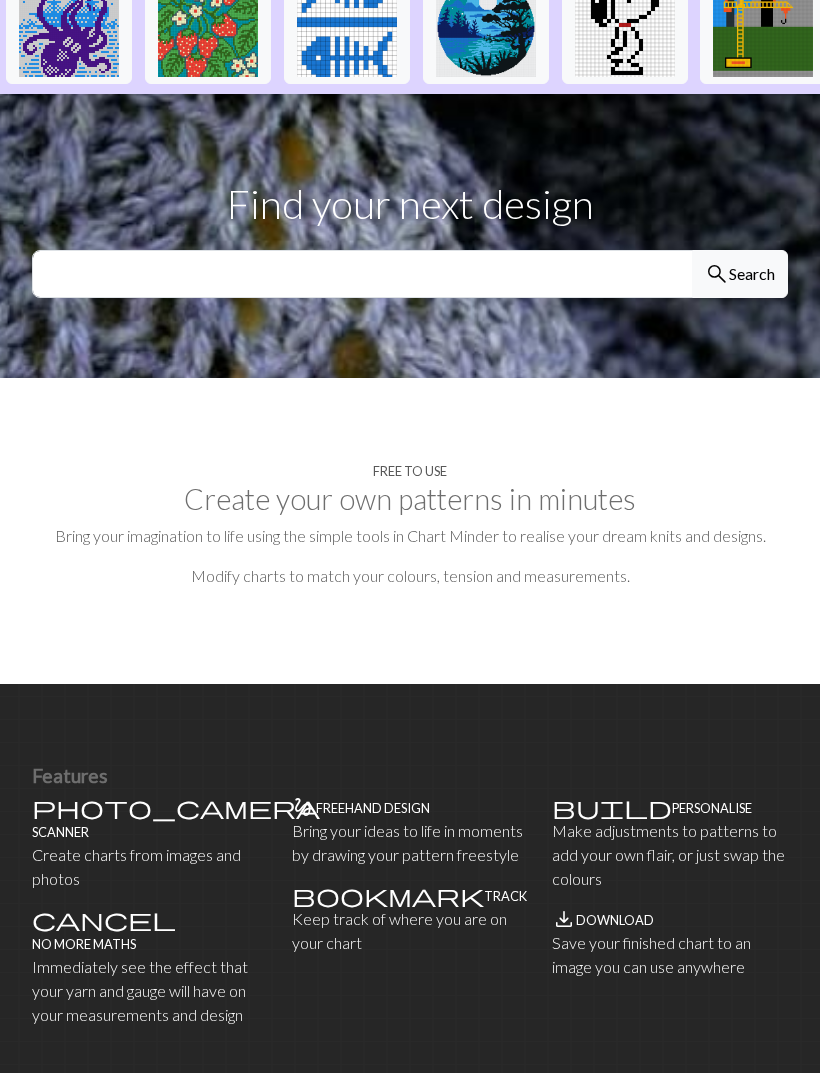 scroll, scrollTop: 629, scrollLeft: 0, axis: vertical 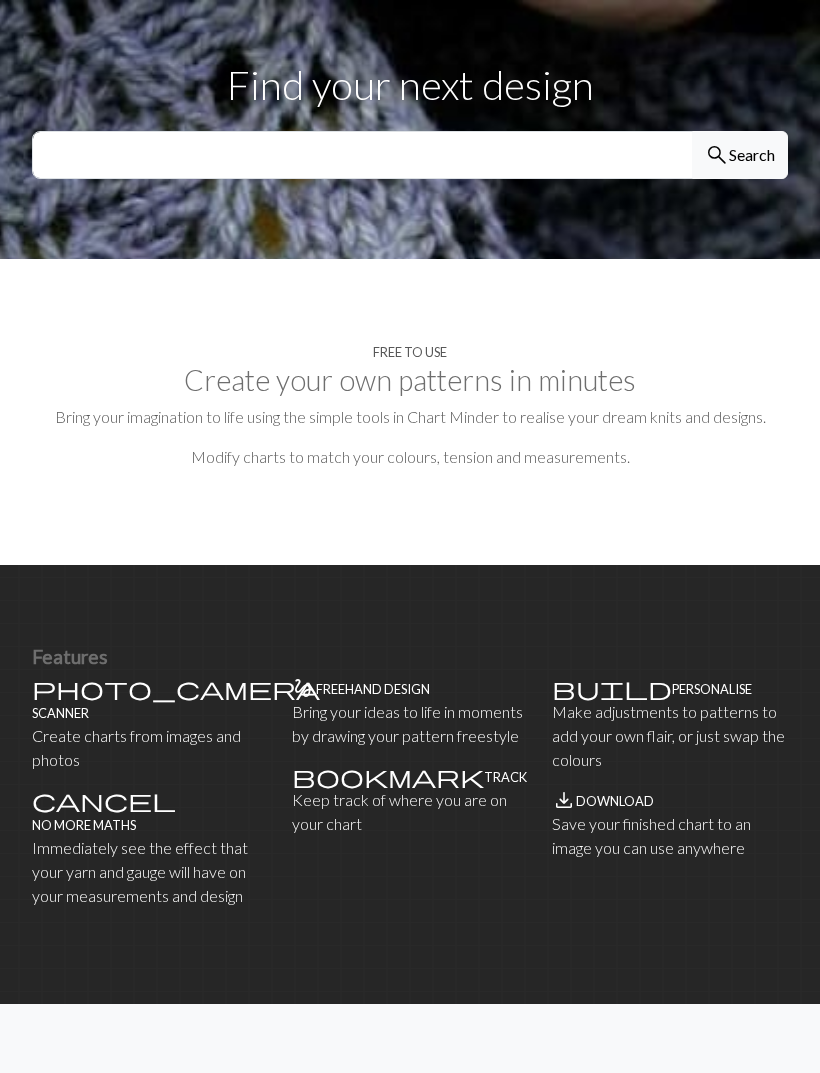 click on "My charts" at bounding box center [410, 1123] 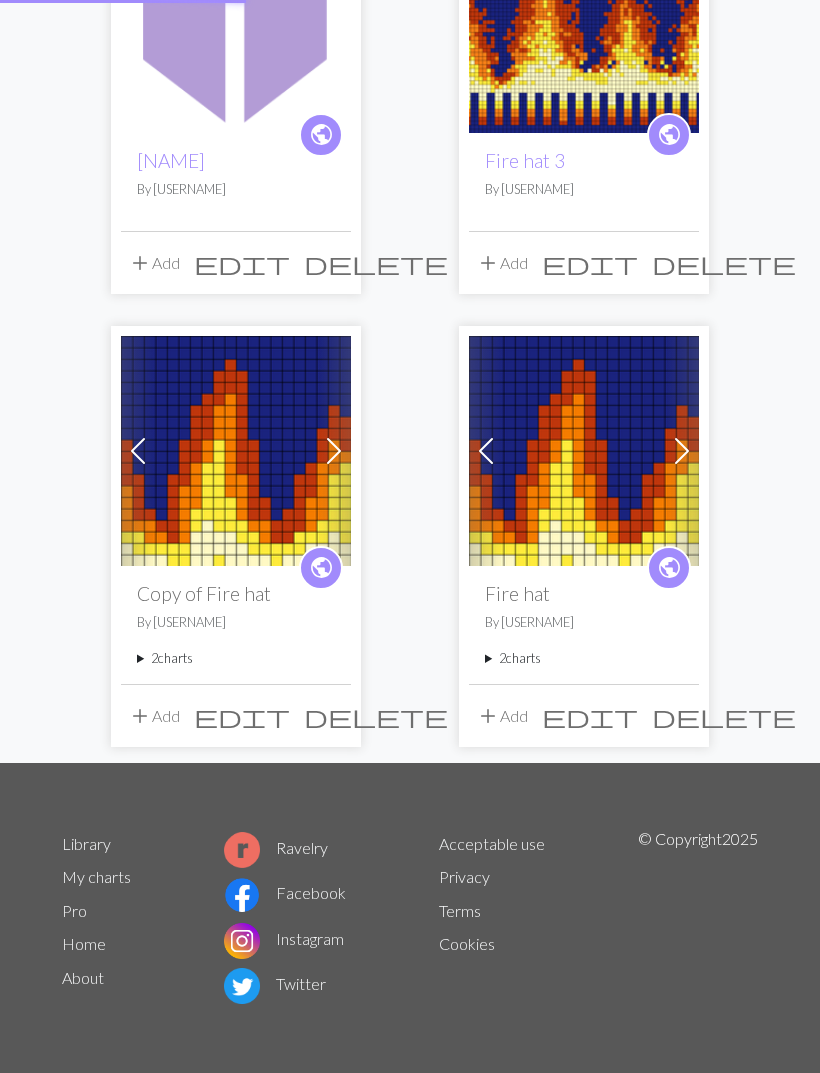 scroll, scrollTop: 0, scrollLeft: 0, axis: both 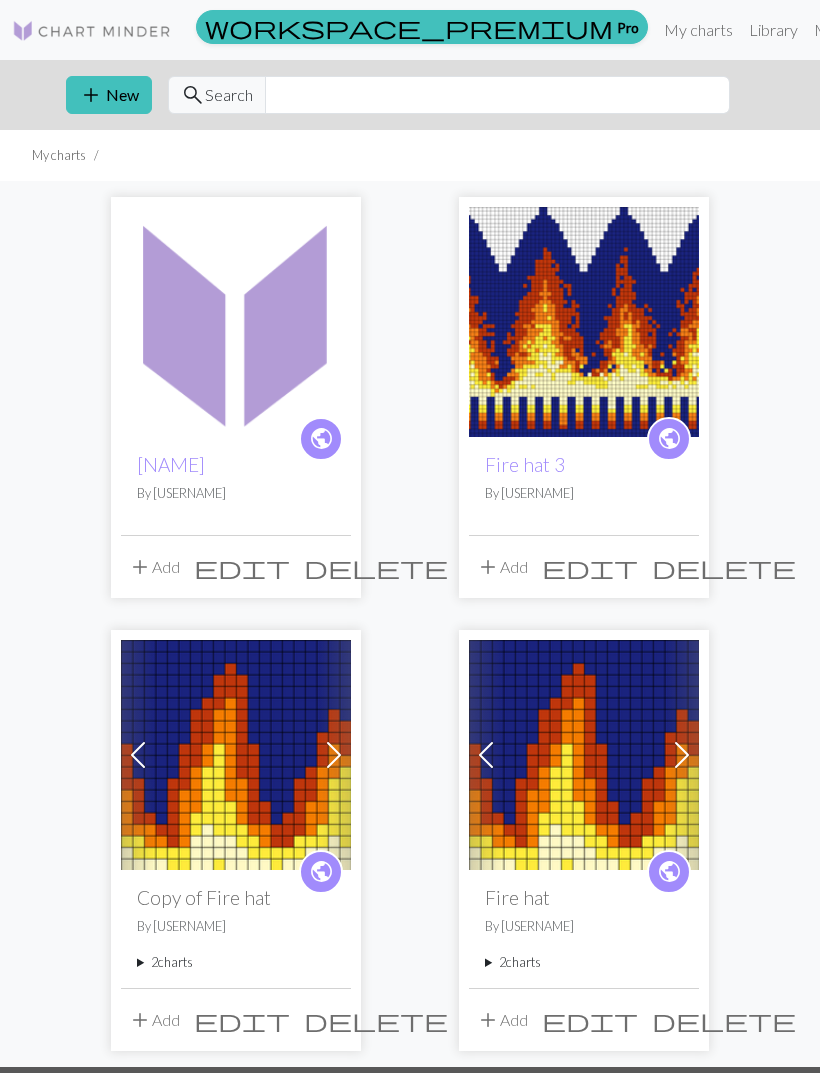 click on "add" at bounding box center [91, 95] 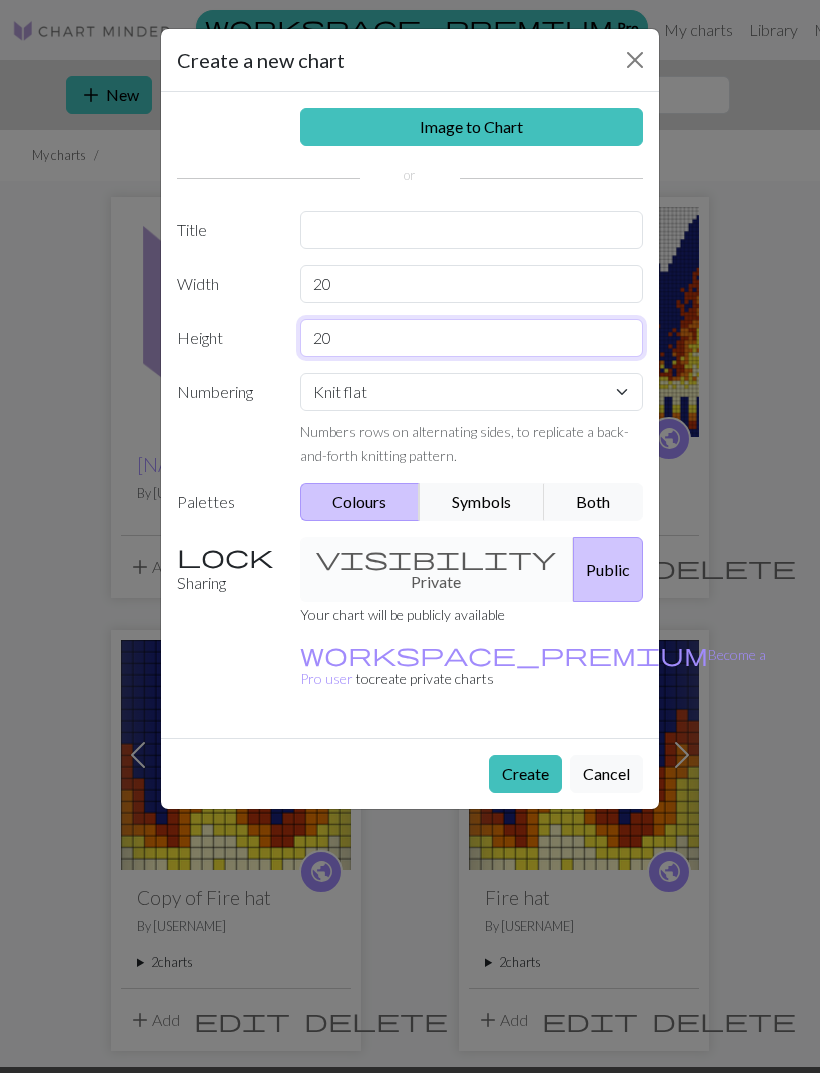 click on "20" at bounding box center [472, 338] 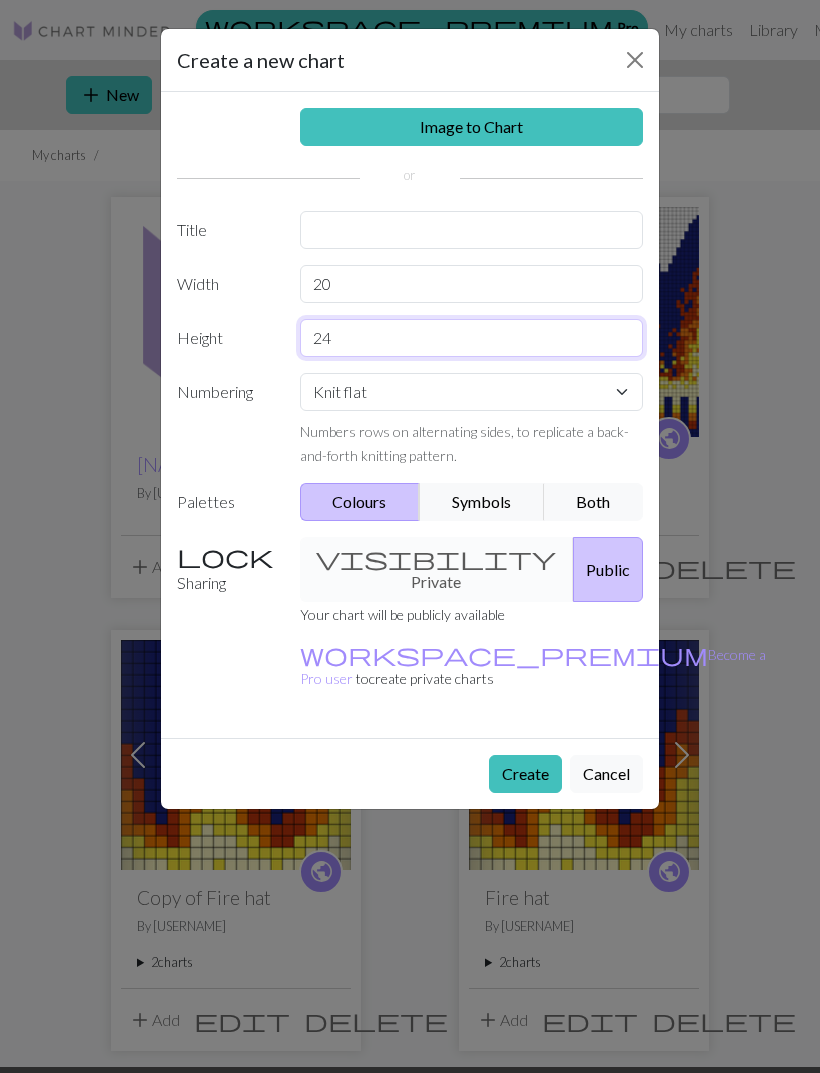 type on "24" 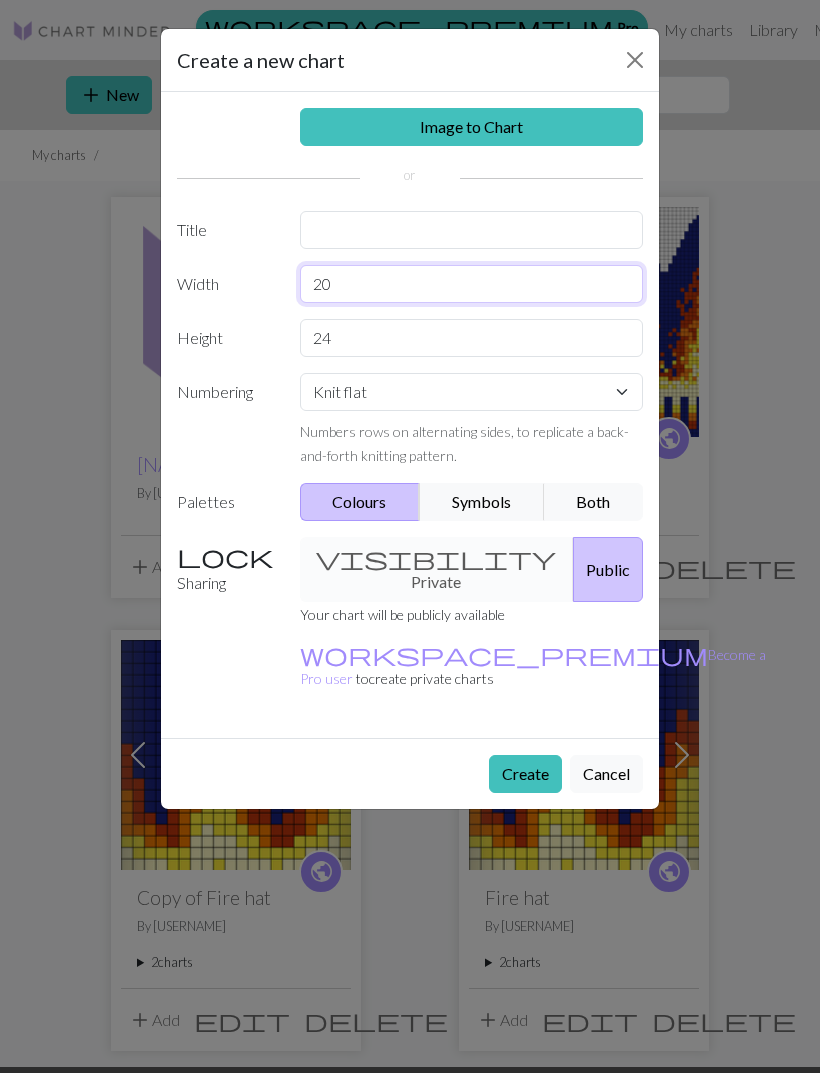 click on "20" at bounding box center (472, 284) 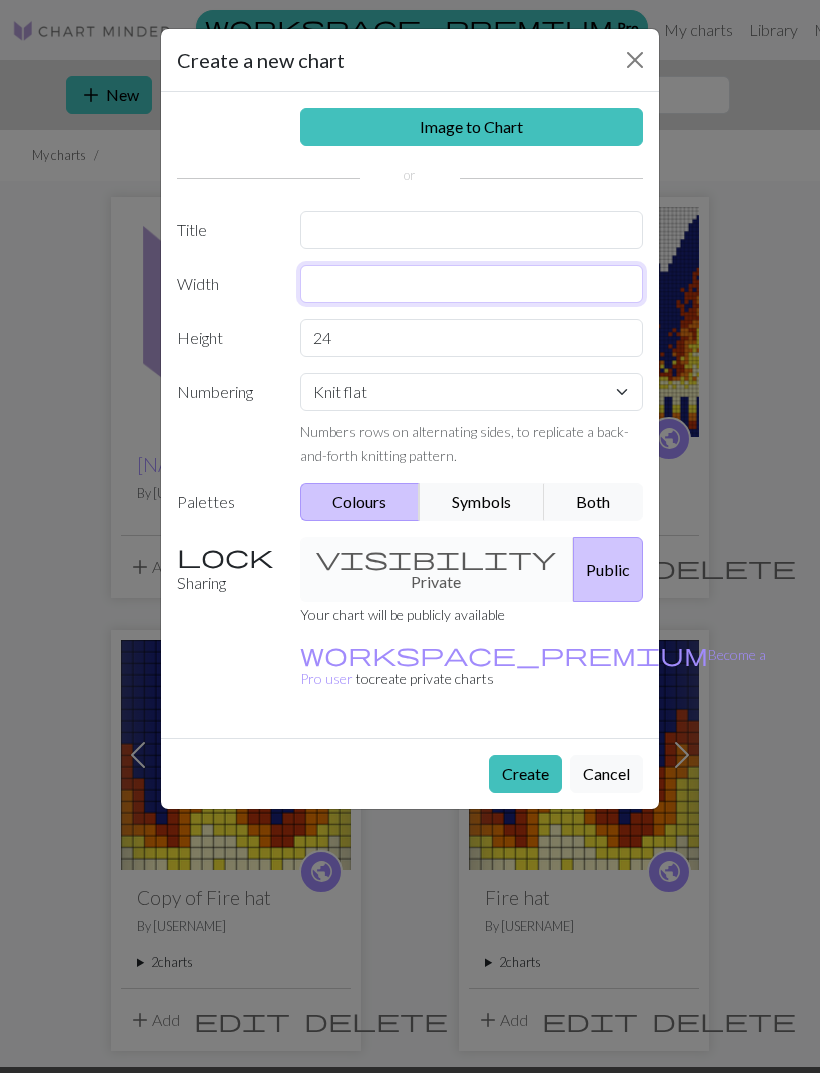 type 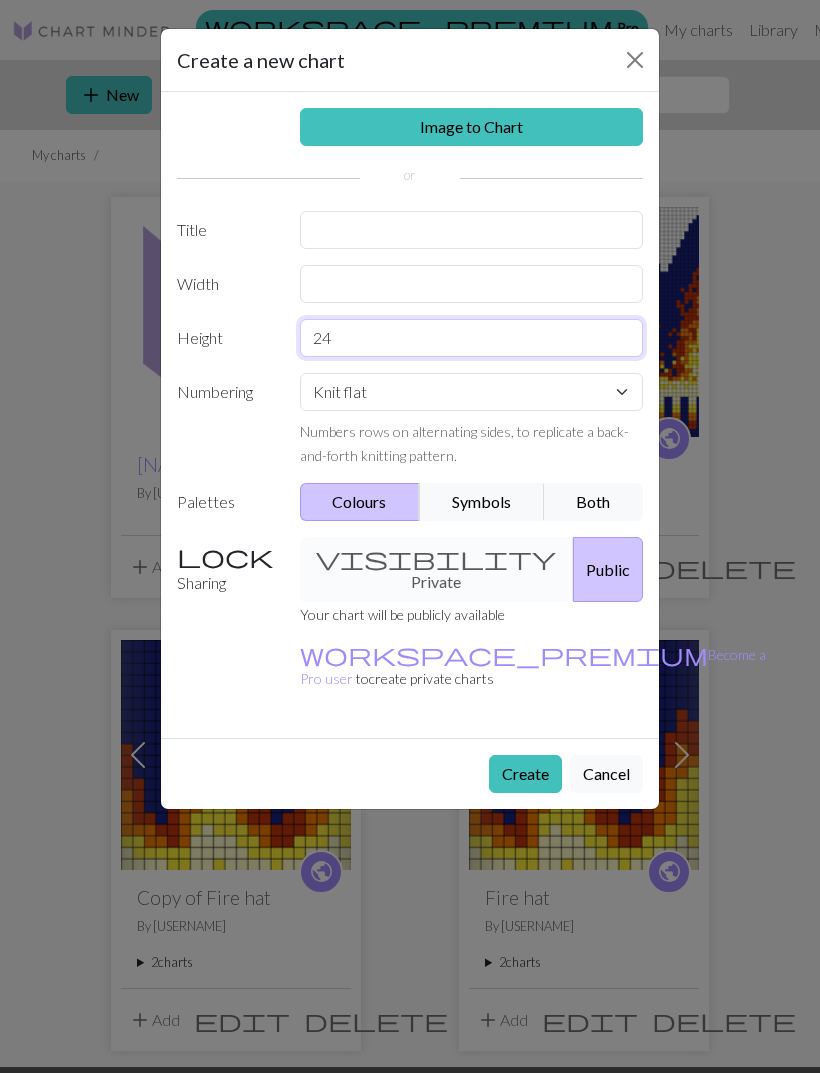 click on "Image to Chart Title Width Height 24 Numbering Knit flat Knit in the round Lace knitting Cross stitch Numbers rows on alternating sides, to replicate a back-and-forth knitting pattern. Palettes Colours Symbols Both Sharing visibility  Private Public Your chart will be publicly available workspace_premium Become a Pro user   to  create private charts" at bounding box center (410, 415) 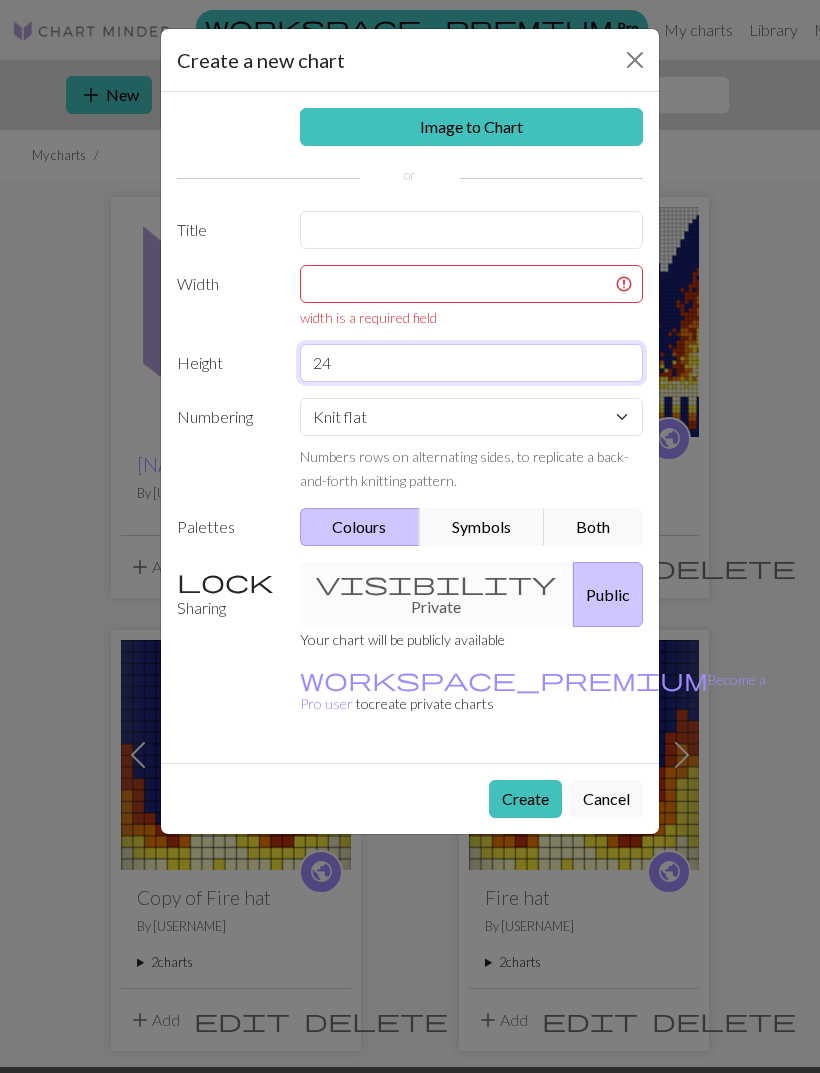 type on "2" 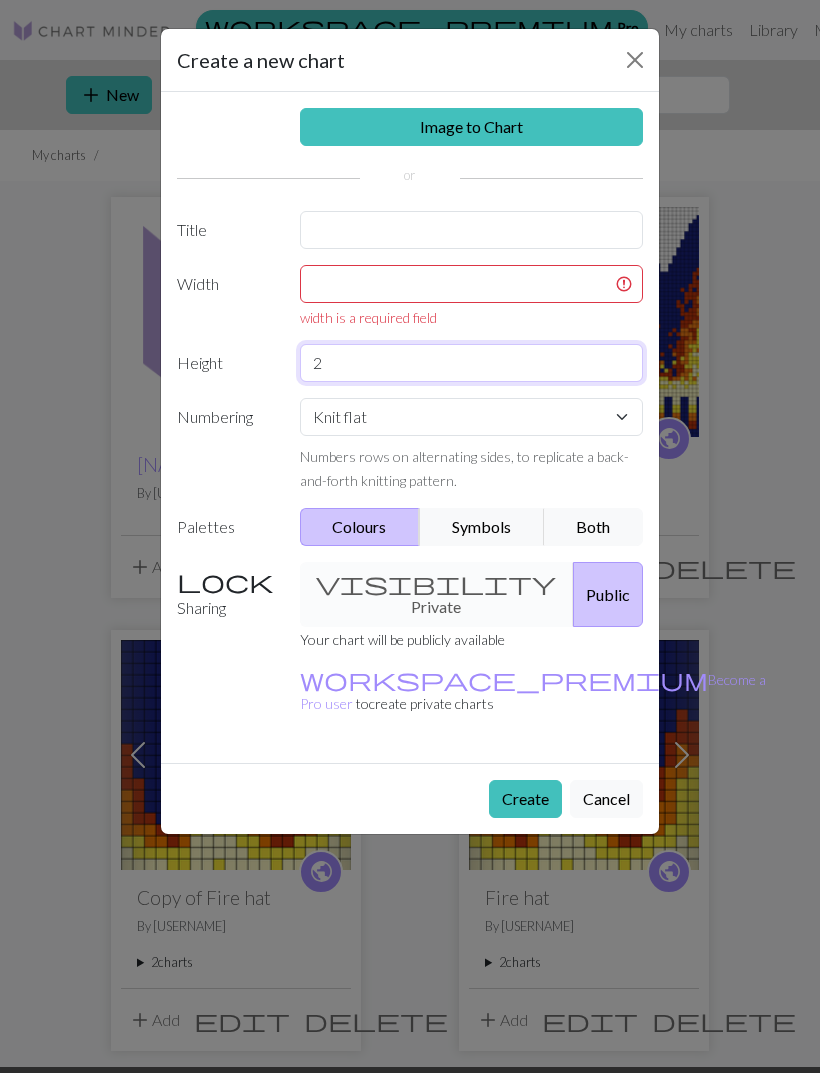 type on "24" 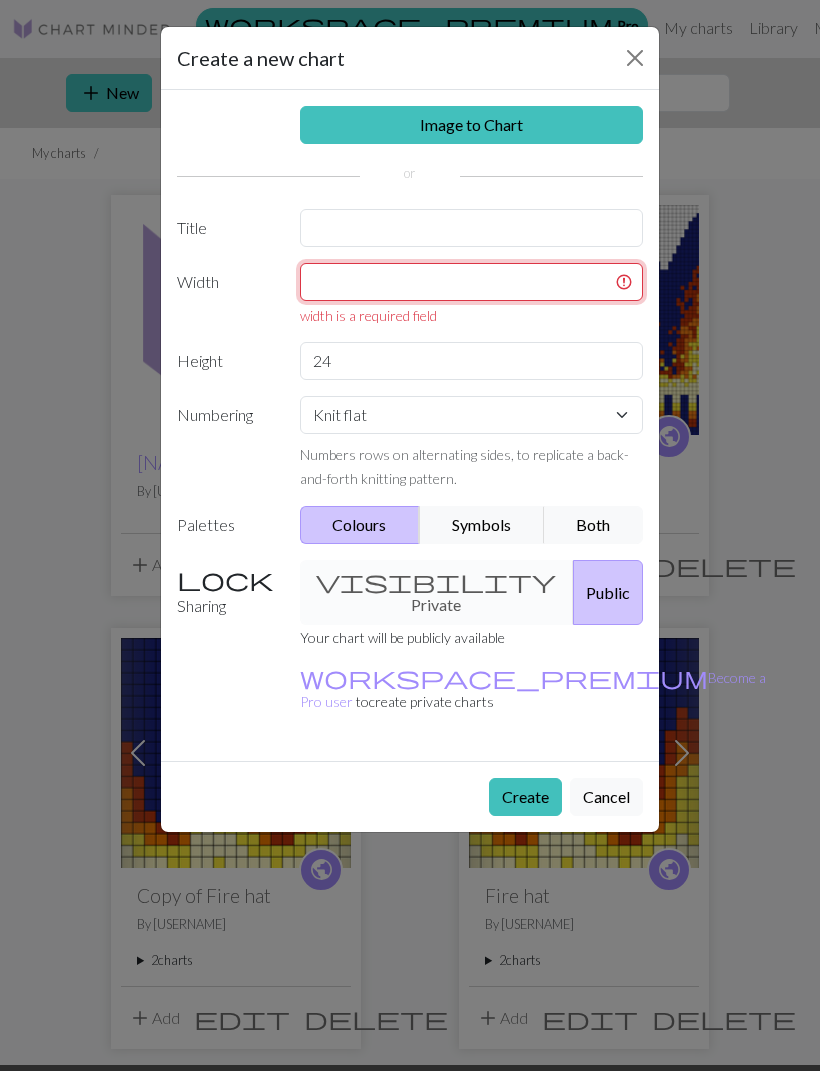 click at bounding box center [472, 284] 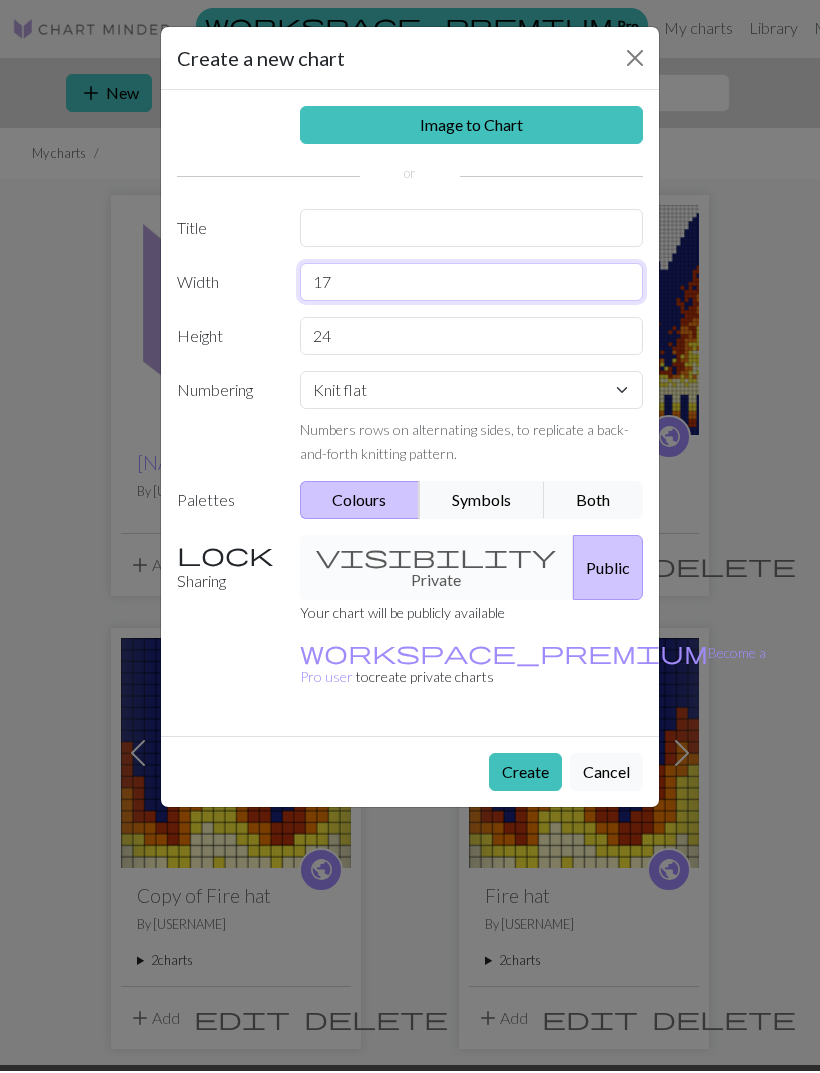 type on "17" 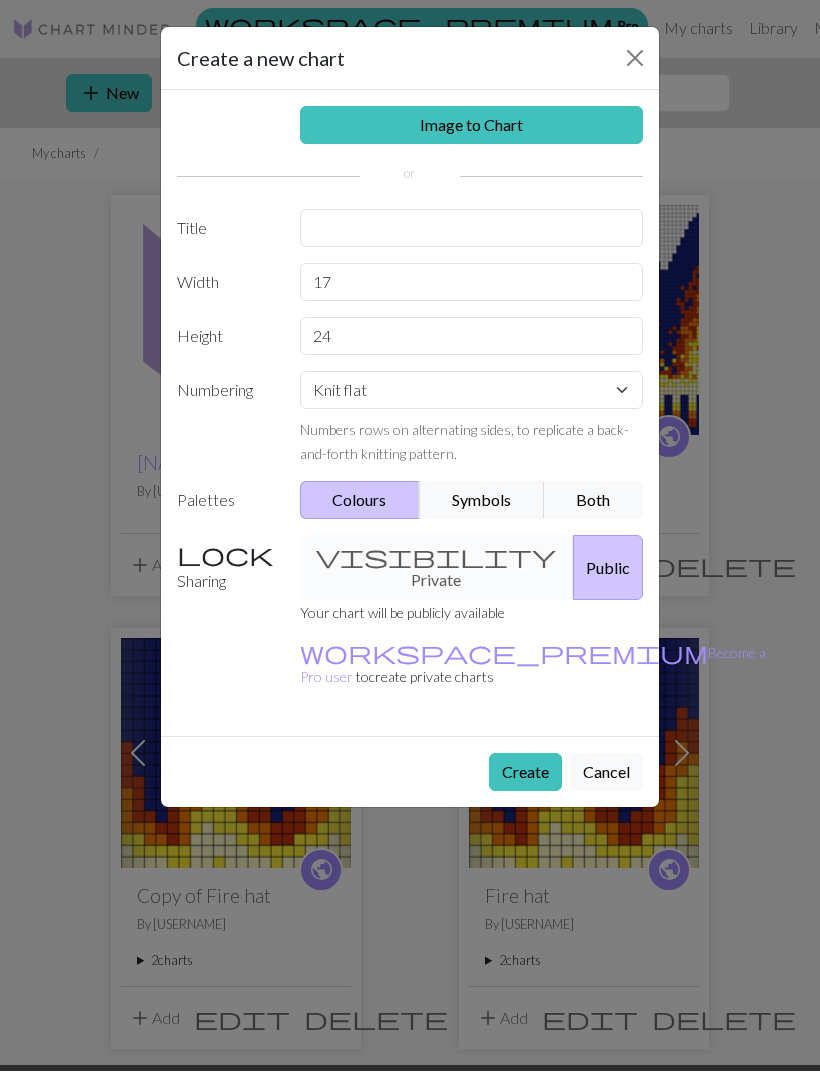 click on "Create" at bounding box center [525, 774] 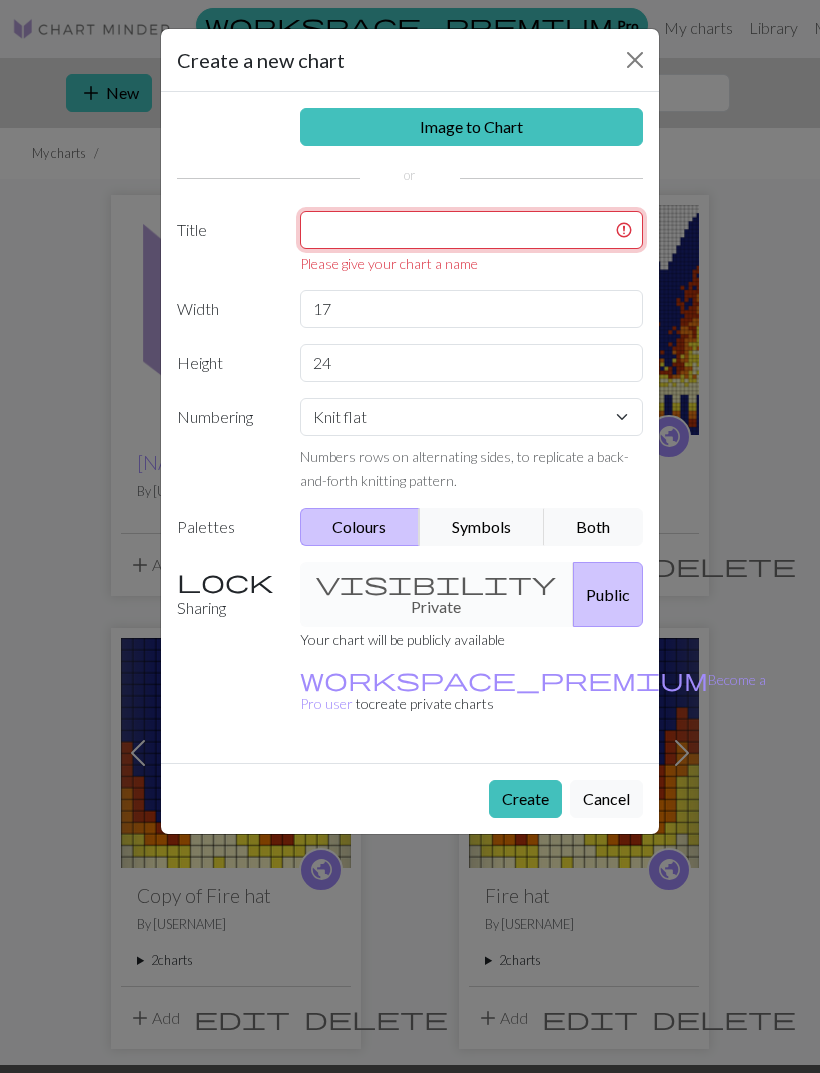 click at bounding box center (472, 230) 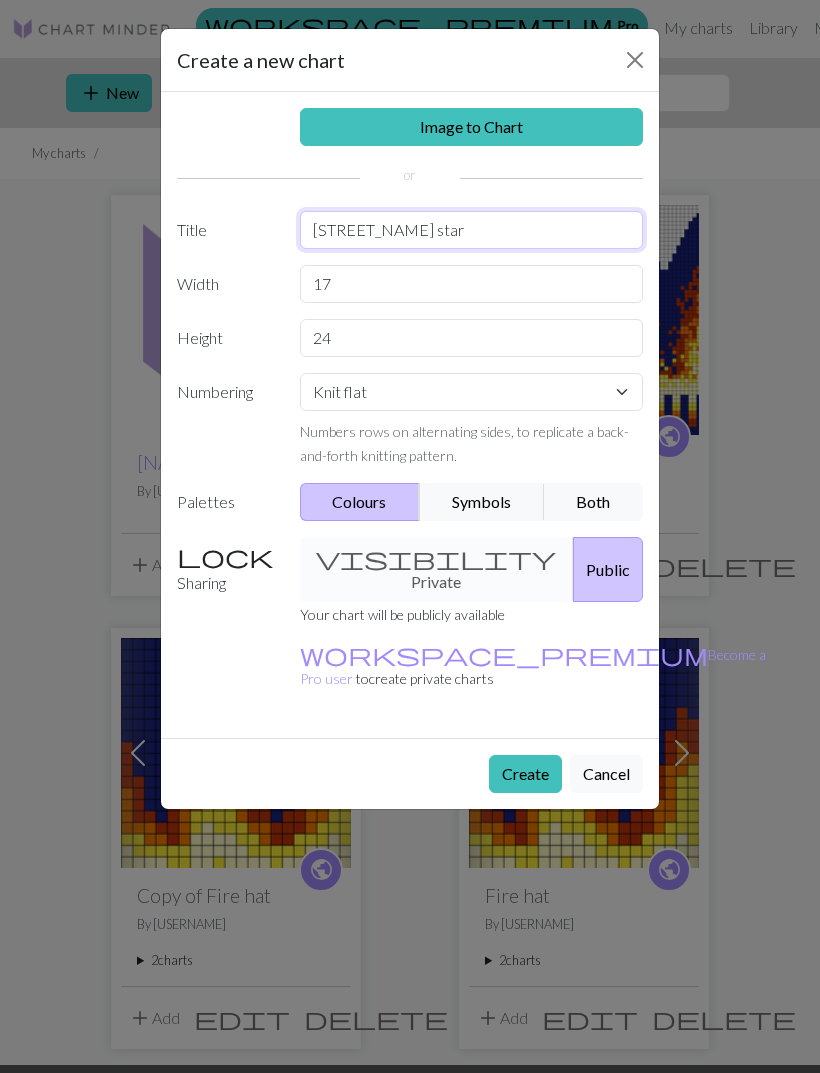 type on "[STREET_NAME] star" 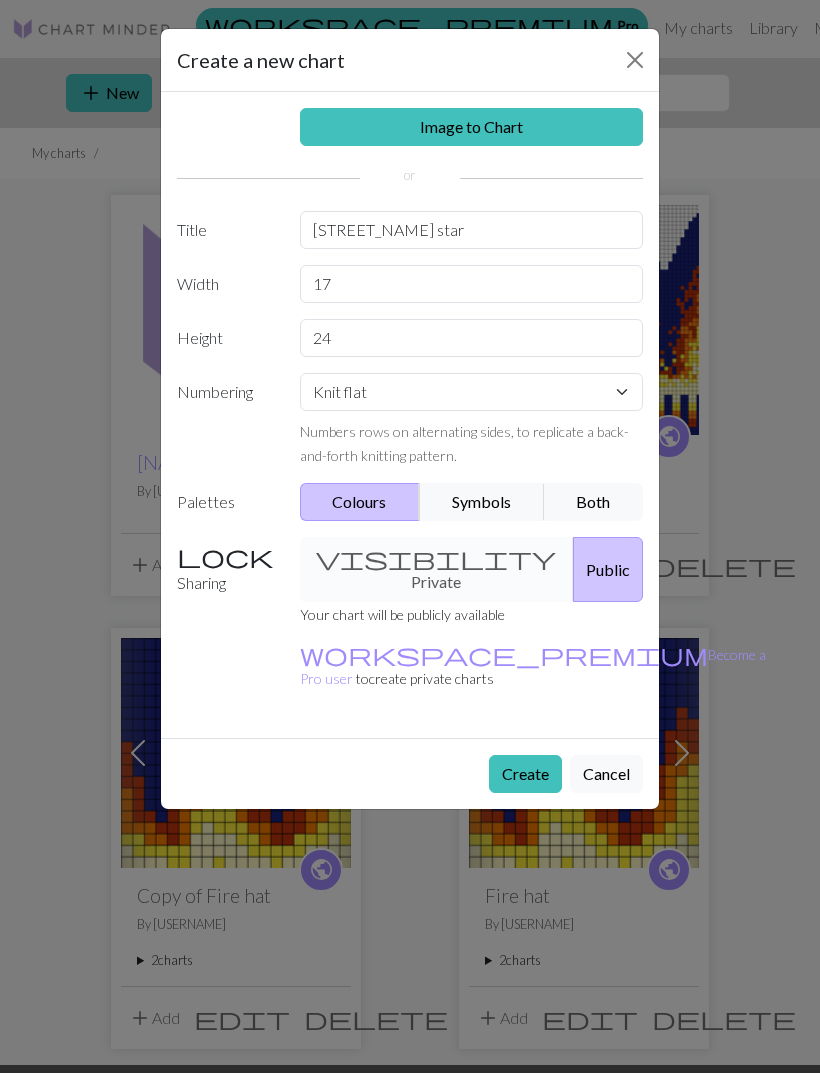 click on "visibility  Private Public" at bounding box center [472, 569] 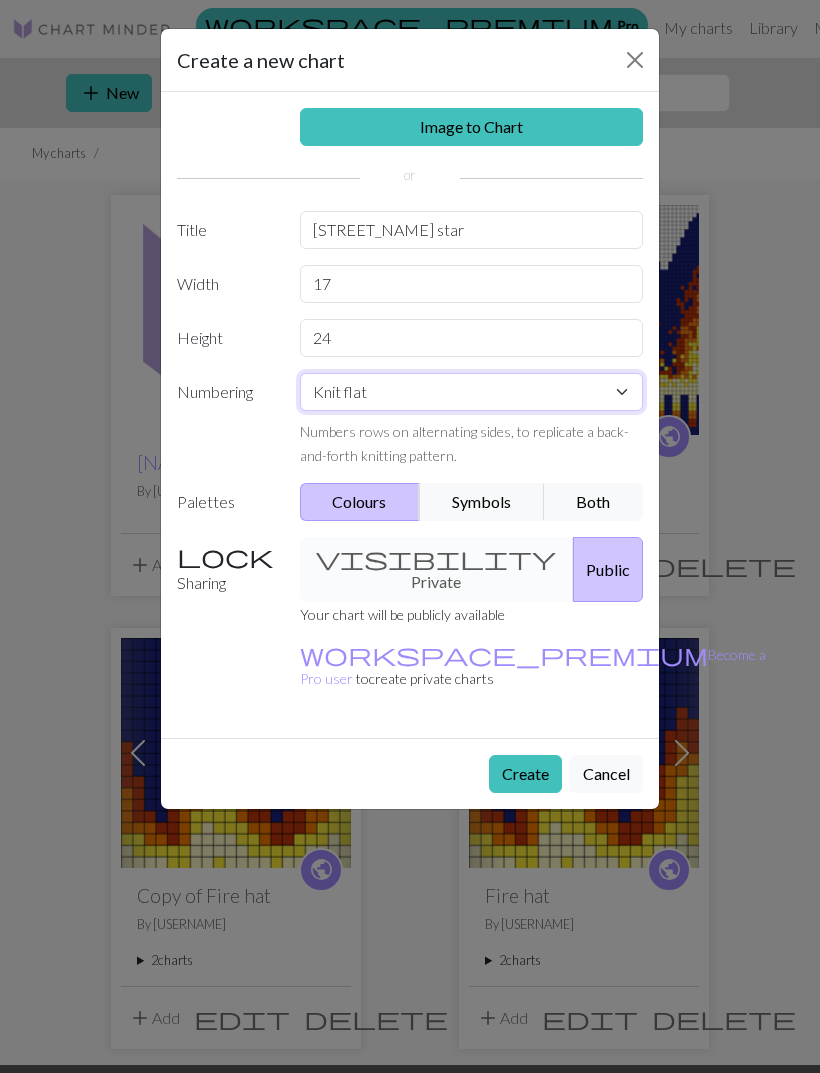 click on "Knit flat Knit in the round Lace knitting Cross stitch" at bounding box center [472, 392] 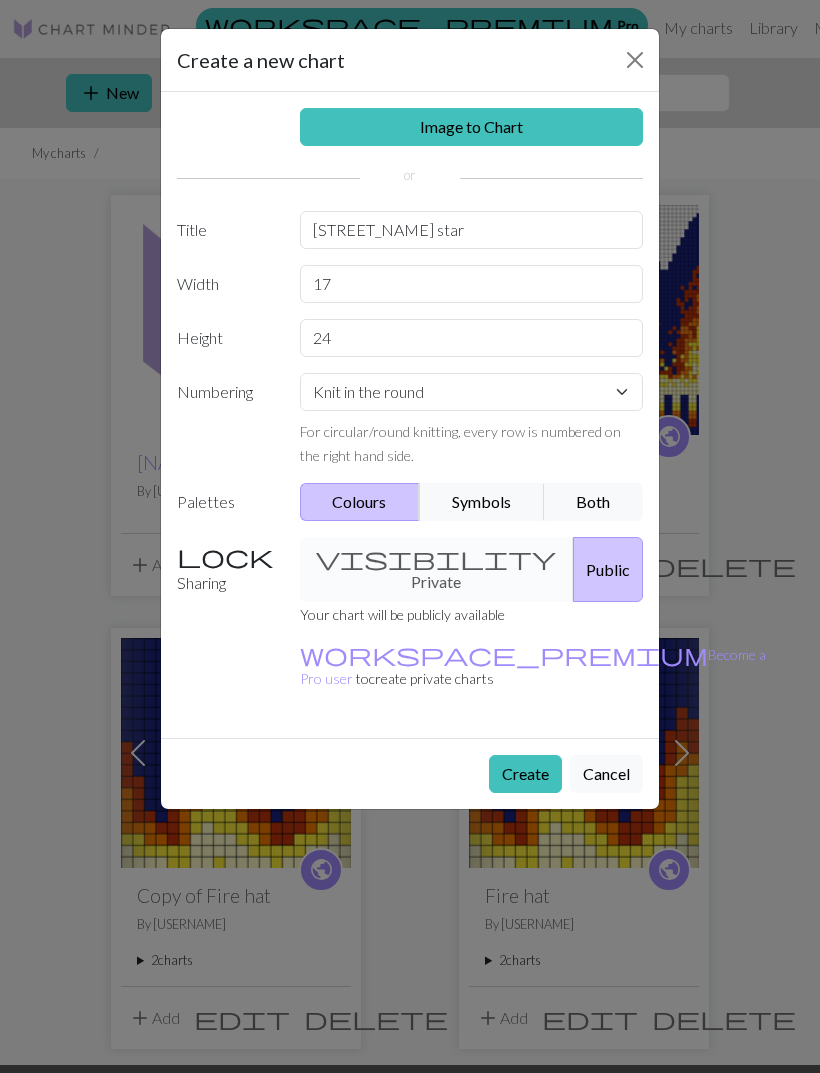 click on "Create" at bounding box center (525, 774) 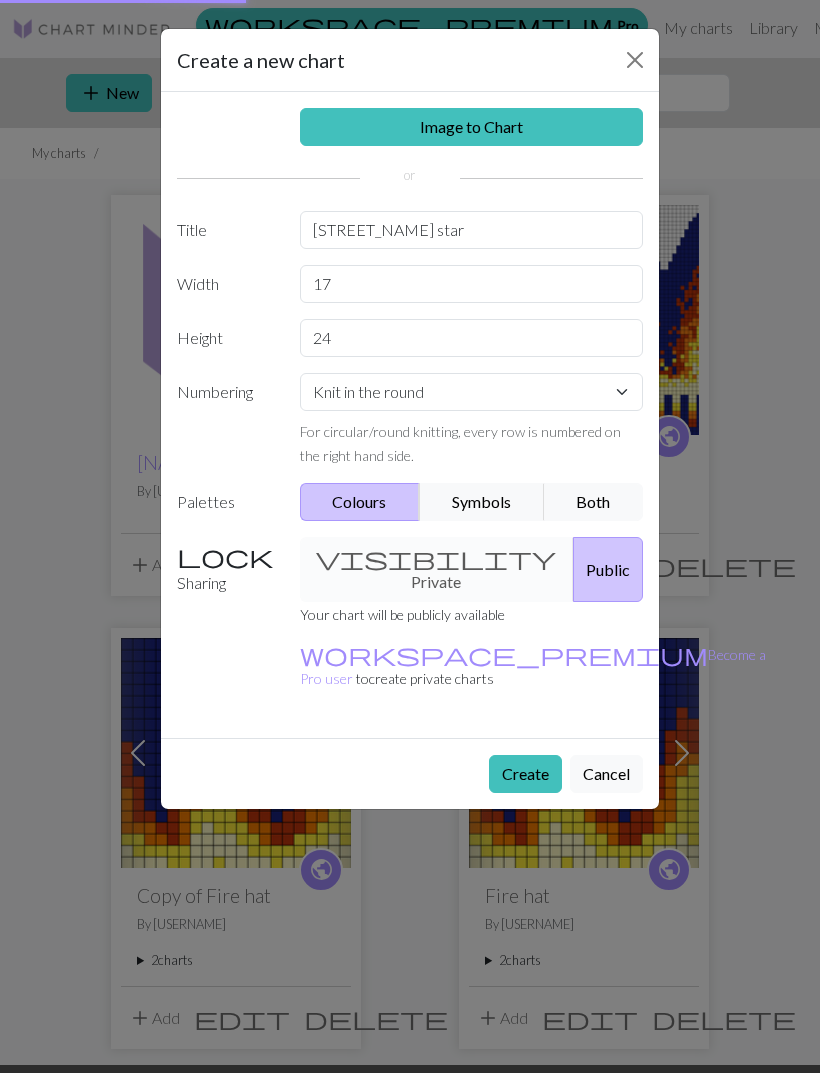 scroll, scrollTop: 0, scrollLeft: 0, axis: both 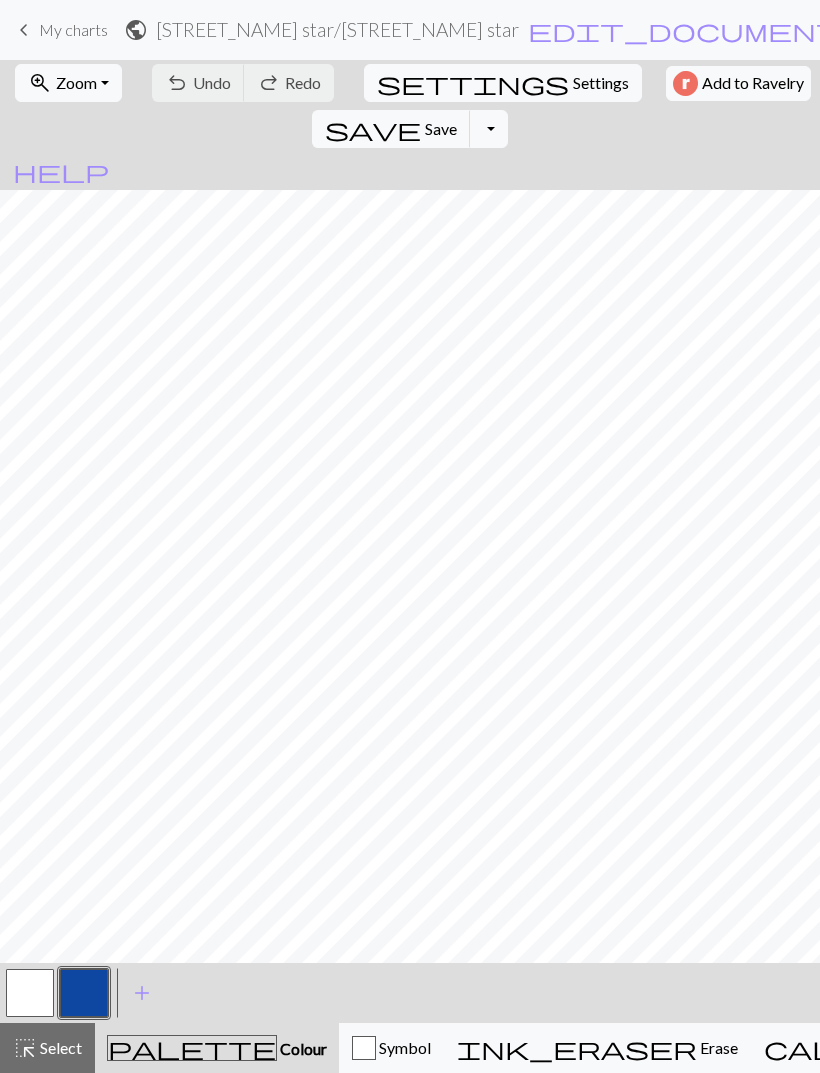 click on "add" at bounding box center (142, 993) 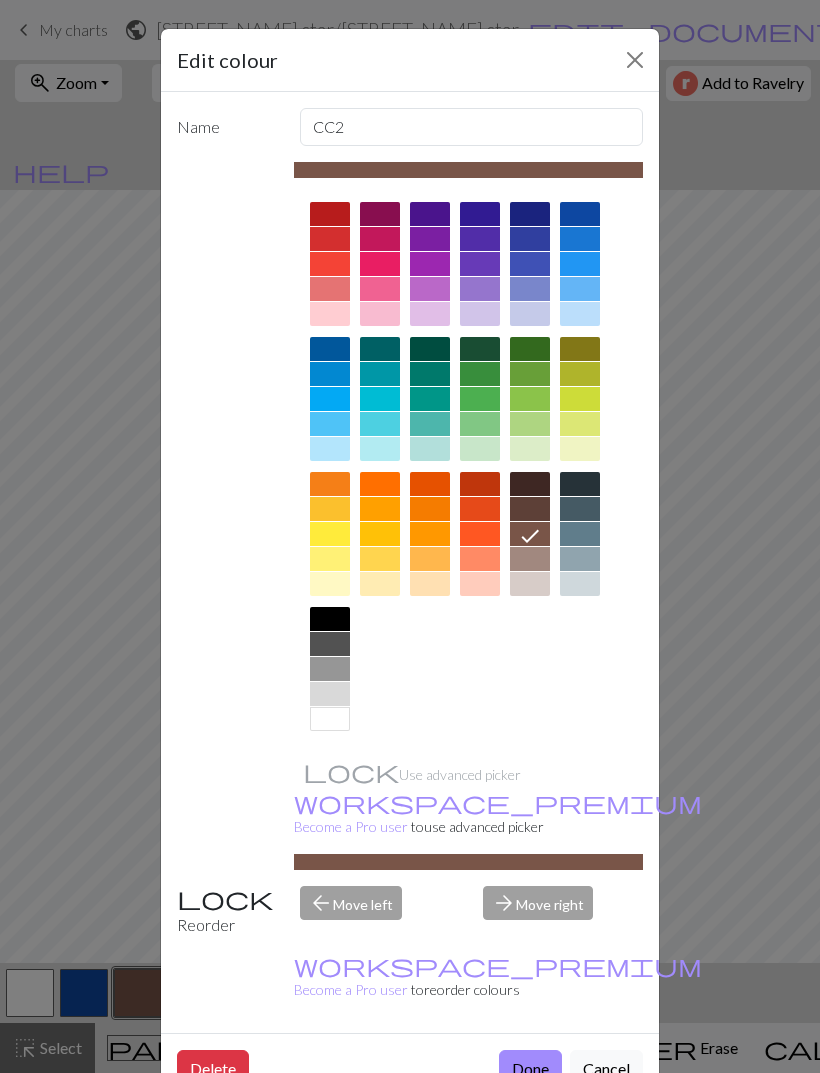 click at bounding box center (380, 239) 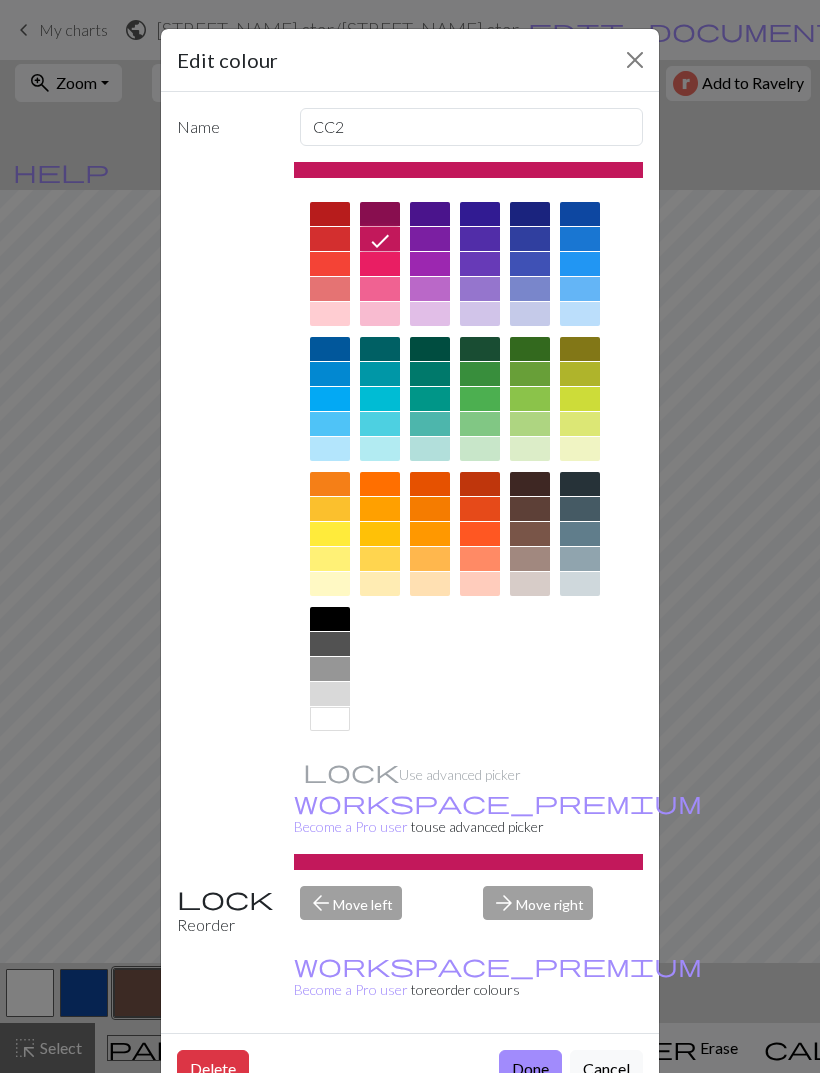 click on "Done" at bounding box center (530, 1069) 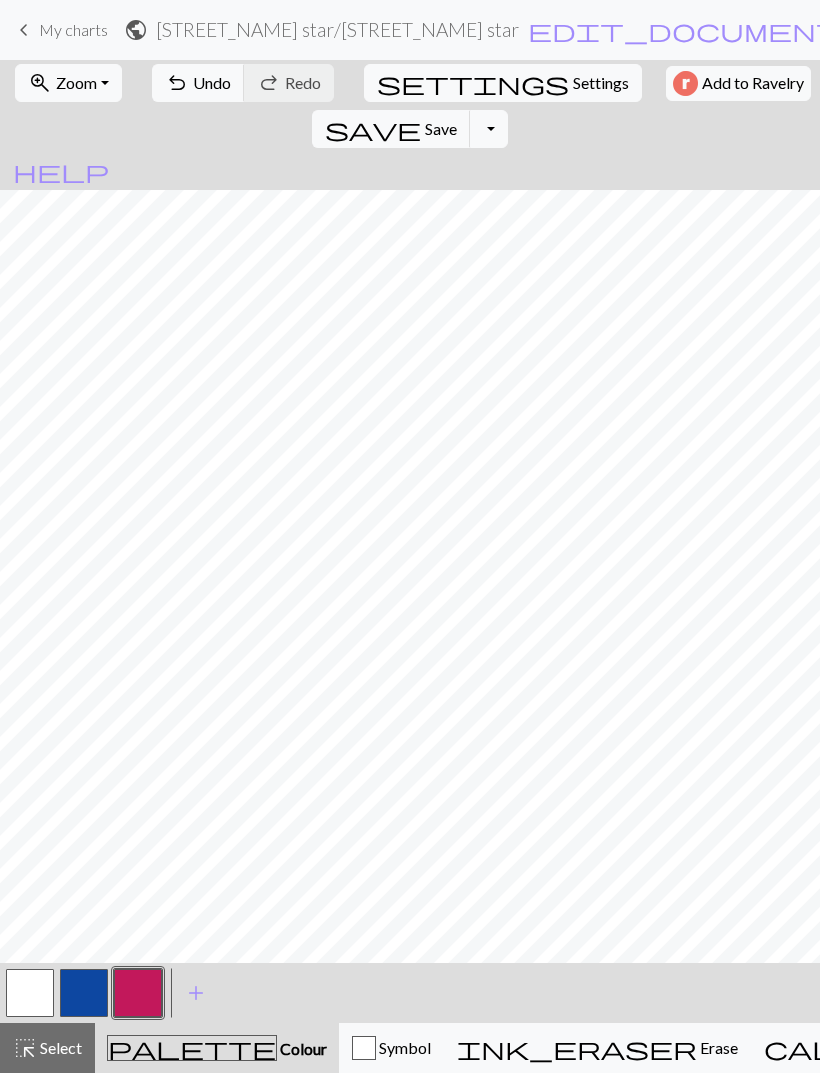 click at bounding box center (84, 993) 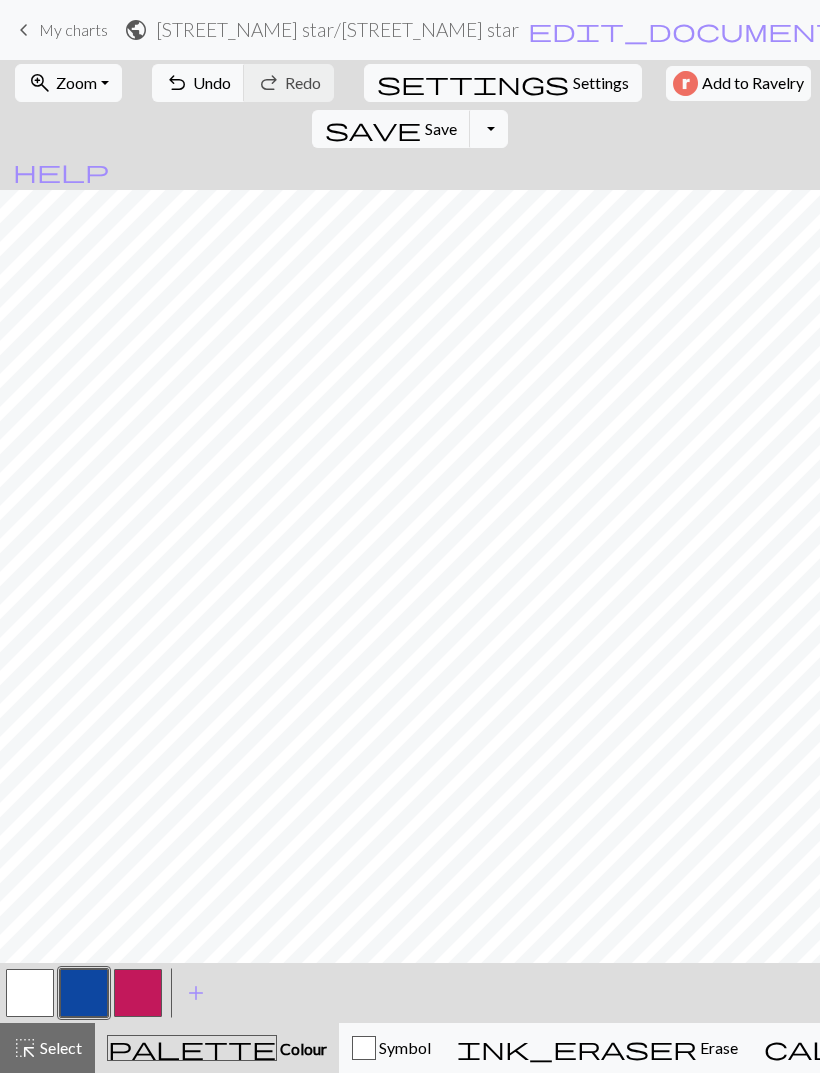 click at bounding box center (84, 993) 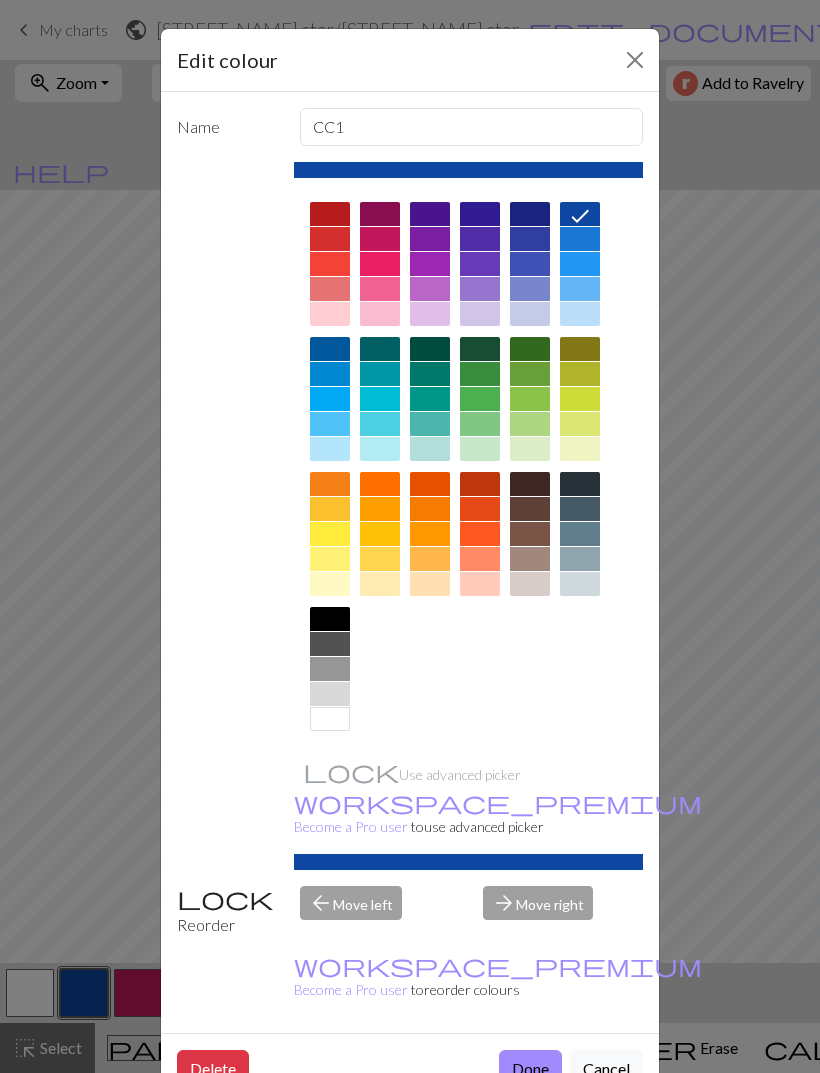 click at bounding box center [480, 314] 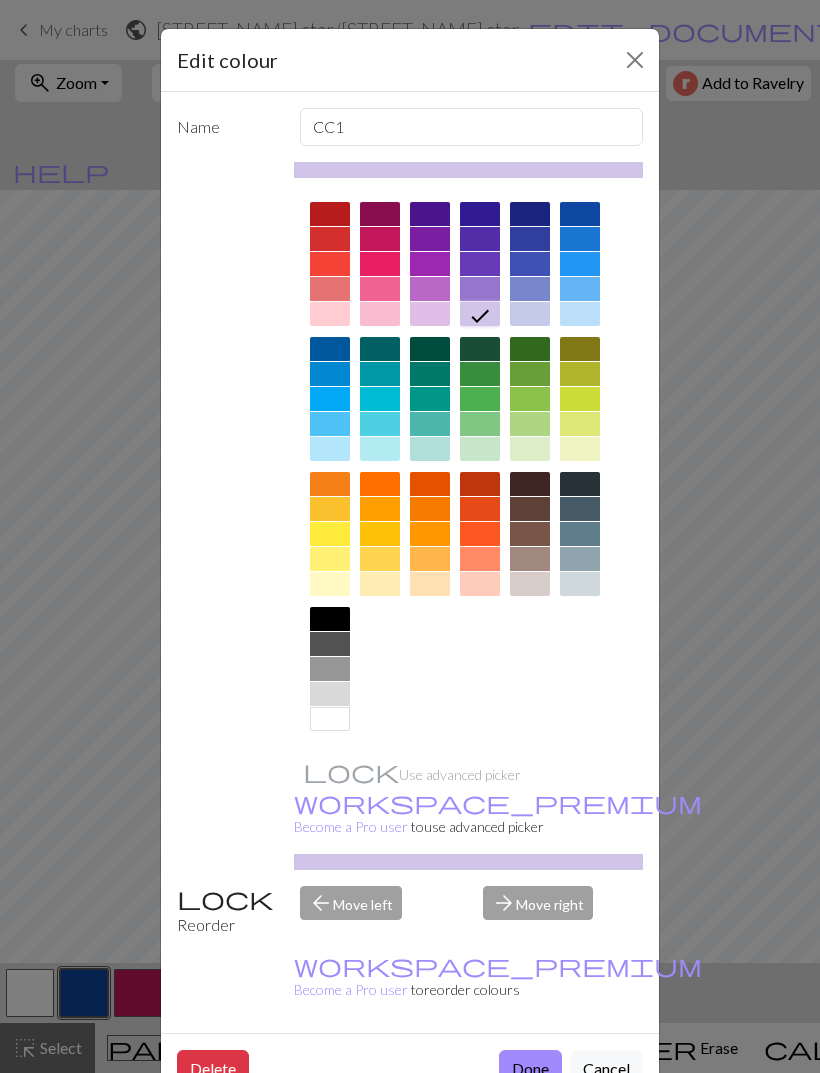 click on "Done" at bounding box center (530, 1069) 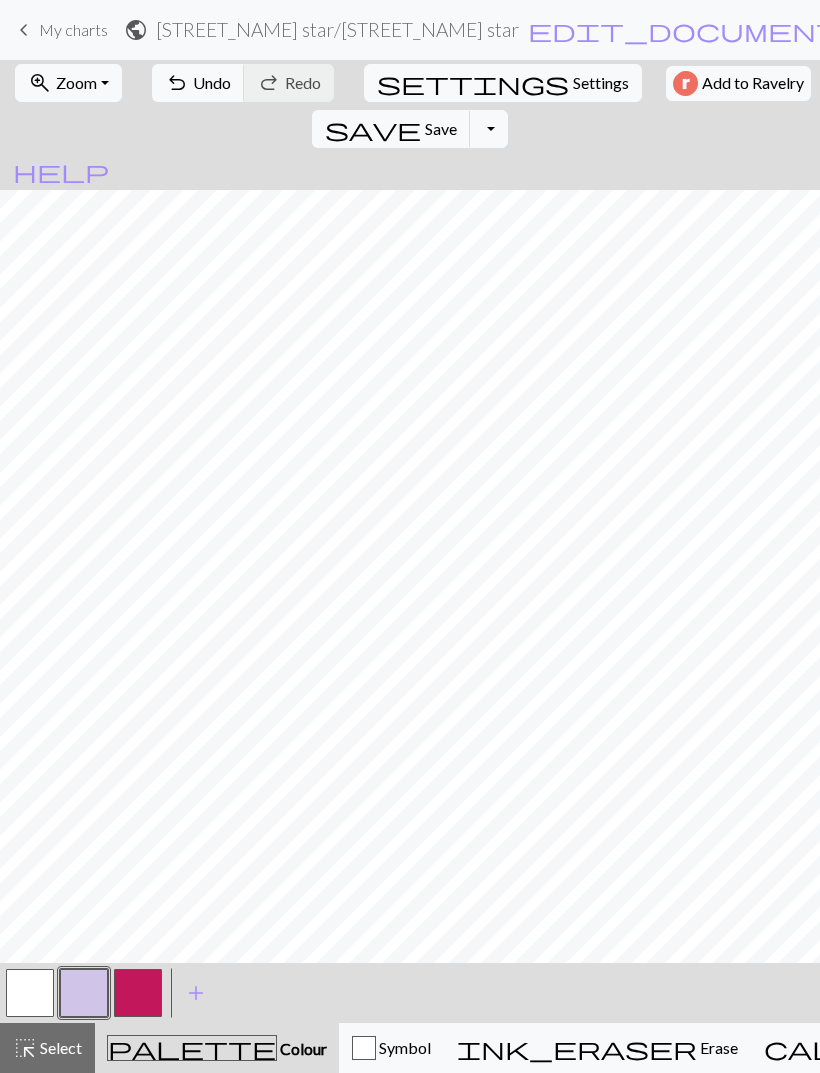 click at bounding box center [30, 993] 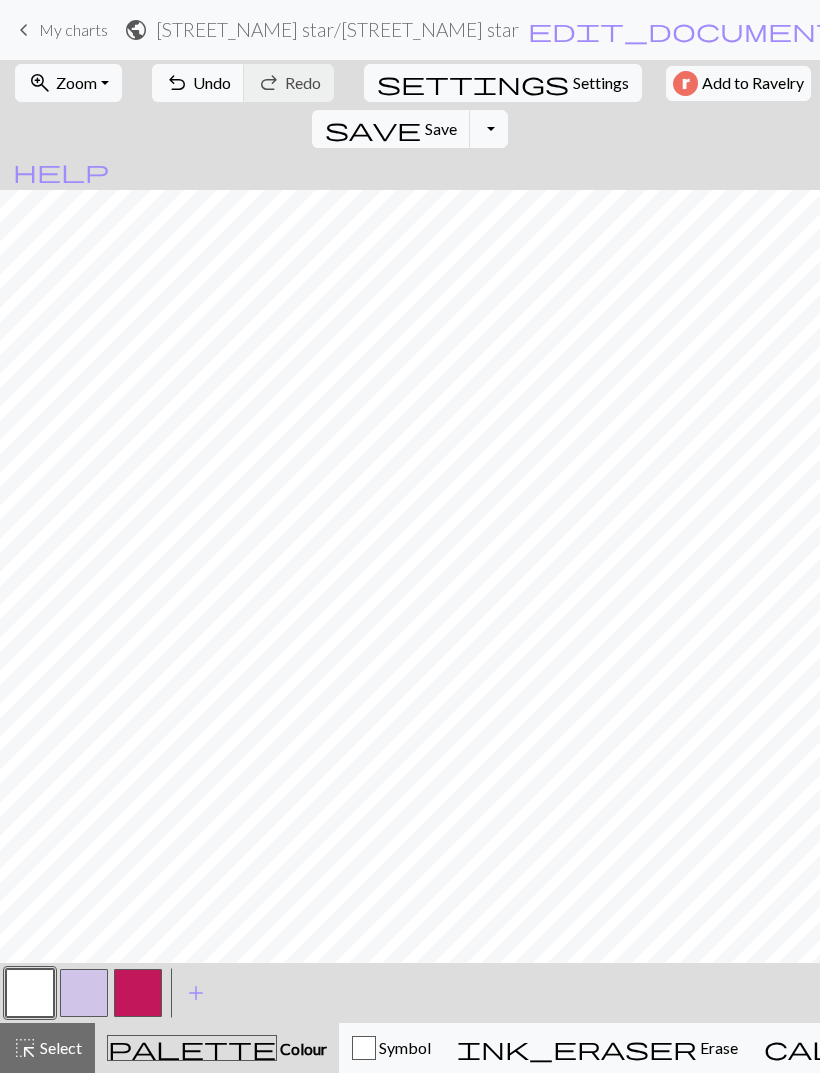 click at bounding box center [30, 993] 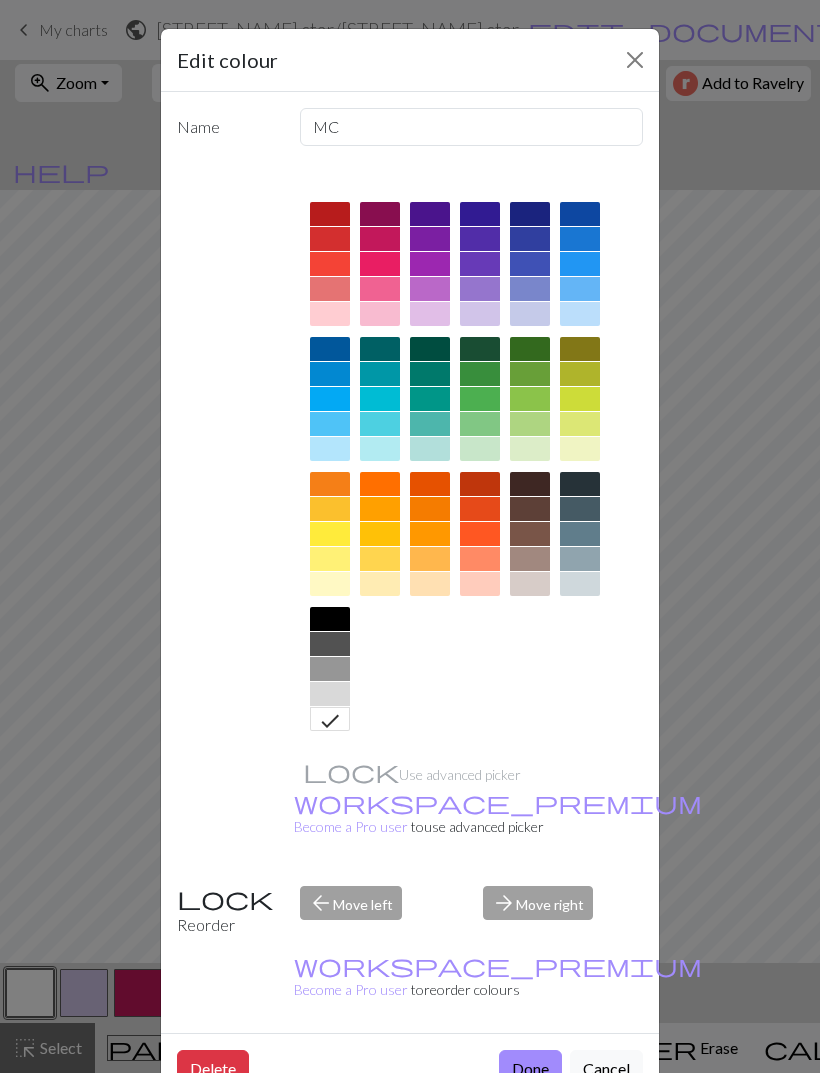 click at bounding box center (430, 314) 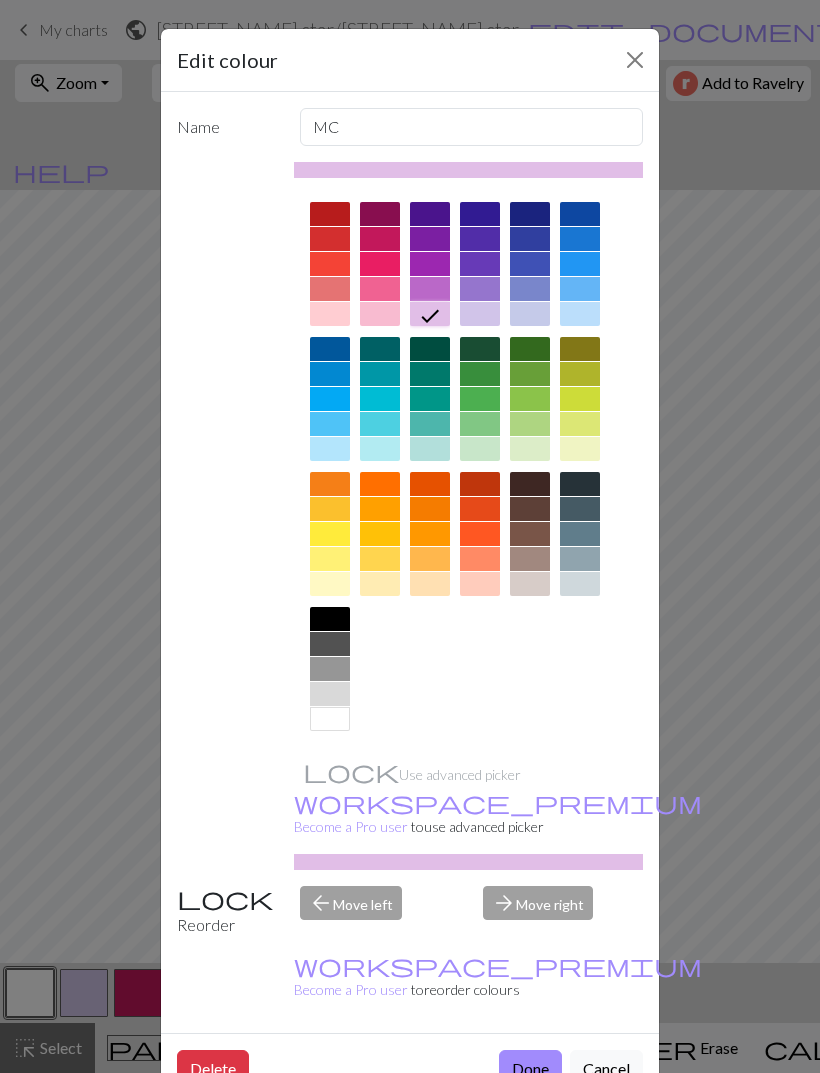 click at bounding box center (480, 314) 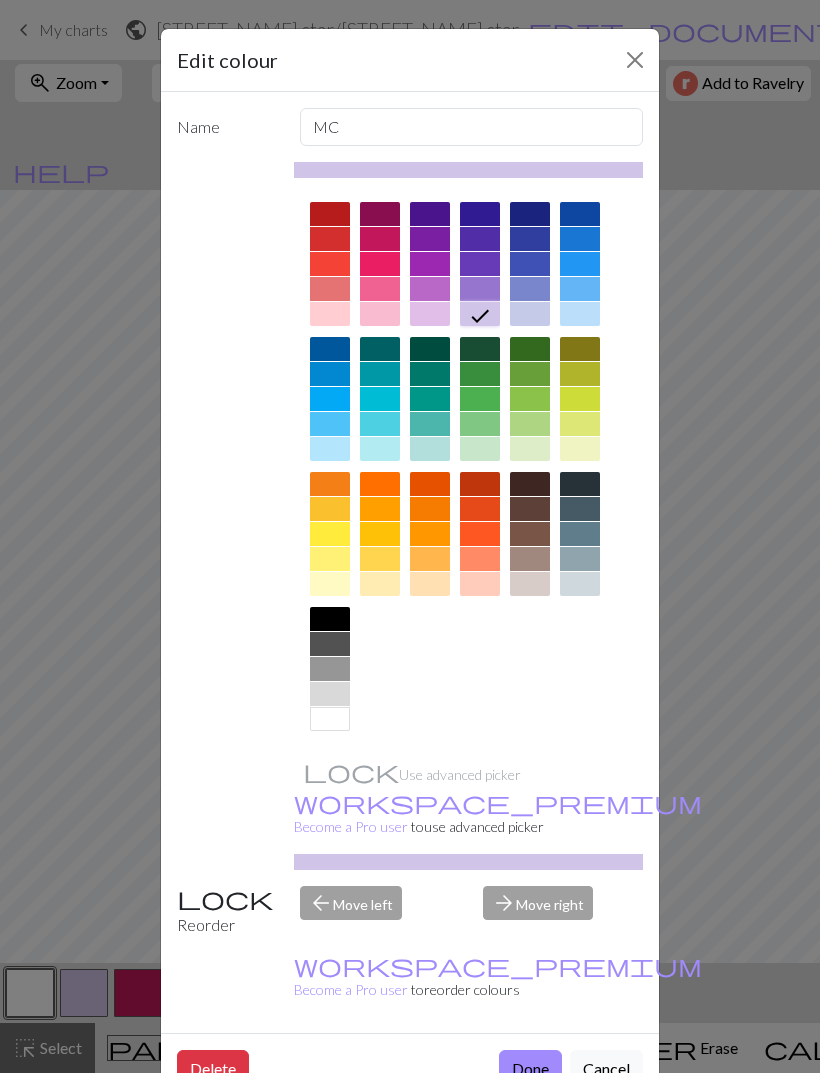 click on "Done" at bounding box center [530, 1069] 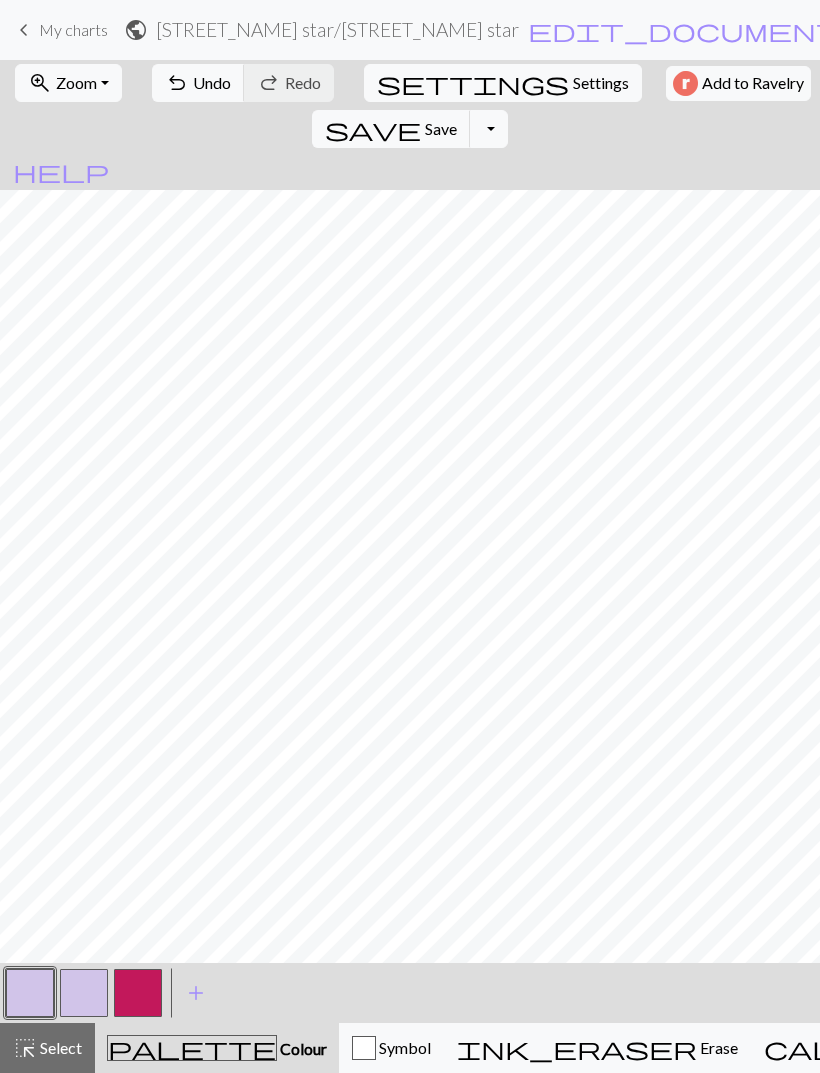 click at bounding box center (84, 993) 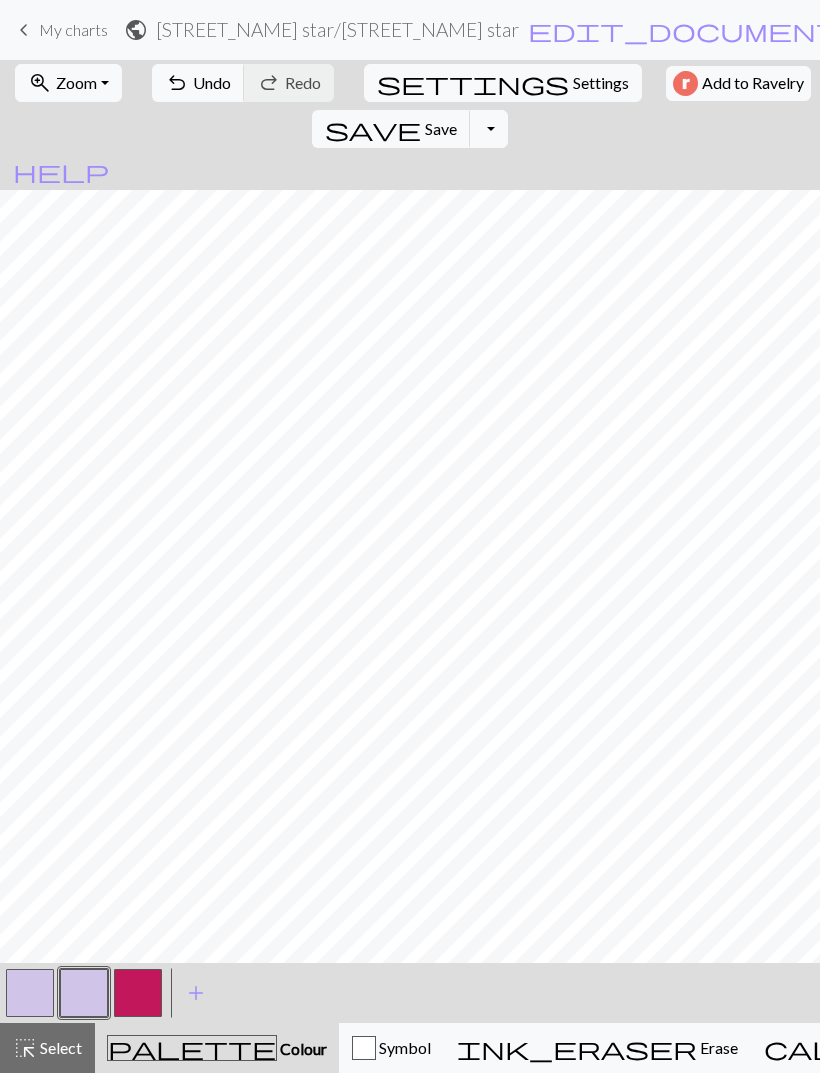 click at bounding box center (84, 993) 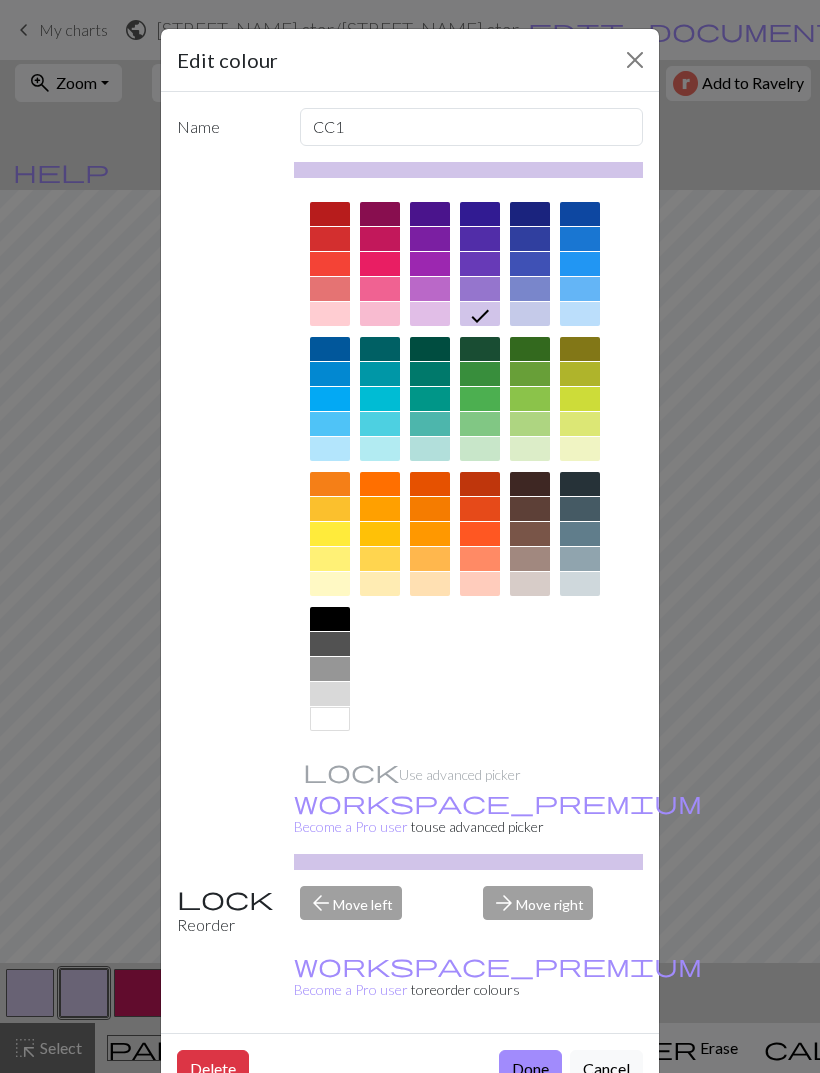 click on "Delete" at bounding box center [213, 1069] 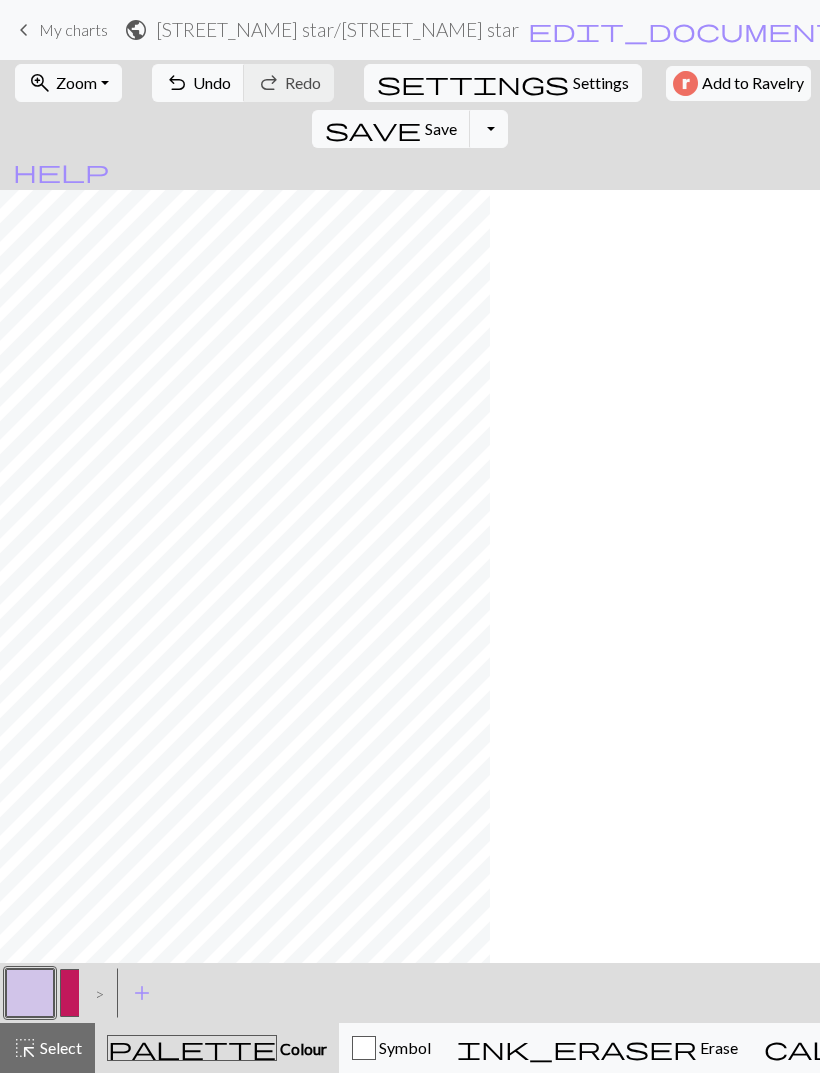 click on ">" at bounding box center [95, 993] 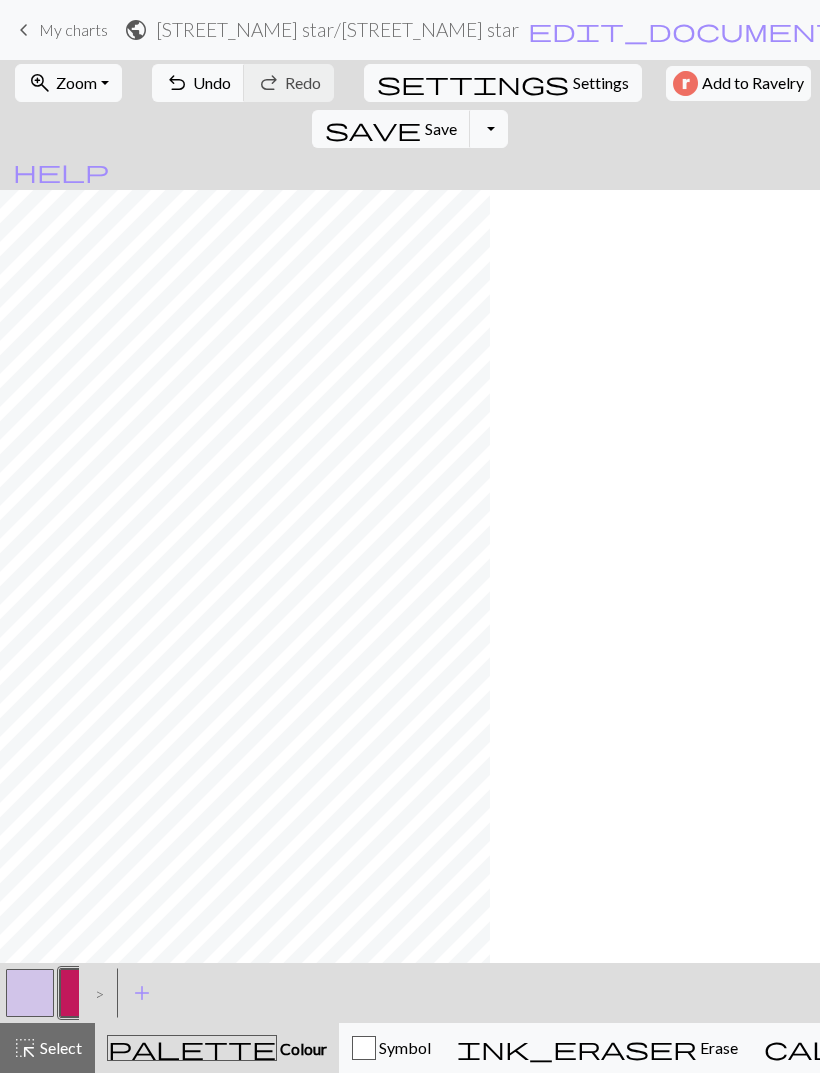click on "undo Undo Undo" at bounding box center (198, 83) 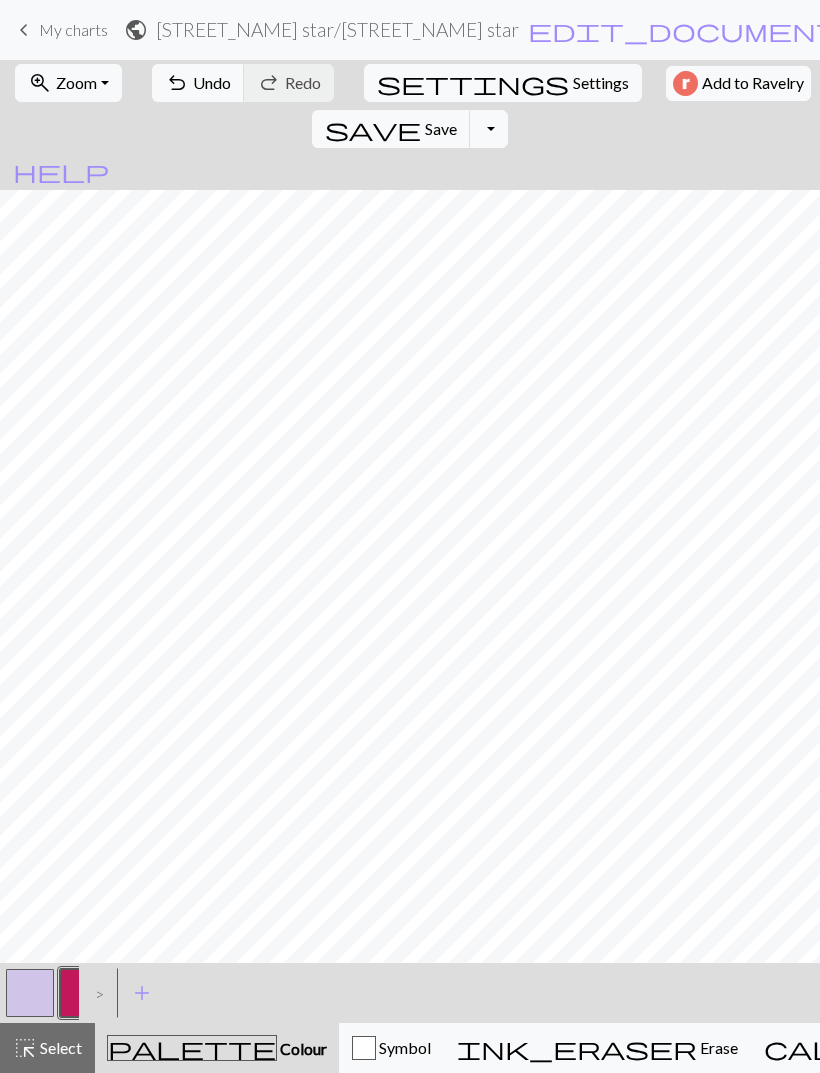 click at bounding box center (30, 993) 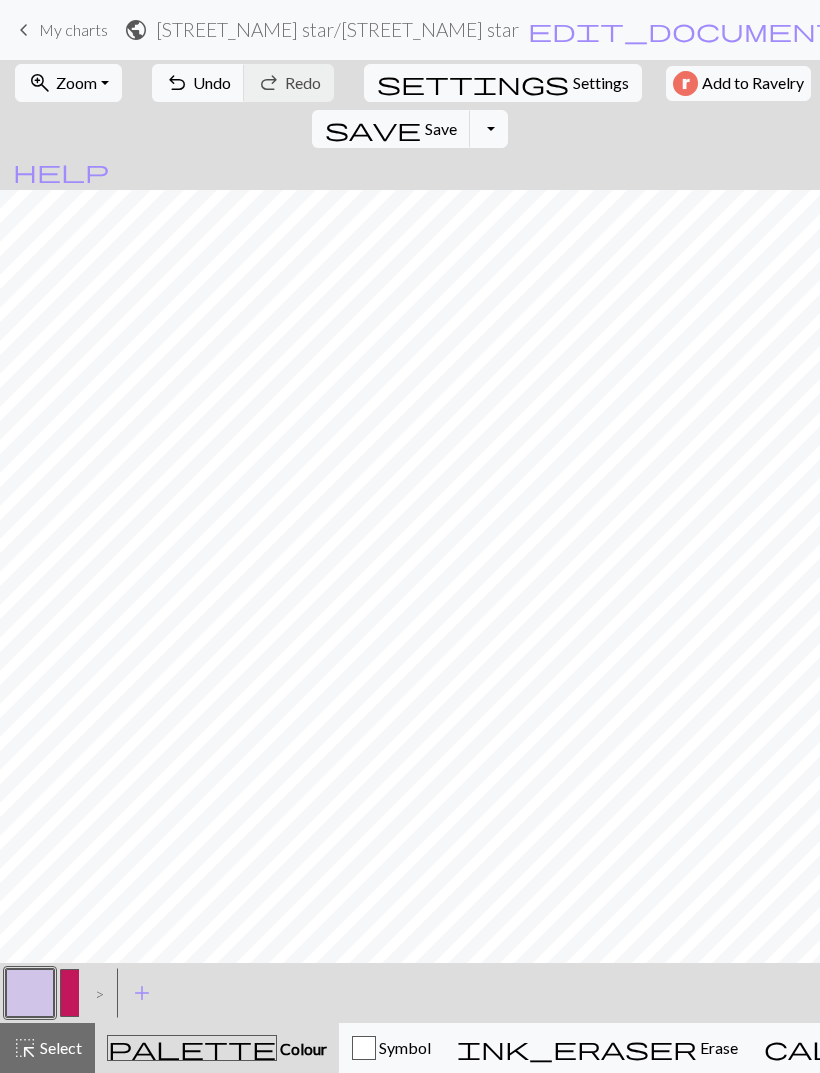 click at bounding box center [84, 993] 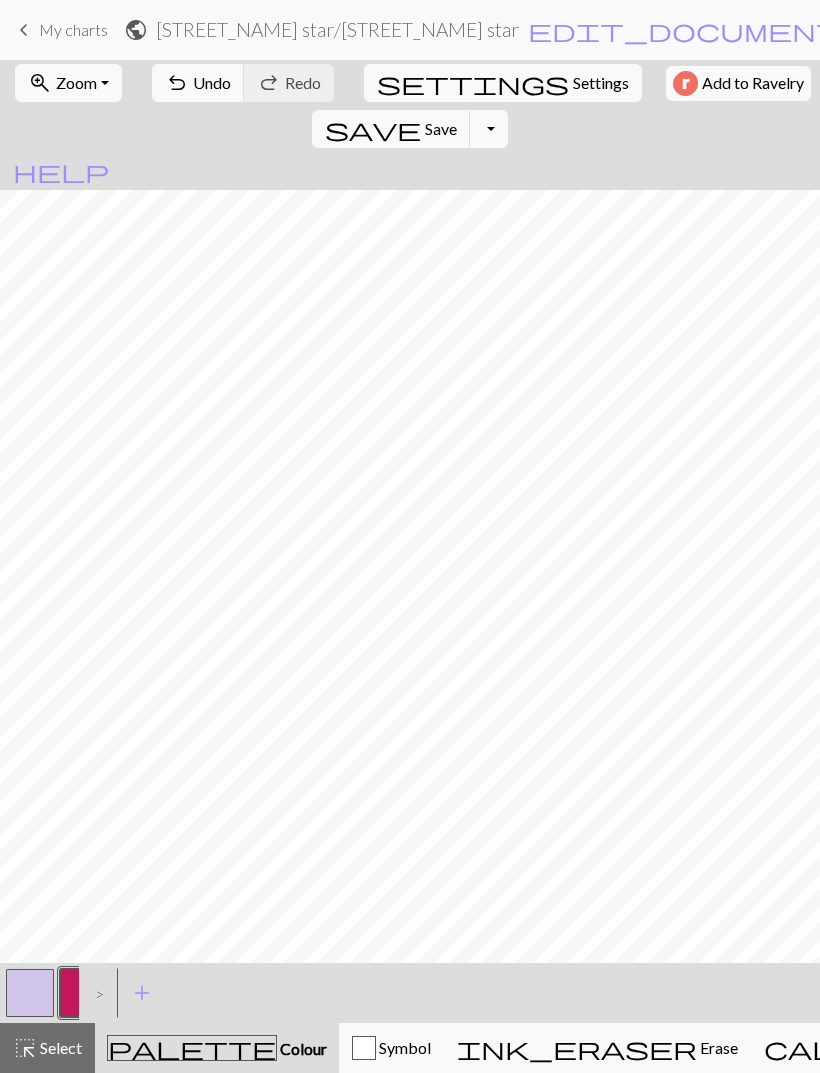 click at bounding box center (30, 993) 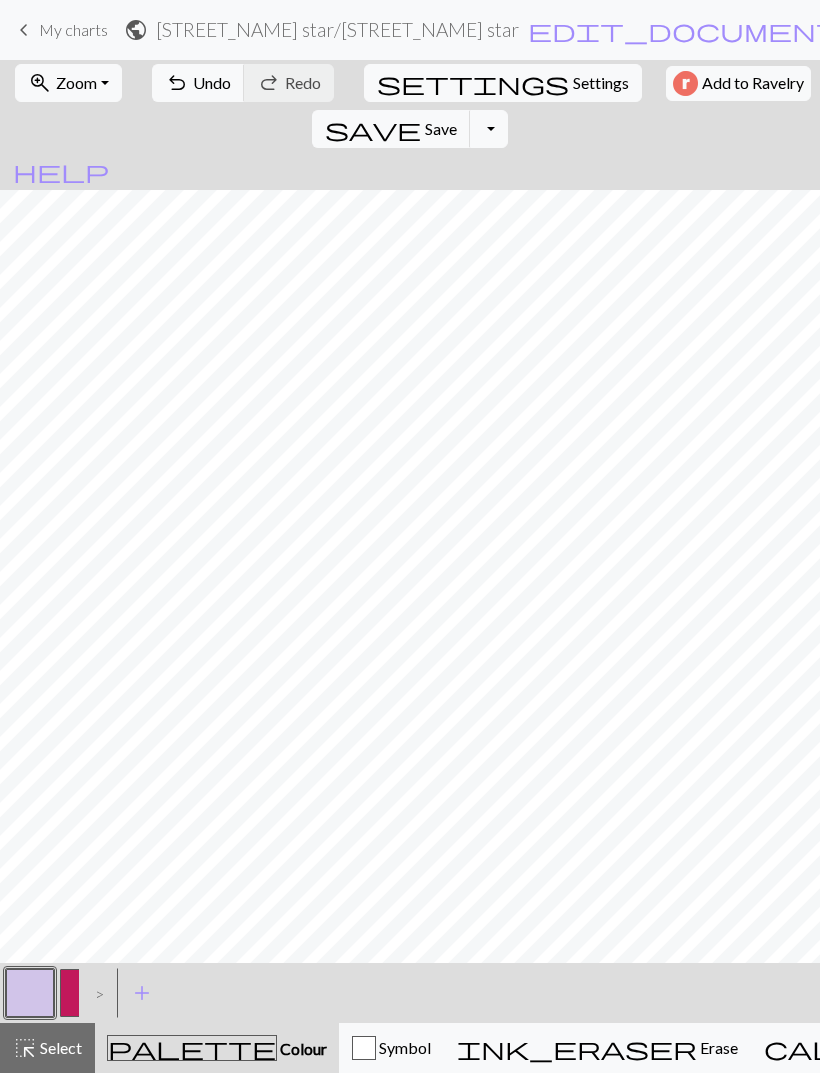 click at bounding box center (84, 993) 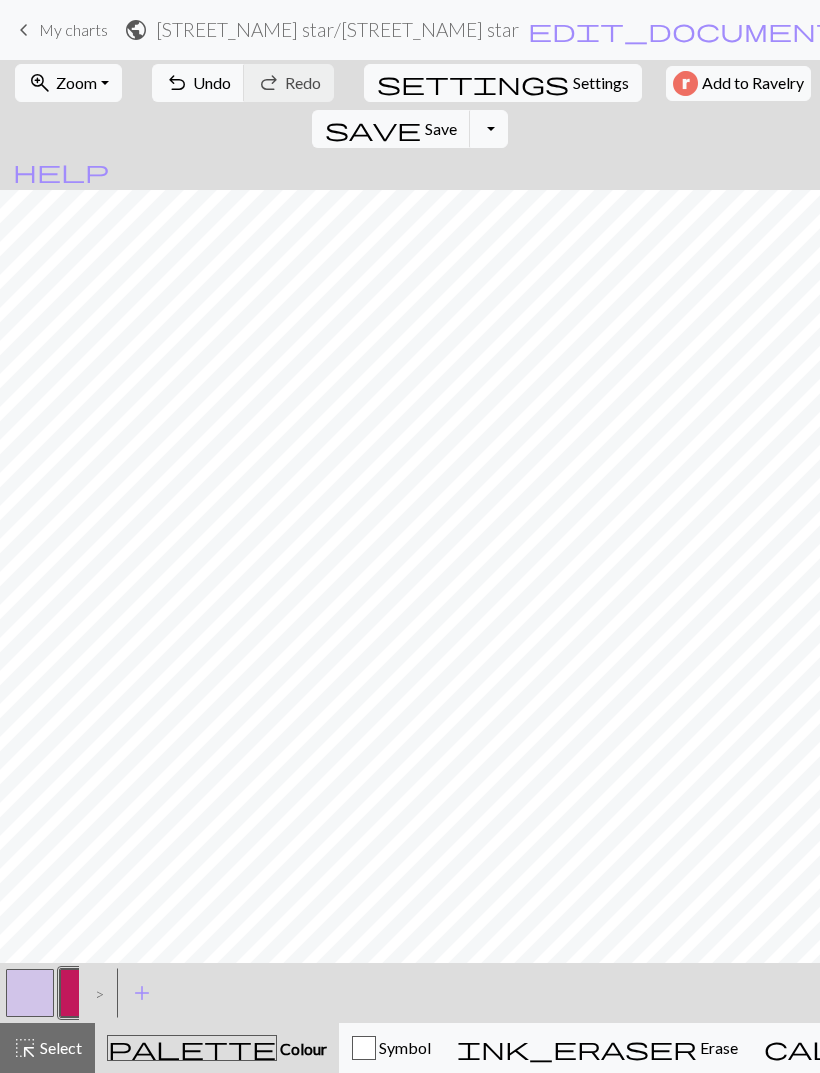 click on "Undo" at bounding box center [212, 82] 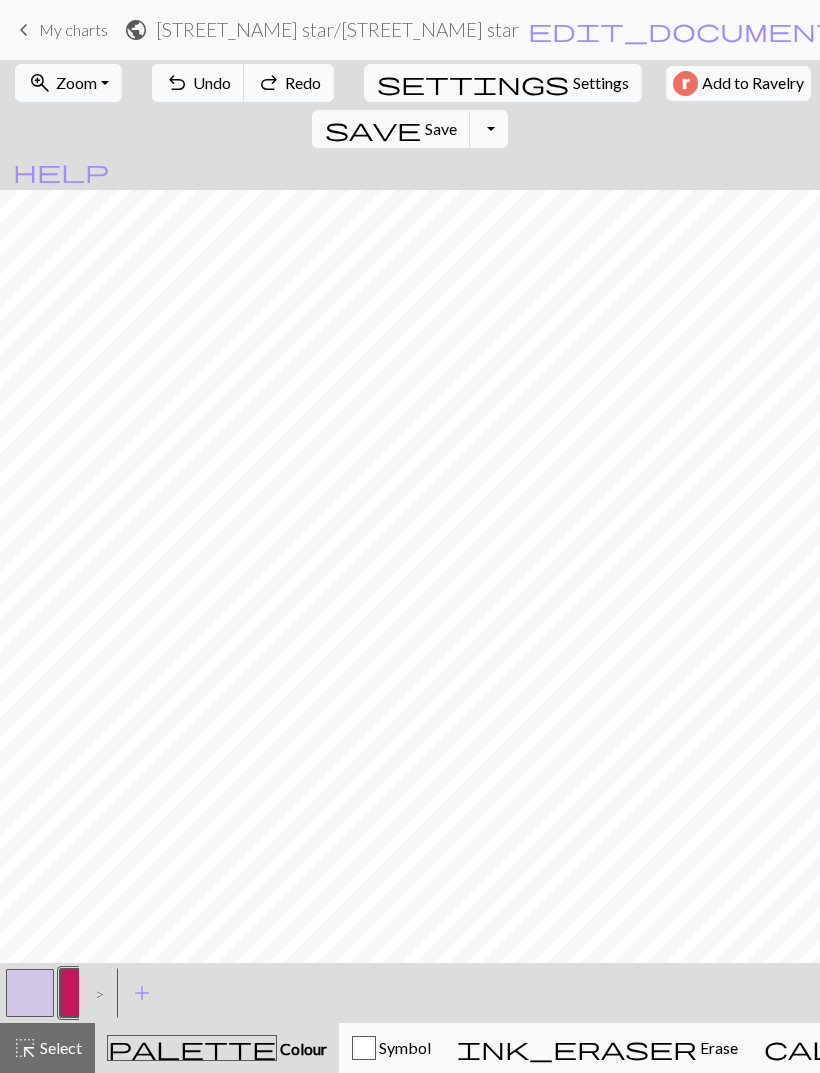 click at bounding box center [84, 993] 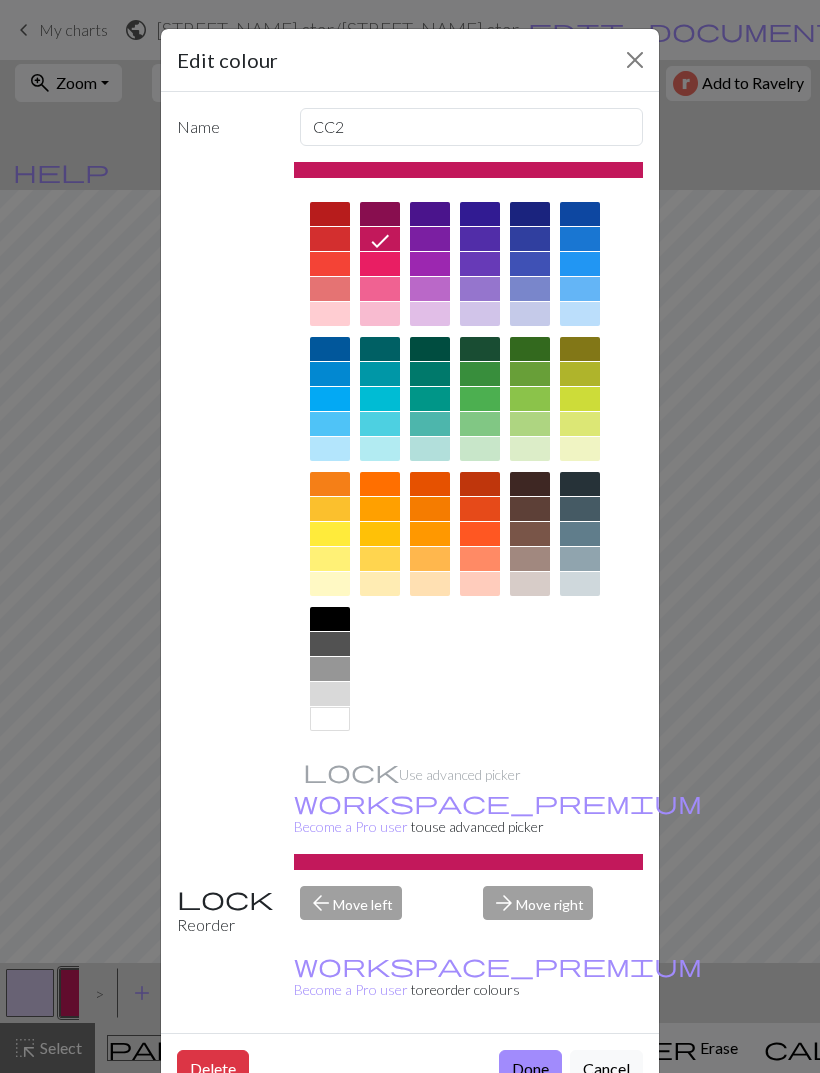 click on "Edit colour Name CC2 Use advanced picker workspace_premium Become a Pro user   to  use advanced picker Reorder arrow_back Move left arrow_forward Move right workspace_premium Become a Pro user   to  reorder colours Delete Done Cancel" at bounding box center [410, 536] 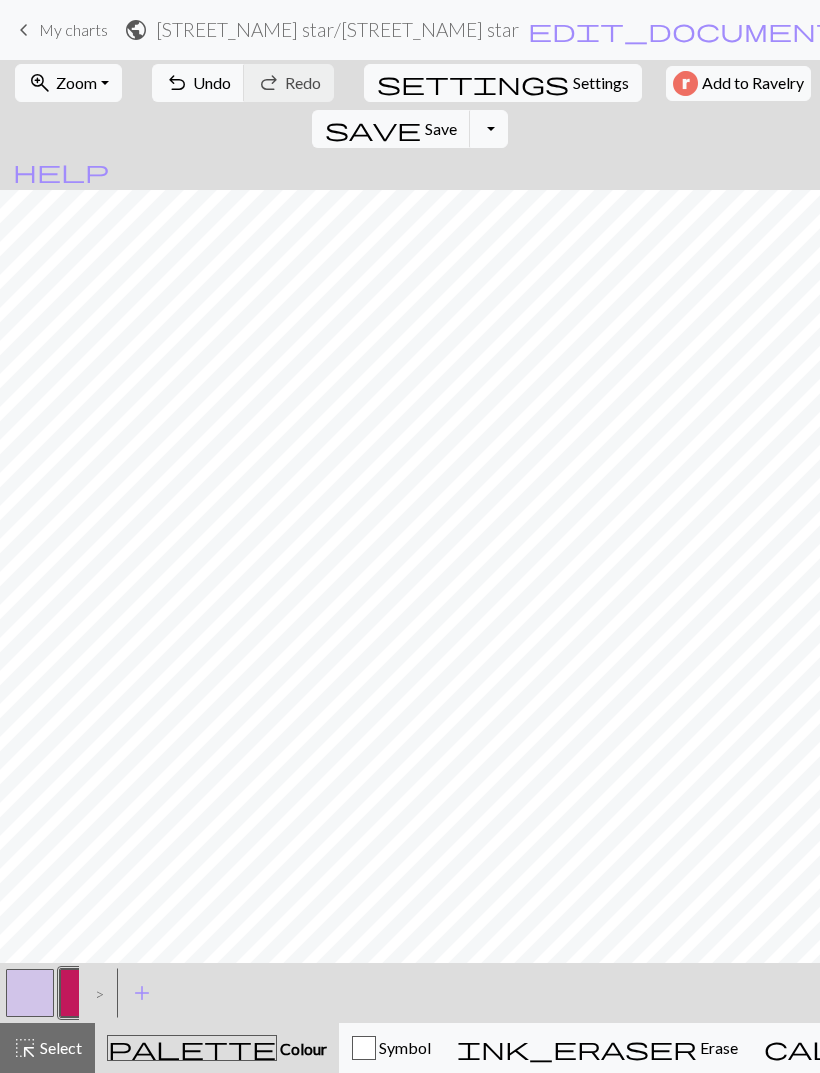click at bounding box center (30, 993) 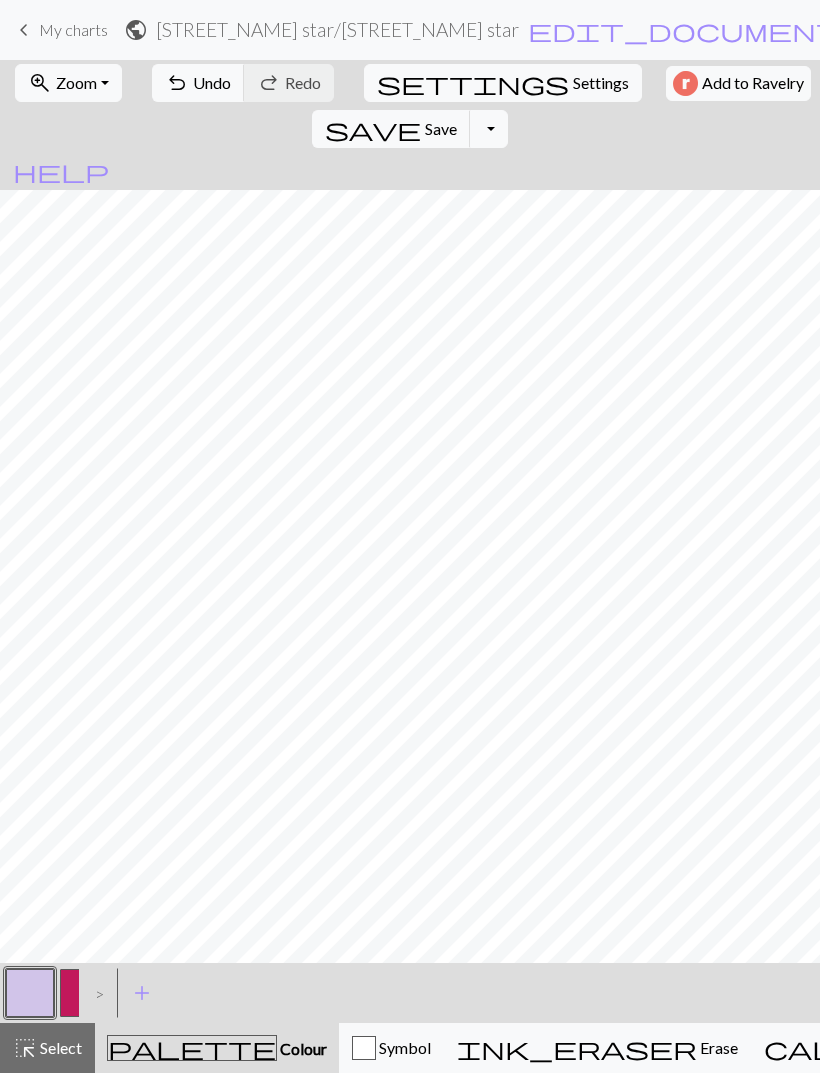 click at bounding box center [84, 993] 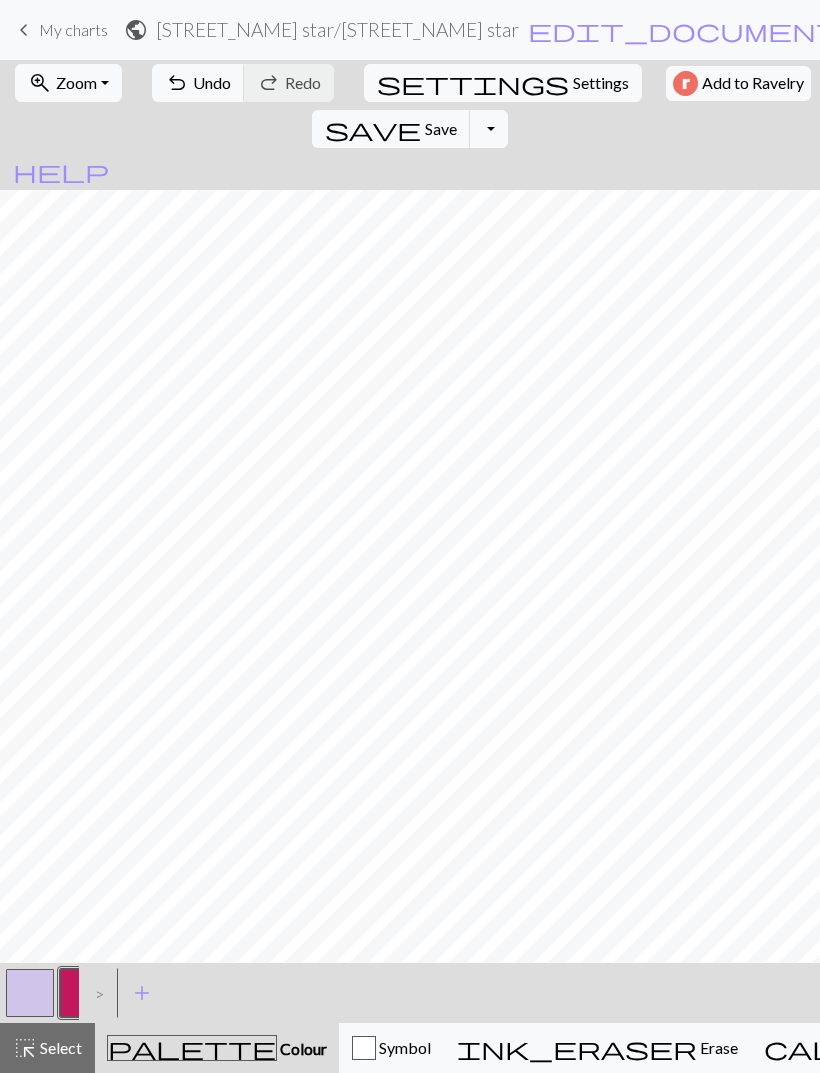 click at bounding box center [30, 993] 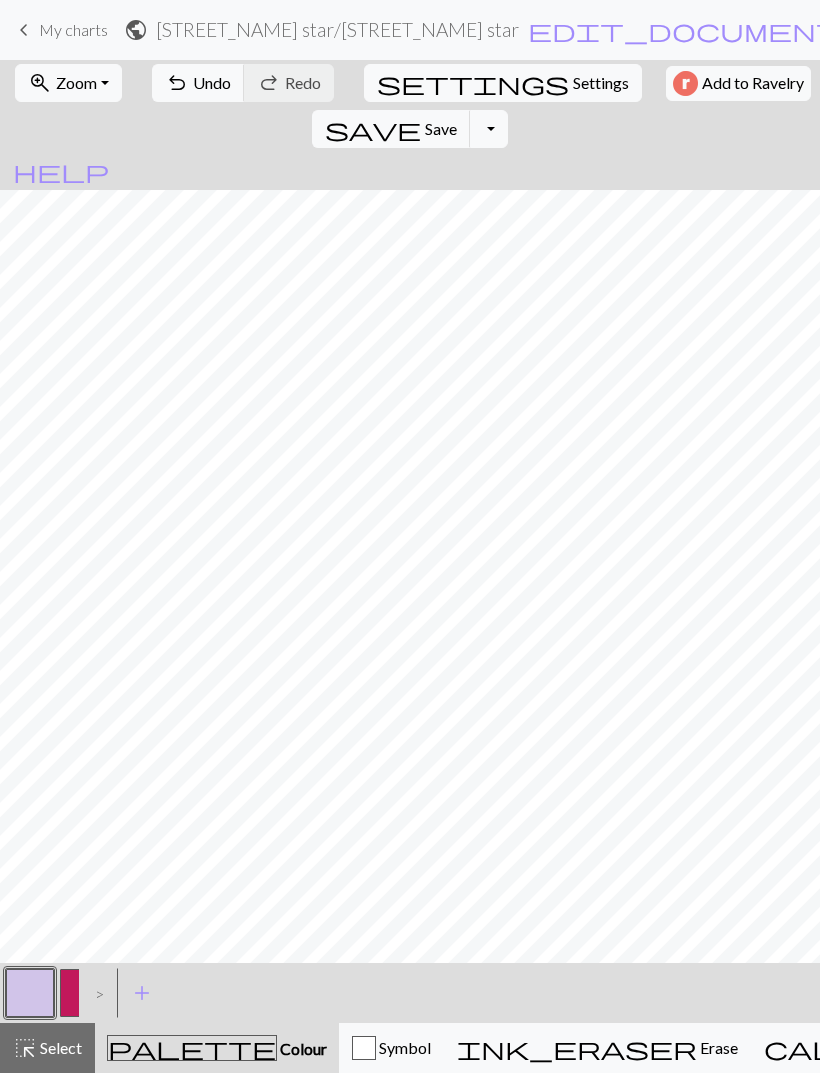 click at bounding box center (84, 993) 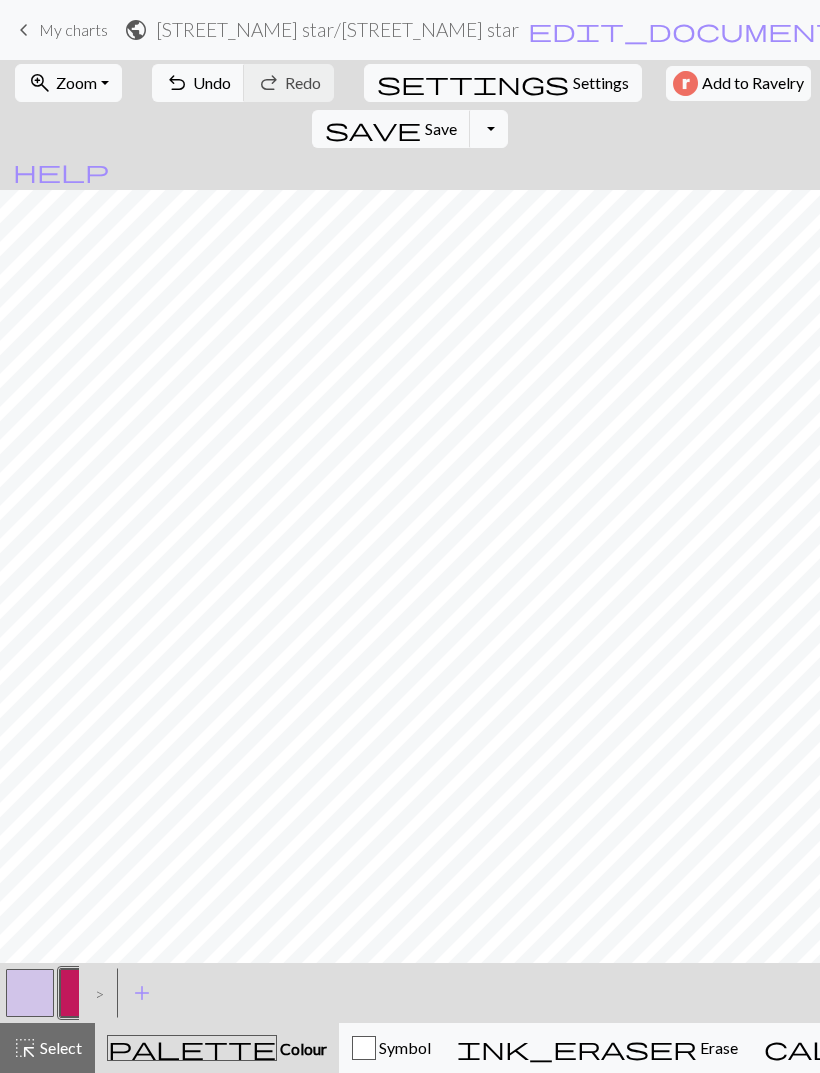 click at bounding box center (30, 993) 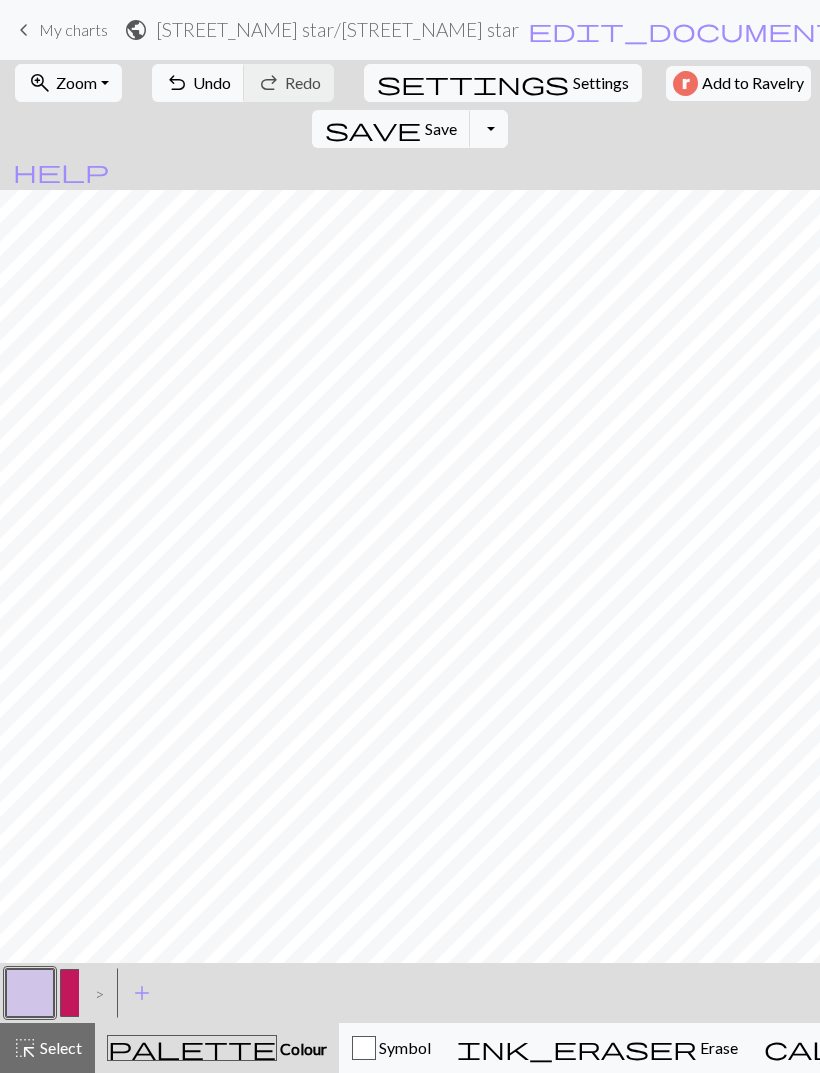 click at bounding box center (84, 993) 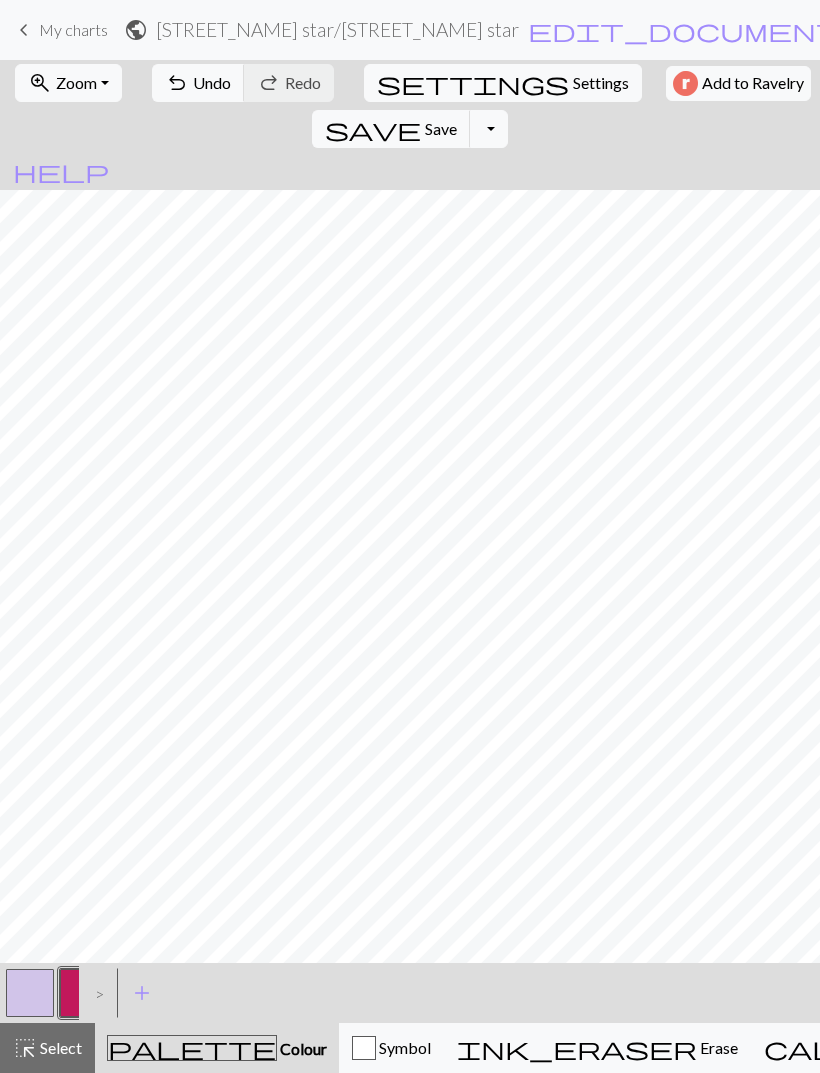 click at bounding box center (30, 993) 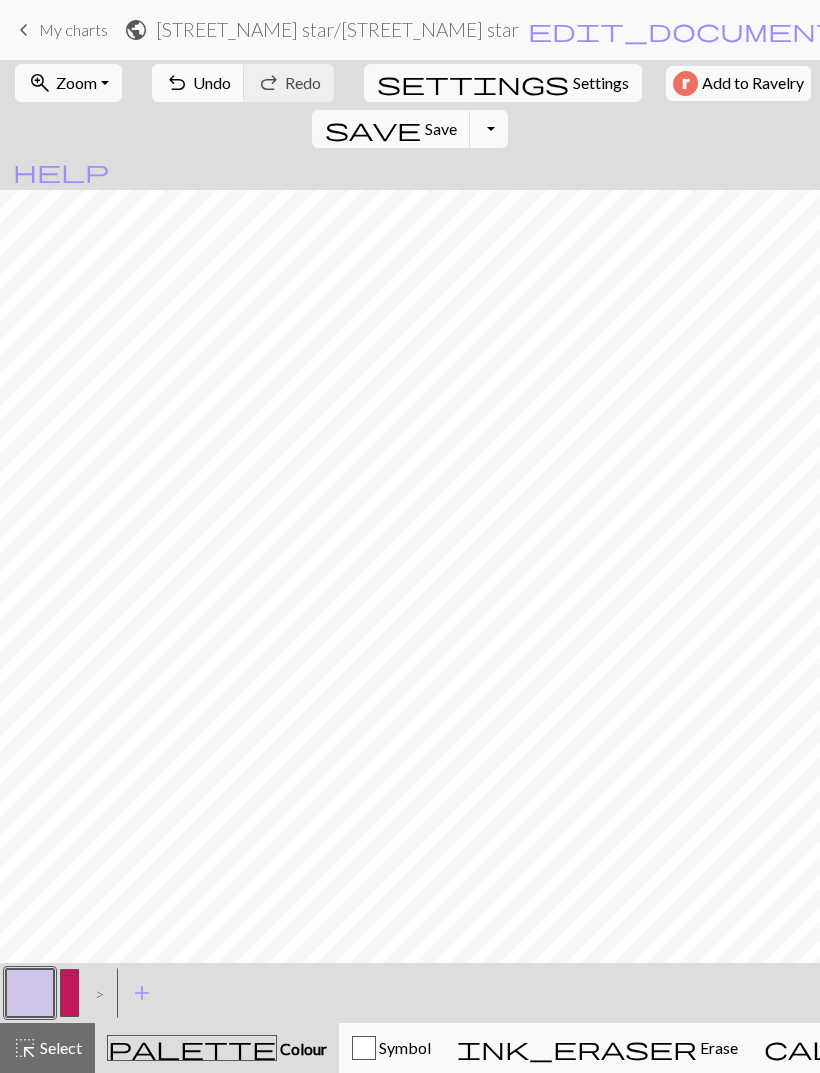 click at bounding box center (84, 993) 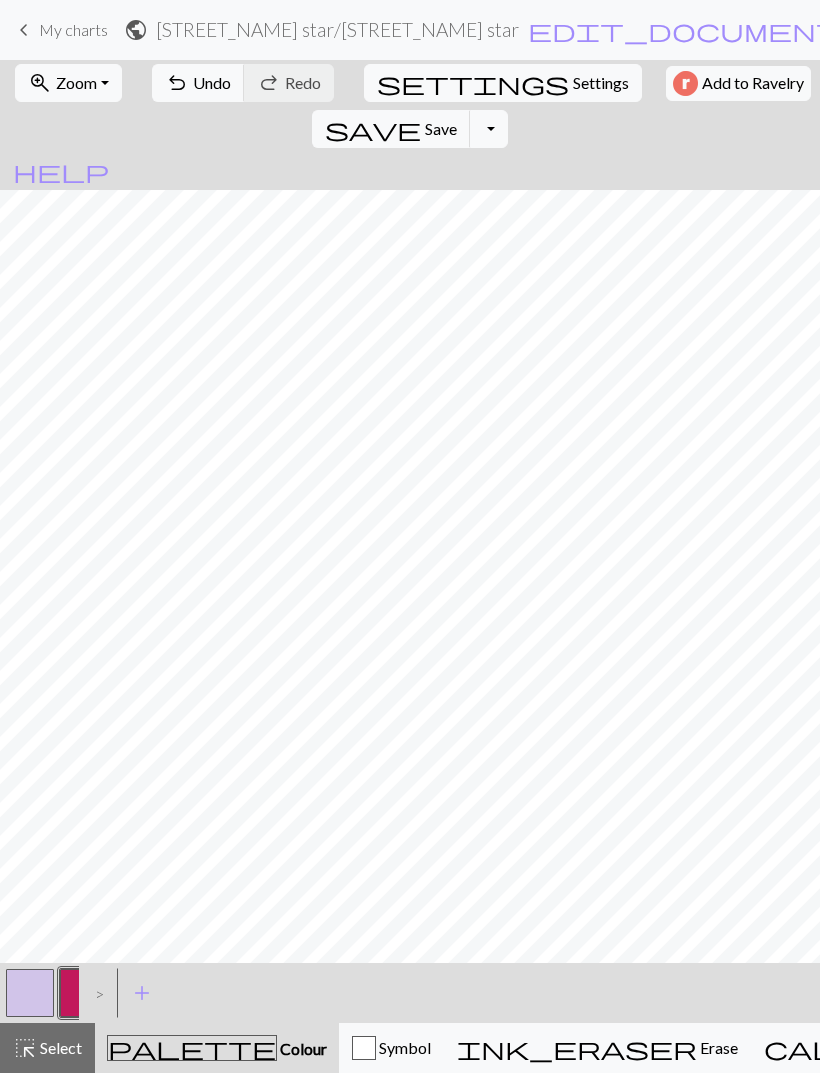 click at bounding box center [30, 993] 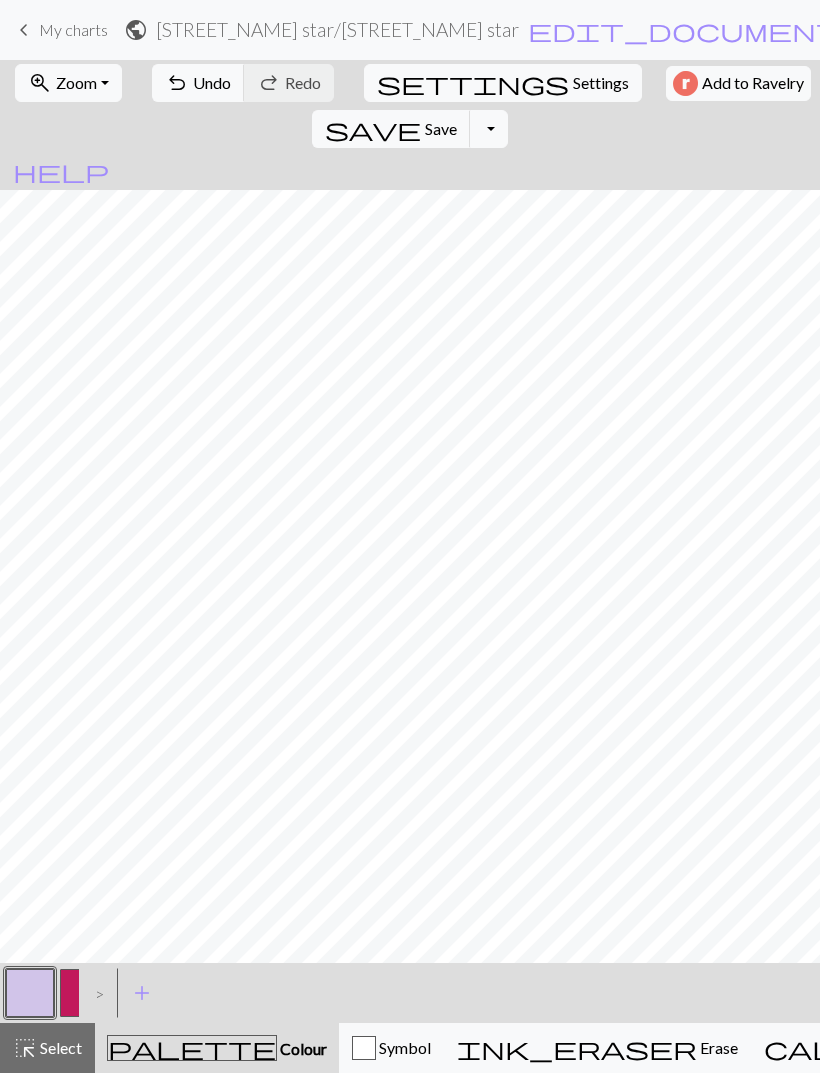 click on ">" at bounding box center [95, 993] 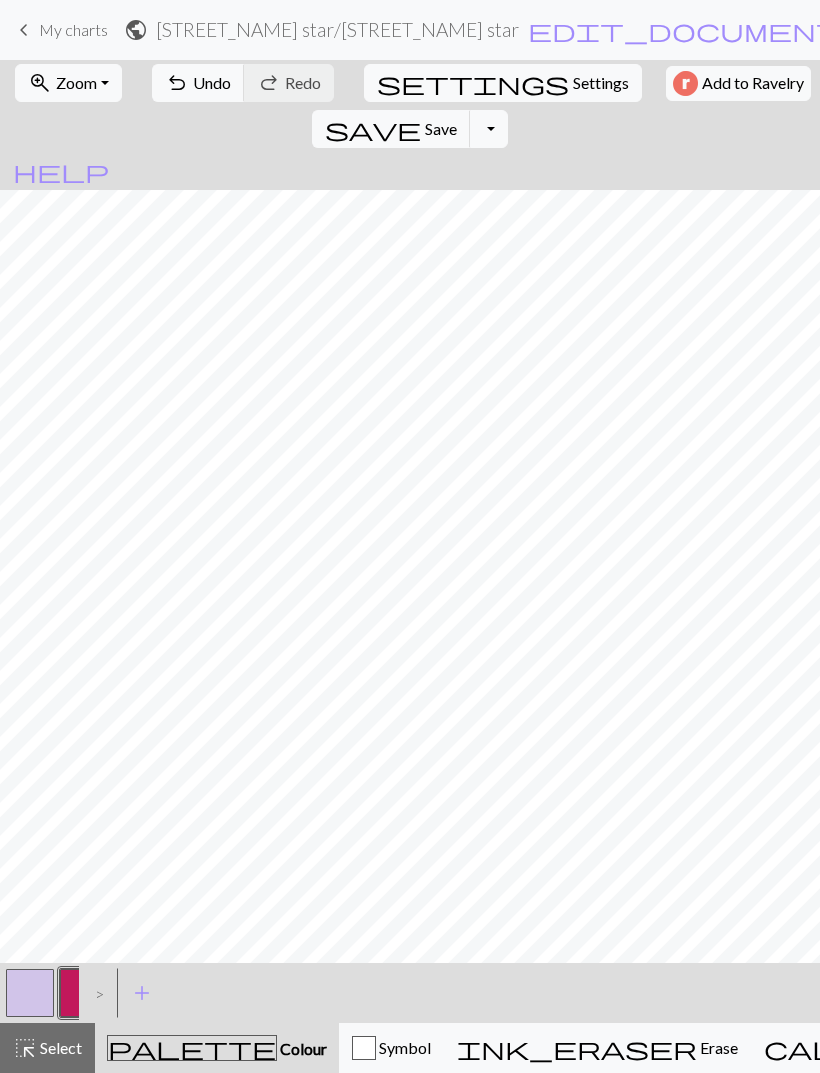 click on "keyboard_arrow_left   My charts public [STREET_NAME] star  /  [STREET_NAME] star edit_document Edit settings workspace_premium  Pro My charts Library Manual Hi  [USERNAME]   Account settings Logout" at bounding box center (410, 30) 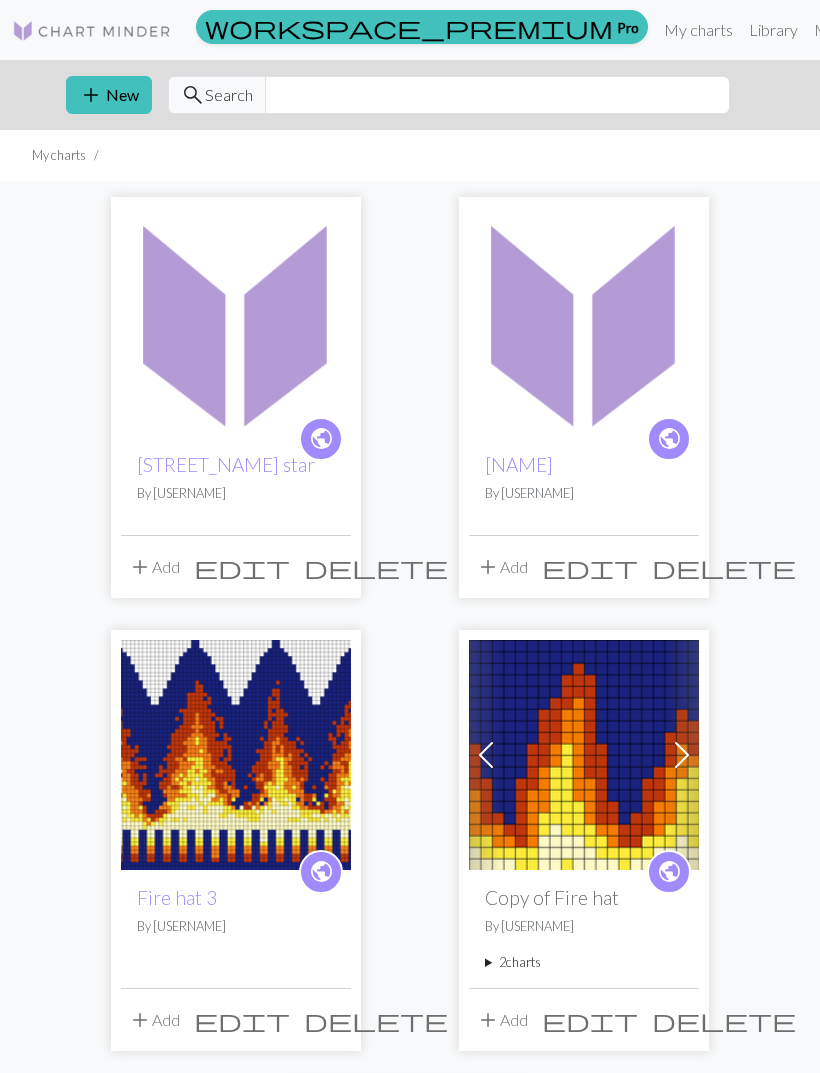 click on "add   New" at bounding box center (109, 95) 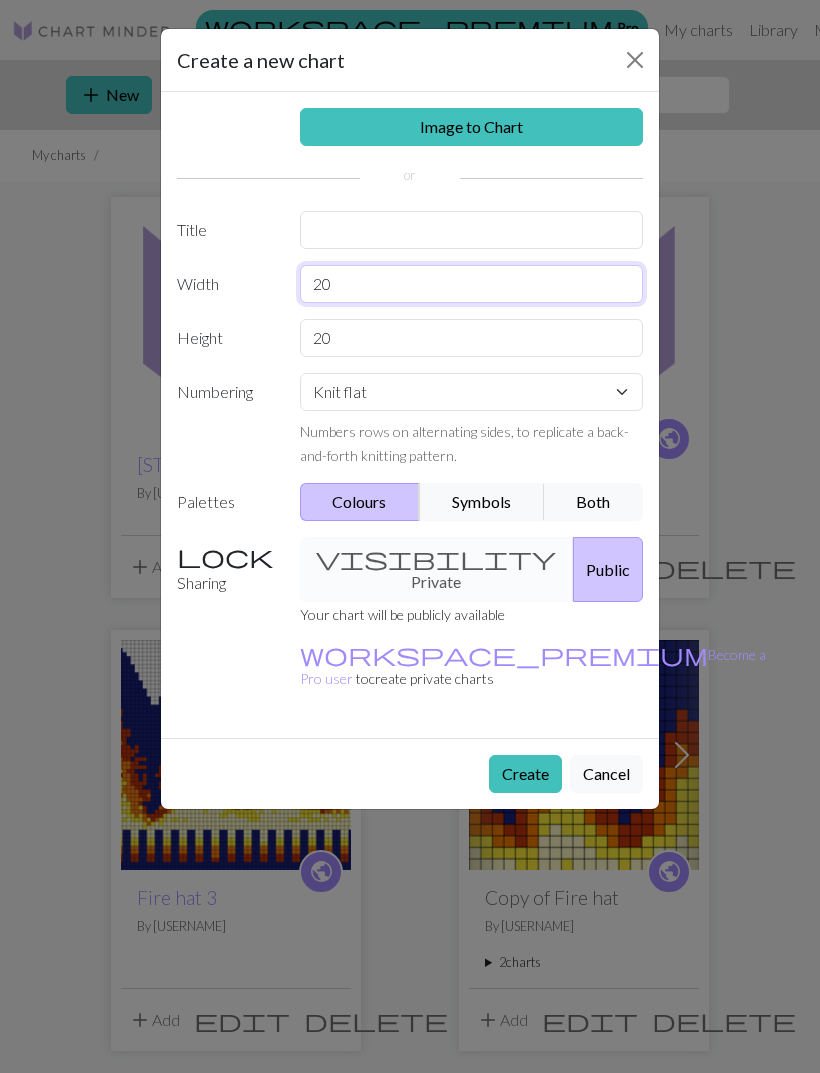 click on "20" at bounding box center [472, 284] 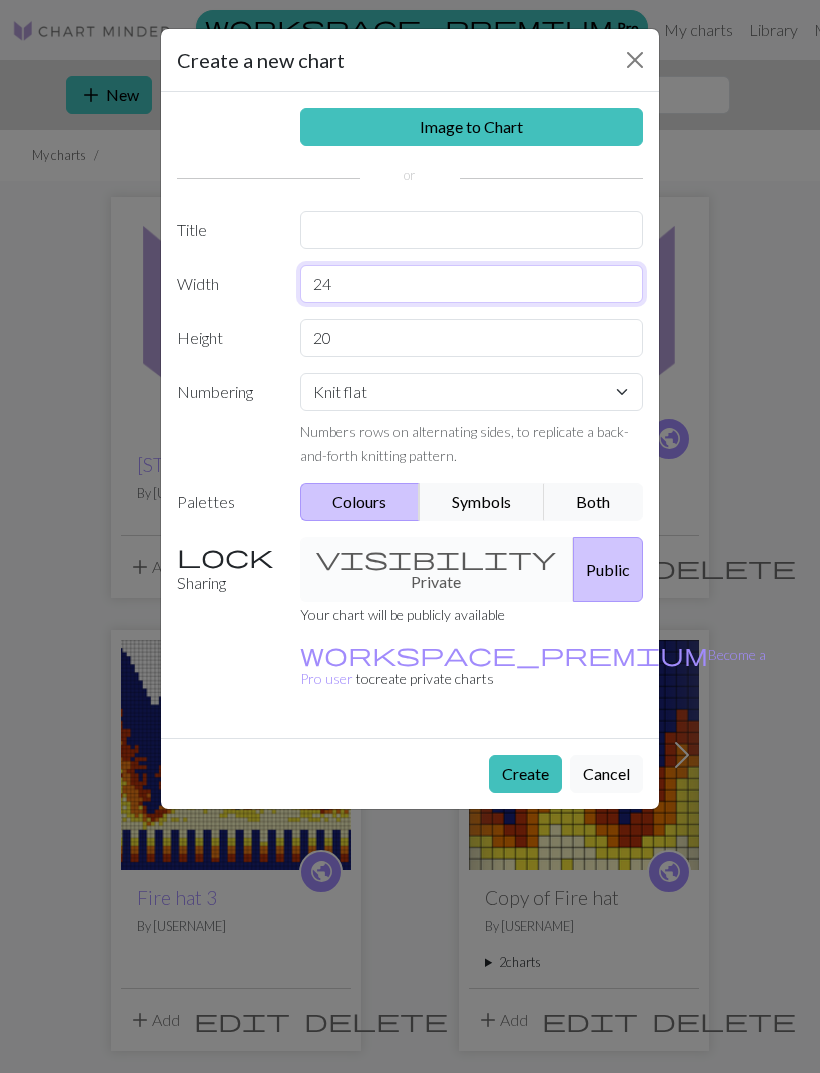 type on "24" 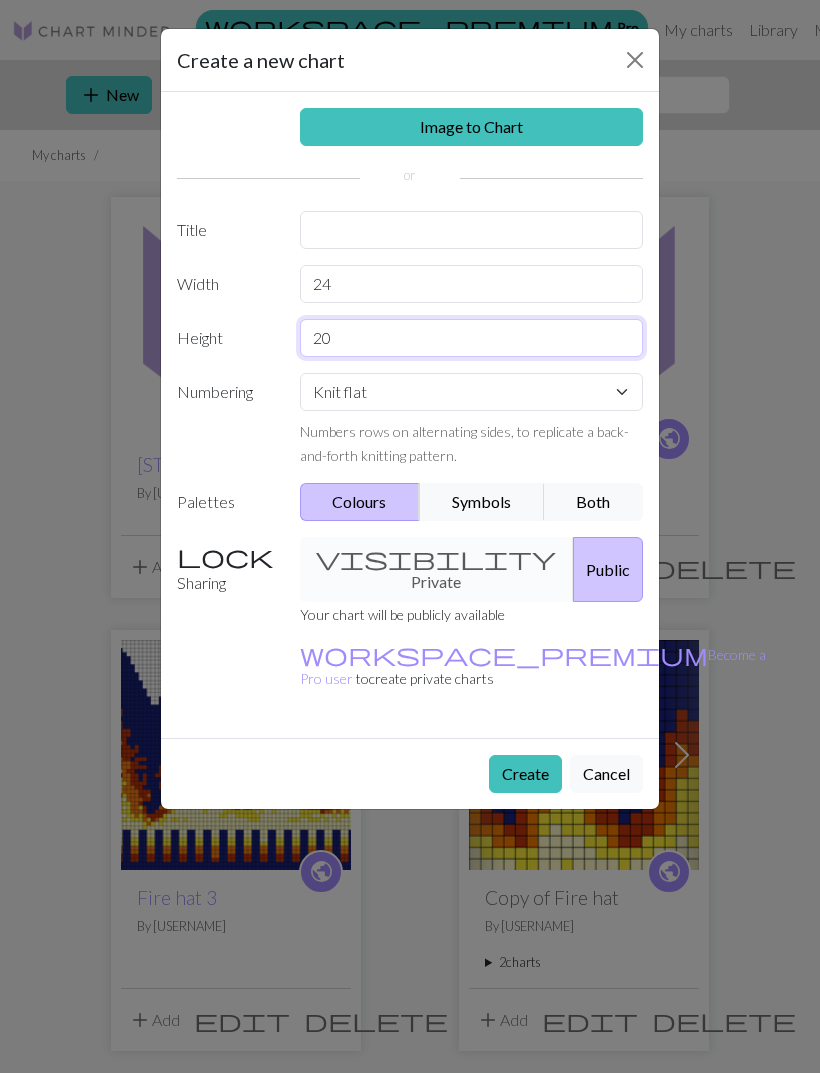 click on "20" at bounding box center (472, 338) 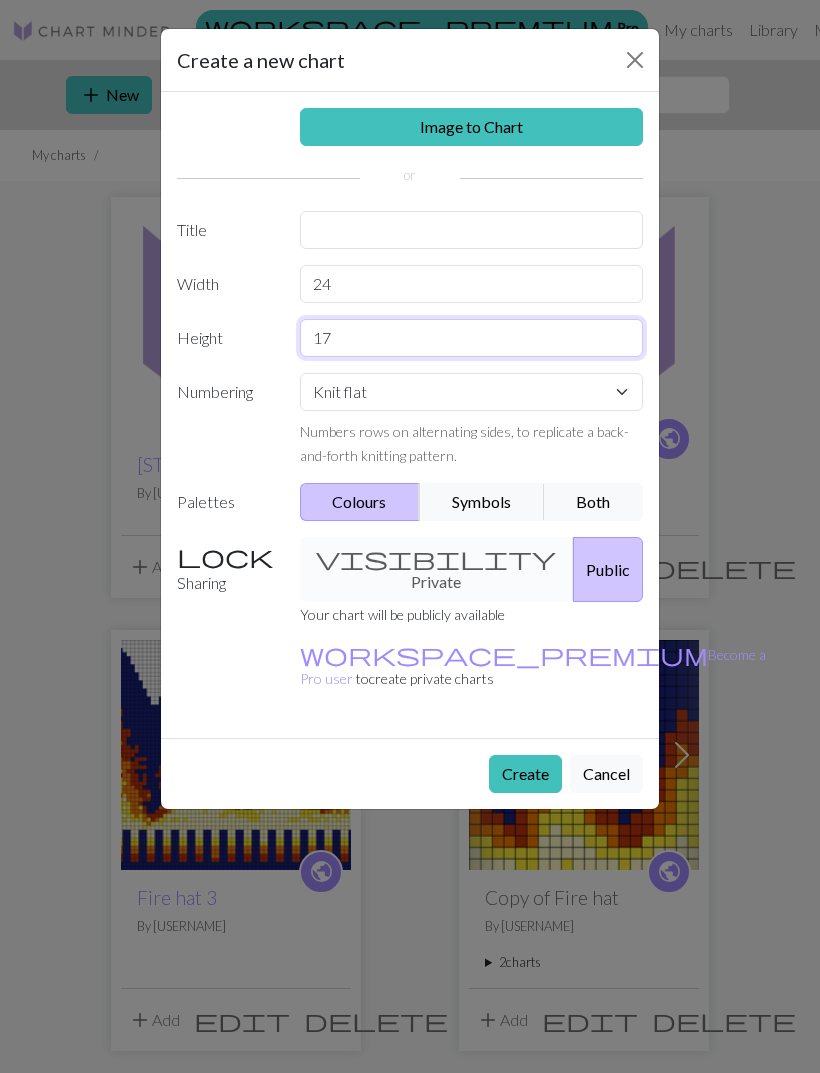type on "17" 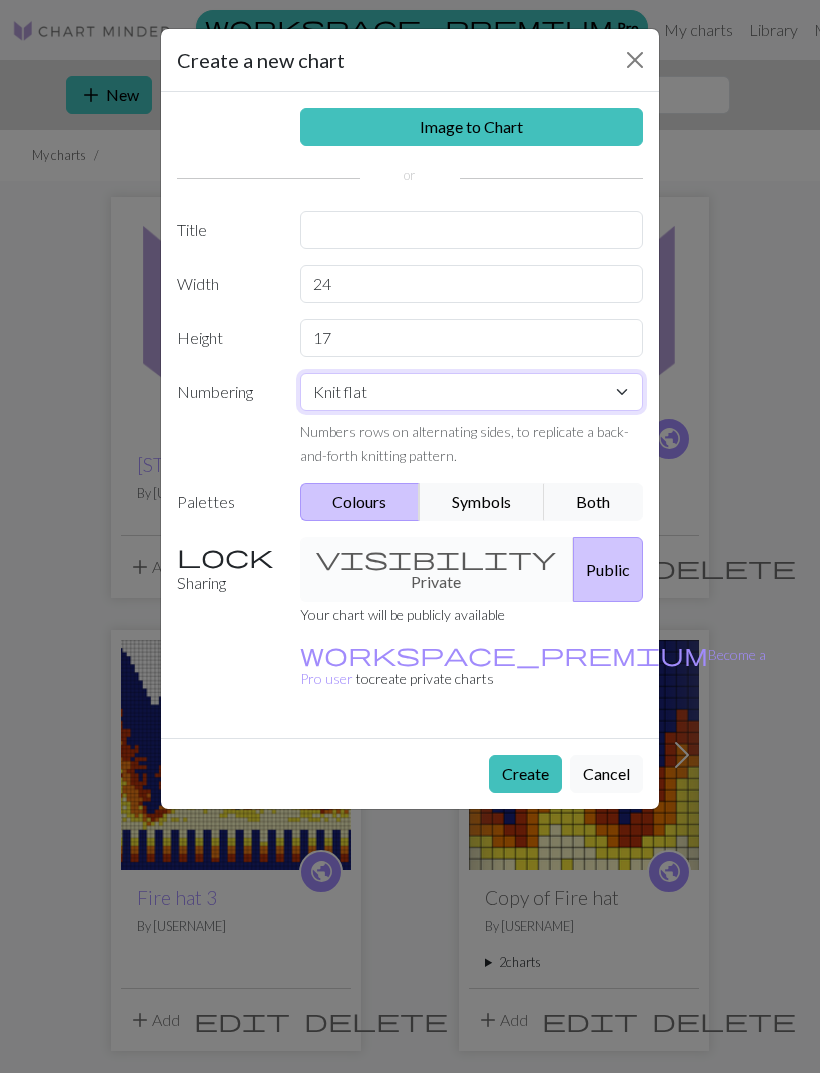 click on "Knit flat Knit in the round Lace knitting Cross stitch" at bounding box center (472, 392) 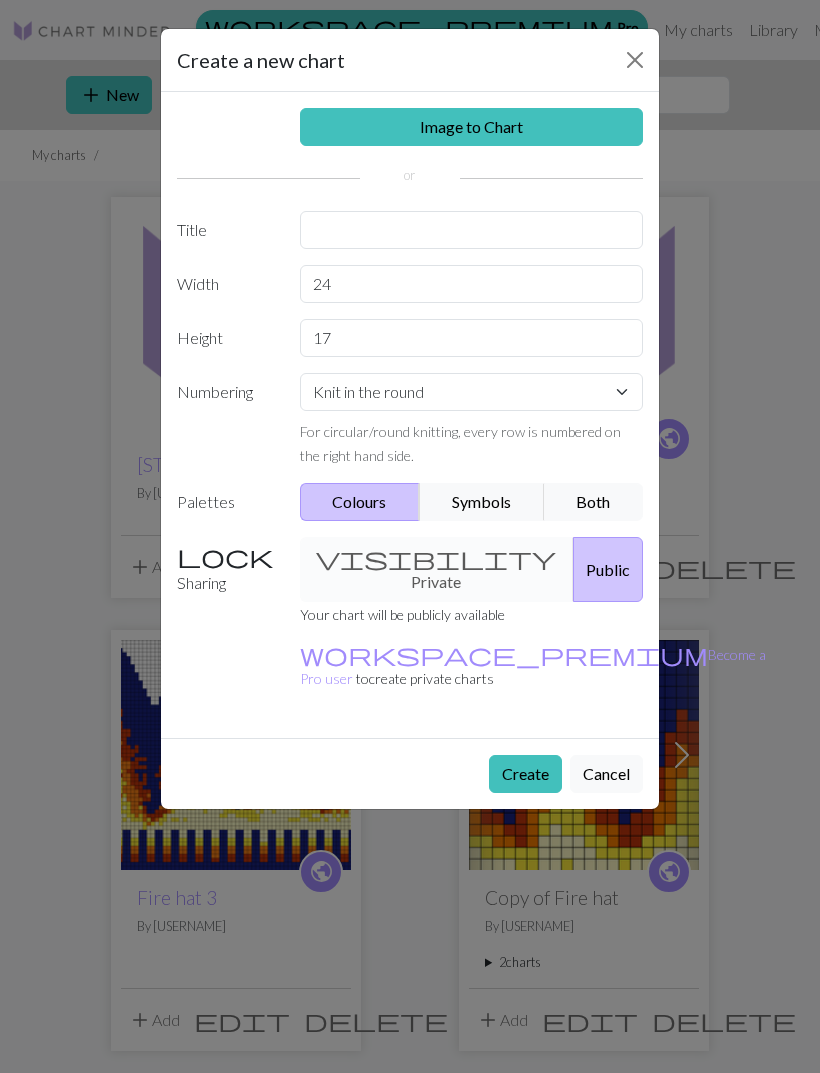 click on "Create" at bounding box center (525, 774) 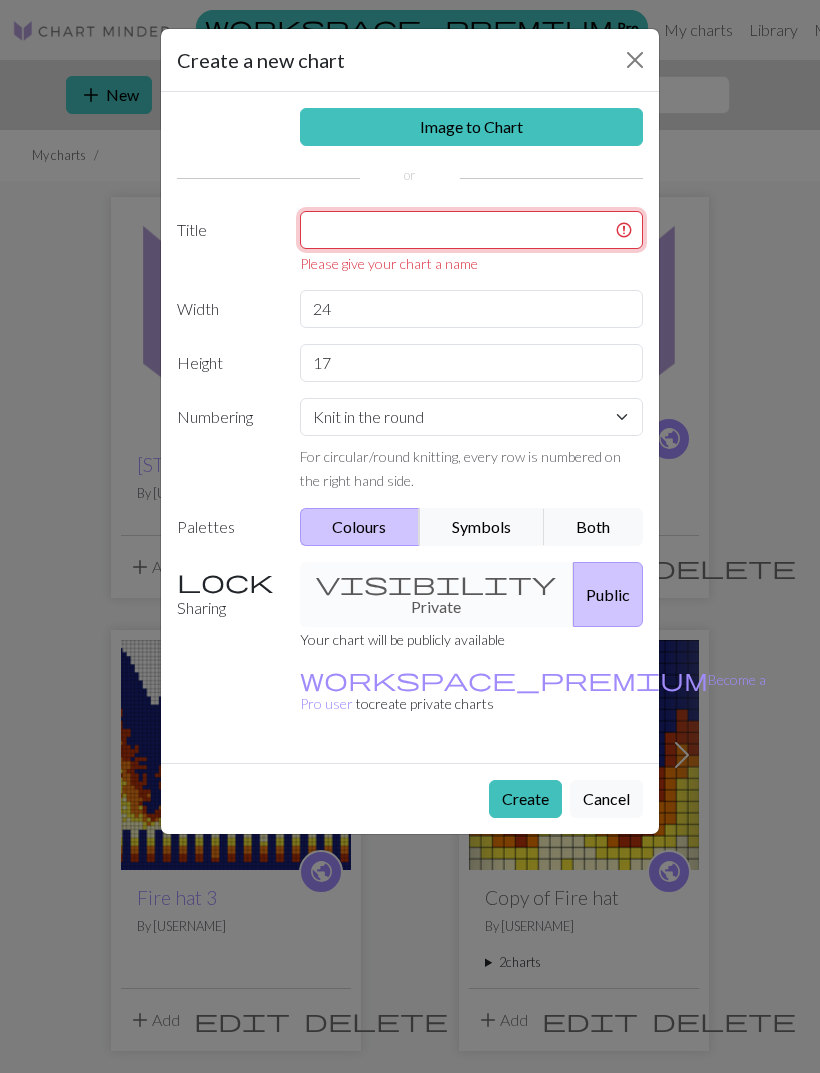 click at bounding box center [472, 230] 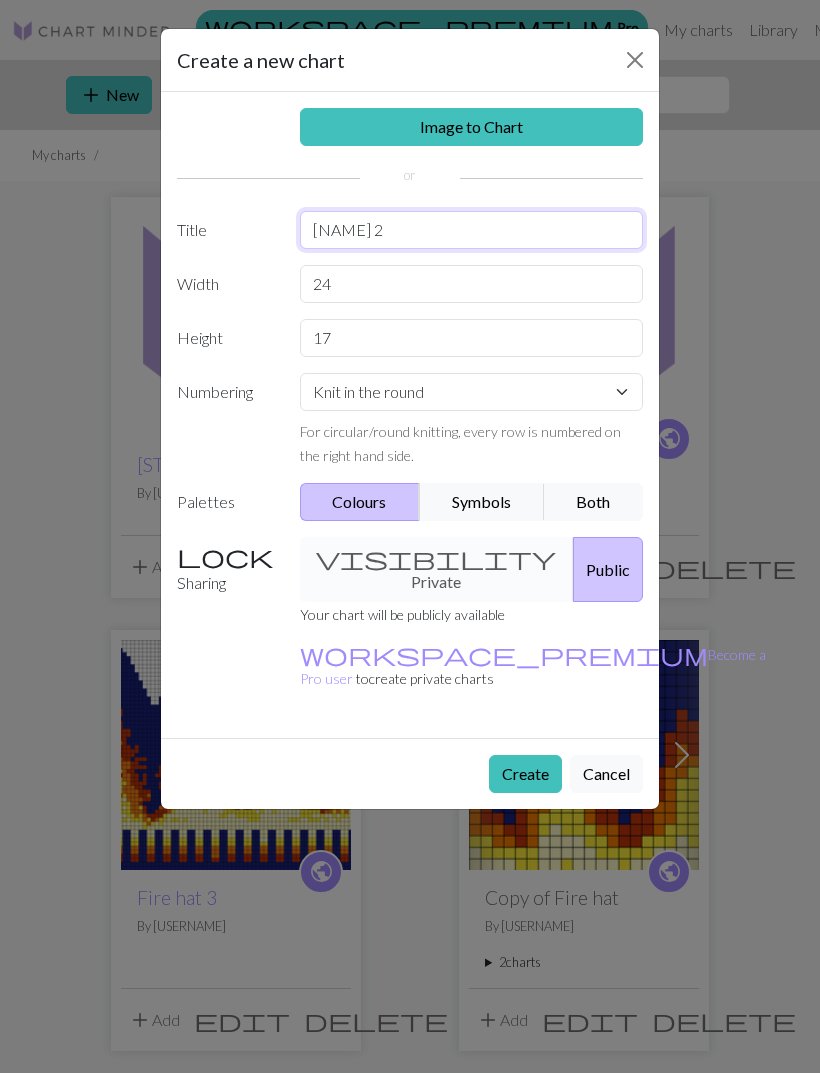 type on "[NAME] 2" 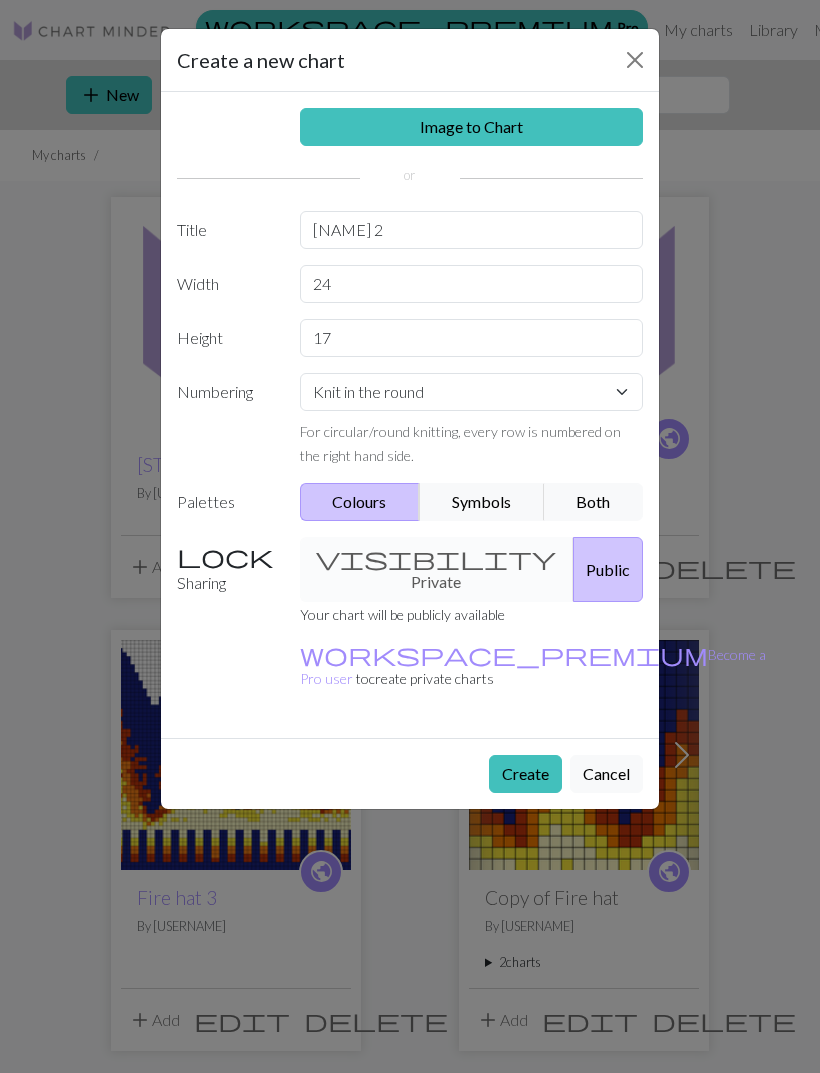 click on "Create" at bounding box center [525, 774] 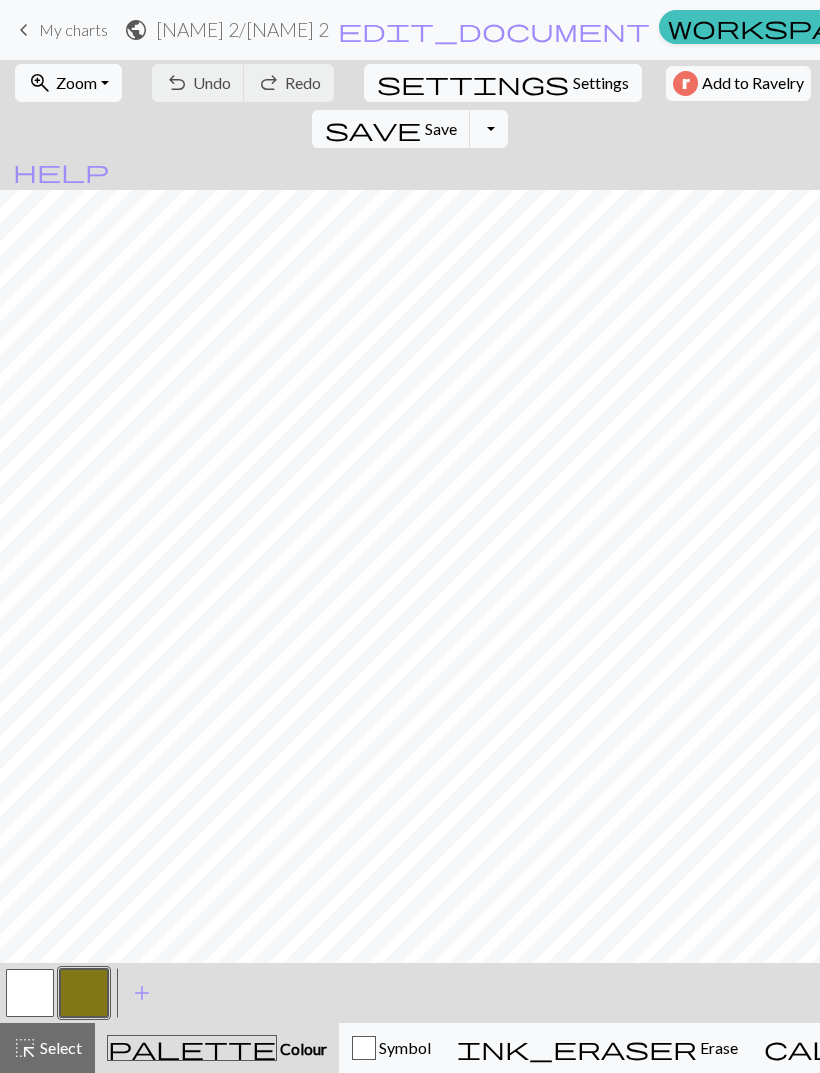 click on "add" at bounding box center [142, 993] 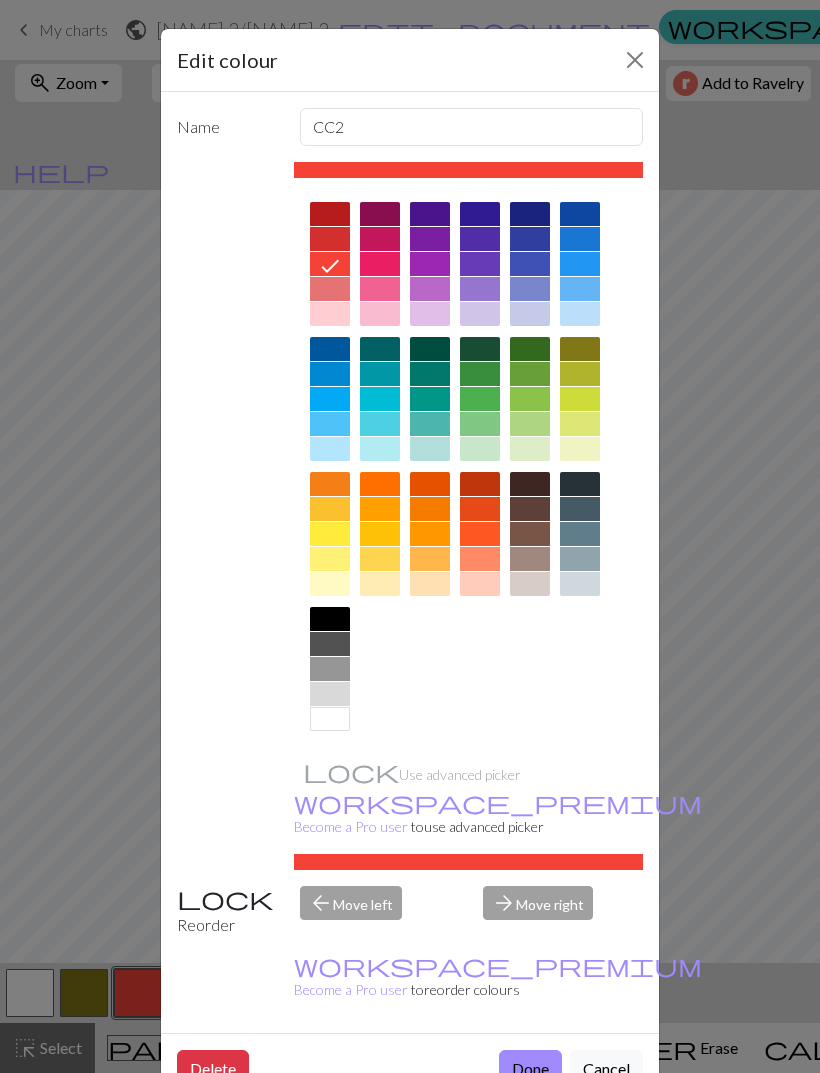 click at bounding box center (380, 214) 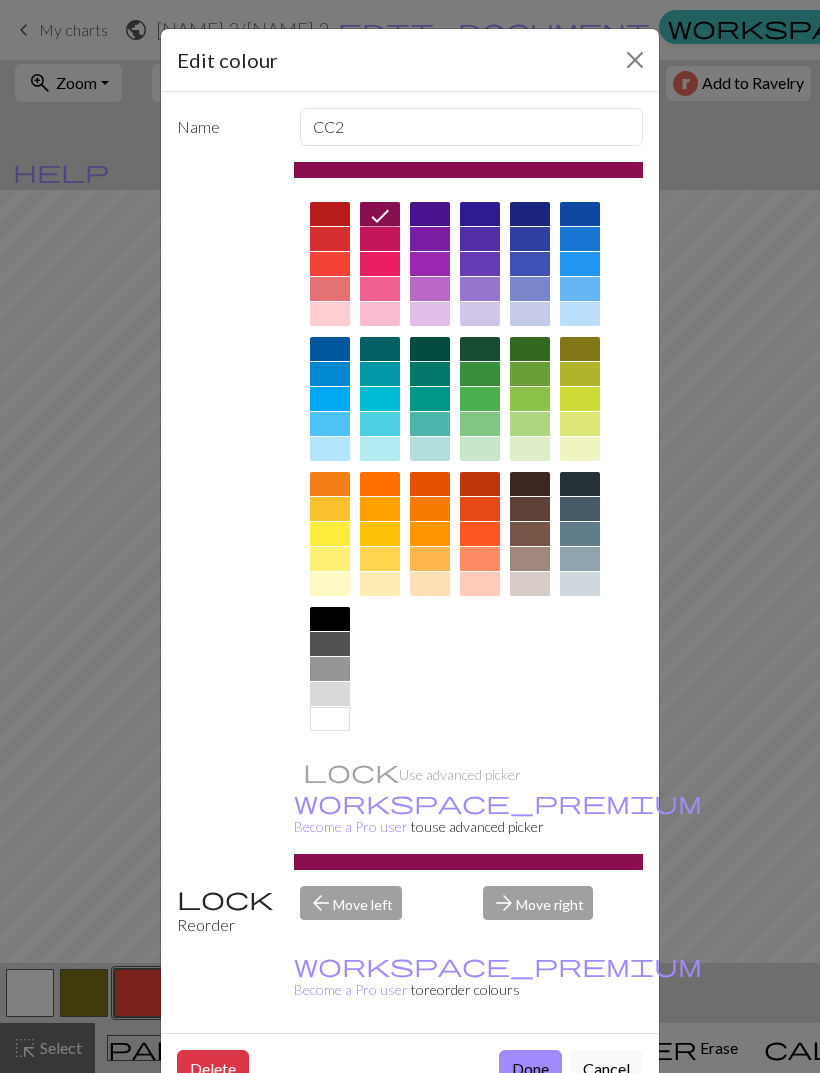 click on "Edit colour Name CC2 Use advanced picker workspace_premium Become a Pro user   to  use advanced picker Reorder arrow_back Move left arrow_forward Move right workspace_premium Become a Pro user   to  reorder colours Delete Done Cancel" at bounding box center (410, 536) 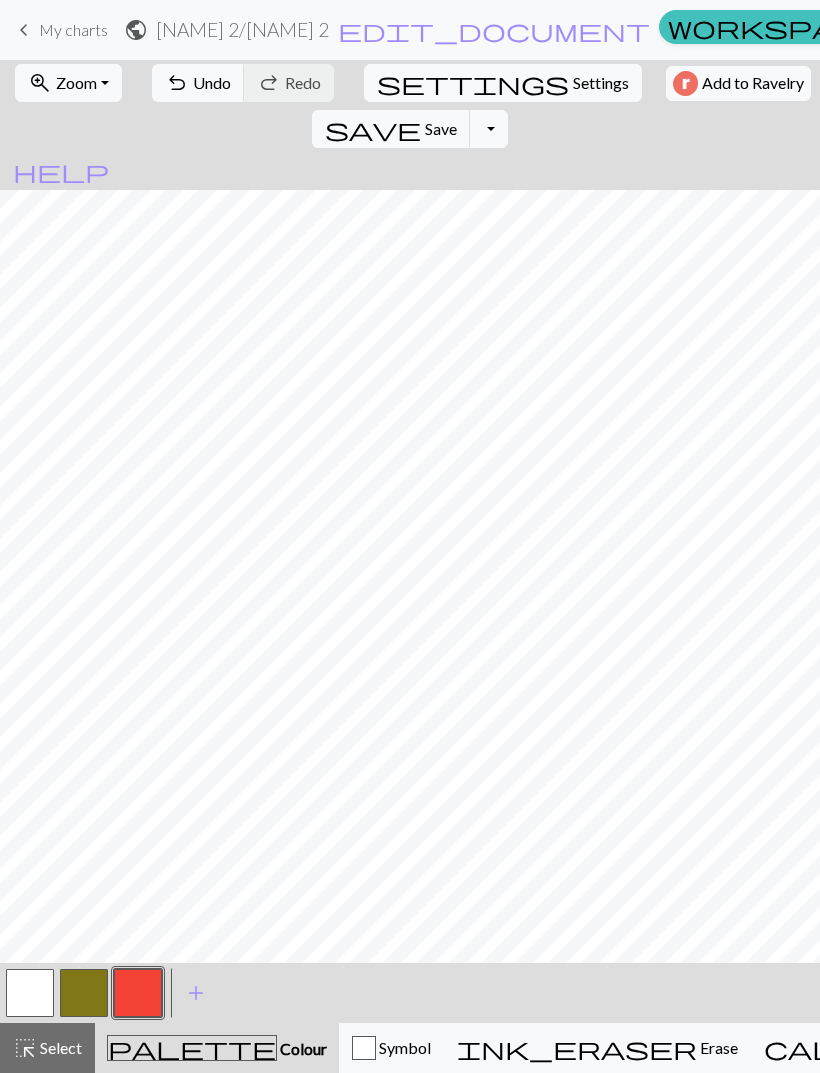 click at bounding box center [138, 993] 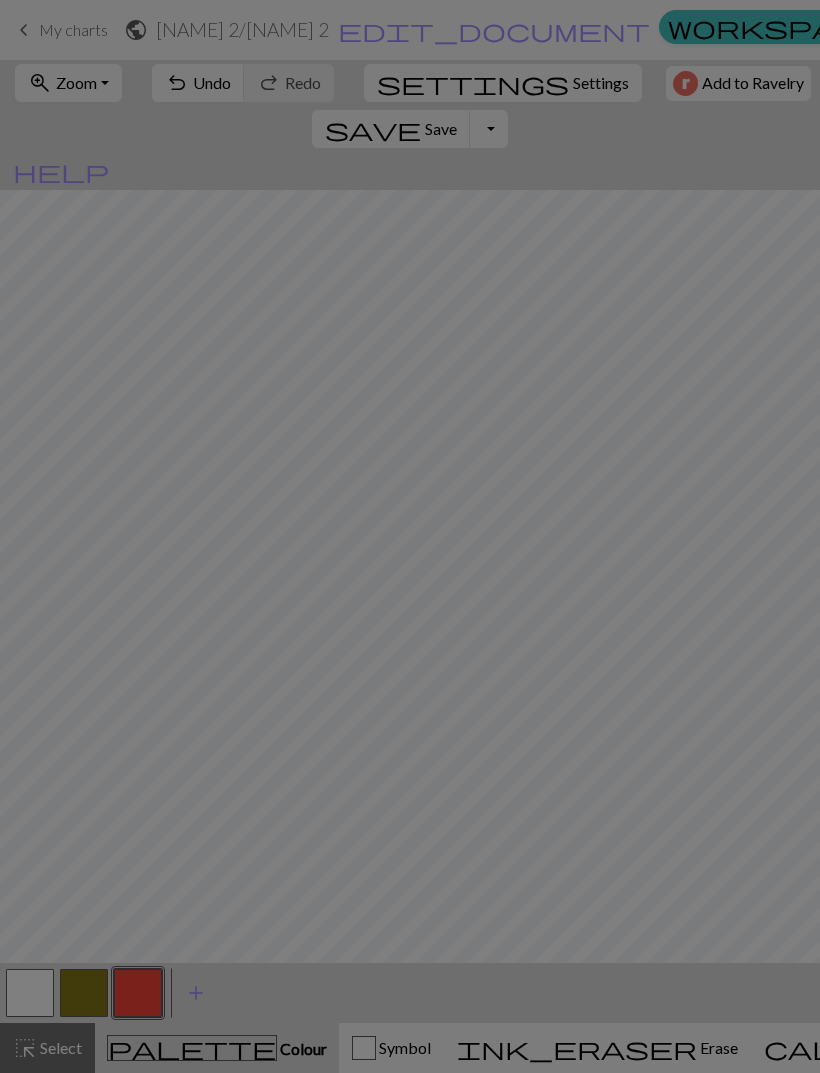click on "Delete" at bounding box center (213, 1019) 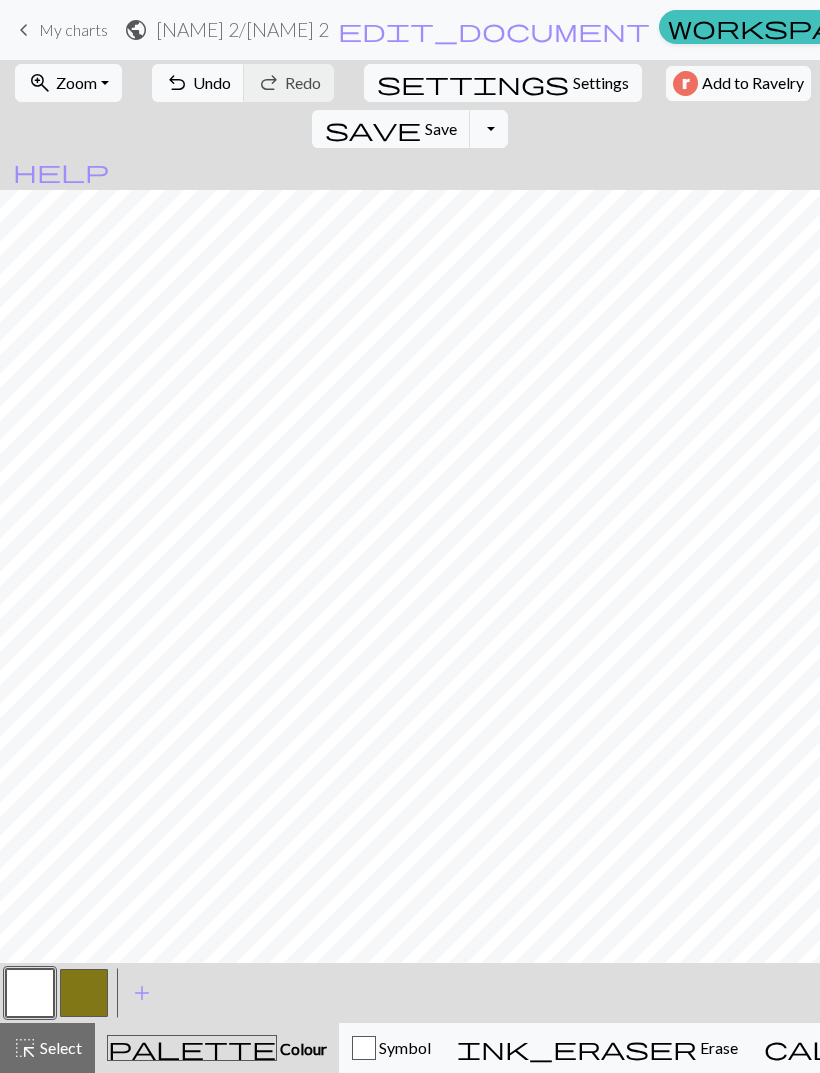 click at bounding box center [84, 993] 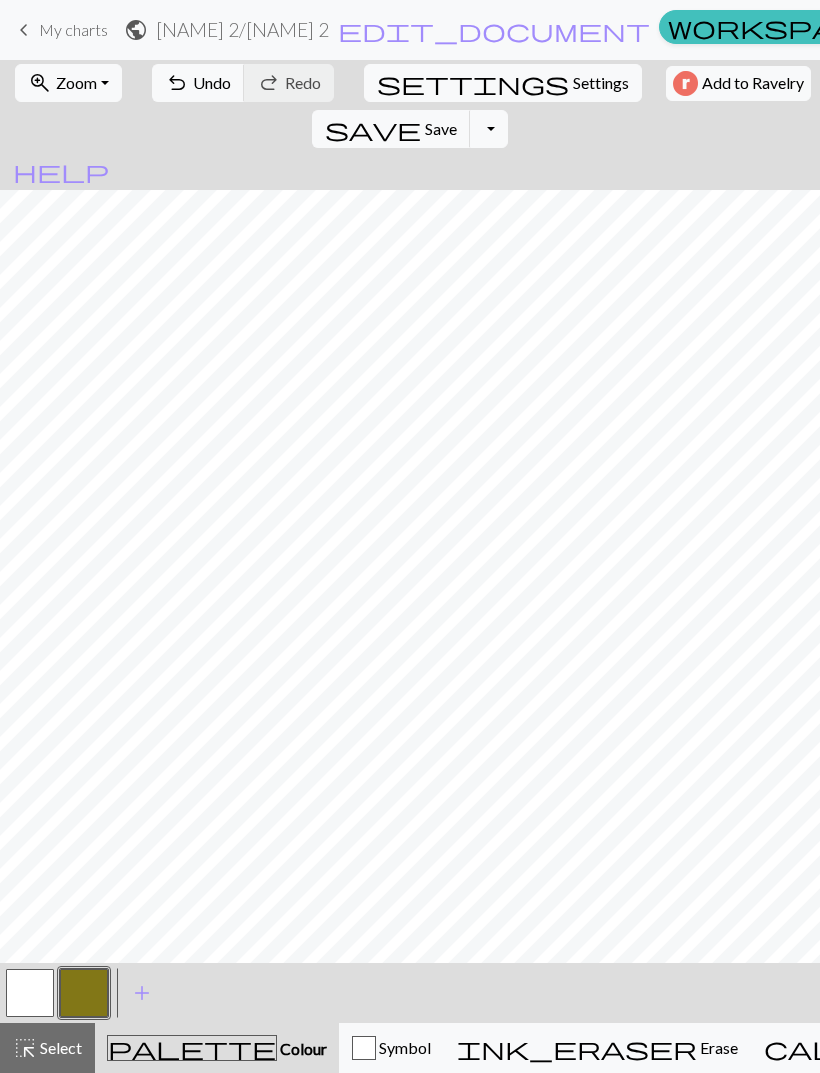 click at bounding box center (84, 993) 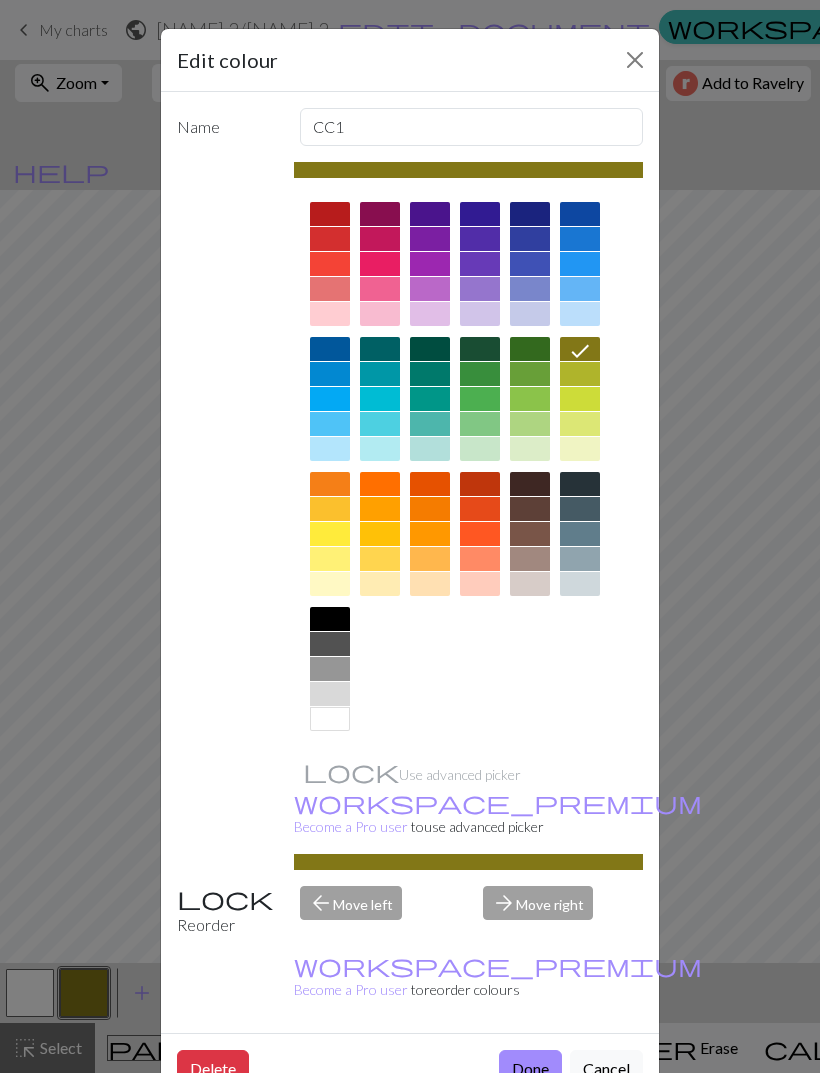 click at bounding box center (480, 314) 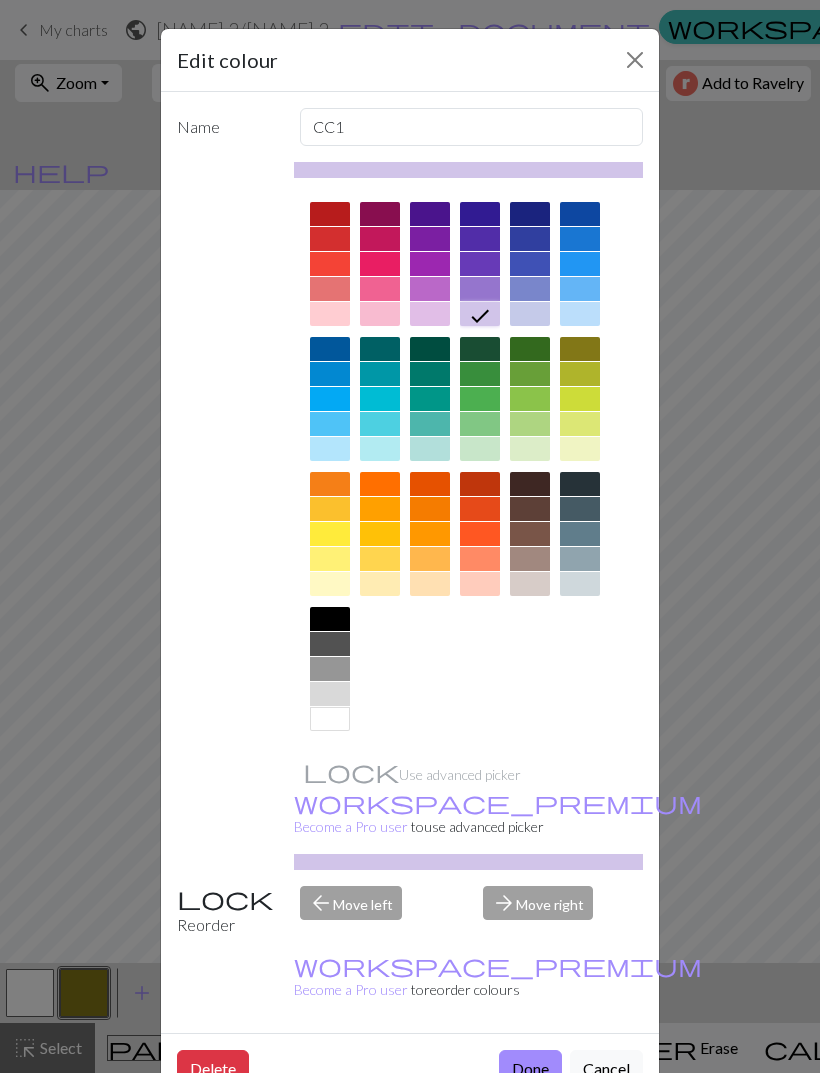 click on "Done" at bounding box center (530, 1069) 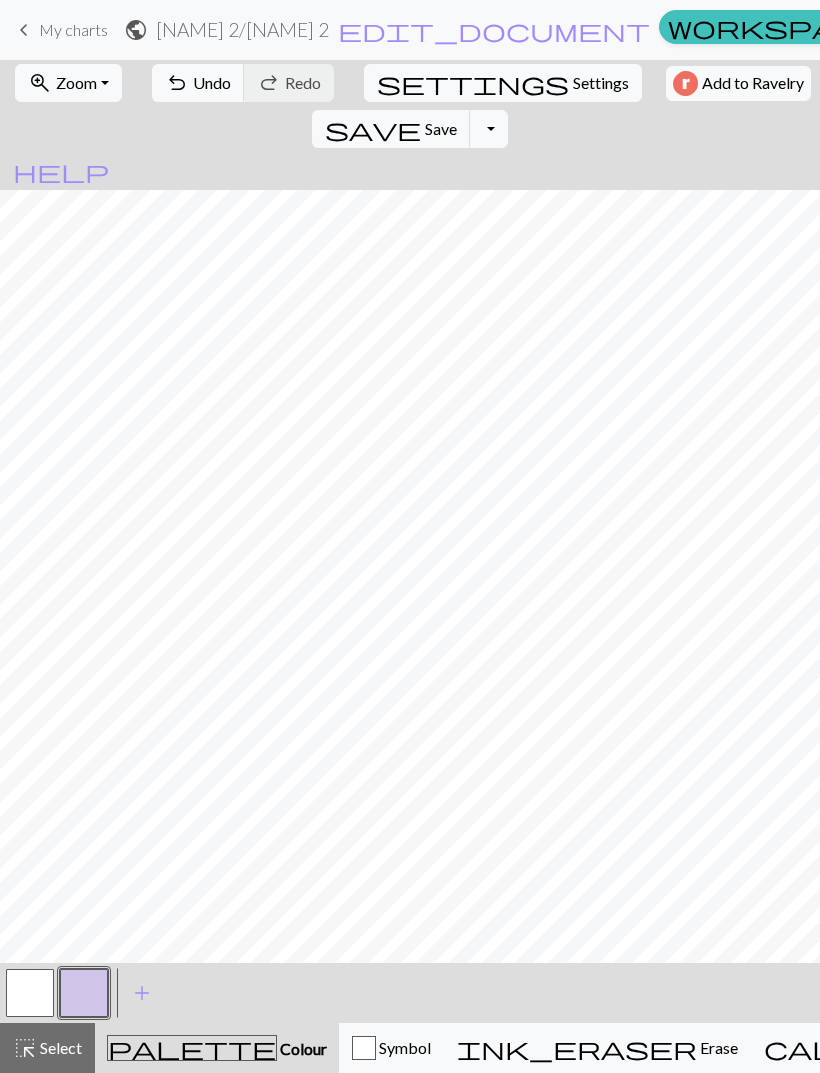click on "add" at bounding box center [142, 993] 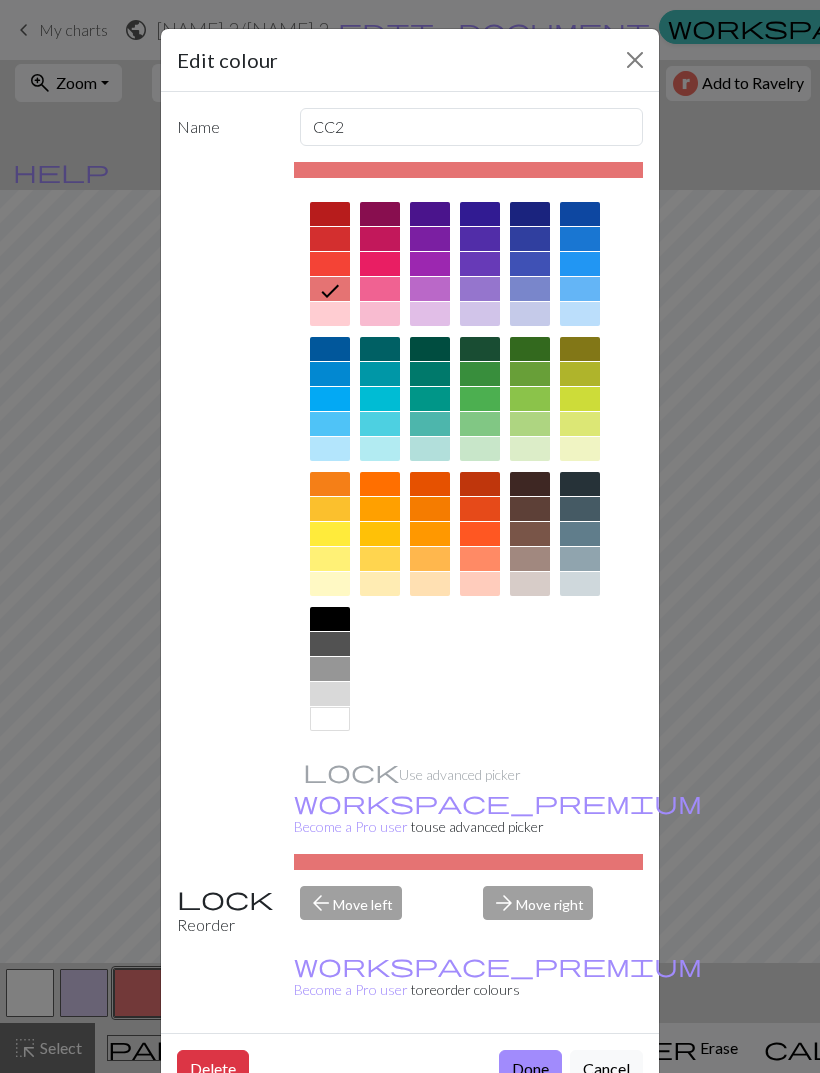 click at bounding box center [380, 214] 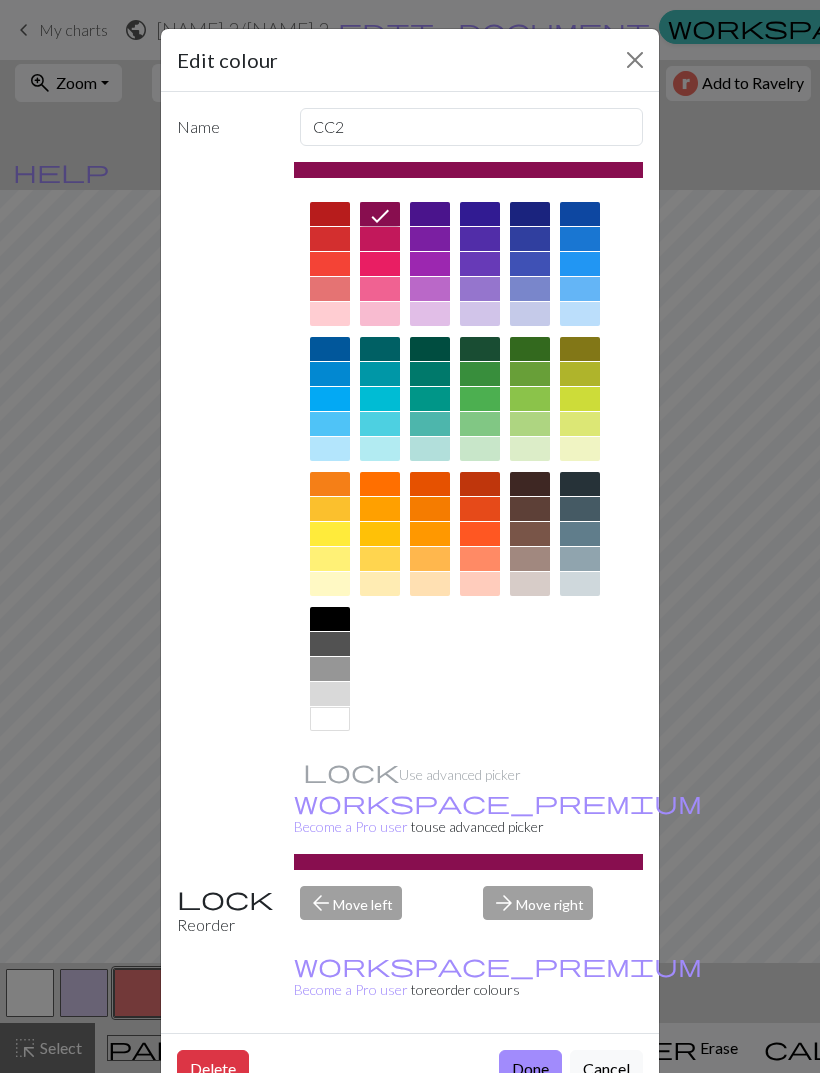 click on "Done" at bounding box center (530, 1069) 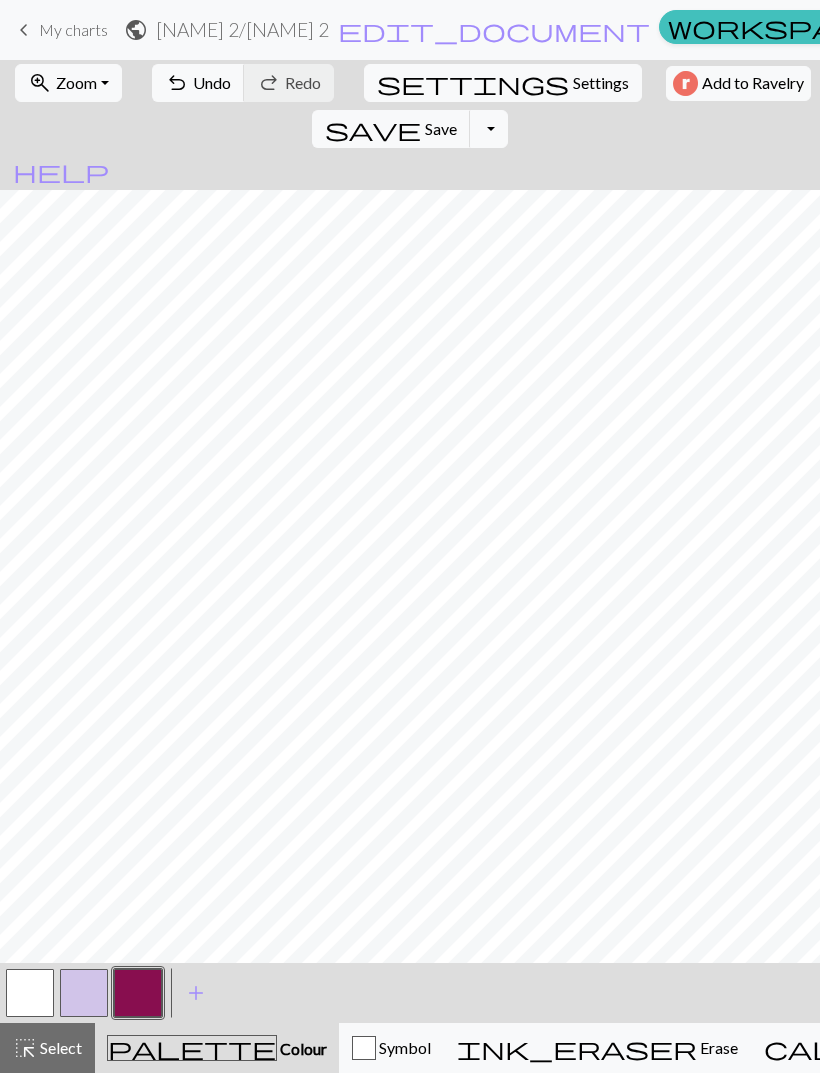 click at bounding box center (84, 993) 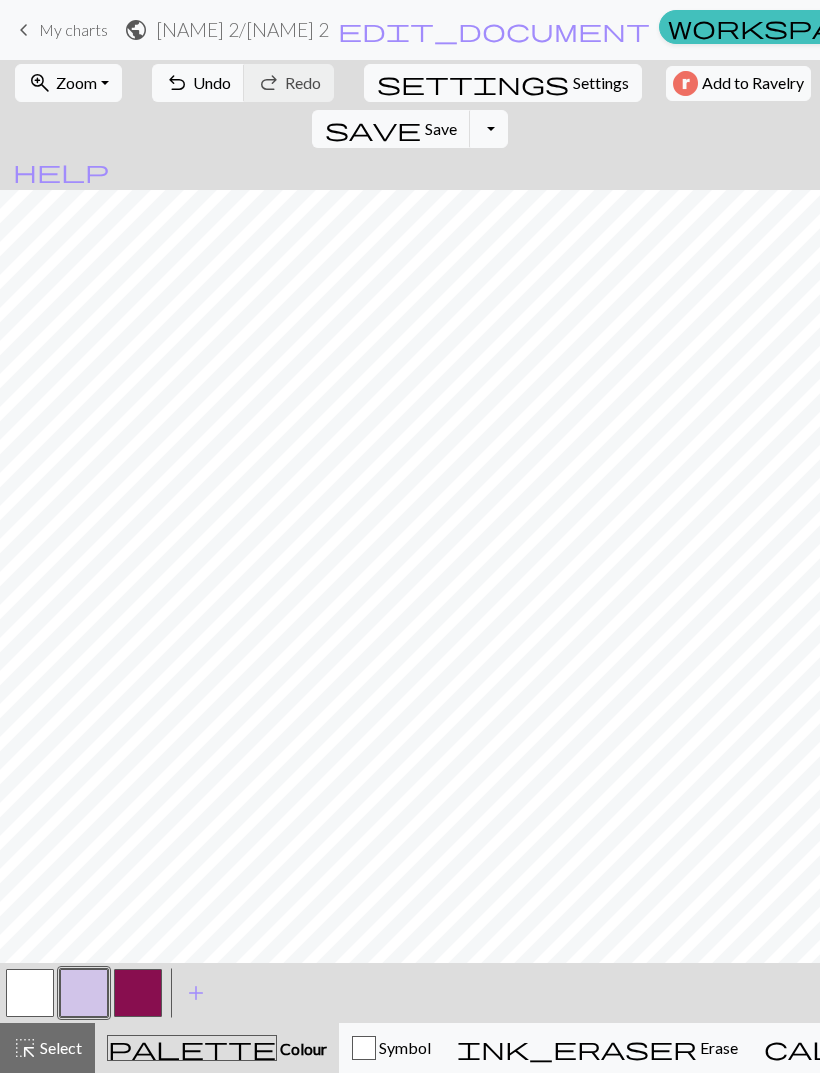 click at bounding box center (138, 993) 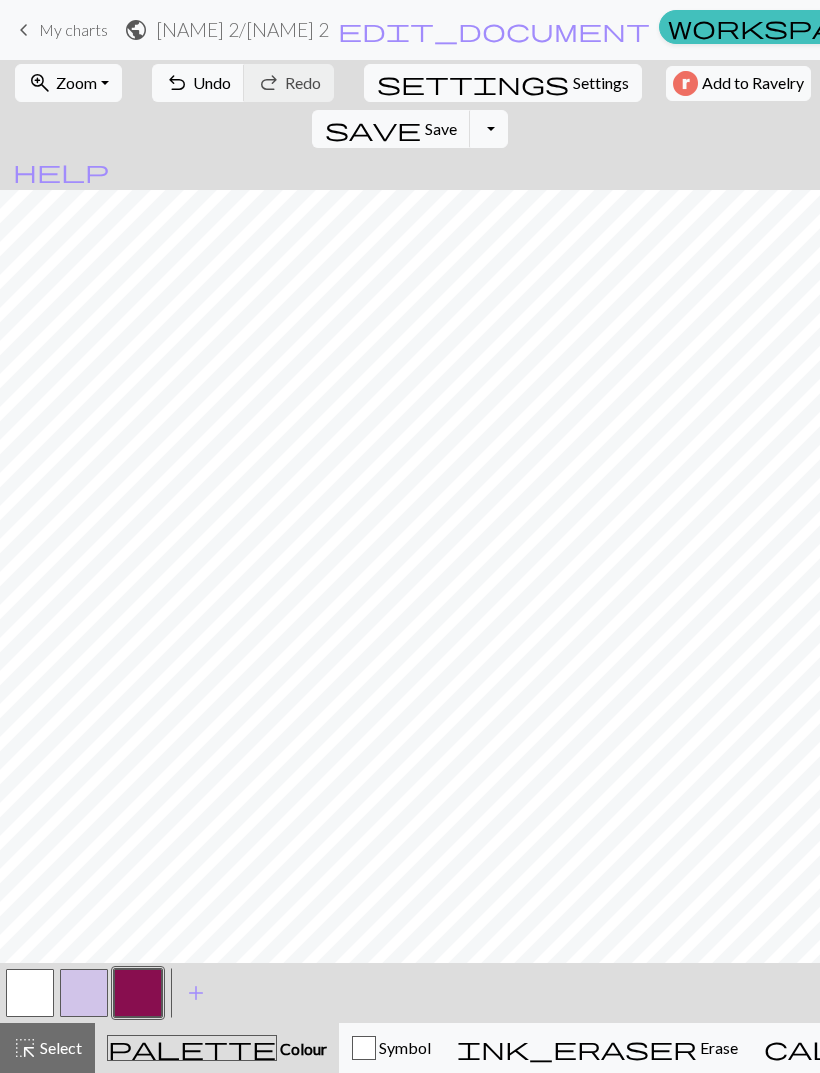 click at bounding box center [84, 993] 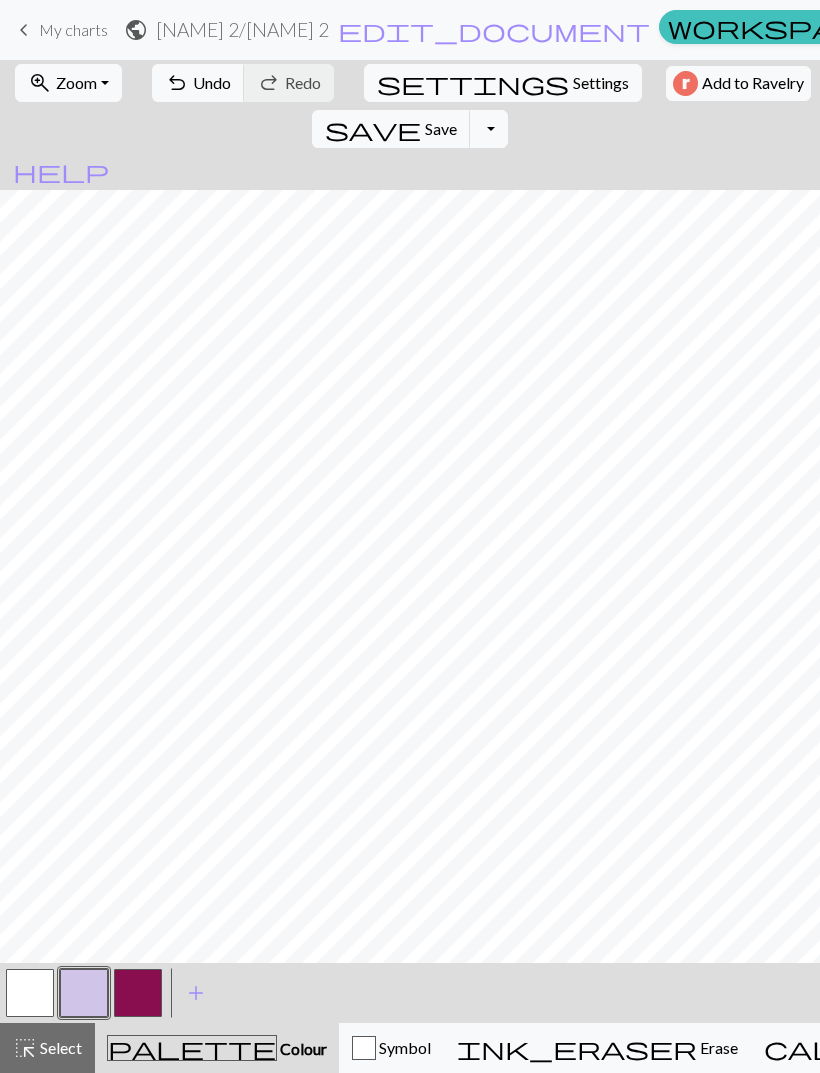 click at bounding box center (84, 993) 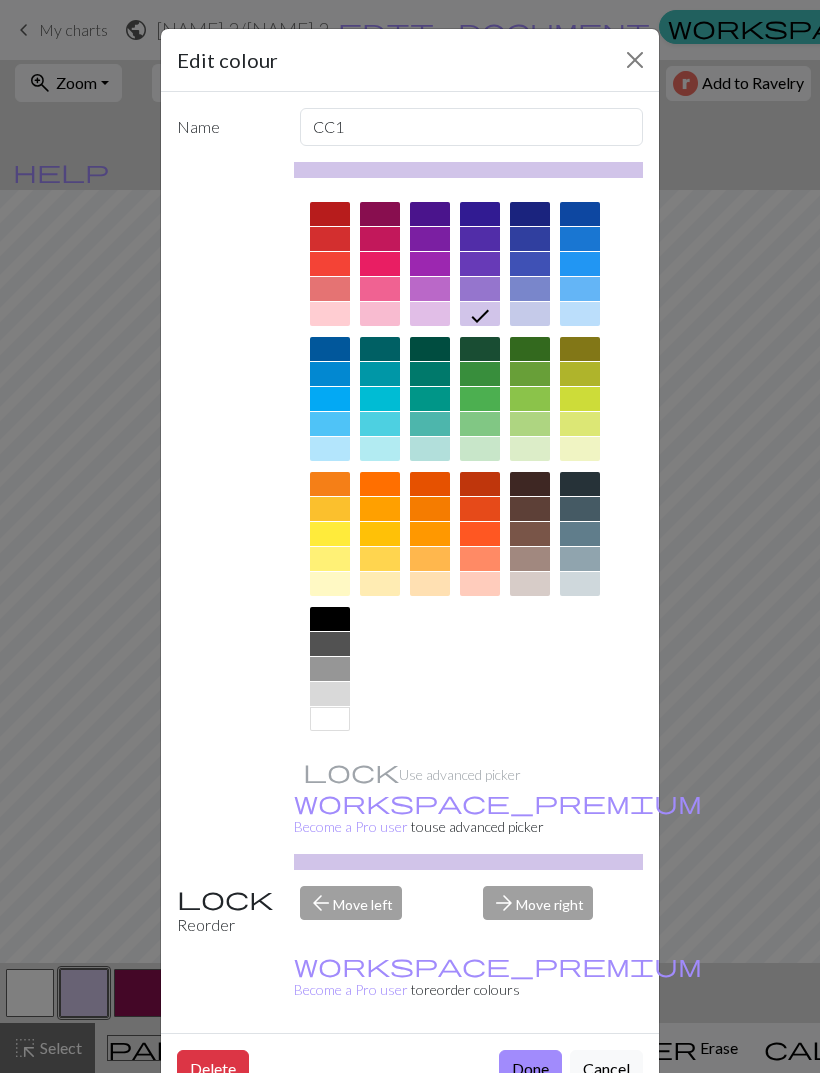 click on "Edit colour Name CC1 Use advanced picker workspace_premium Become a Pro user   to  use advanced picker Reorder arrow_back Move left arrow_forward Move right workspace_premium Become a Pro user   to  reorder colours Delete Done Cancel" at bounding box center (410, 536) 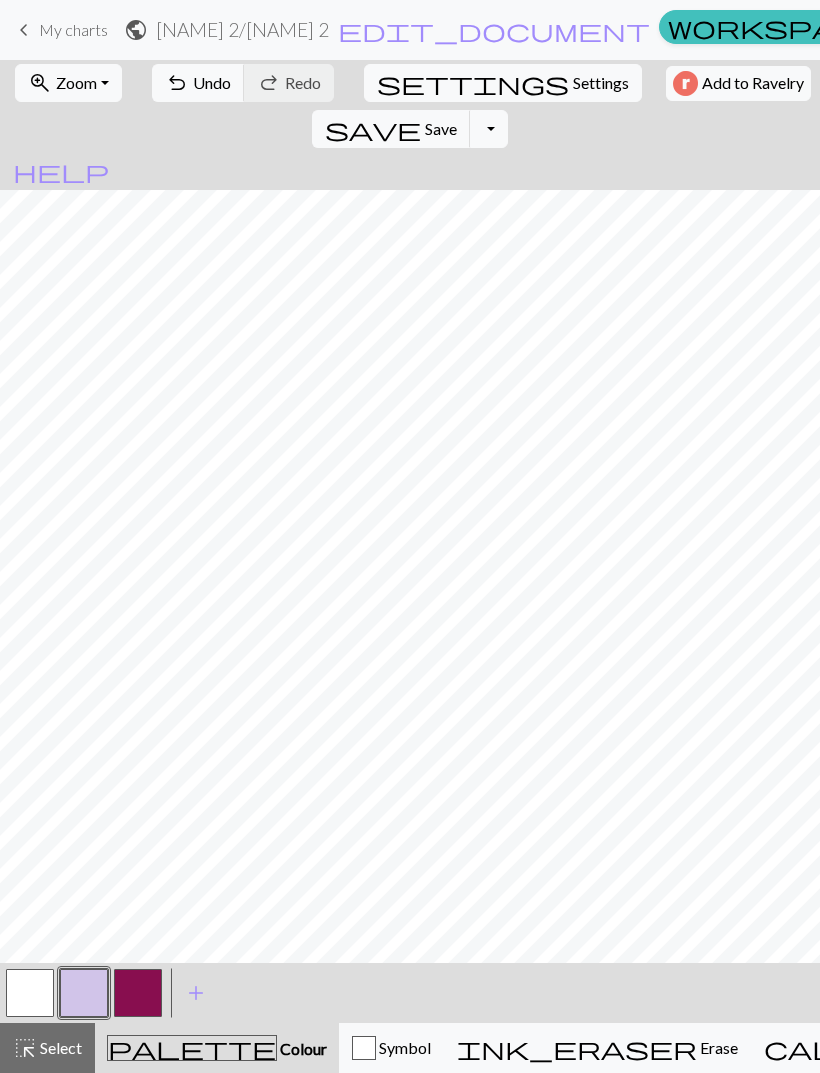 click on "undo Undo Undo" at bounding box center [198, 83] 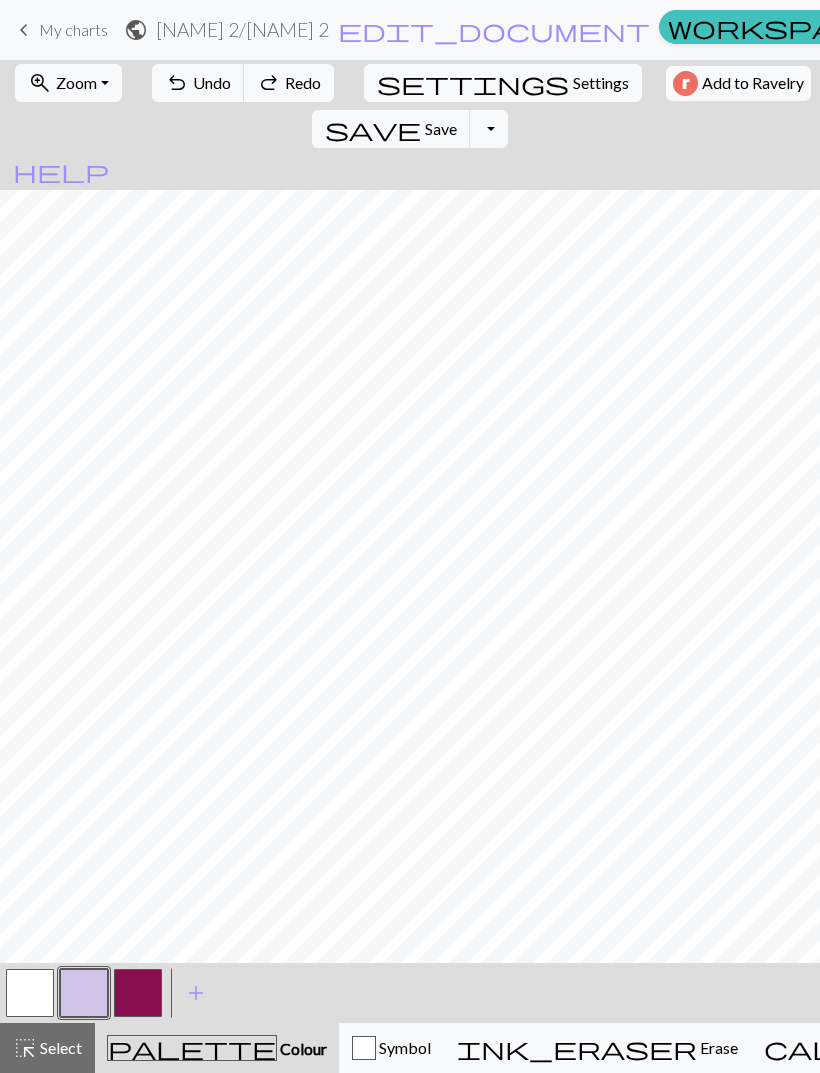 click on "undo Undo Undo" at bounding box center [198, 83] 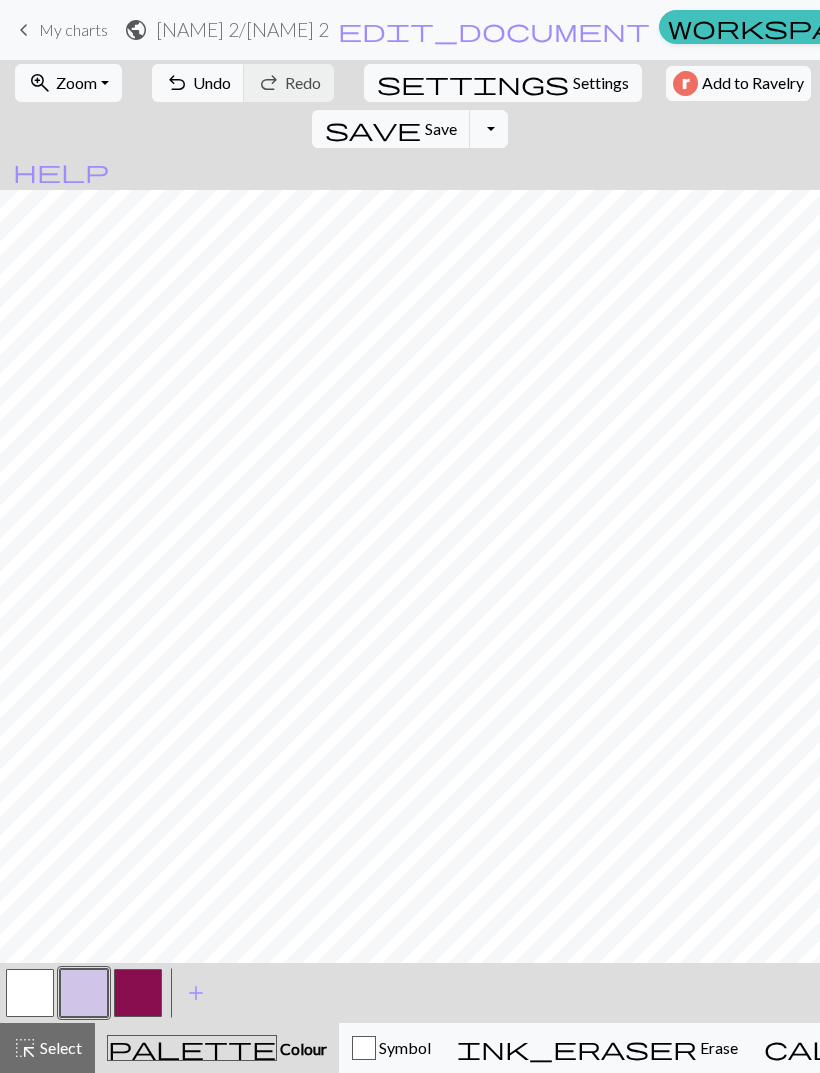 click at bounding box center [138, 993] 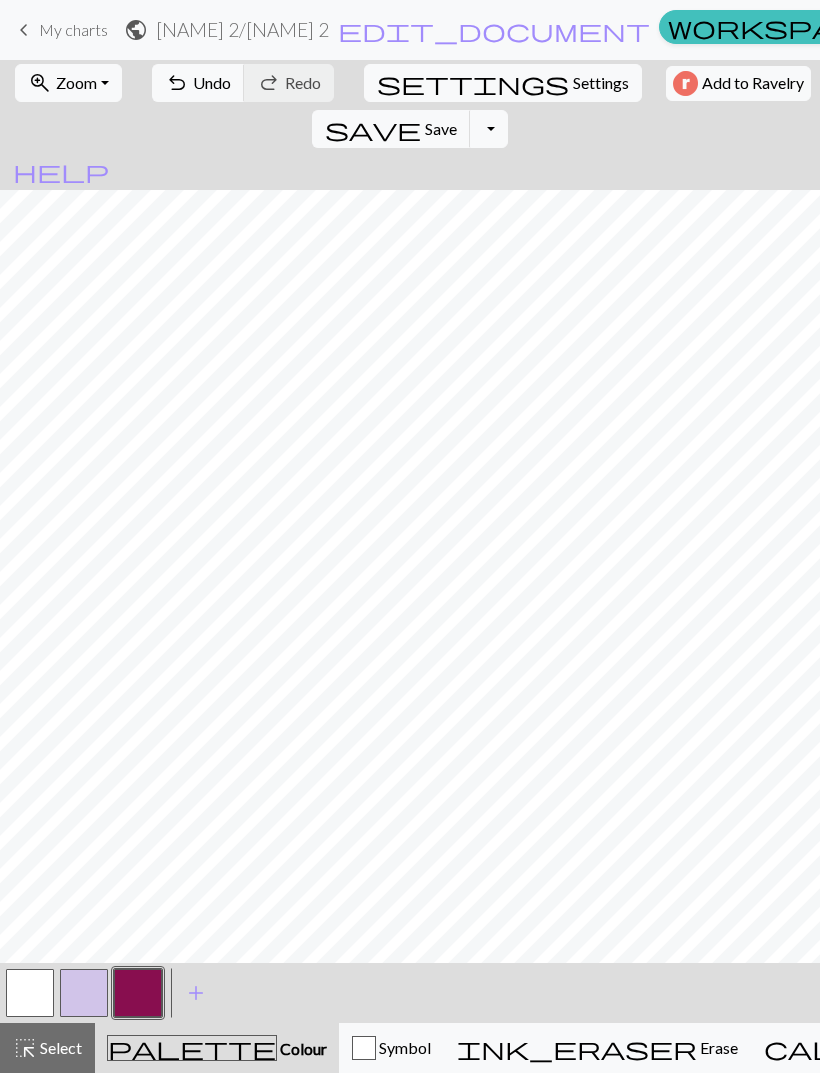 click at bounding box center (84, 993) 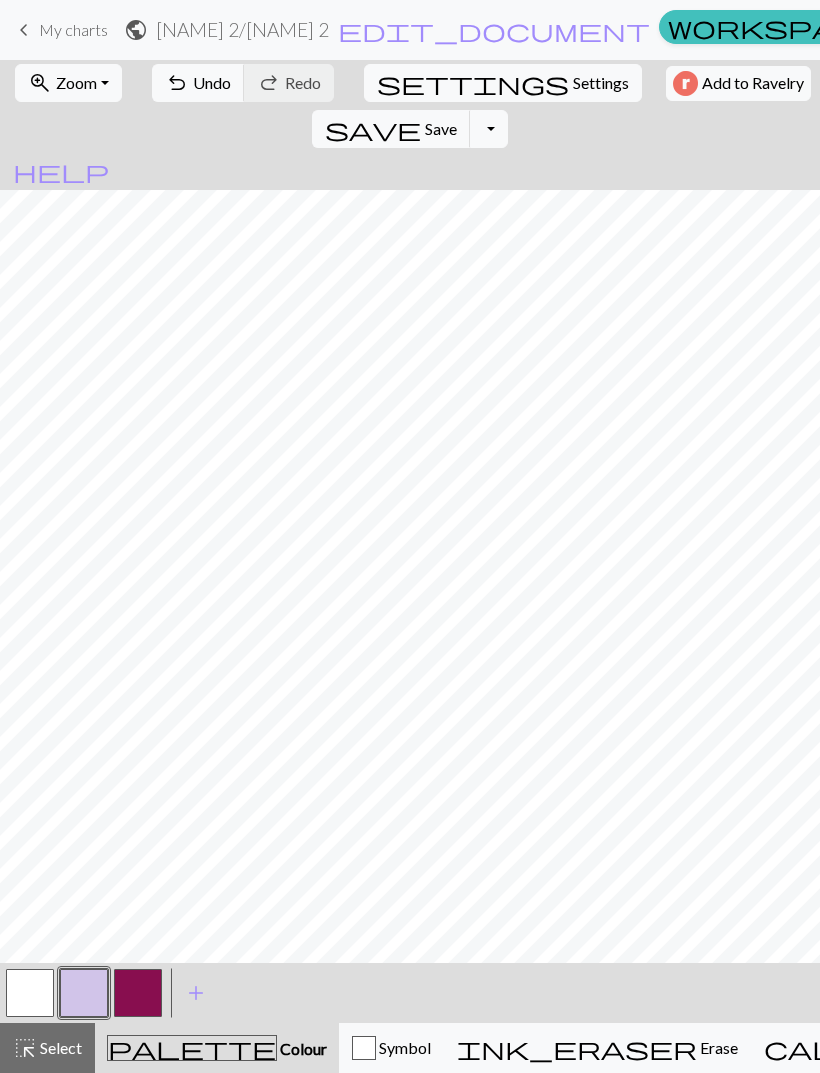 click at bounding box center [138, 993] 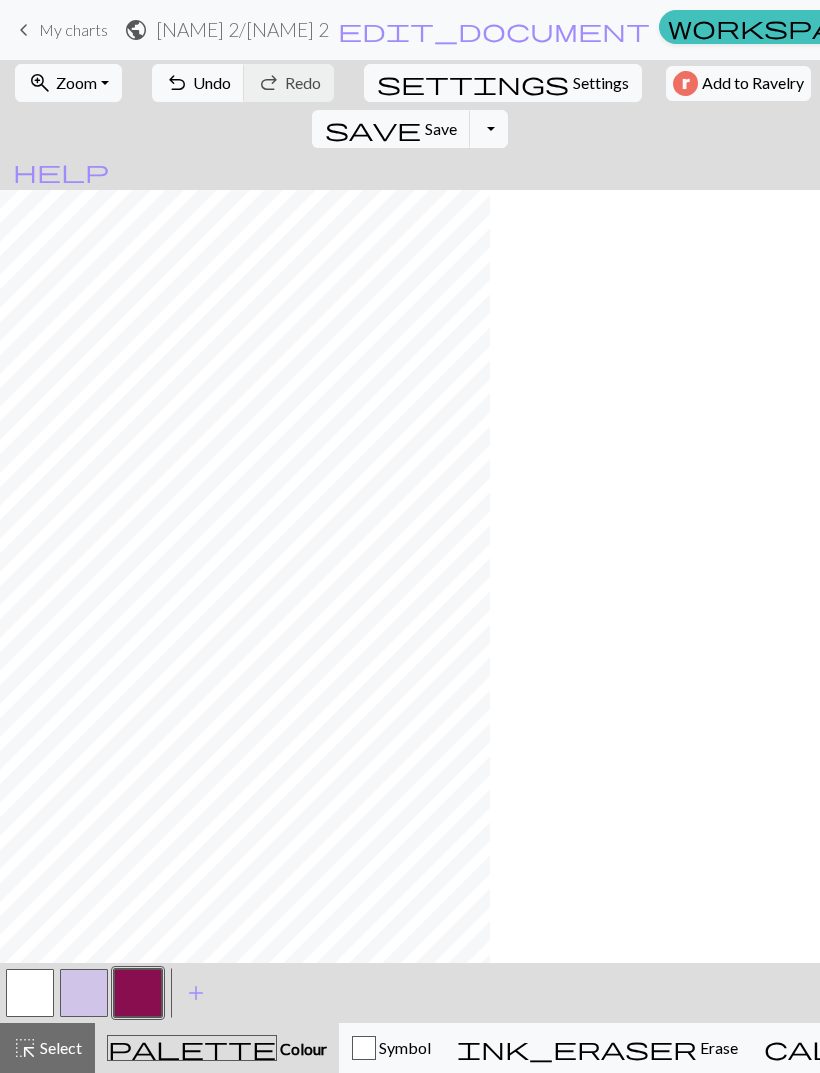 click at bounding box center (84, 993) 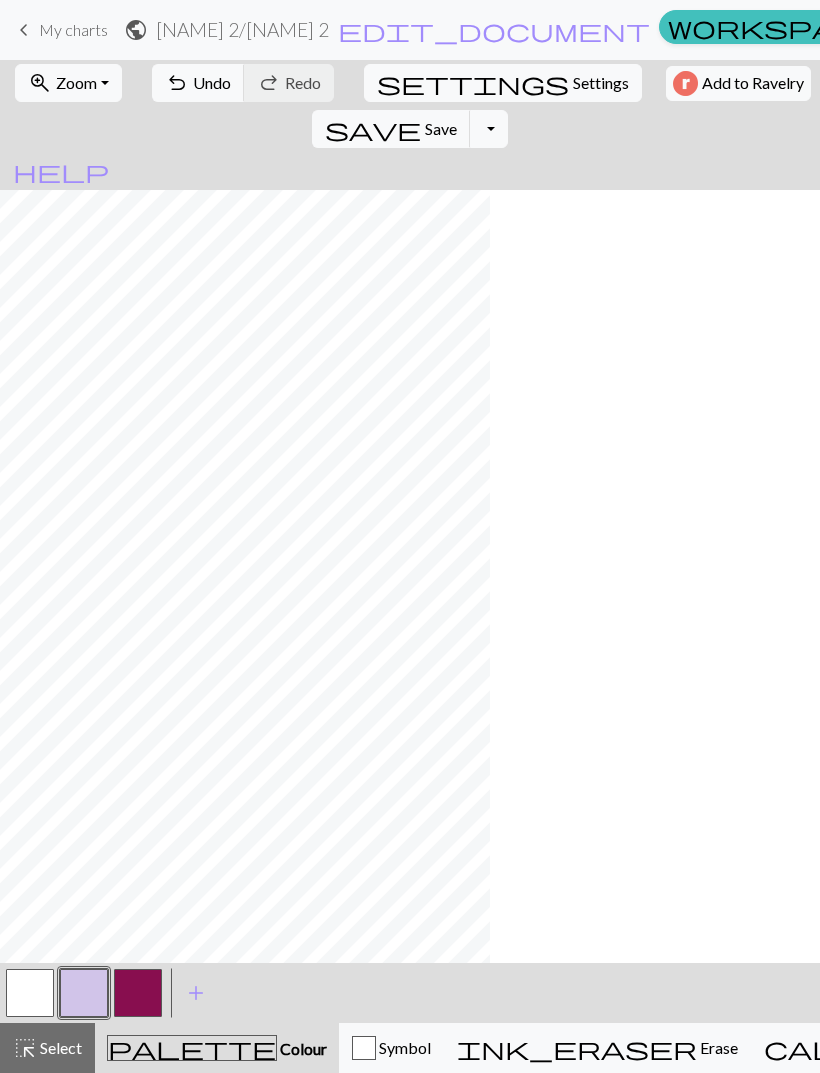 click at bounding box center (138, 993) 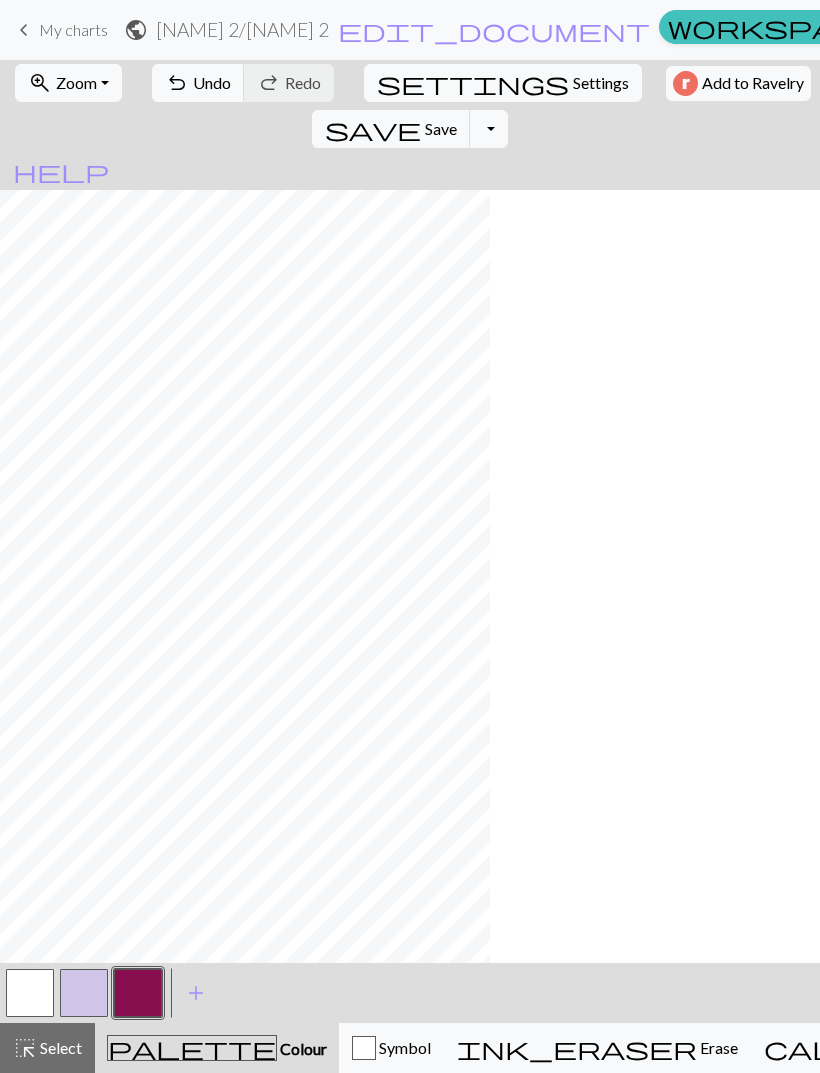 click at bounding box center (84, 993) 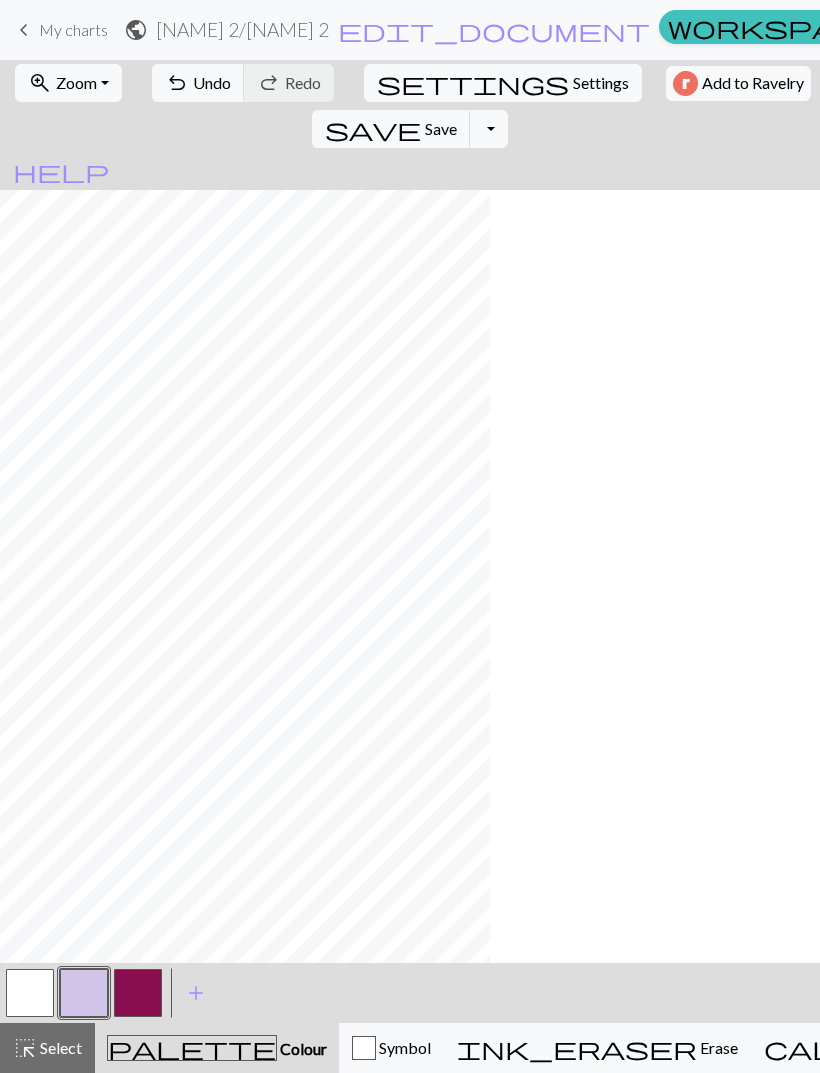 click at bounding box center (138, 993) 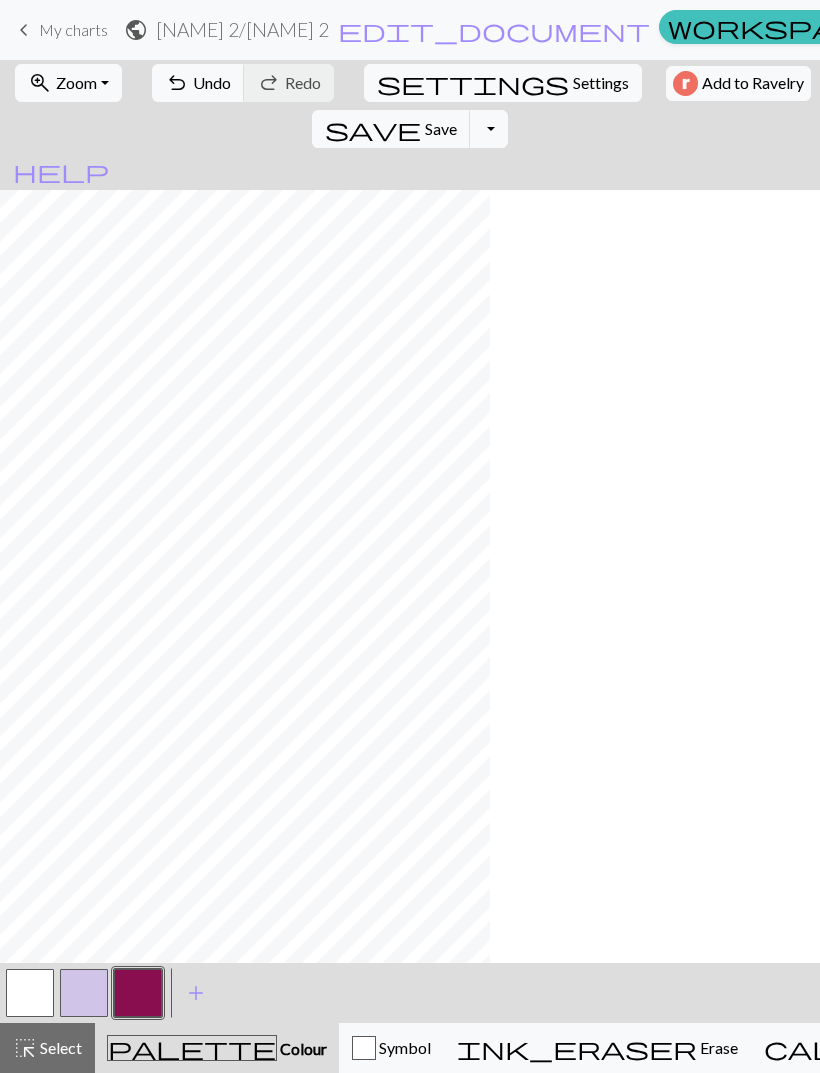 click on "add" at bounding box center [196, 993] 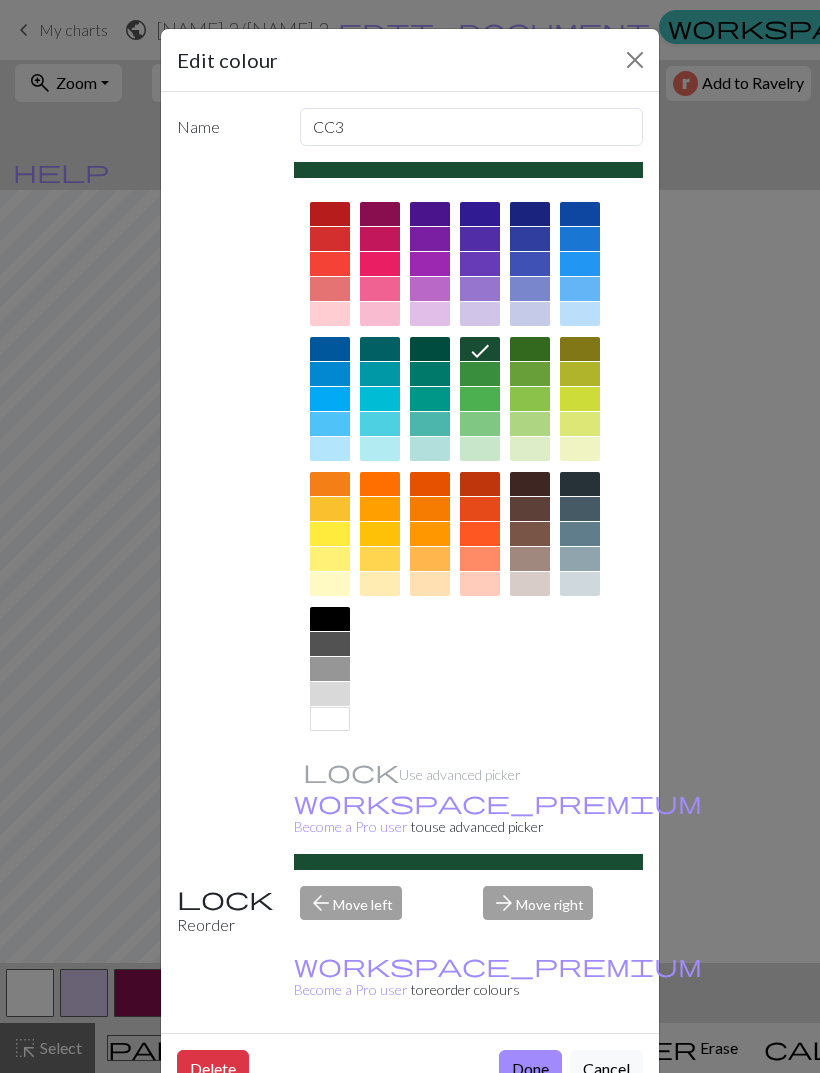 click at bounding box center (580, 424) 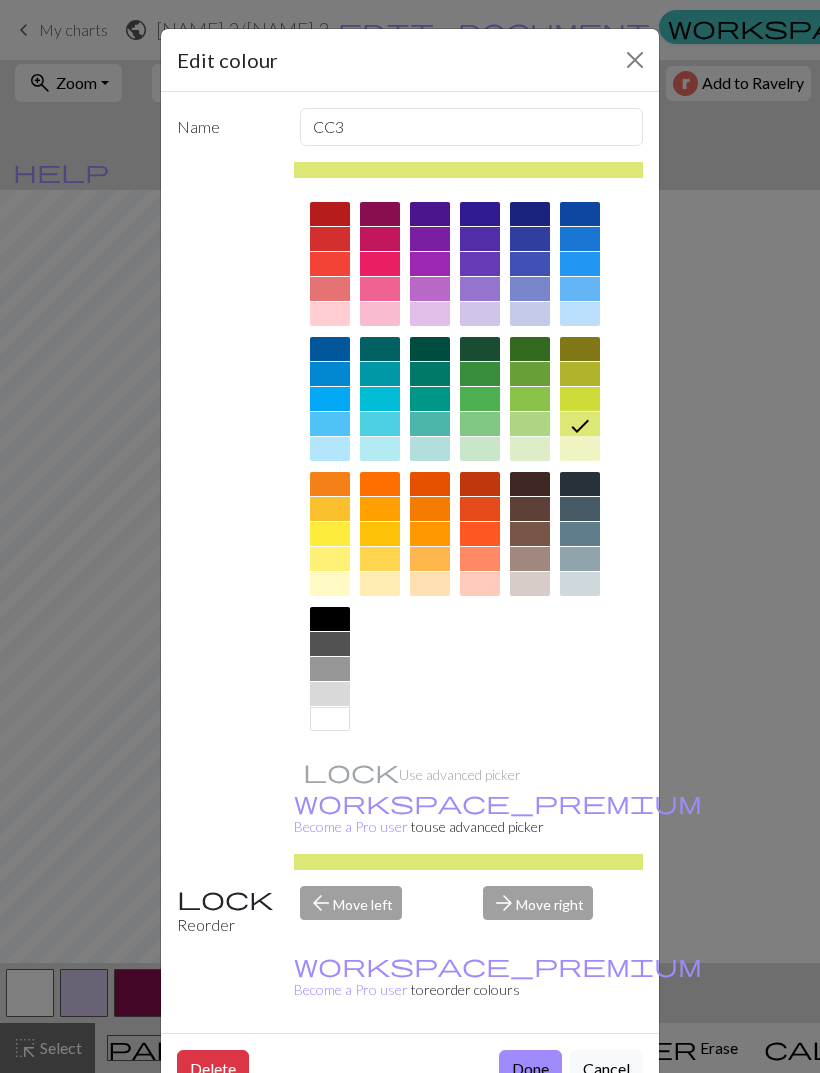 click at bounding box center [580, 449] 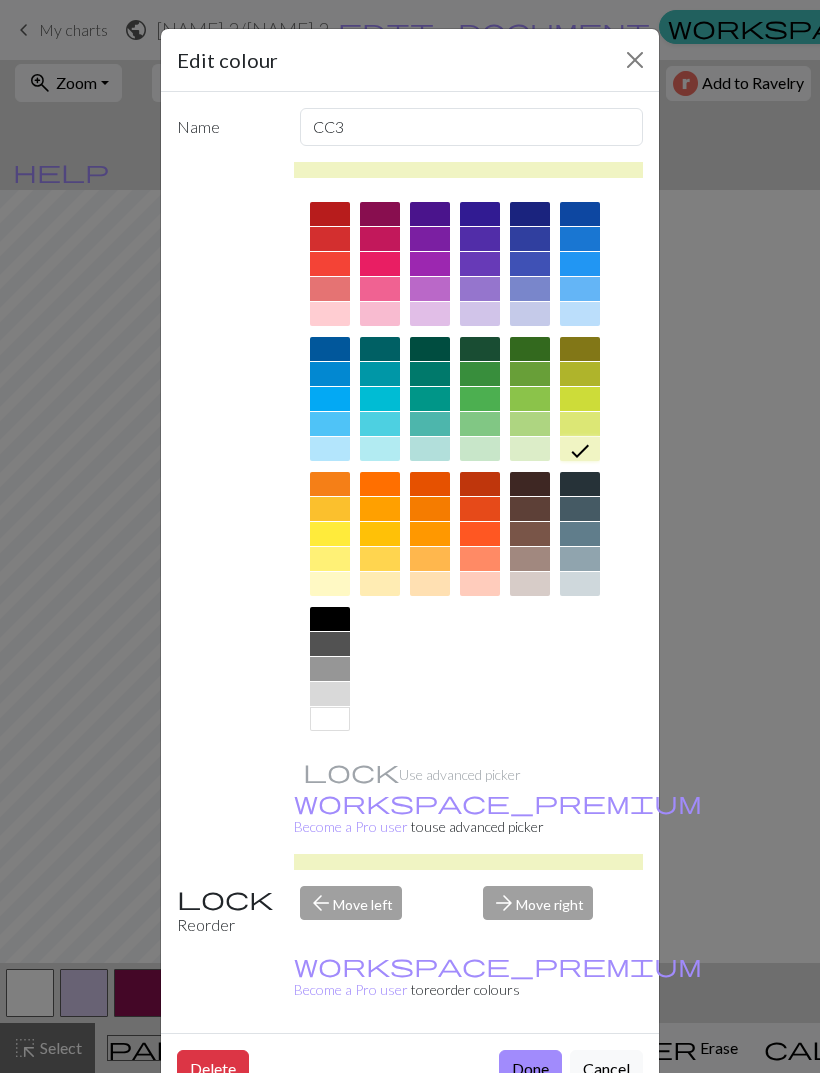 click on "Done" at bounding box center (530, 1069) 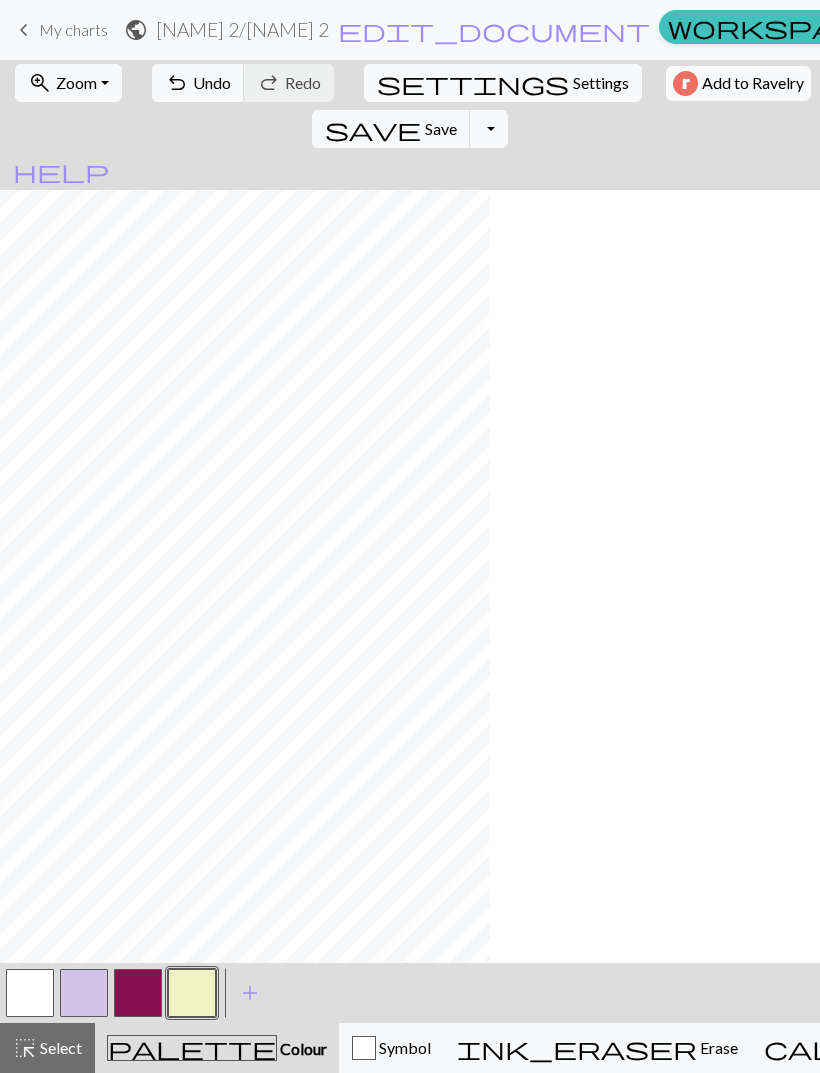 click at bounding box center [192, 993] 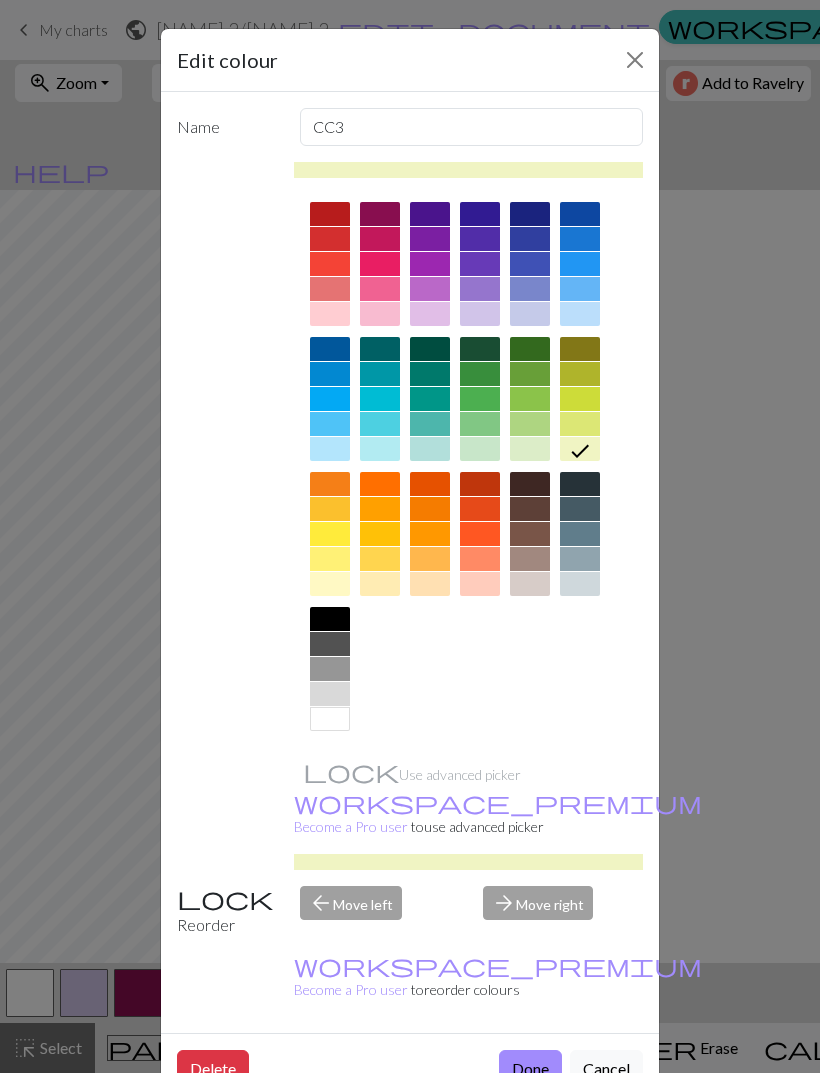 click at bounding box center (580, 424) 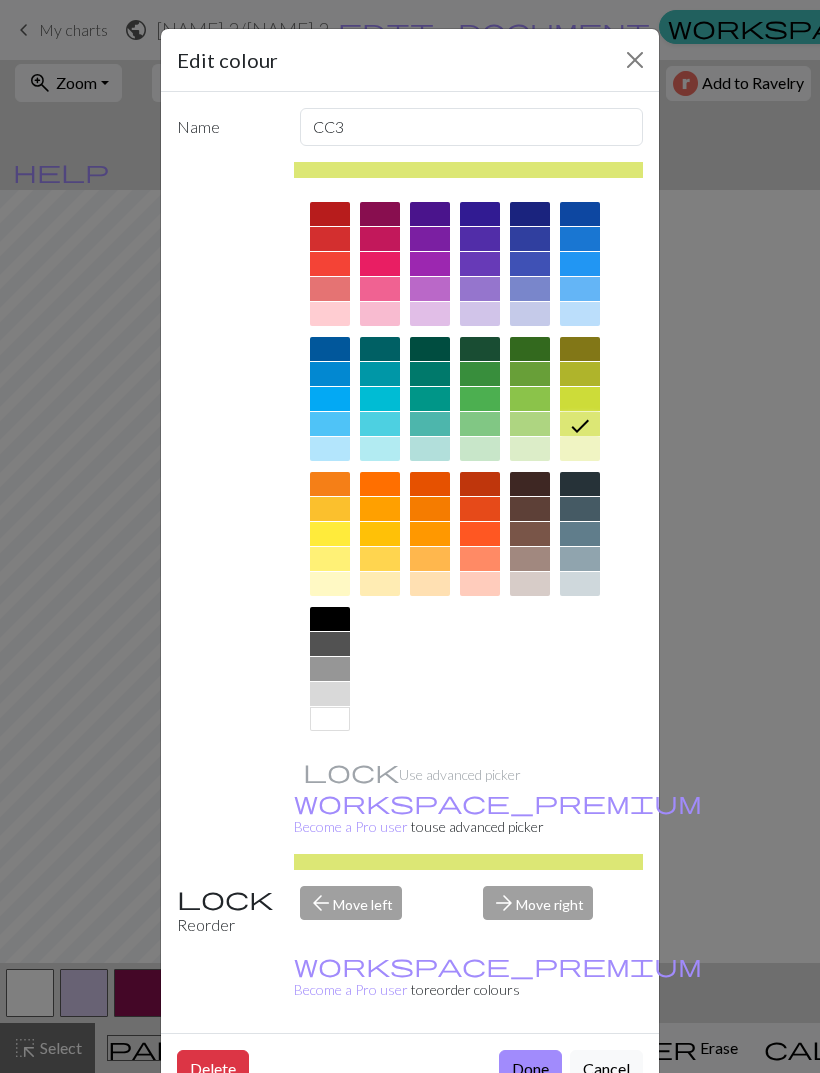 click on "Done" at bounding box center [530, 1069] 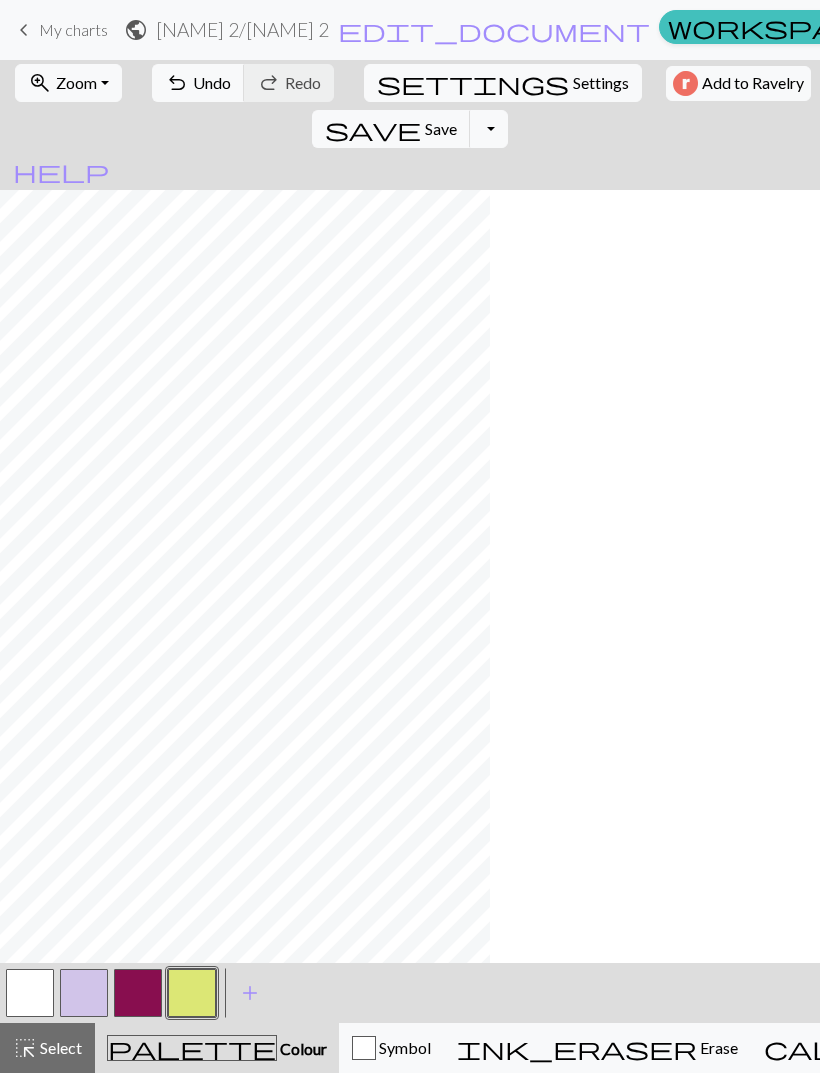 click at bounding box center [138, 993] 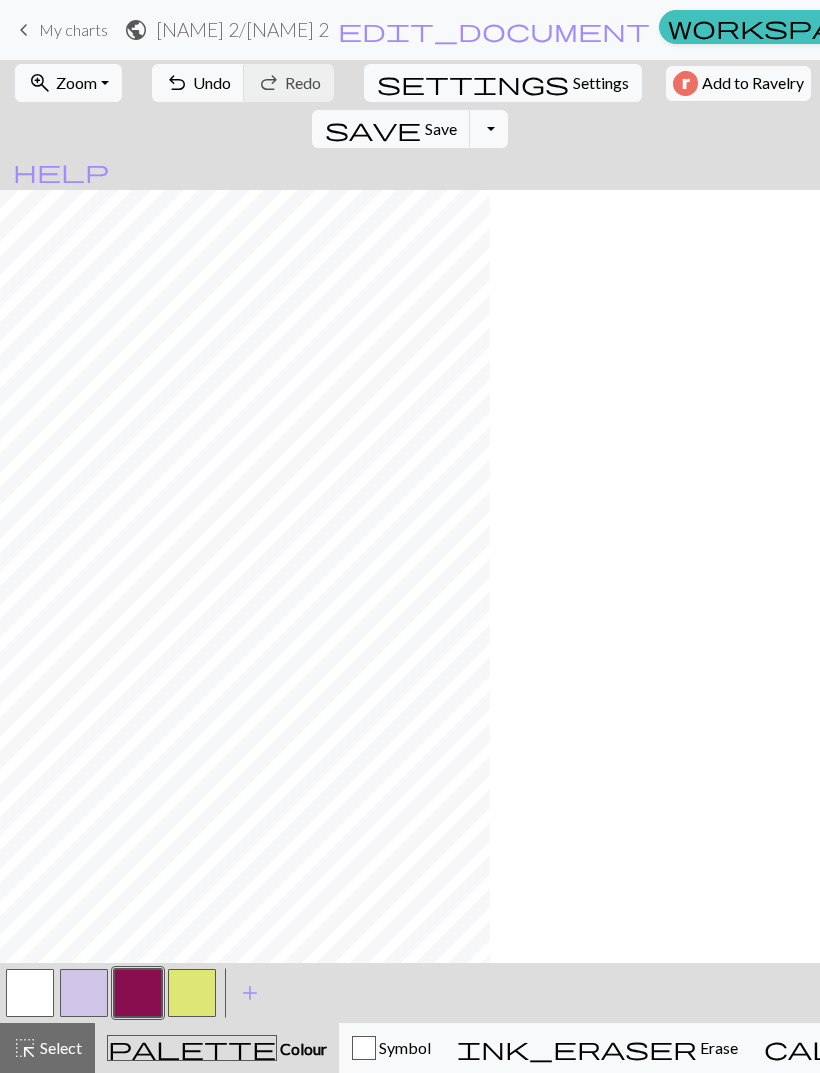 click at bounding box center (192, 993) 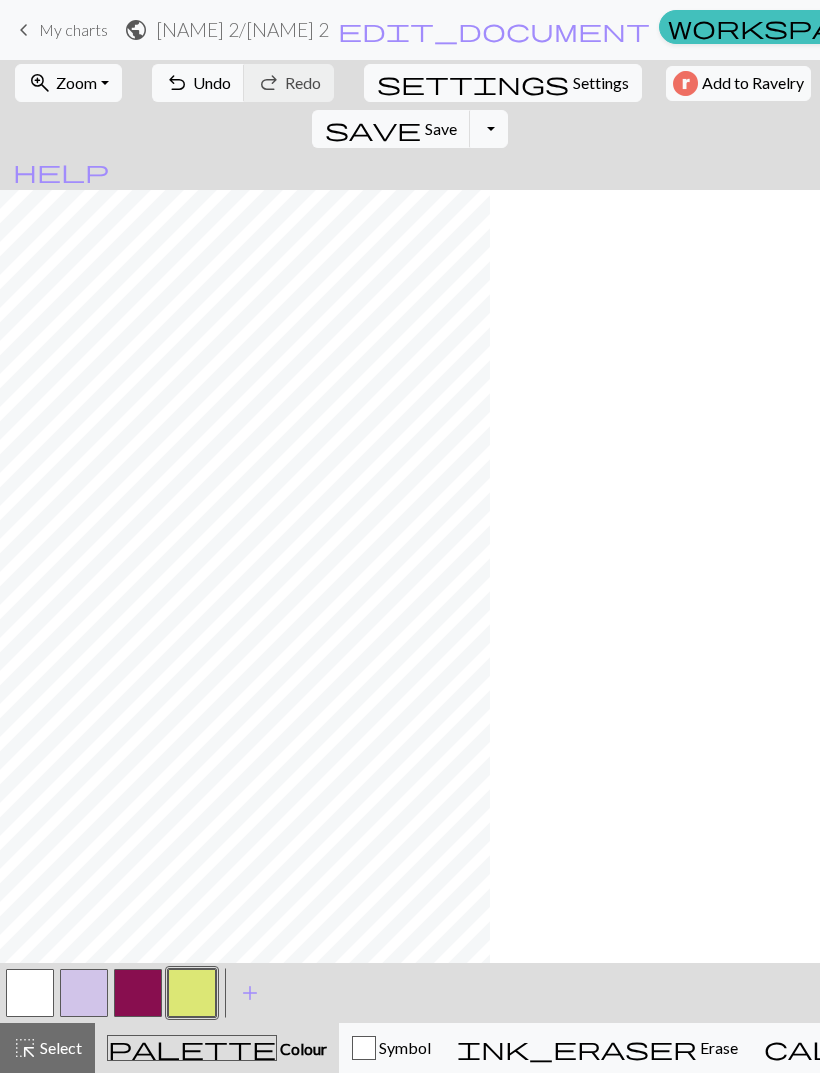 click at bounding box center (138, 993) 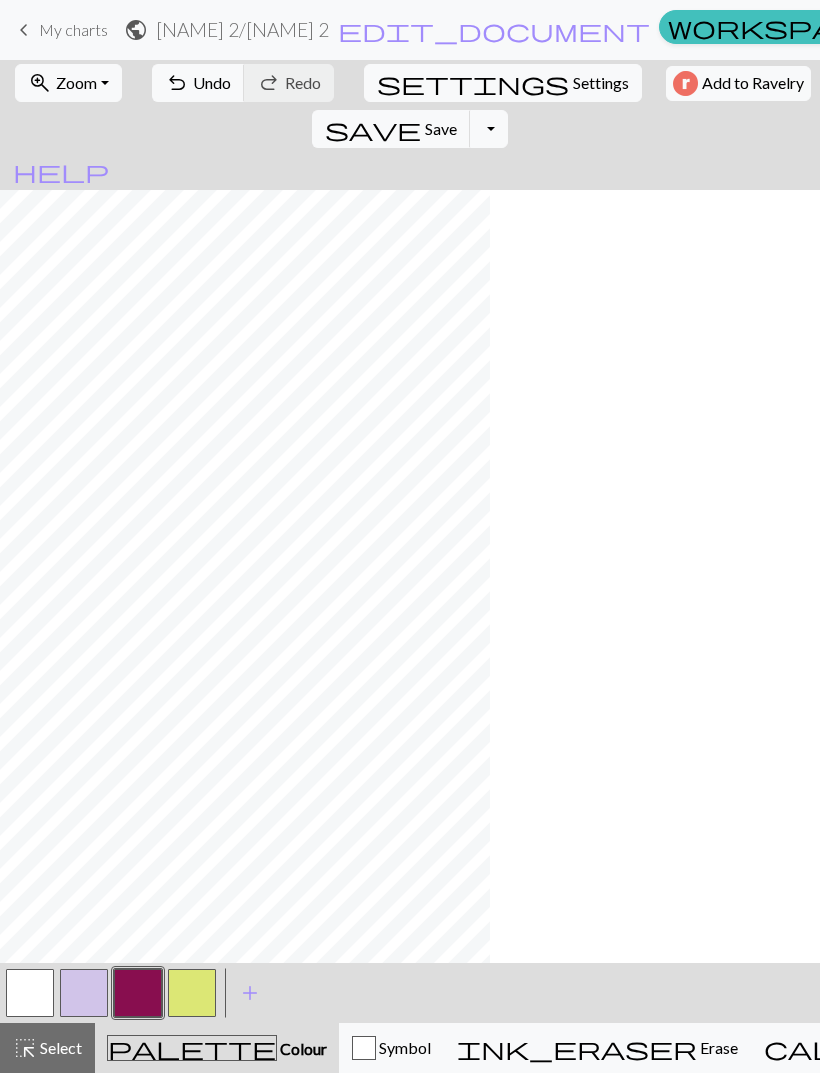 click at bounding box center (84, 993) 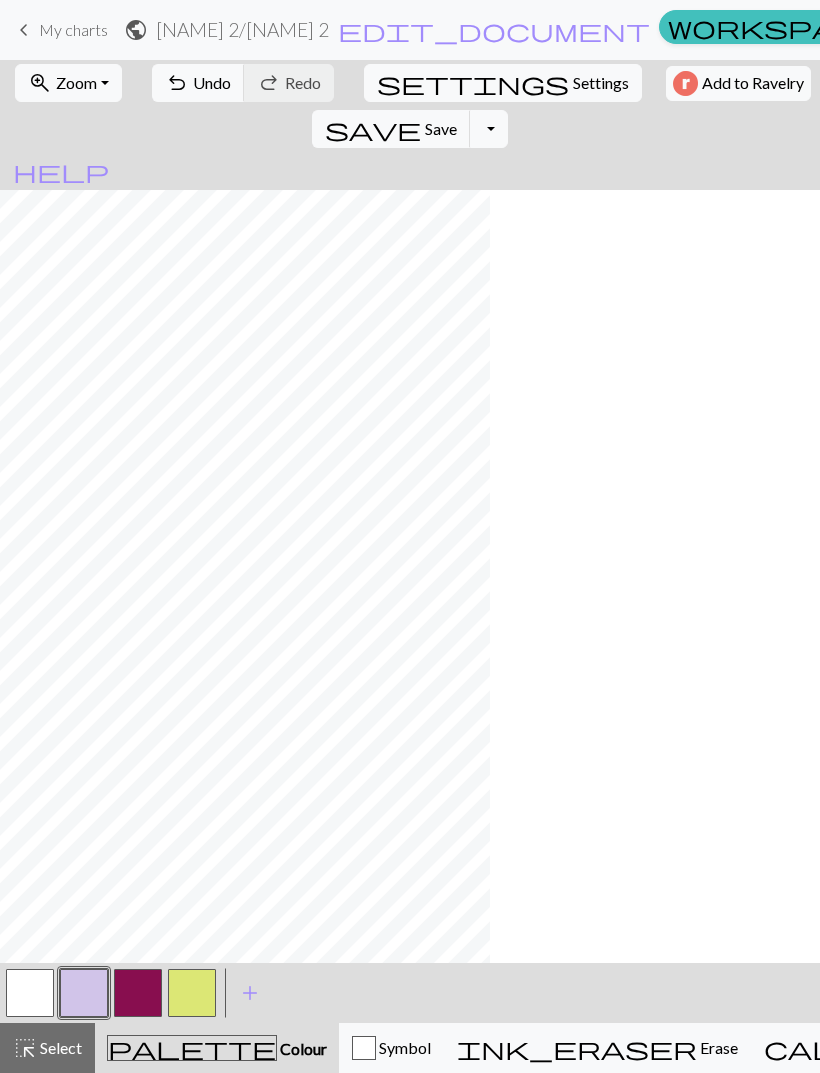 click at bounding box center (138, 993) 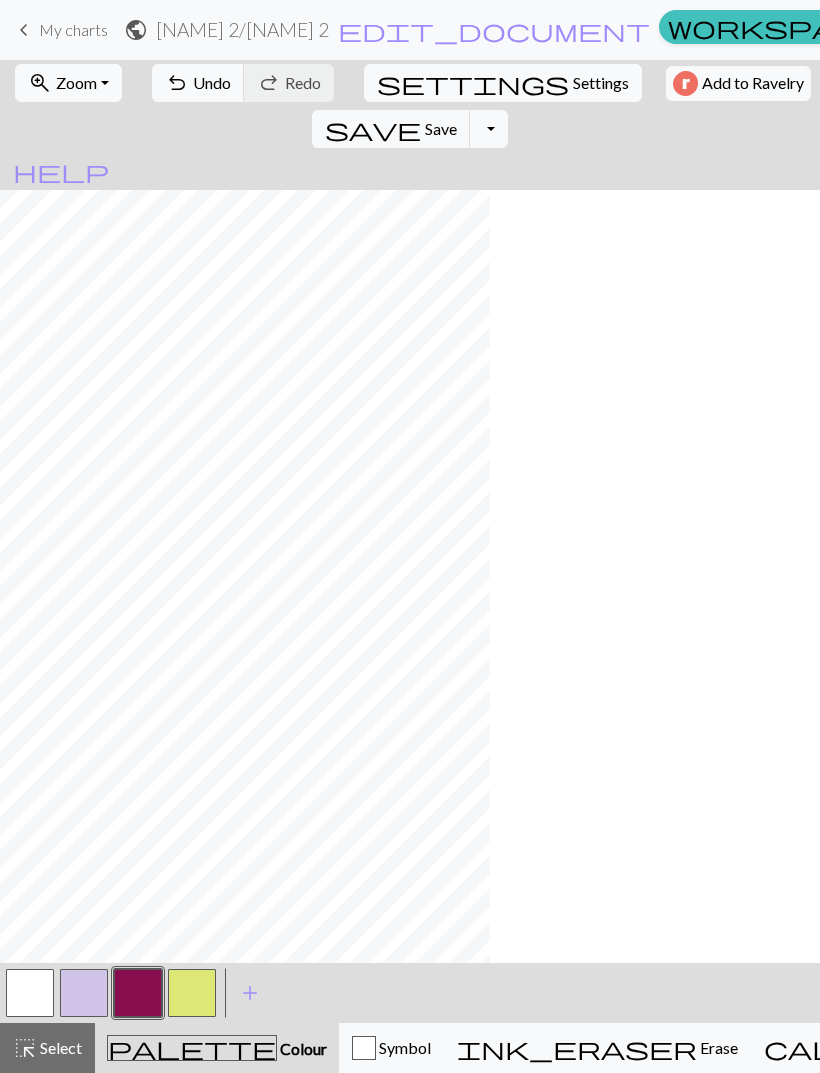 click at bounding box center (192, 993) 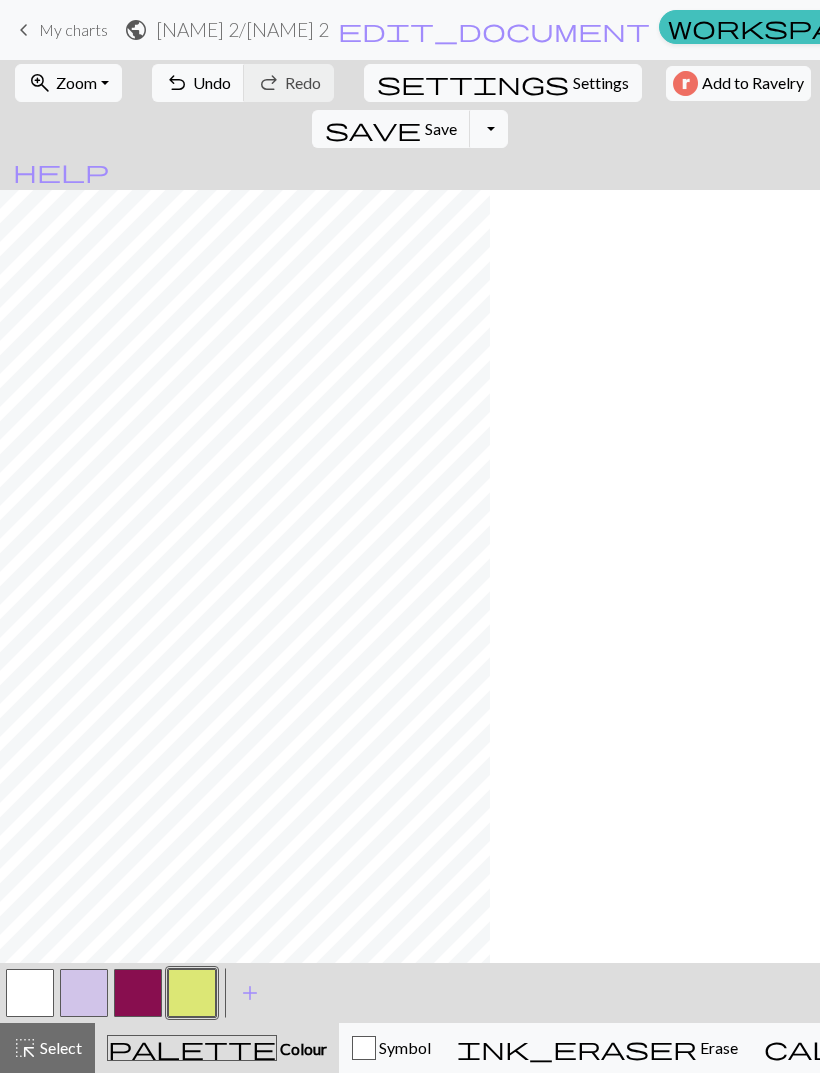 click at bounding box center [138, 993] 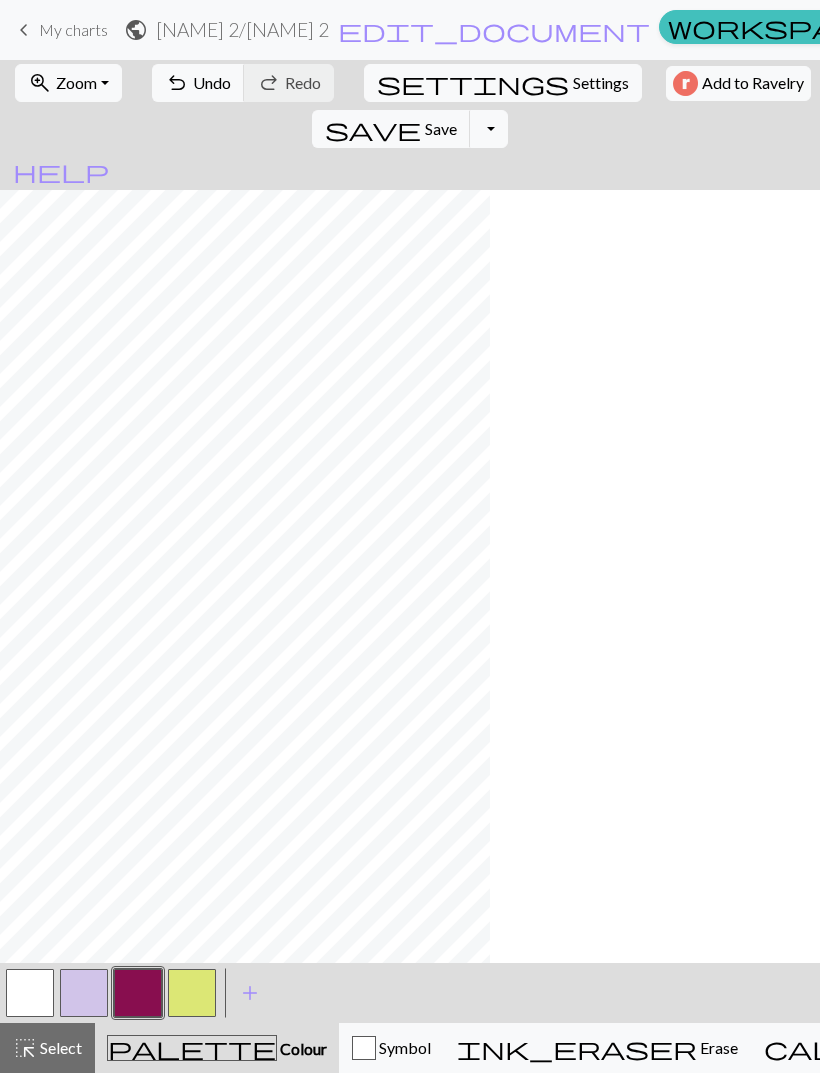 click at bounding box center (192, 993) 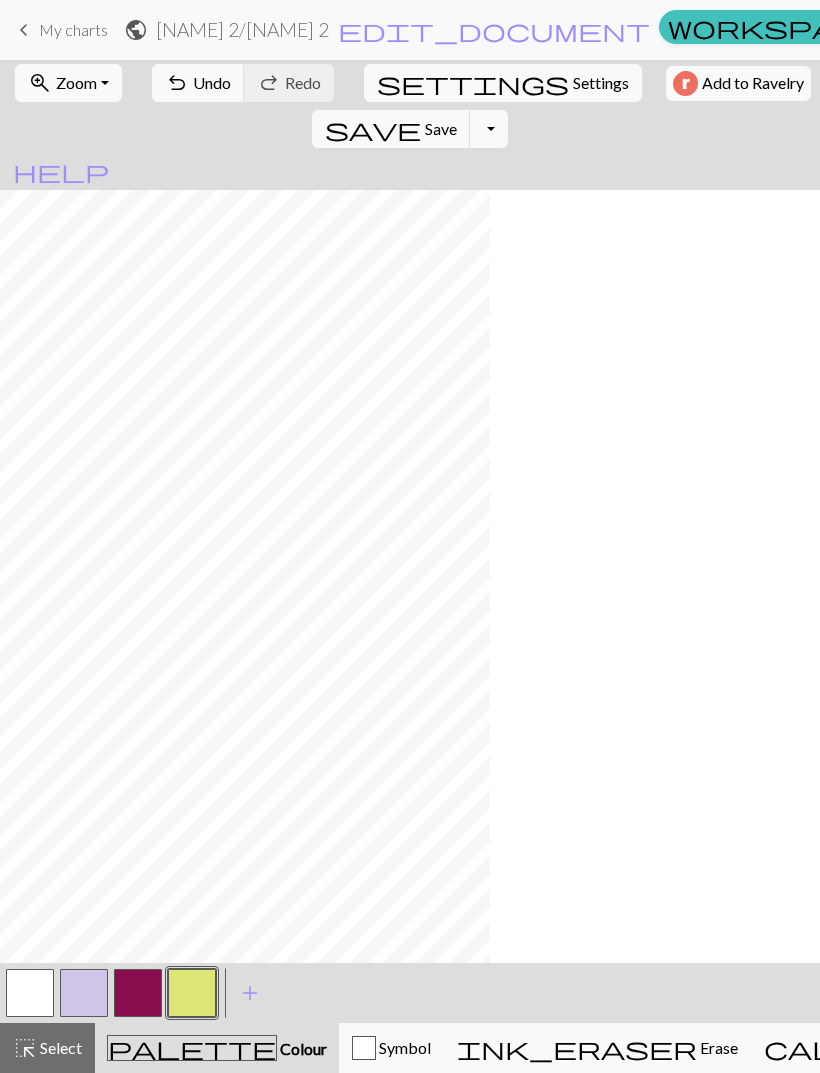click at bounding box center (138, 993) 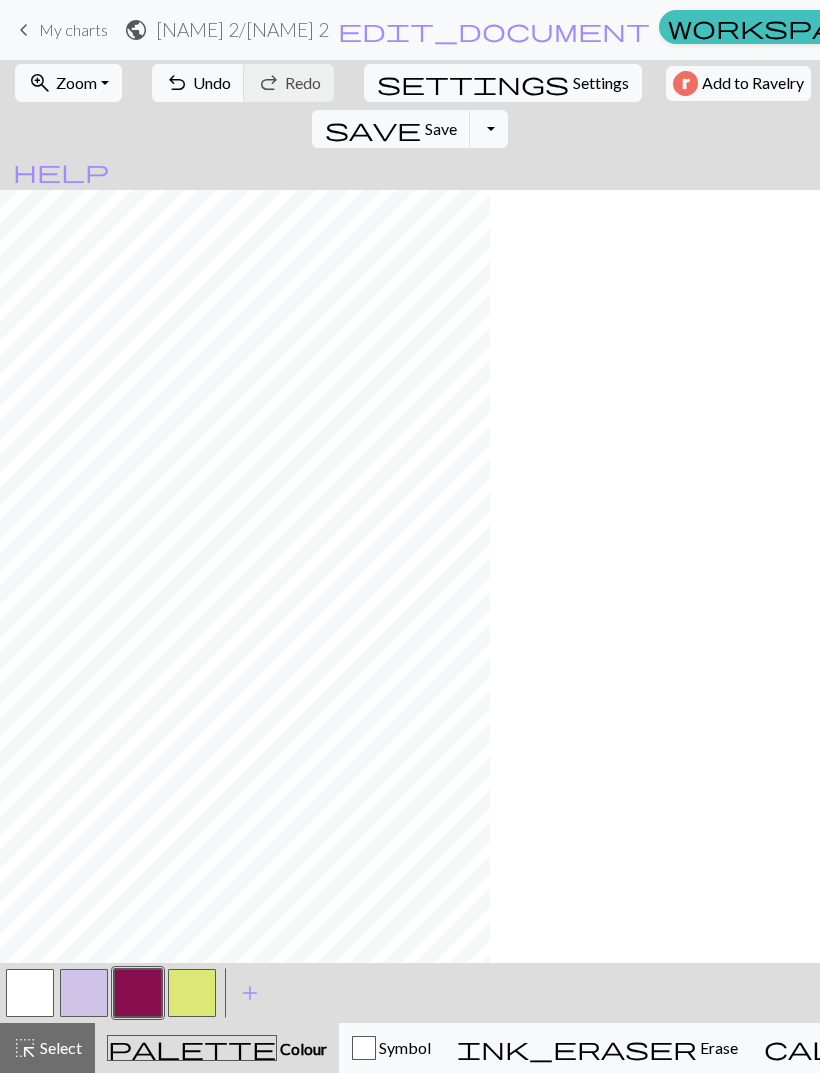 click on "Undo" at bounding box center [212, 82] 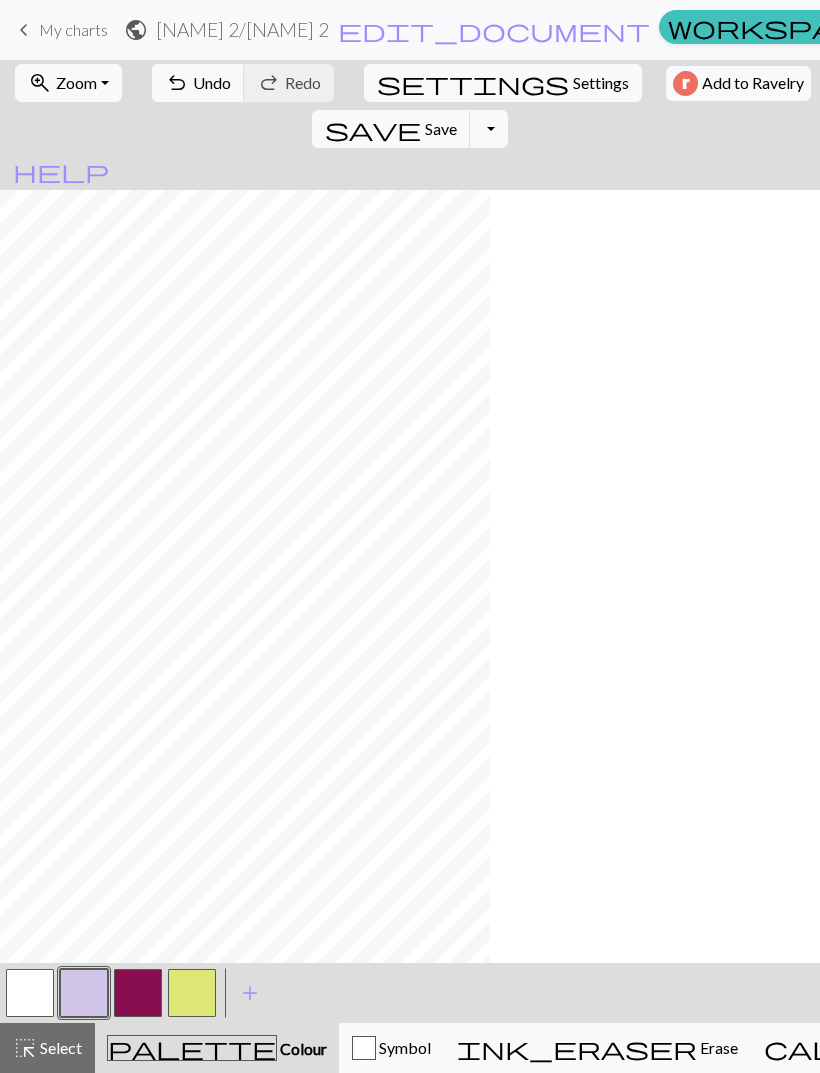 click at bounding box center (138, 993) 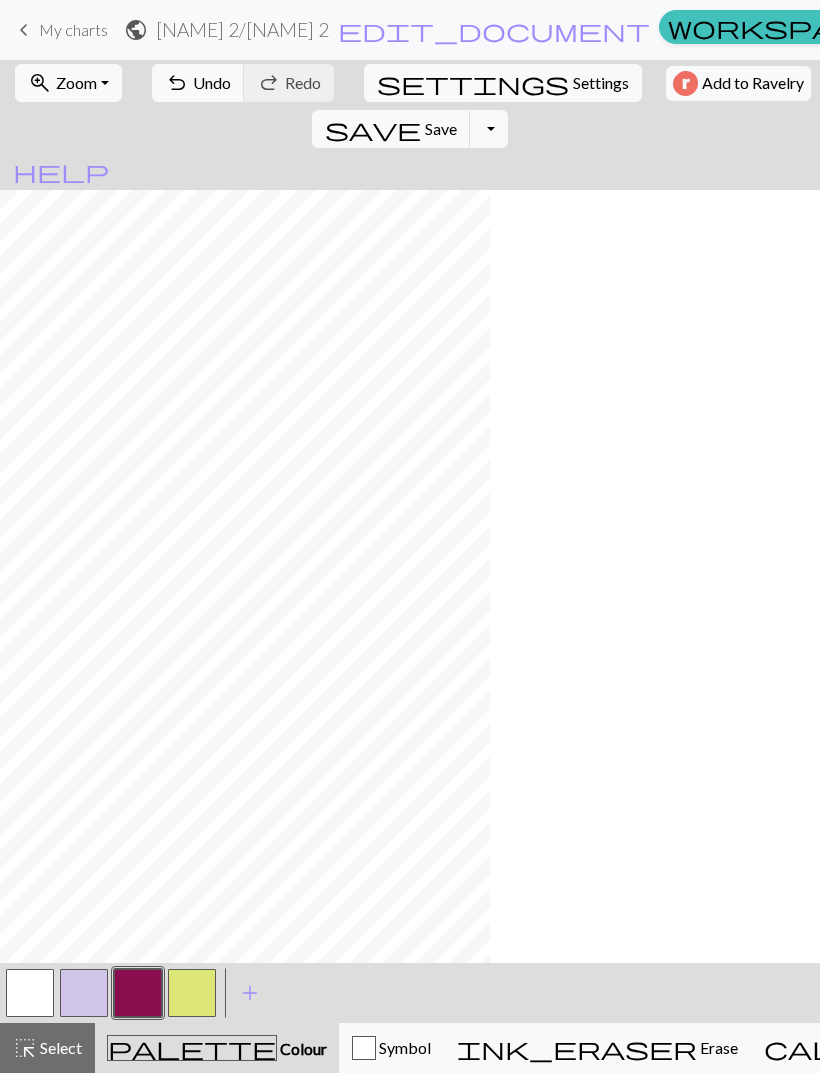 click on "add" at bounding box center (250, 993) 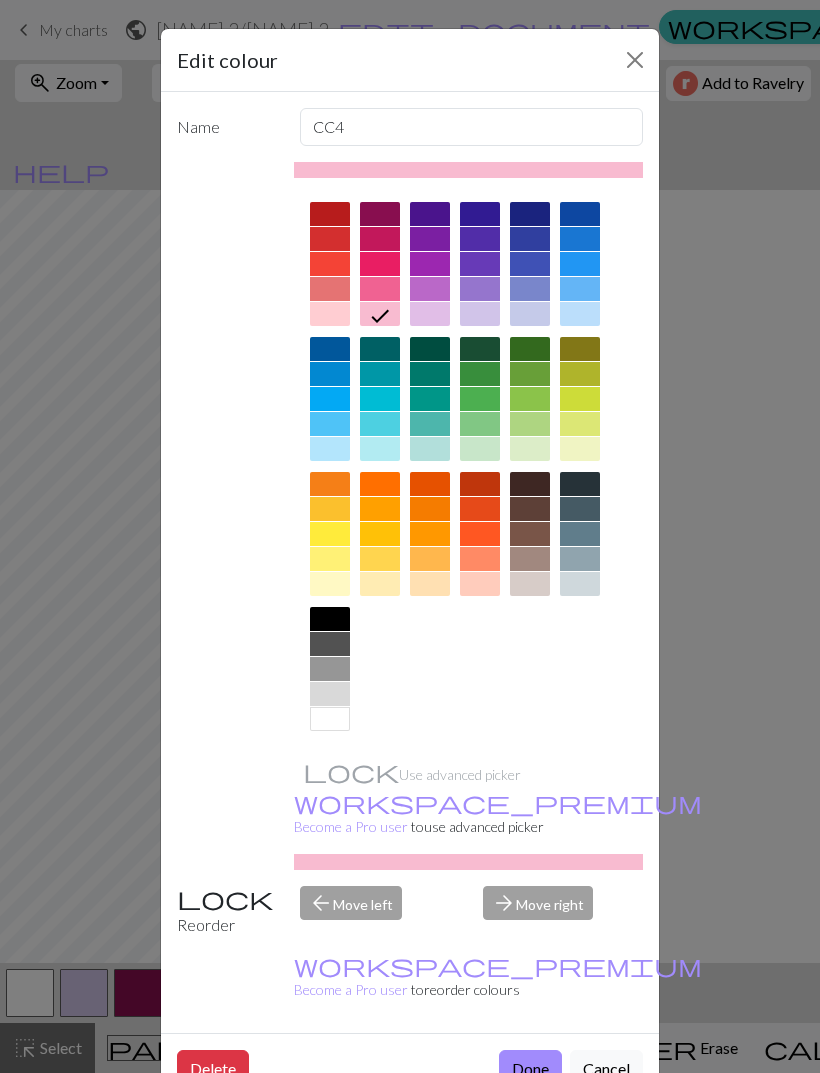 click at bounding box center [380, 239] 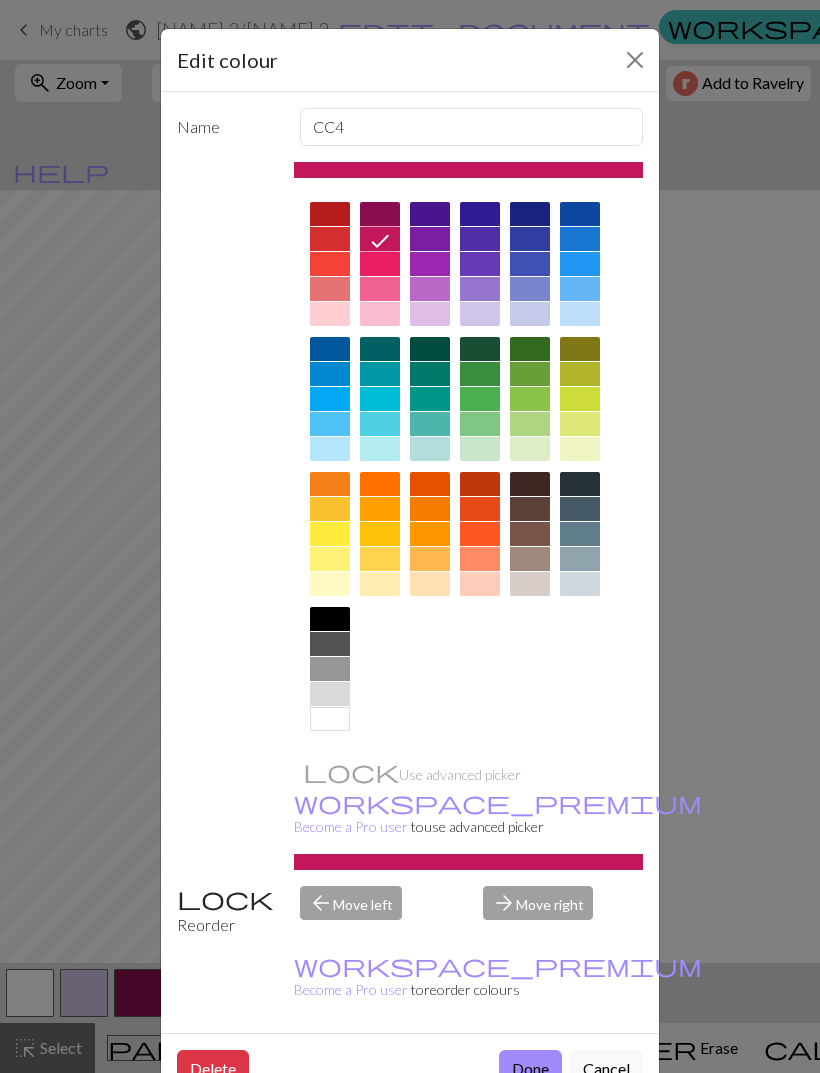 click on "Done" at bounding box center [530, 1069] 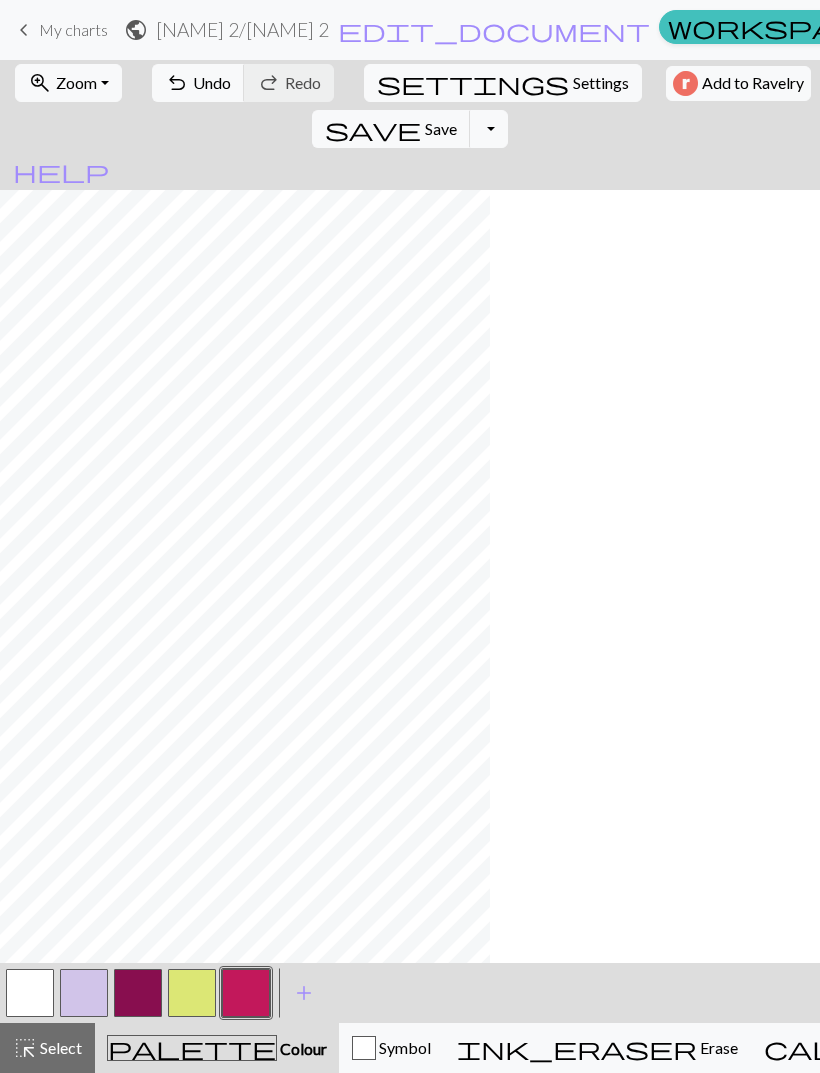 click on "add" at bounding box center (304, 993) 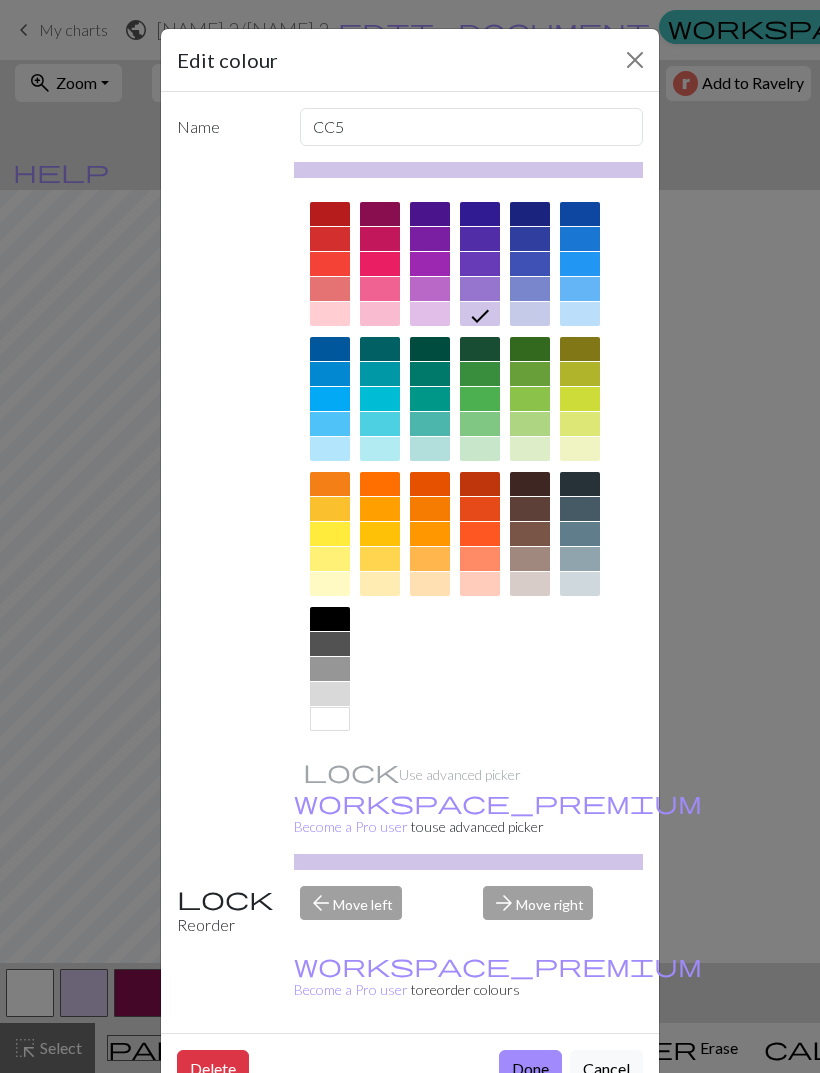 click at bounding box center (530, 214) 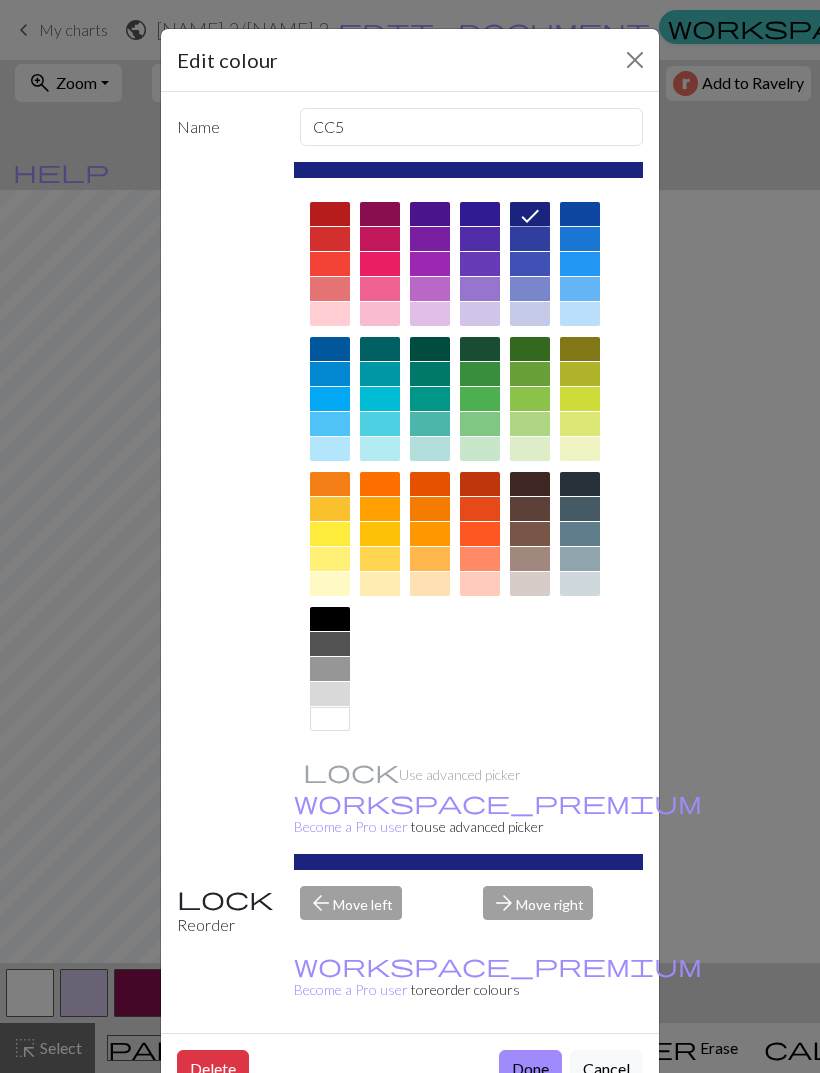 click on "Done" at bounding box center [530, 1069] 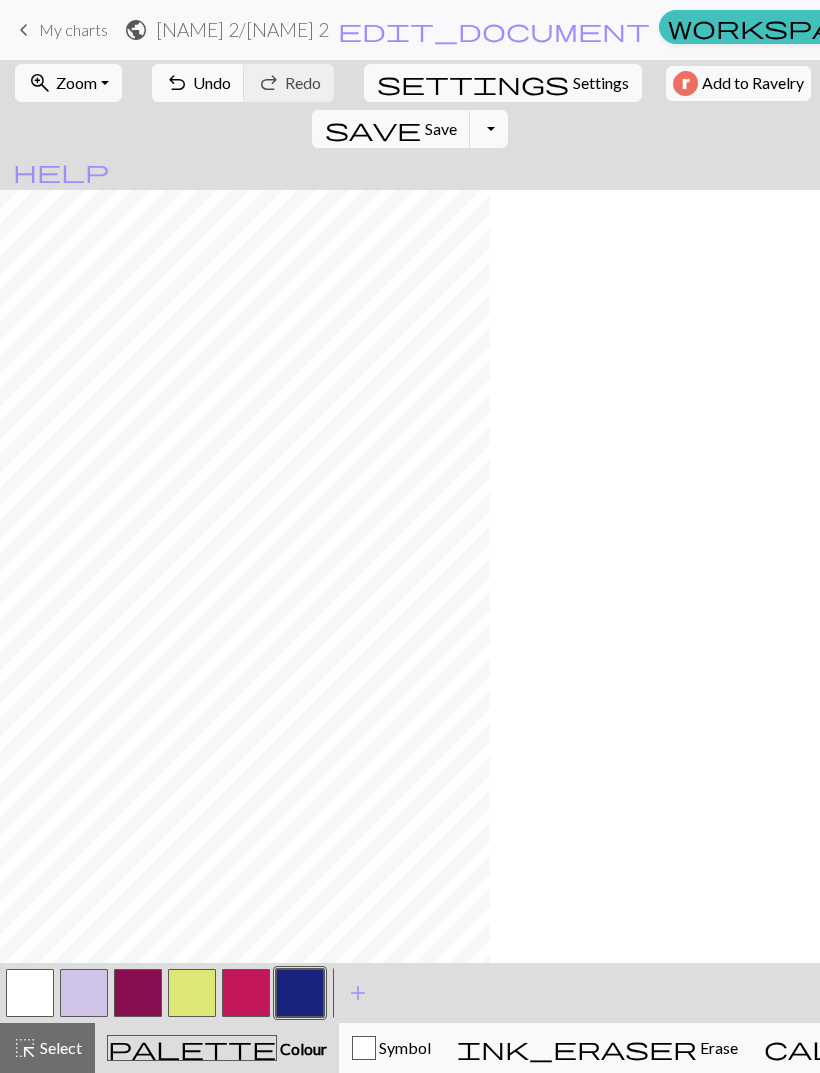 click at bounding box center [246, 993] 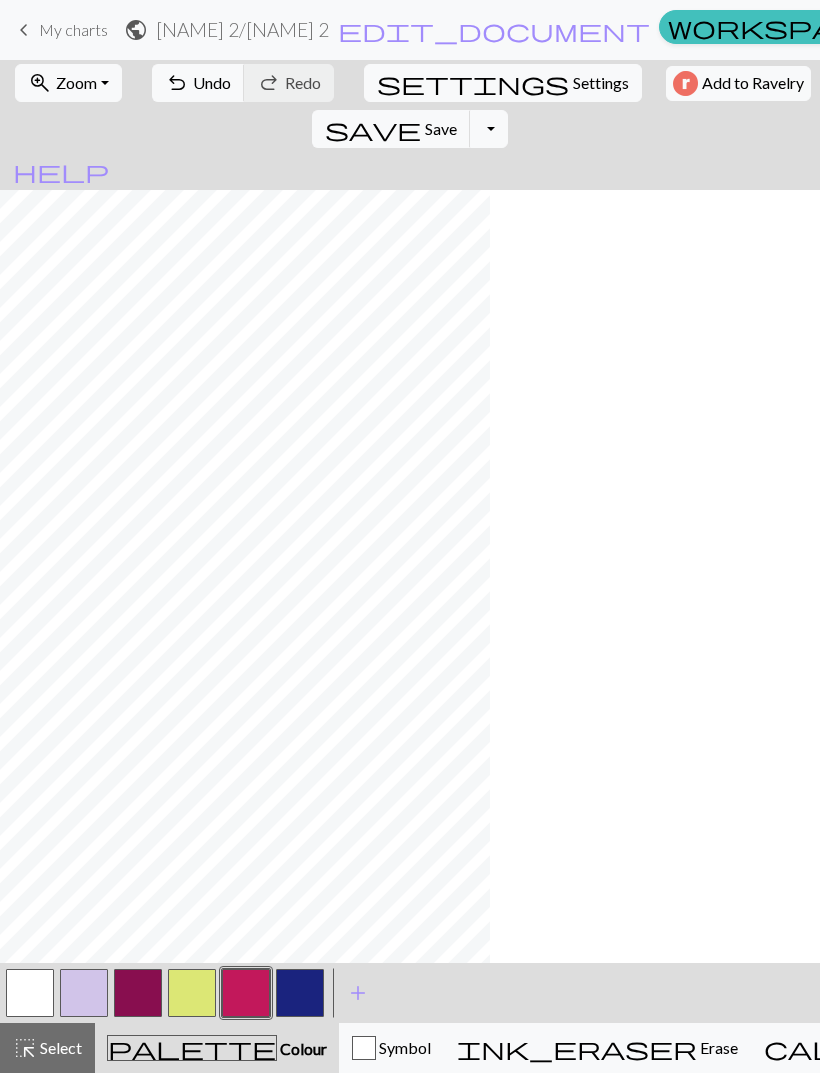 click at bounding box center [138, 993] 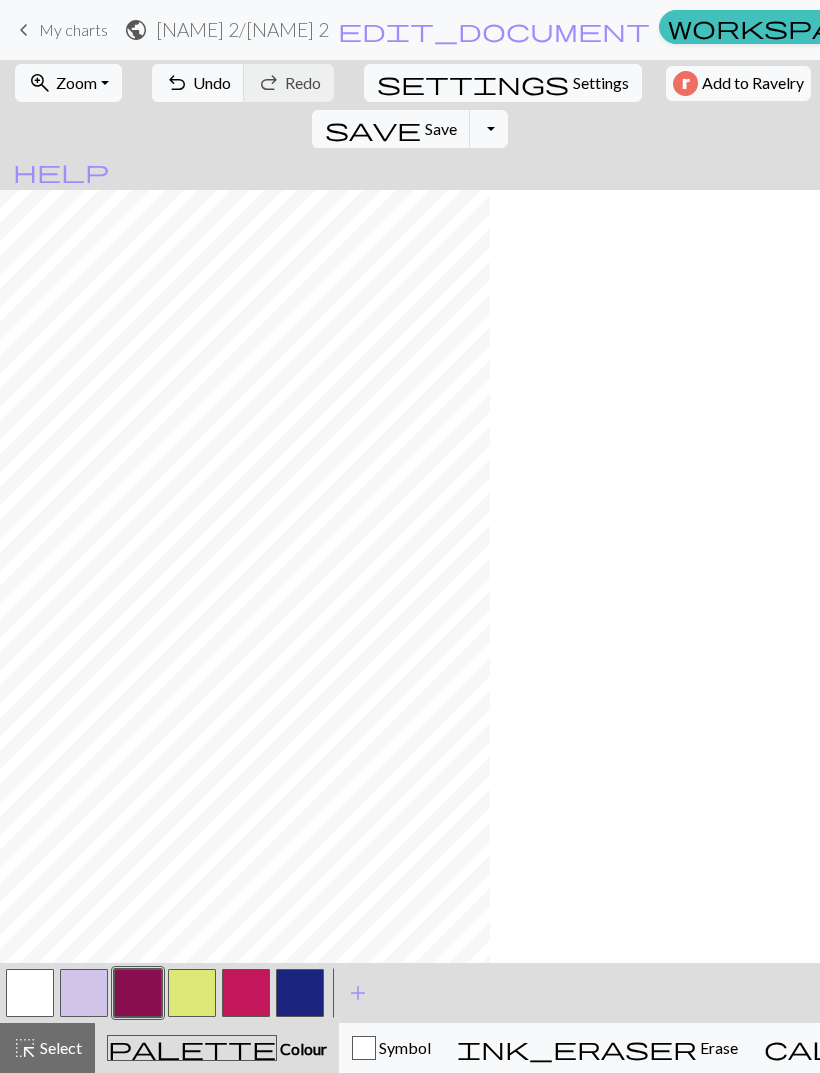 click at bounding box center (246, 993) 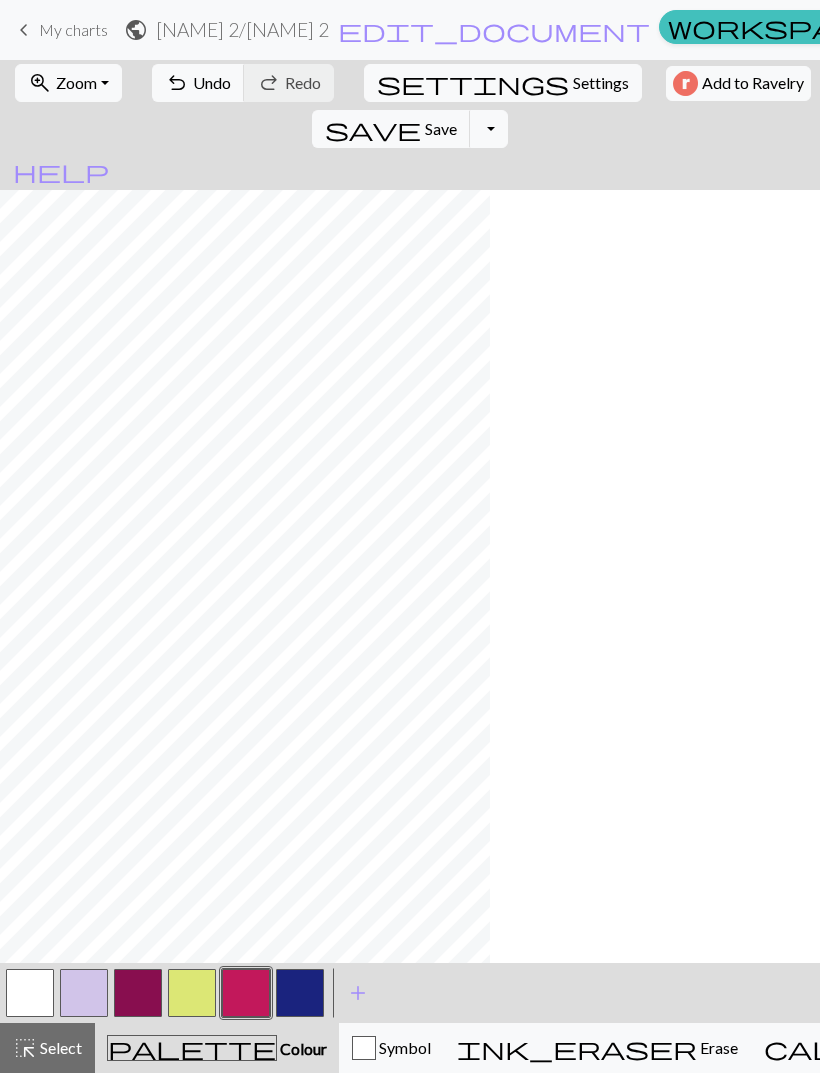 click at bounding box center [138, 993] 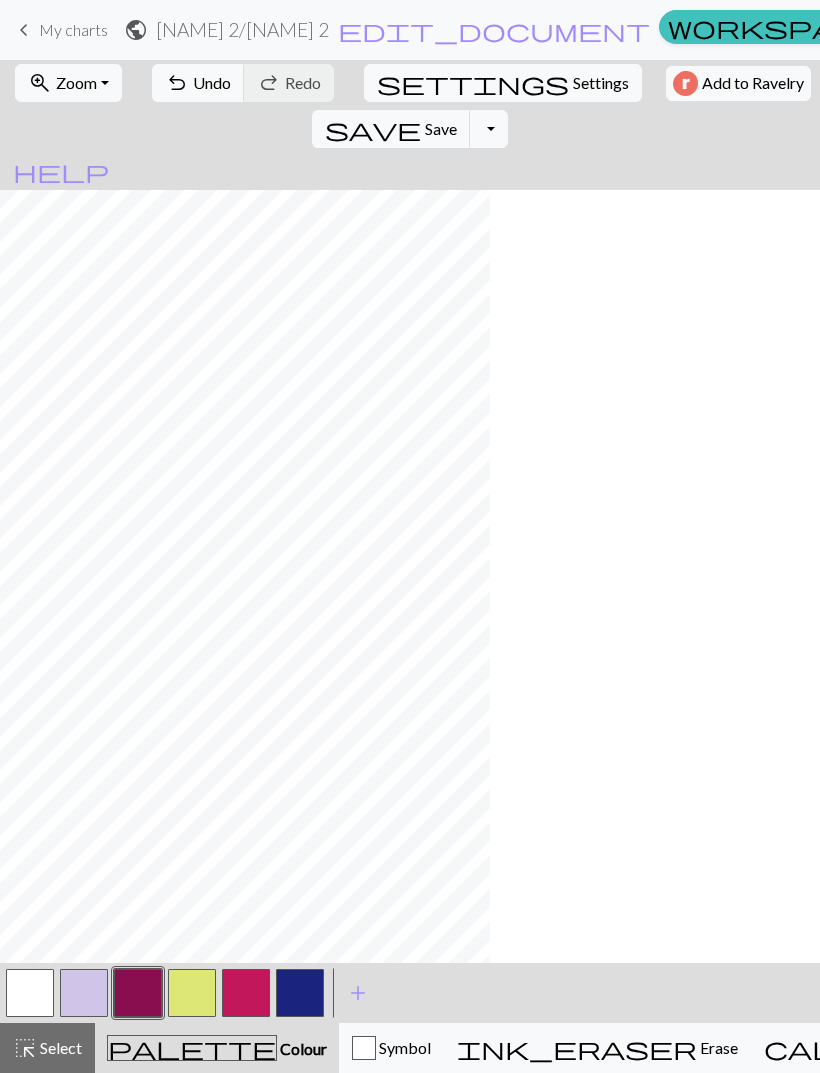 click at bounding box center (246, 993) 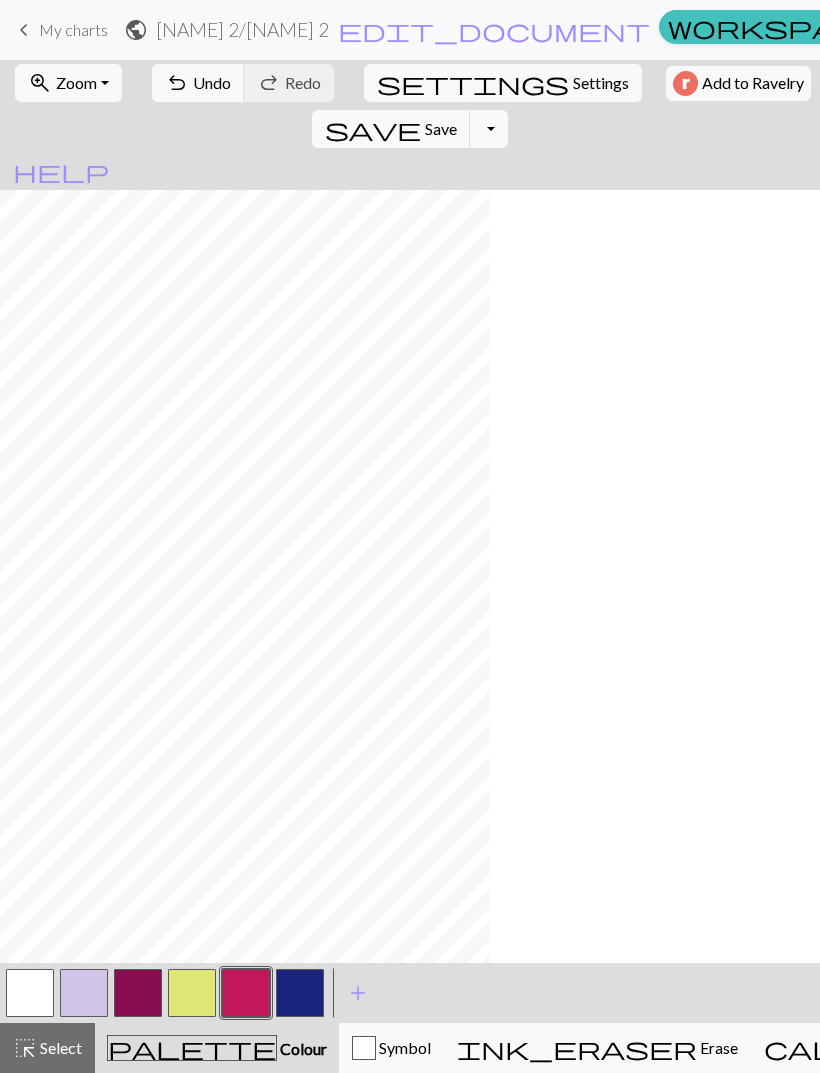 click at bounding box center [138, 993] 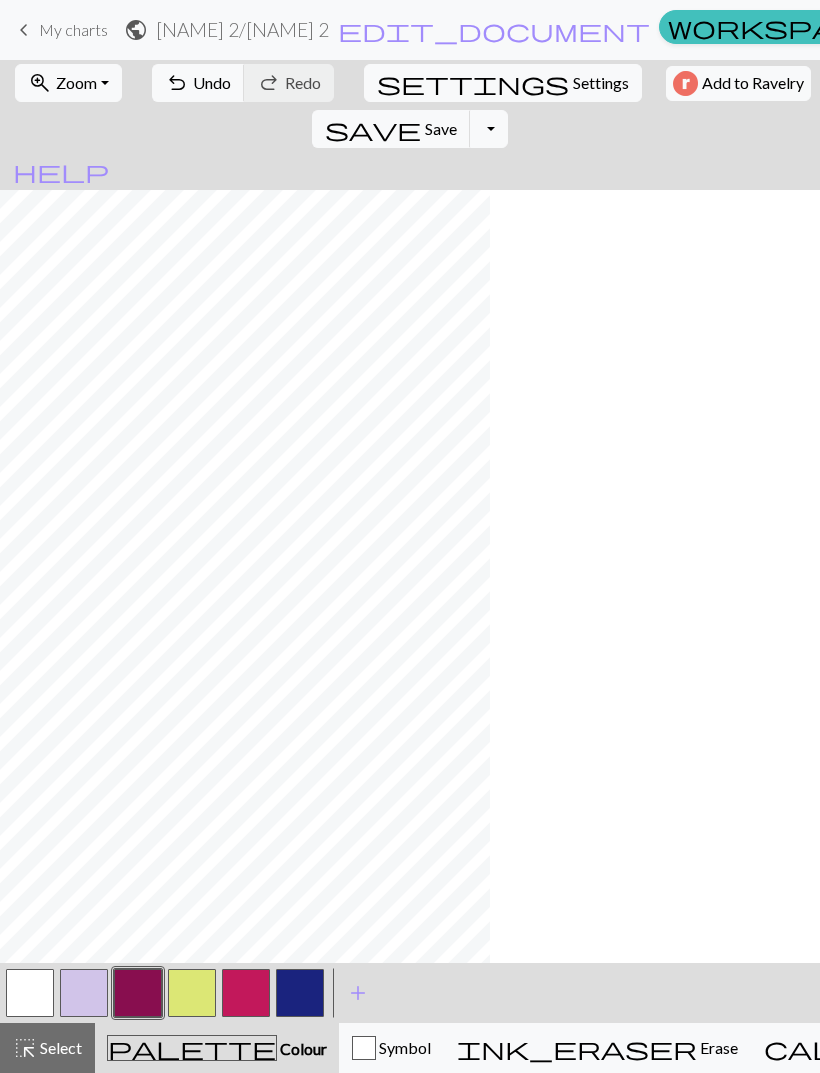 click at bounding box center [246, 993] 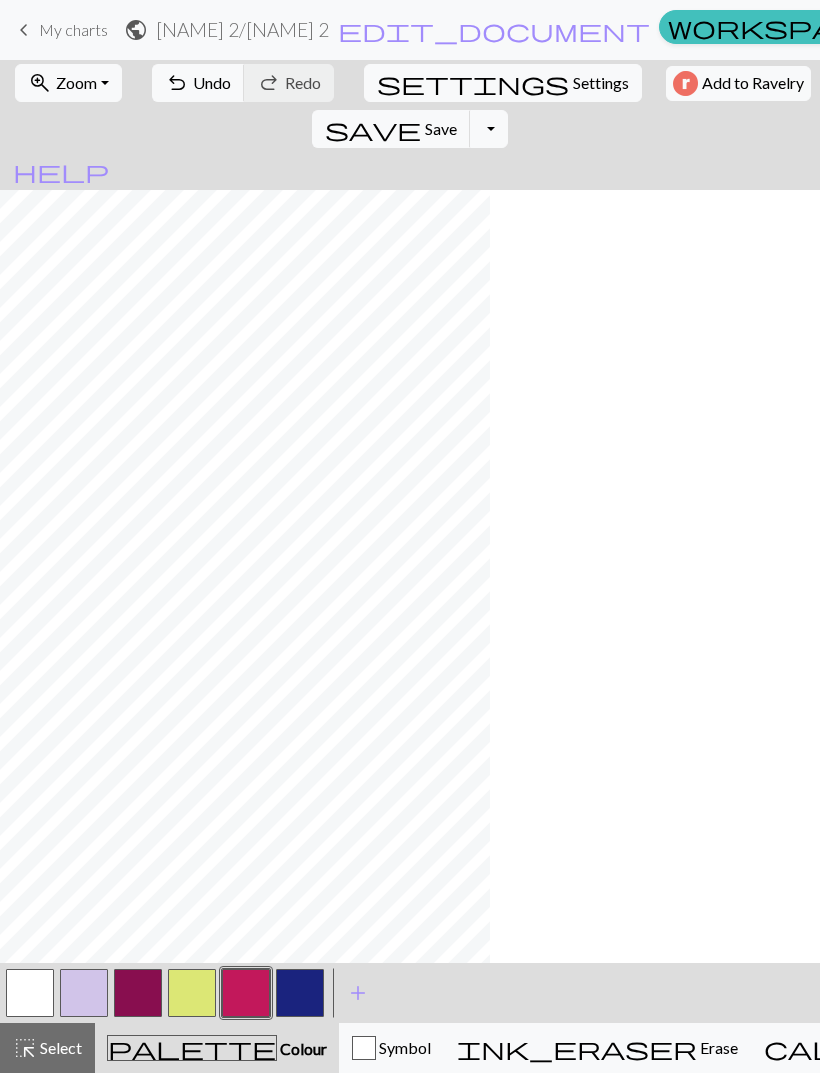 click at bounding box center [138, 993] 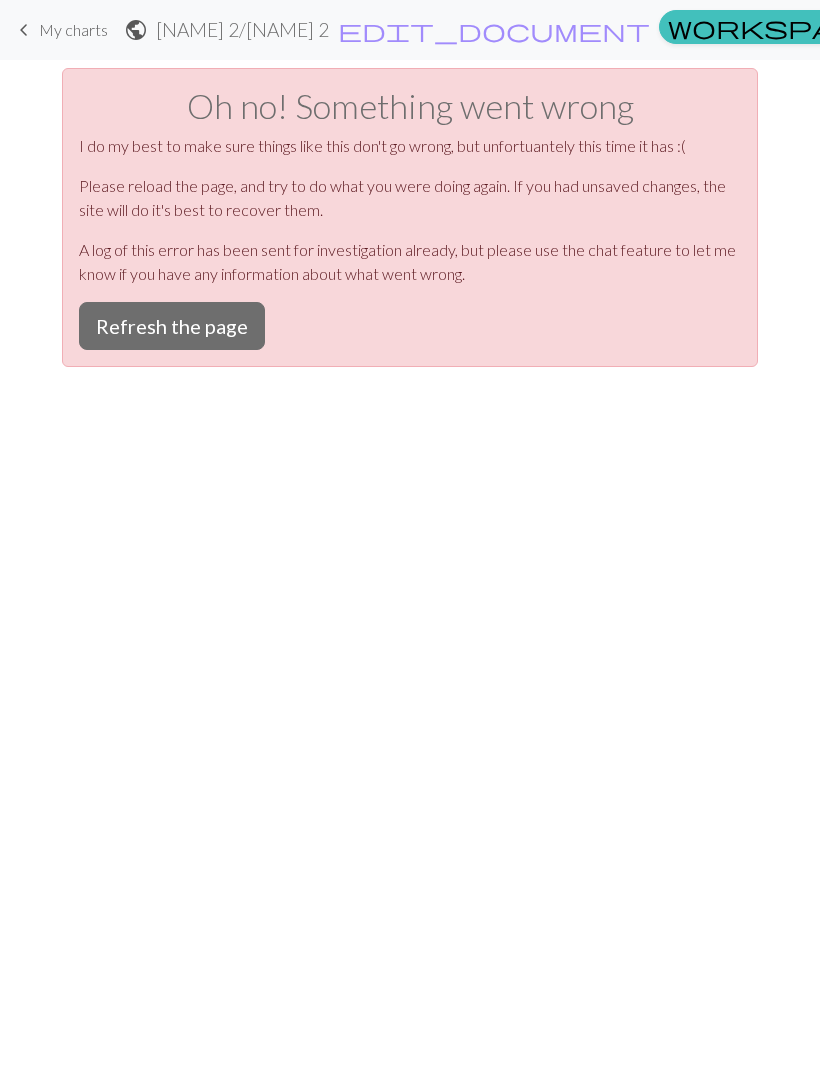 click on "Refresh the page" at bounding box center [172, 326] 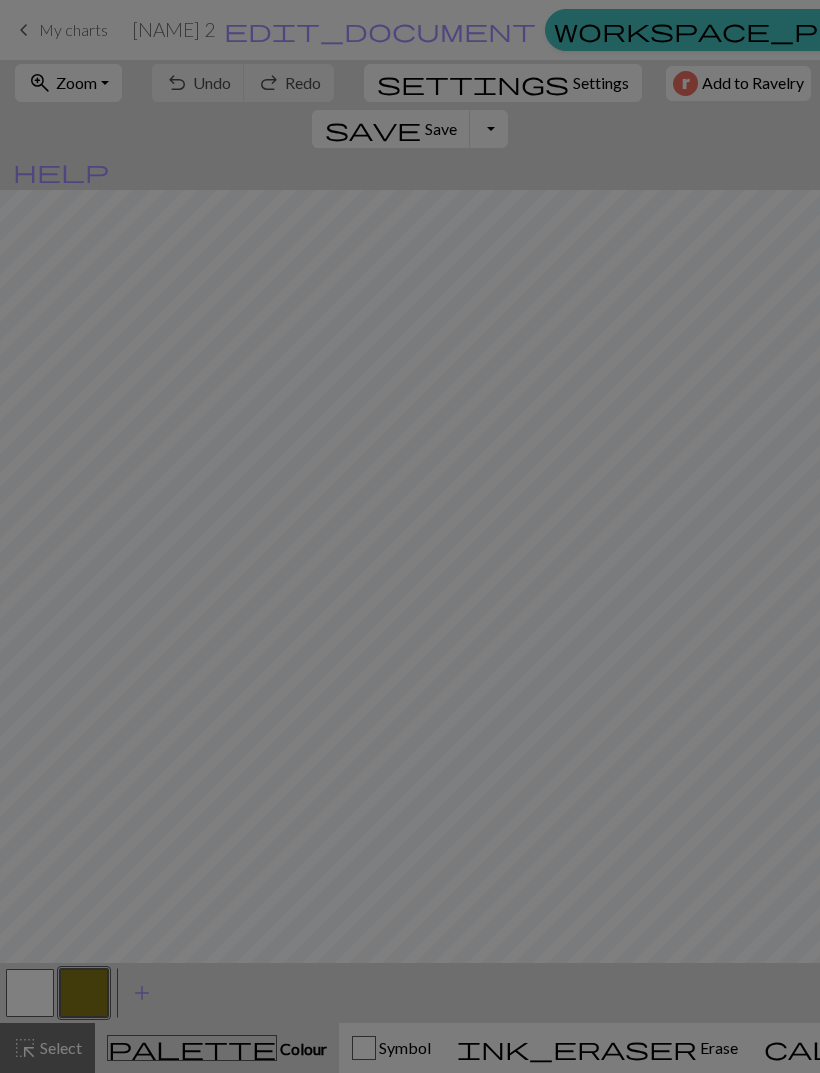scroll, scrollTop: 0, scrollLeft: 0, axis: both 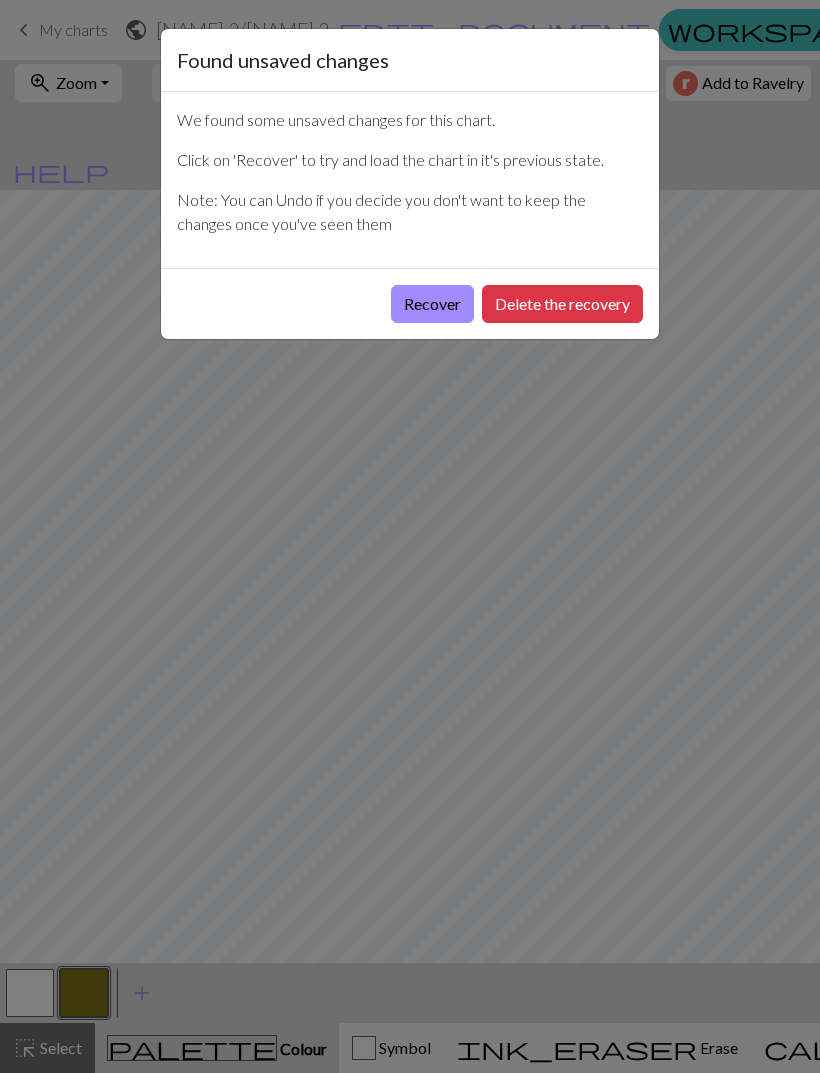 click on "Recover" at bounding box center [432, 304] 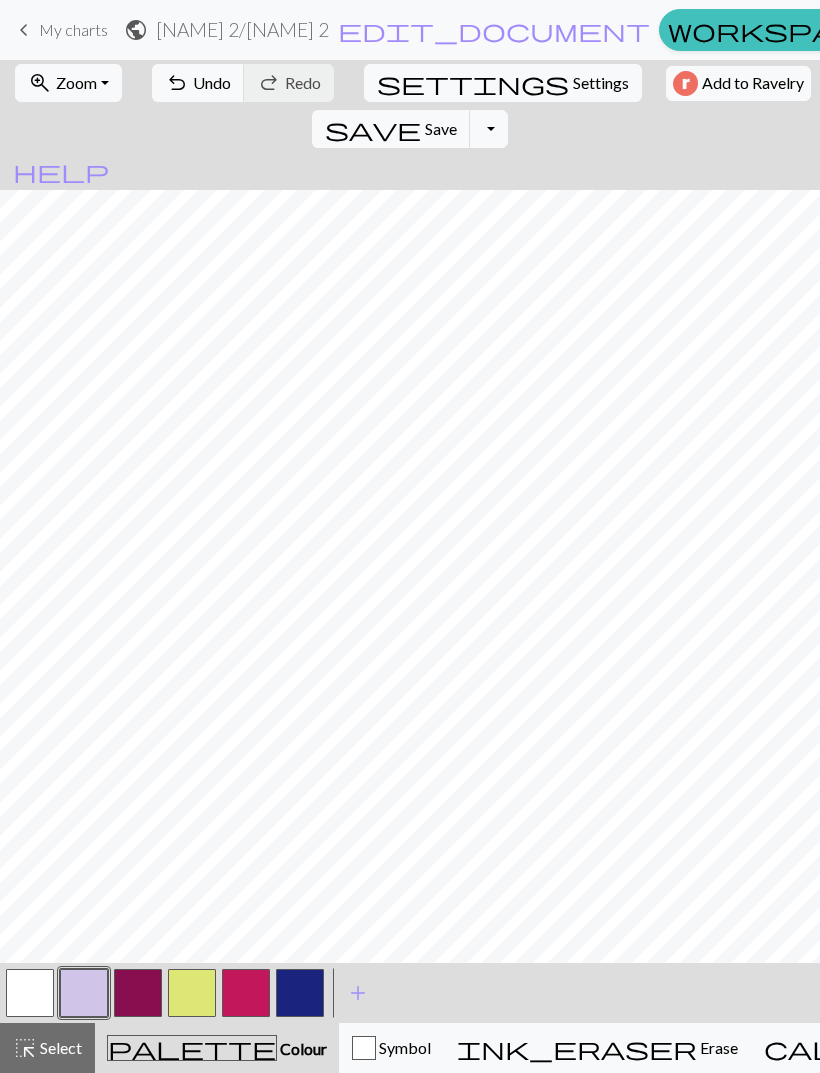 click on "Save" at bounding box center [441, 128] 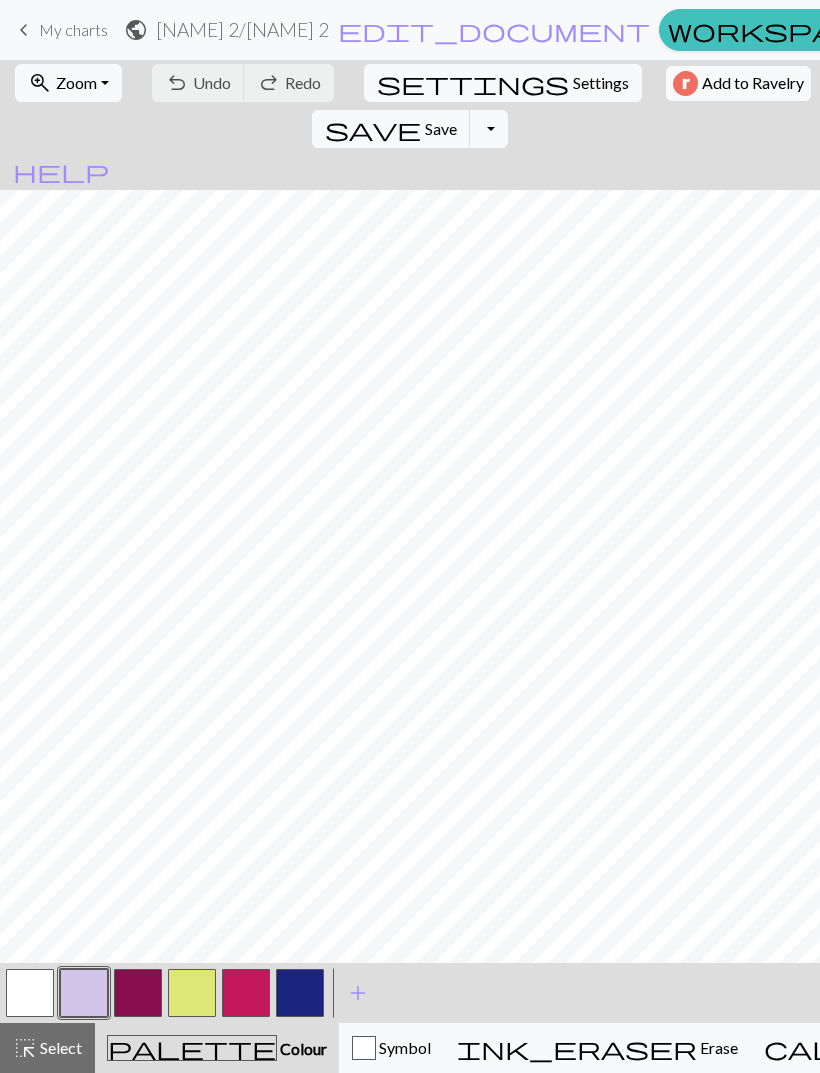 click at bounding box center [138, 993] 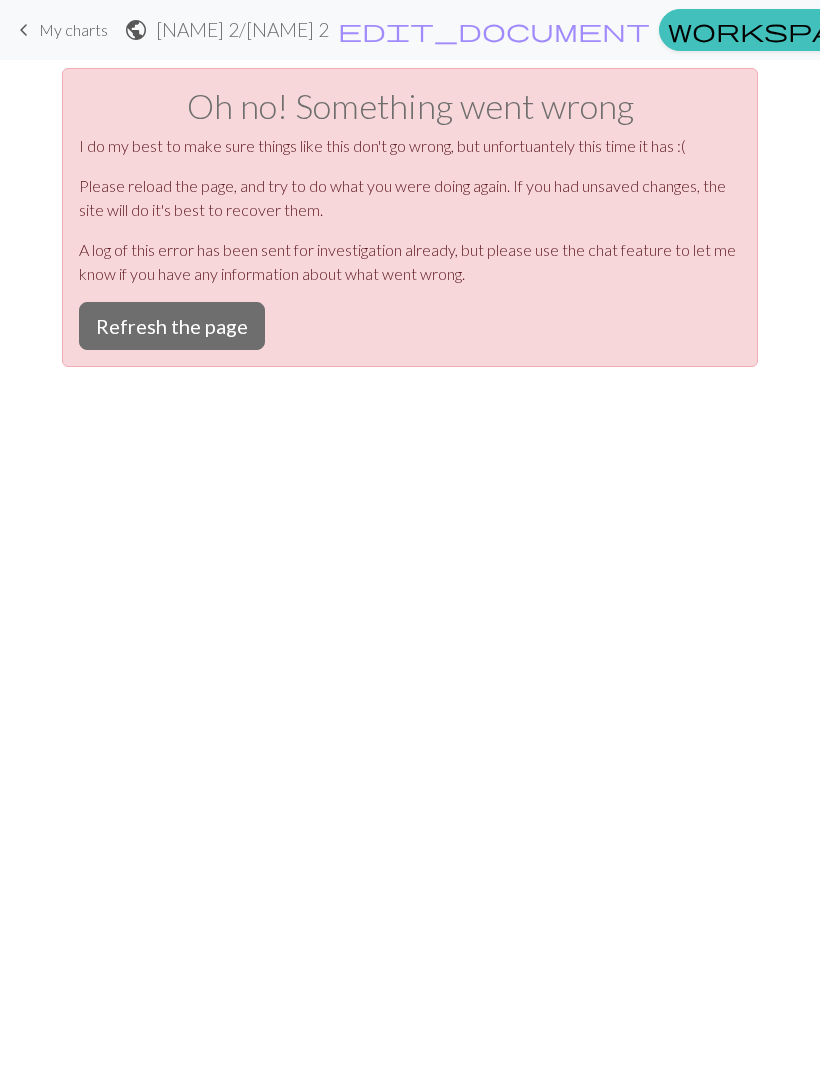 click on "Refresh the page" at bounding box center (172, 326) 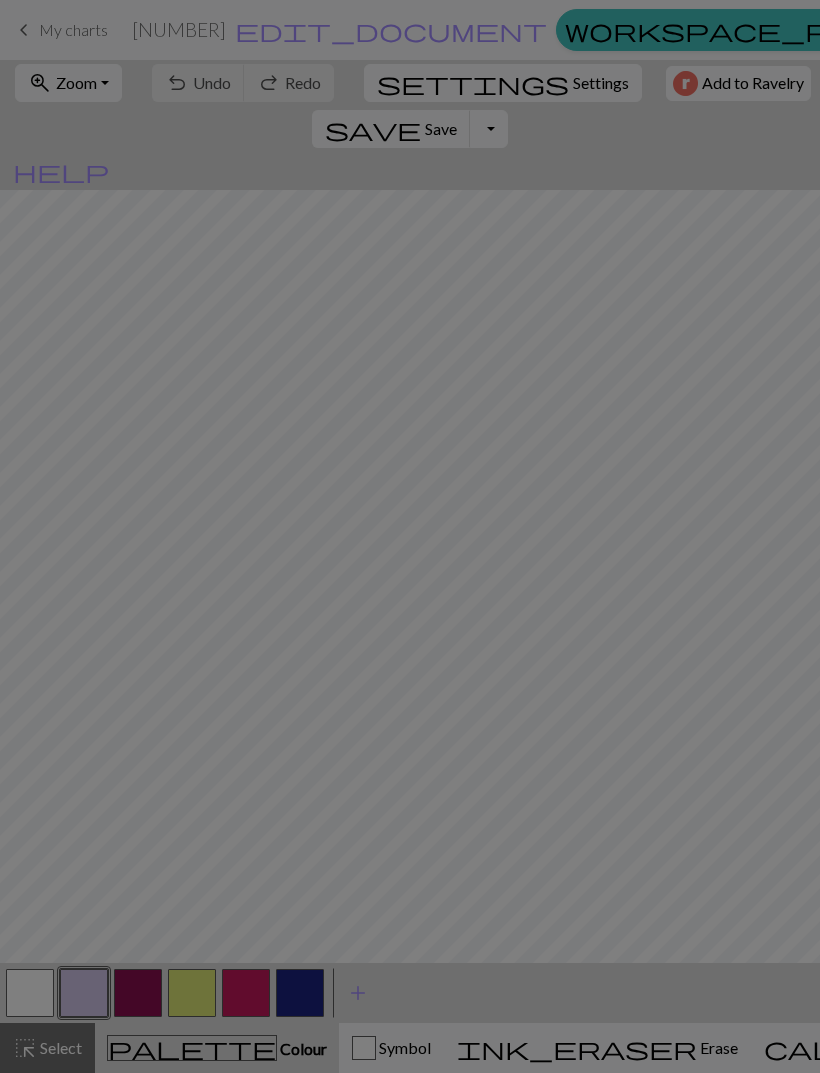 scroll, scrollTop: 0, scrollLeft: 0, axis: both 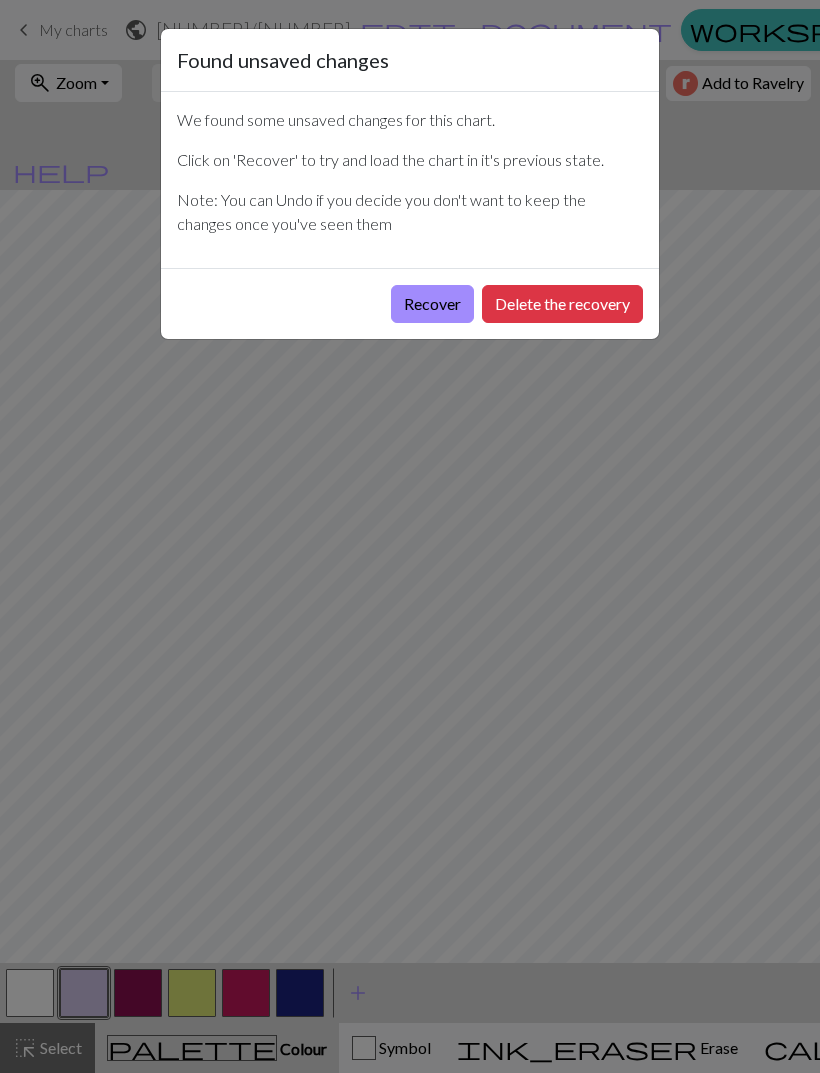 click on "Recover" at bounding box center [432, 304] 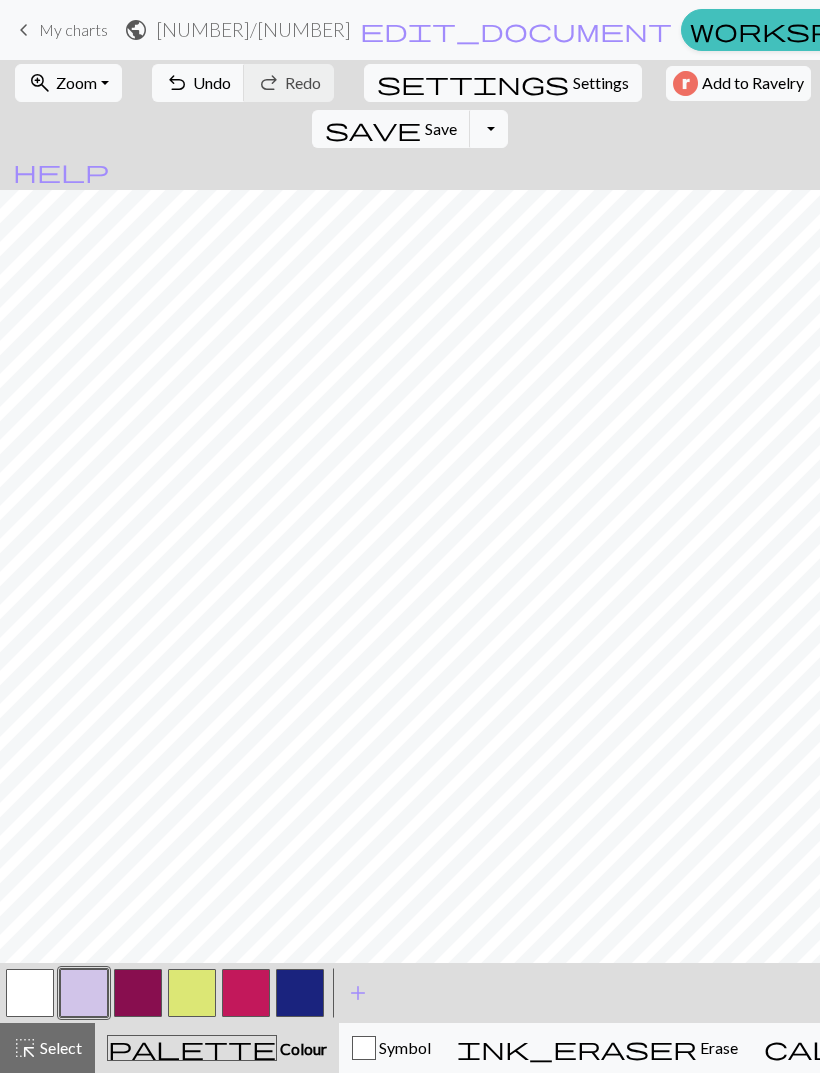 click on "Save" at bounding box center (441, 128) 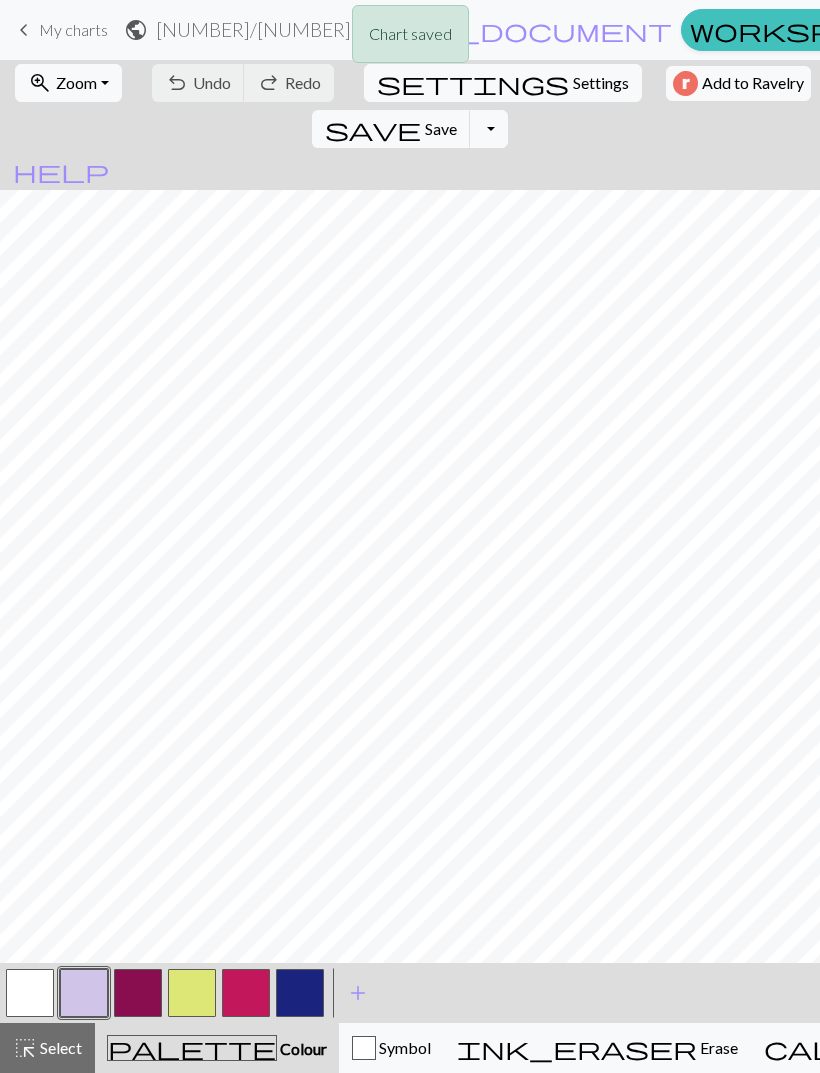 click on "Save" at bounding box center (441, 128) 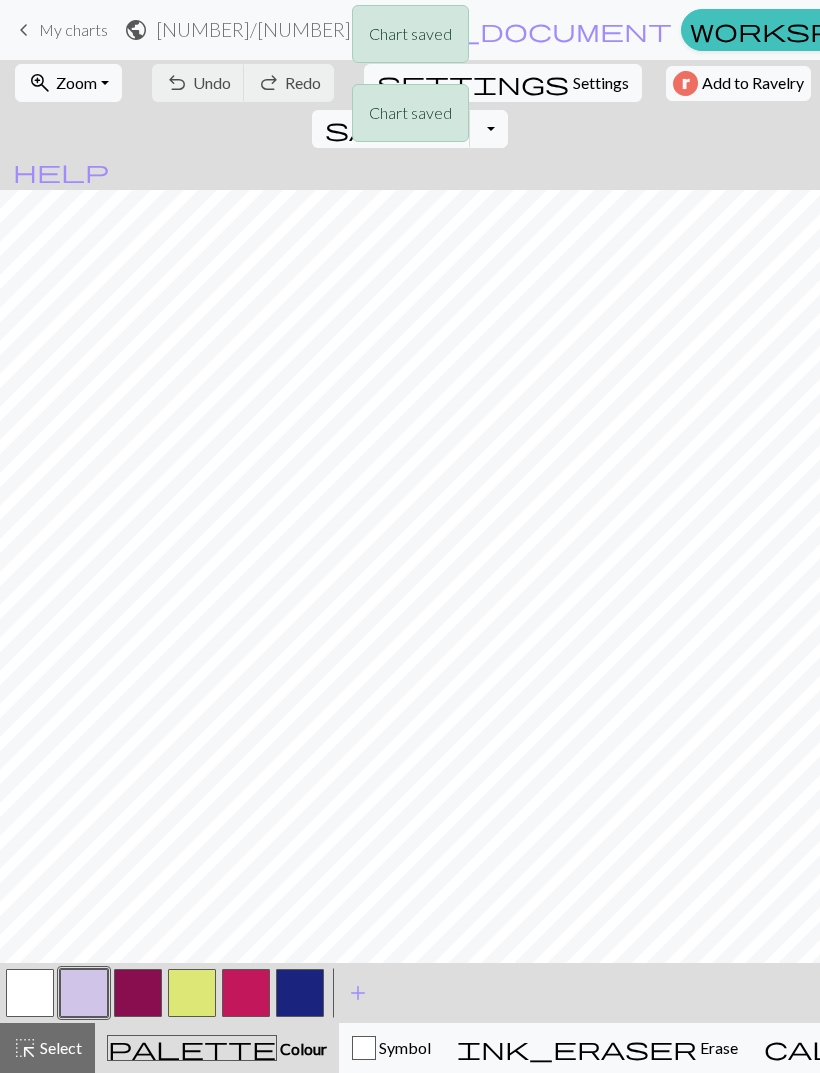 click on "Chart saved Chart saved" at bounding box center [410, 79] 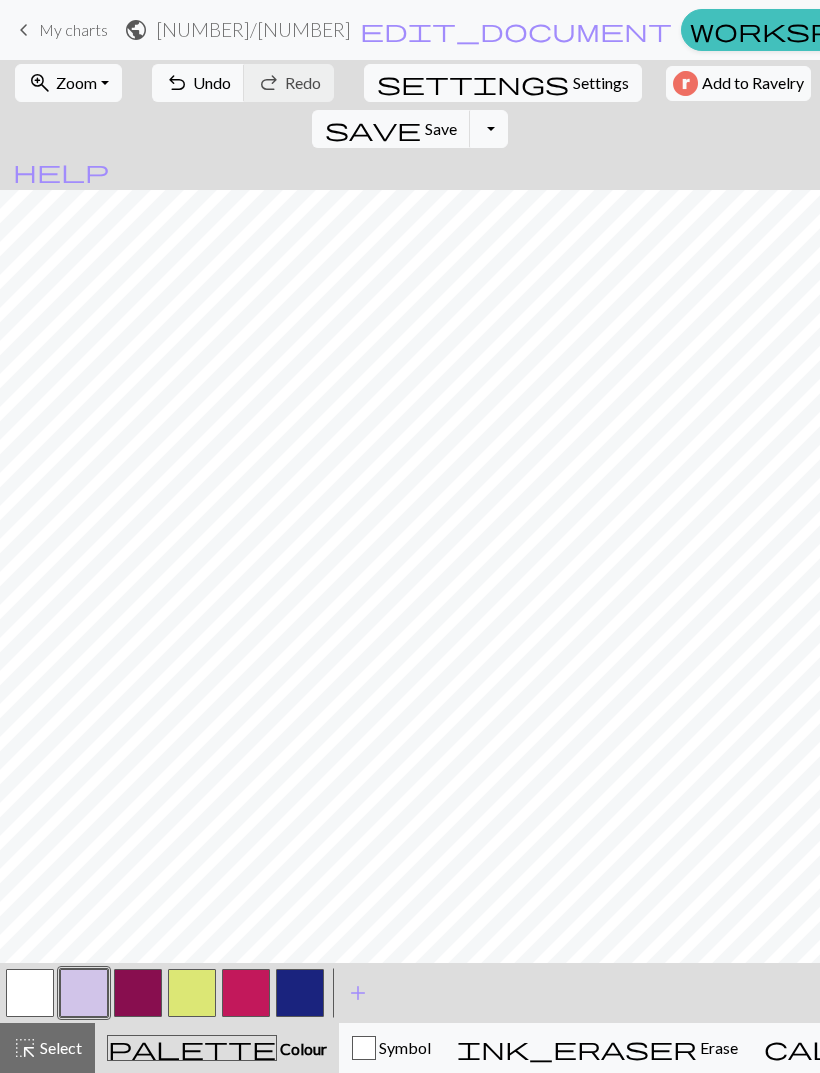 click at bounding box center (138, 993) 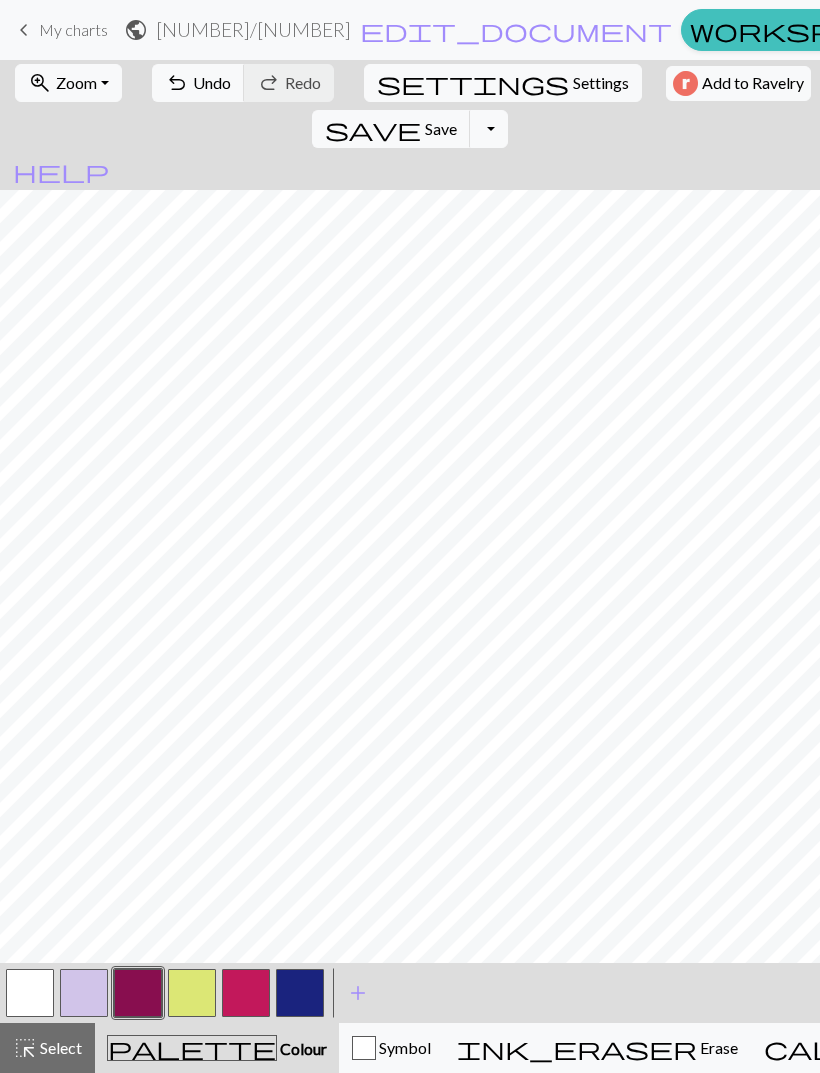 click at bounding box center [246, 993] 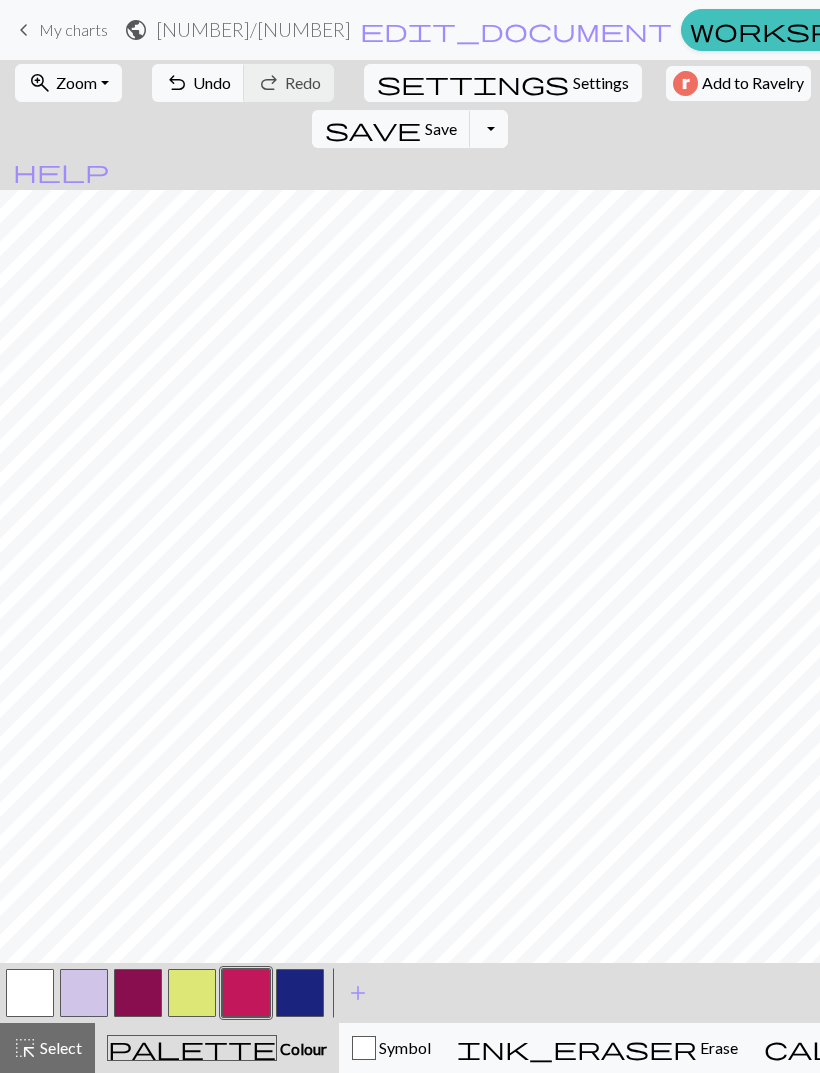 click at bounding box center (138, 993) 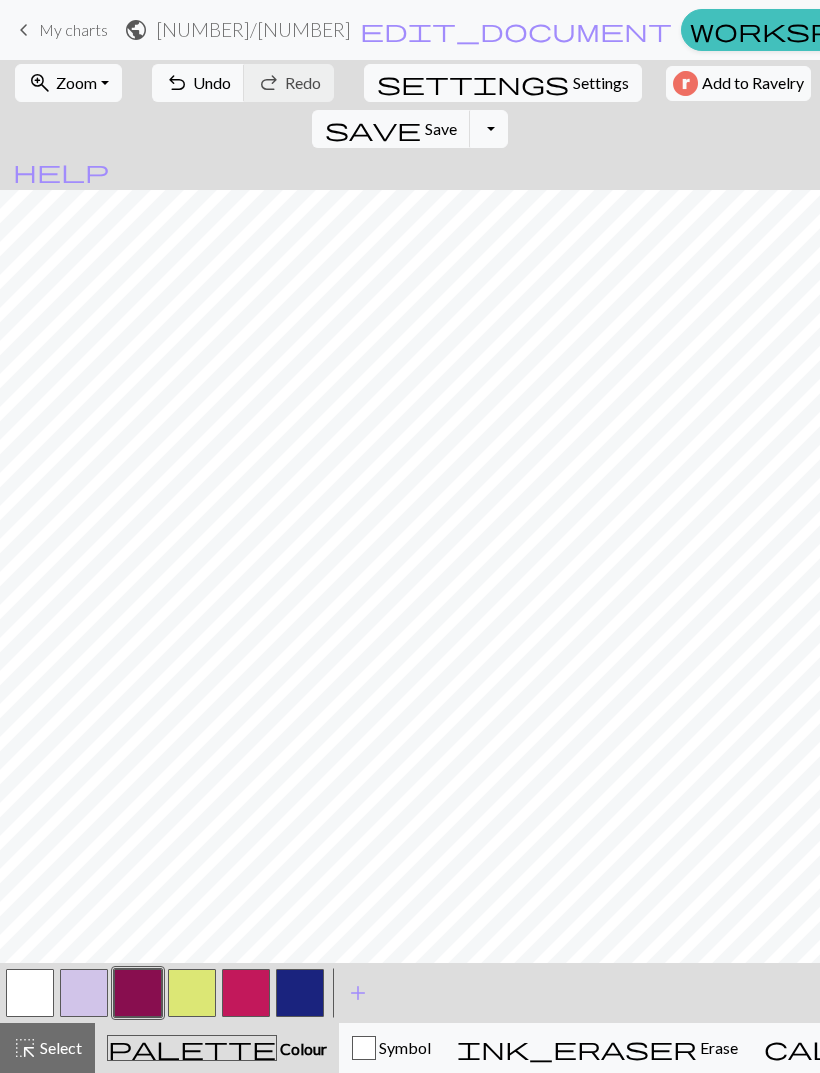 click at bounding box center (192, 993) 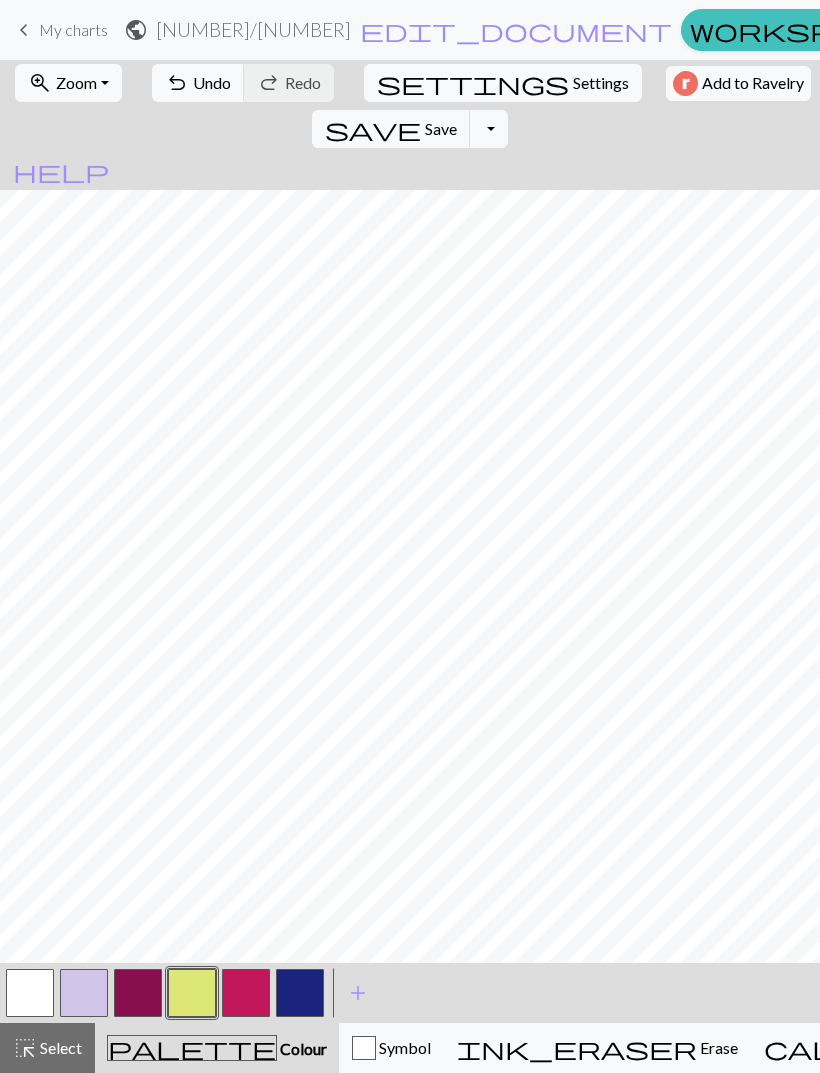 click at bounding box center (84, 993) 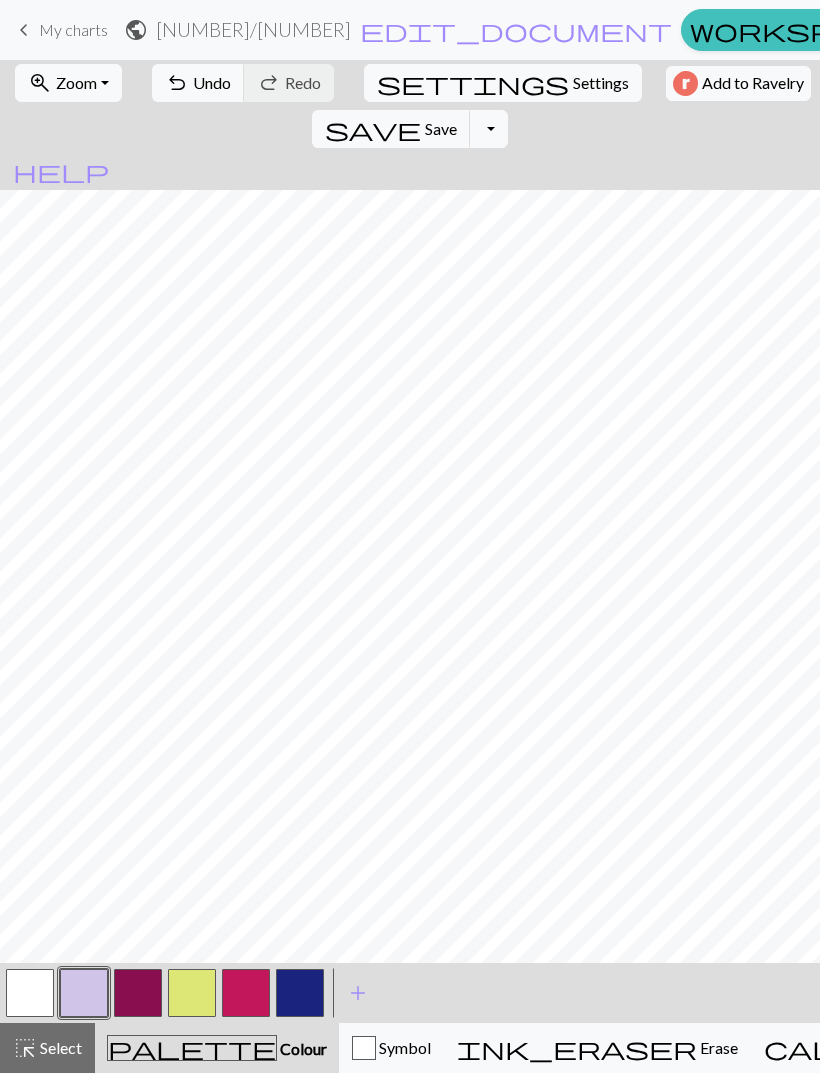 click at bounding box center (192, 993) 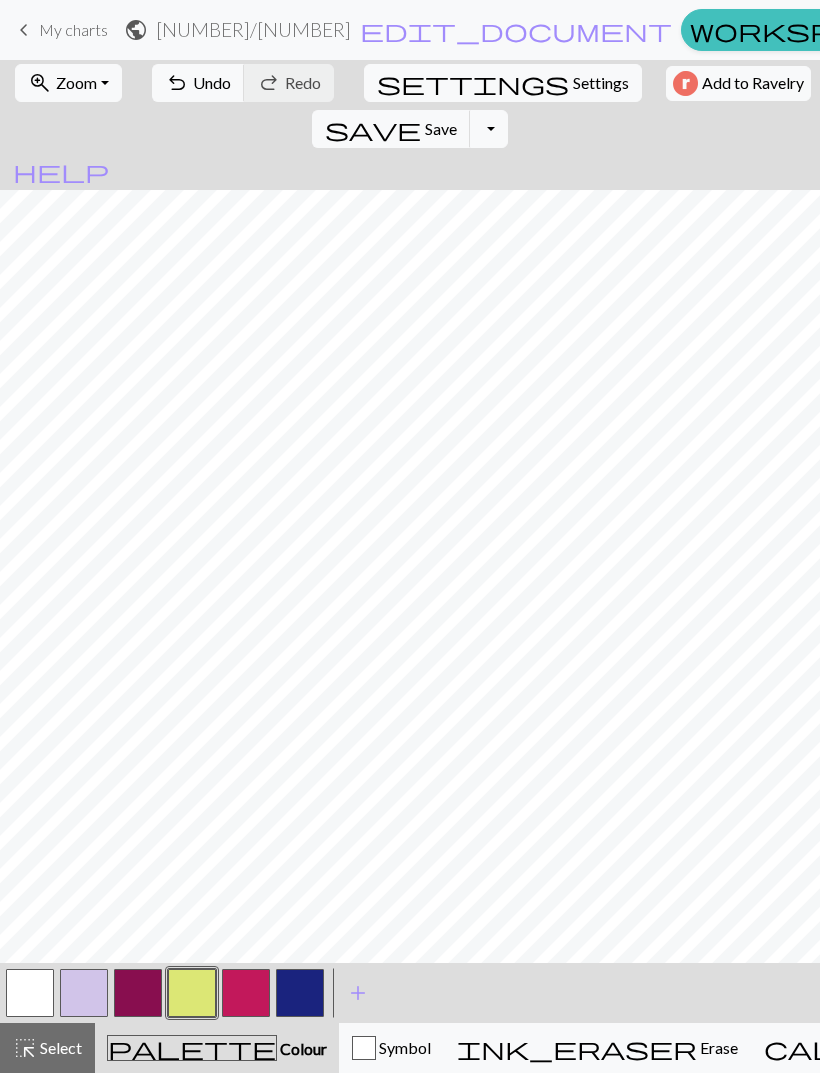 click at bounding box center [138, 993] 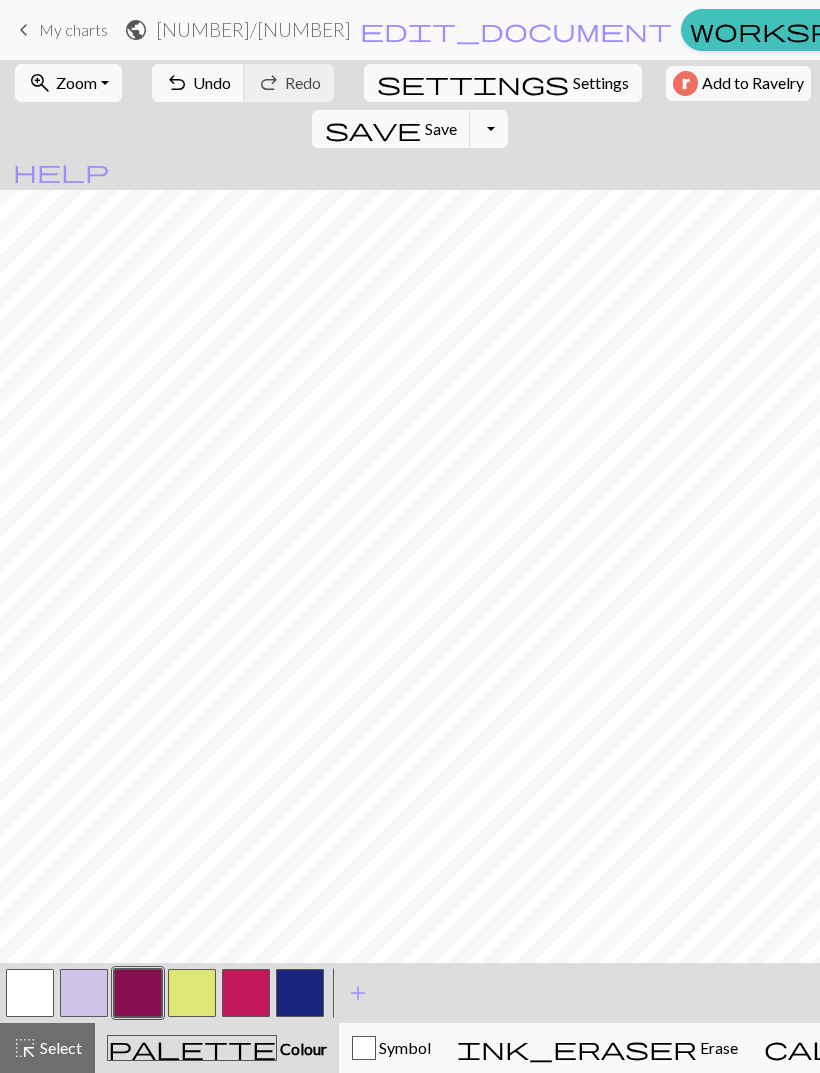 click on "Undo" at bounding box center (212, 82) 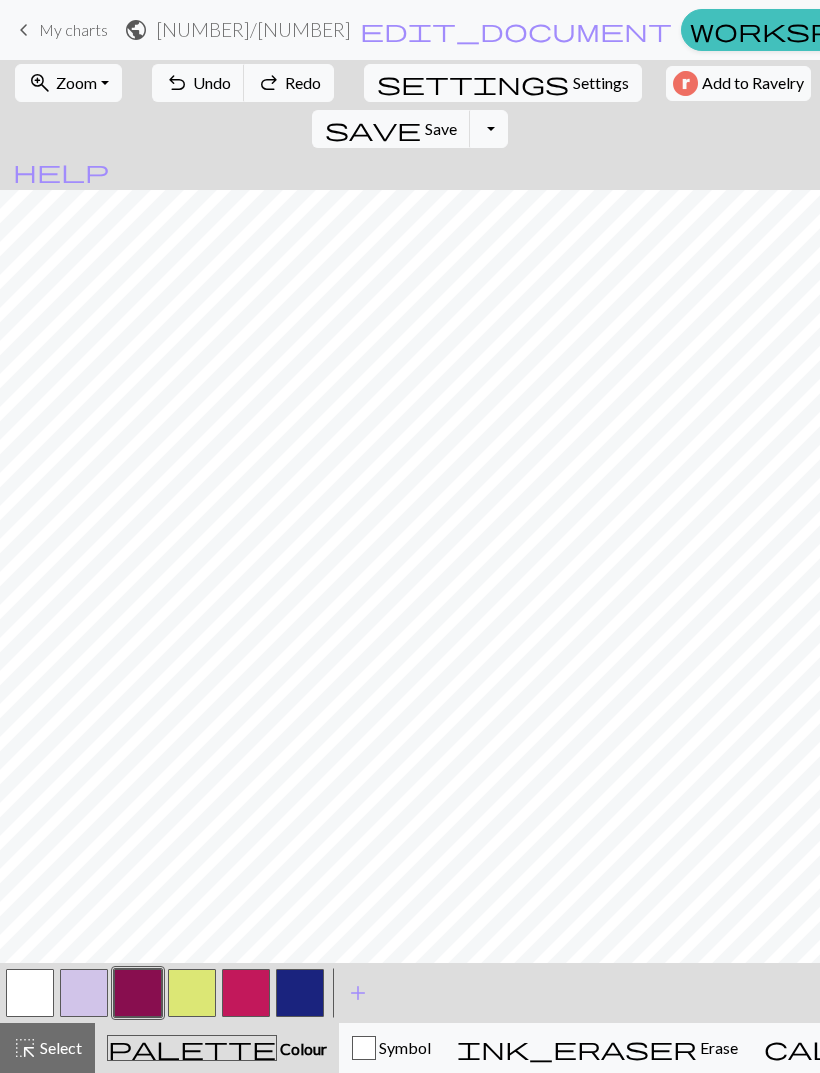 click on "undo Undo Undo" at bounding box center [198, 83] 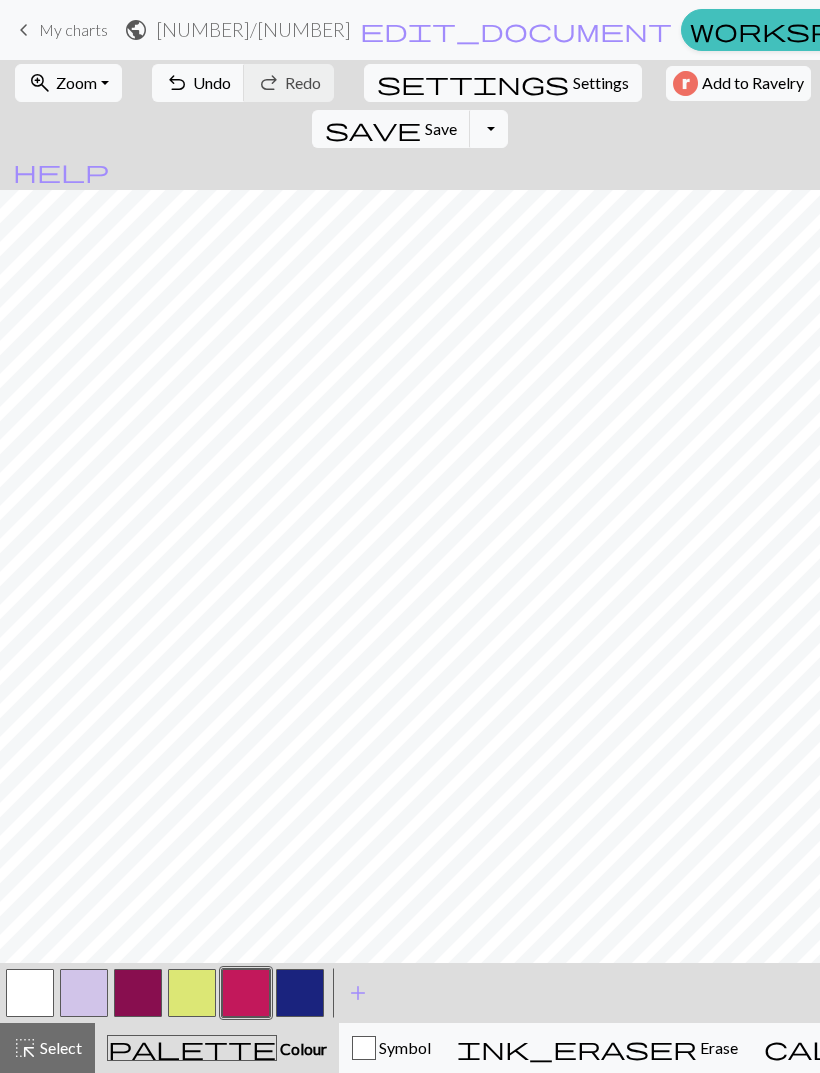 click at bounding box center (192, 993) 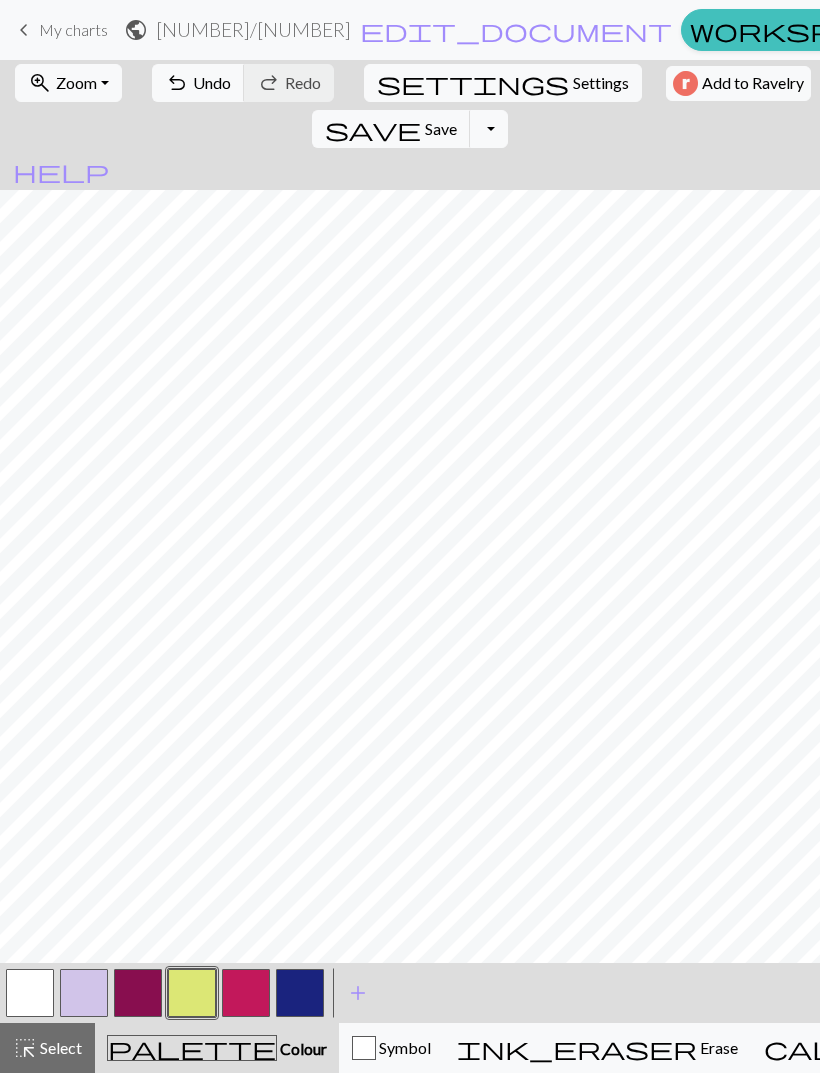 click at bounding box center (138, 993) 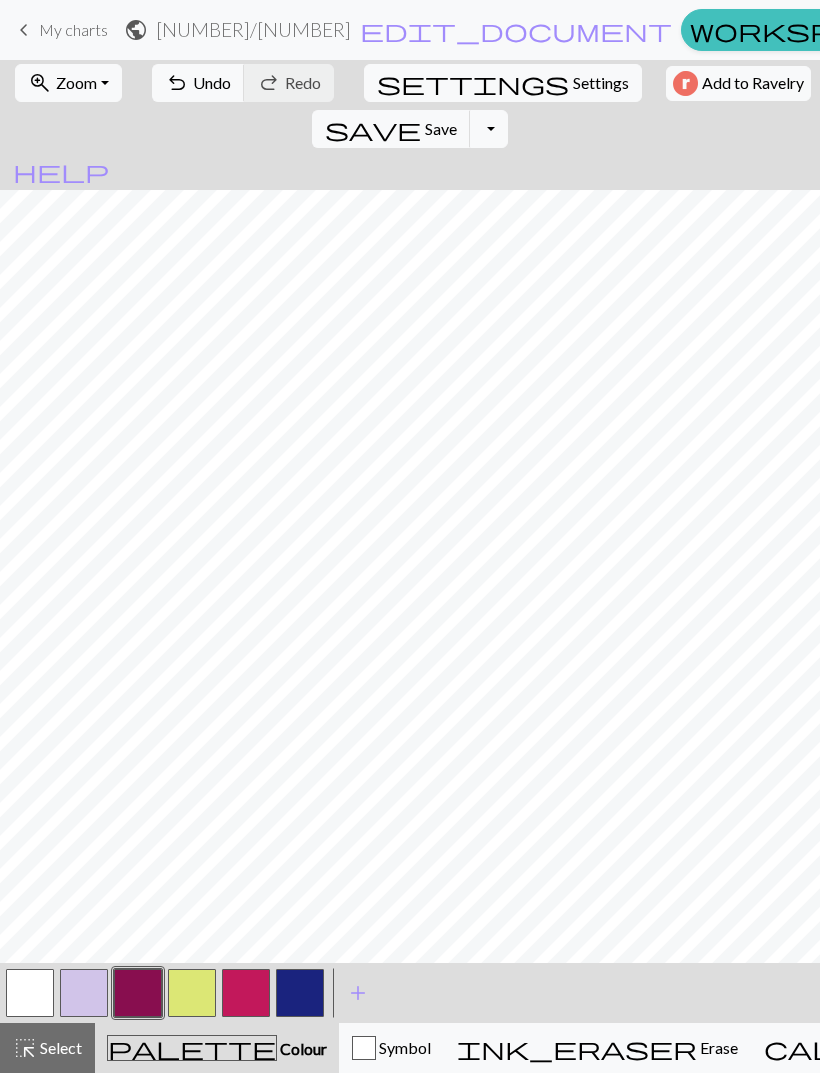 click at bounding box center [246, 993] 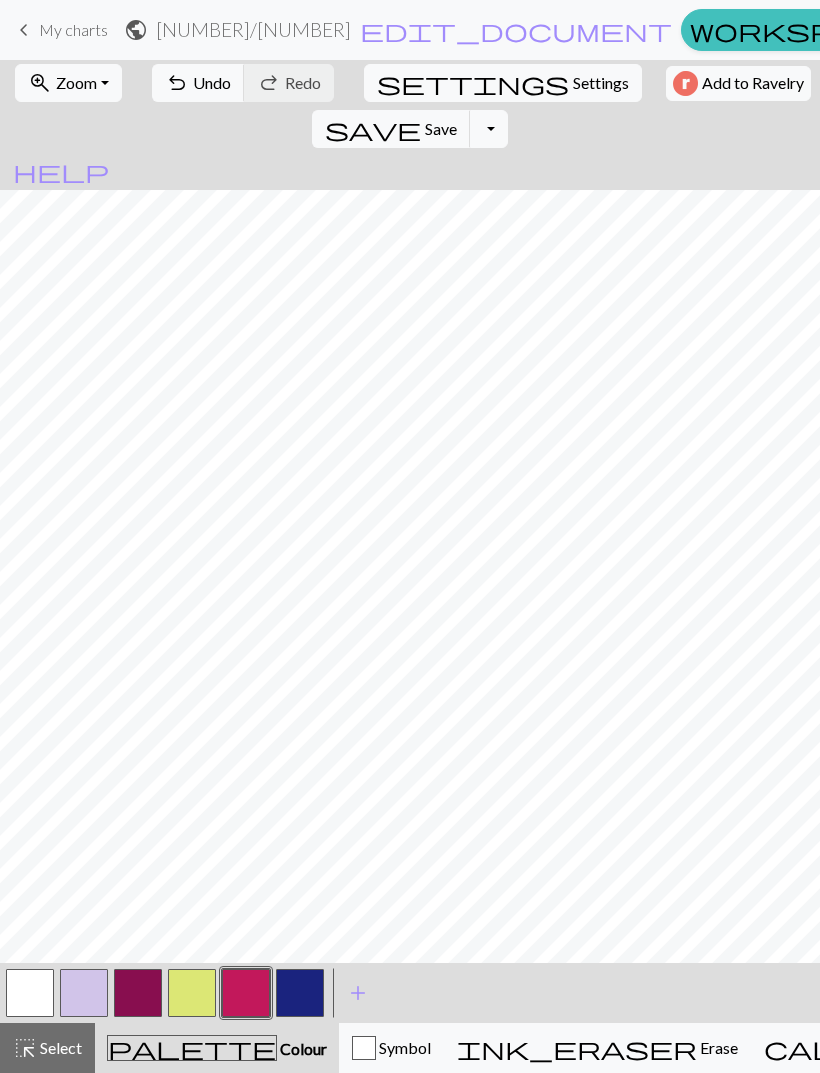 click at bounding box center (192, 993) 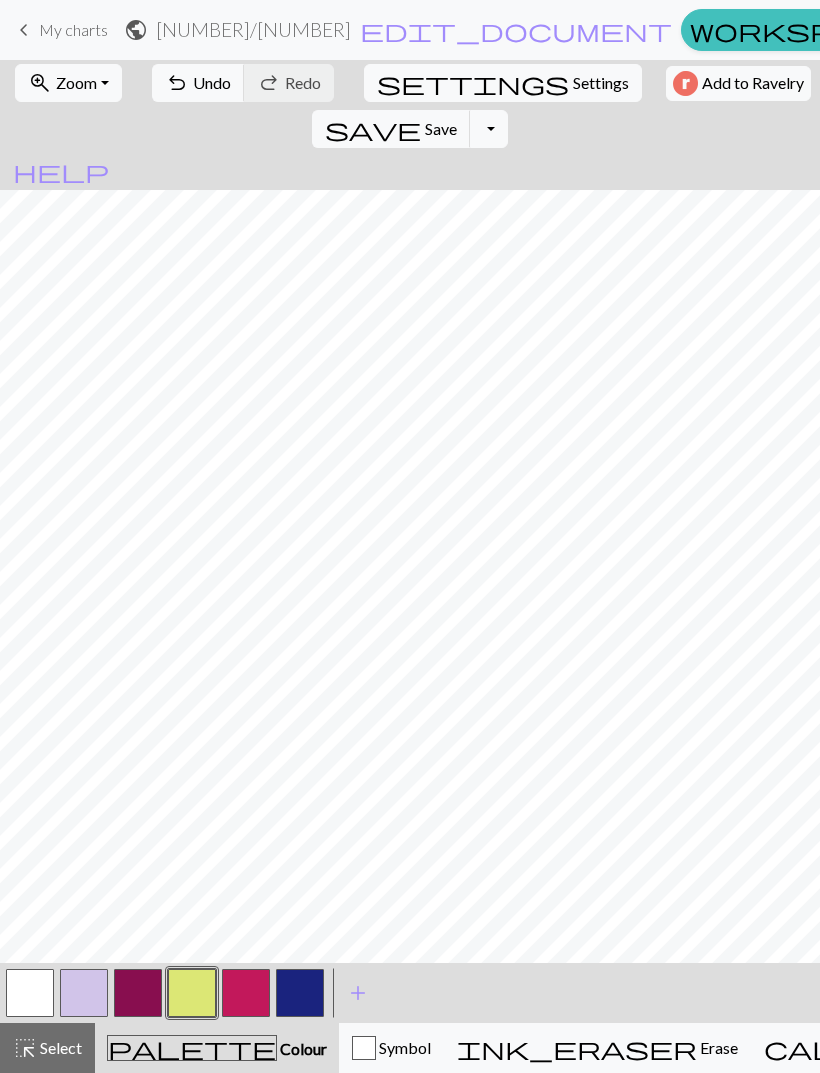click at bounding box center [192, 993] 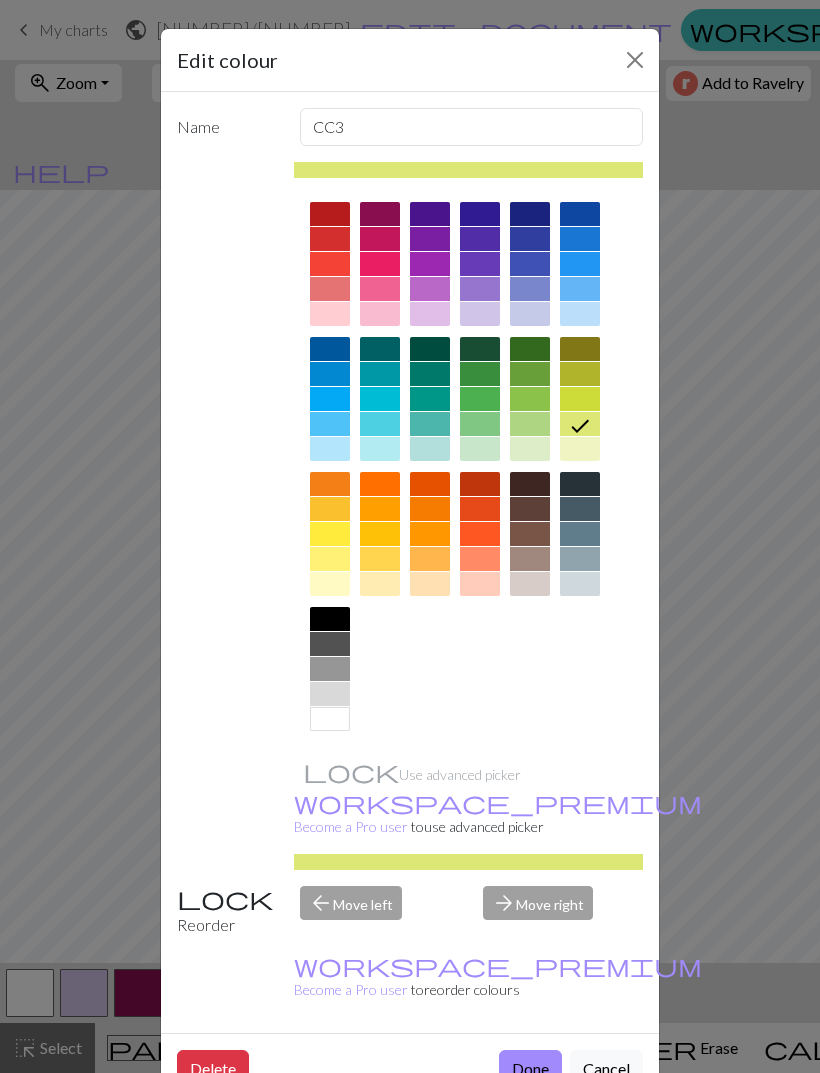 click at bounding box center [580, 449] 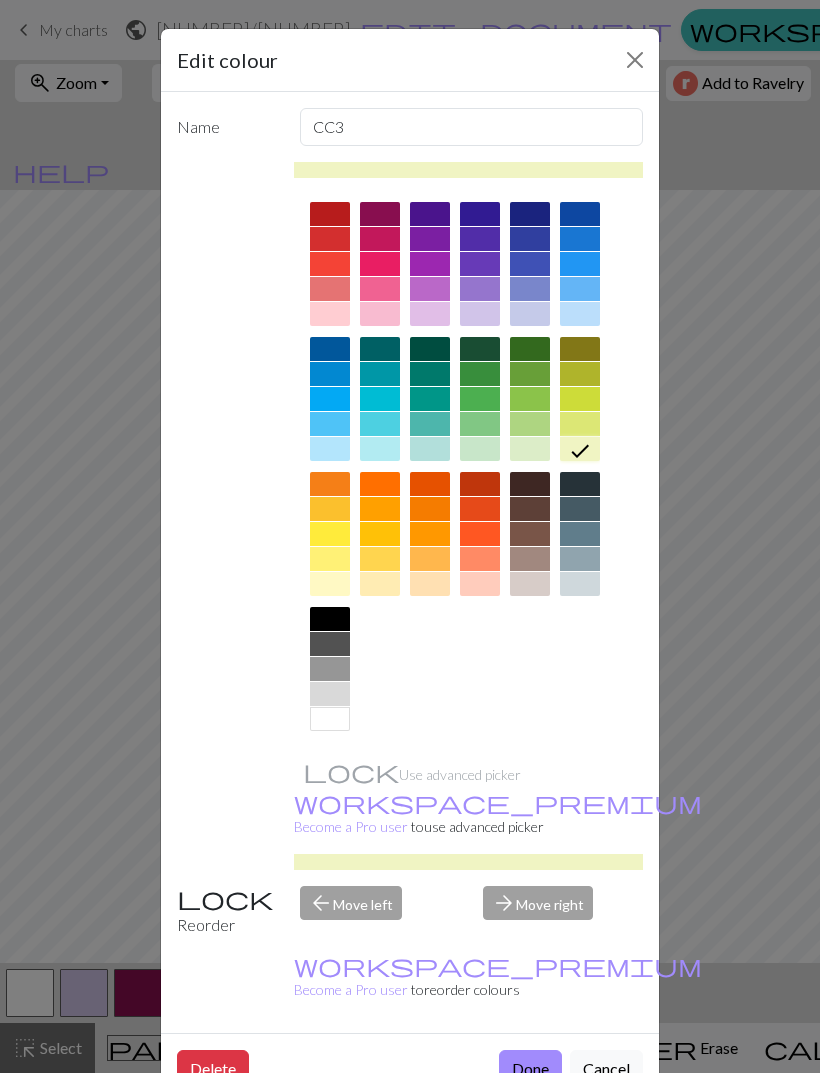 click on "Done" at bounding box center (530, 1069) 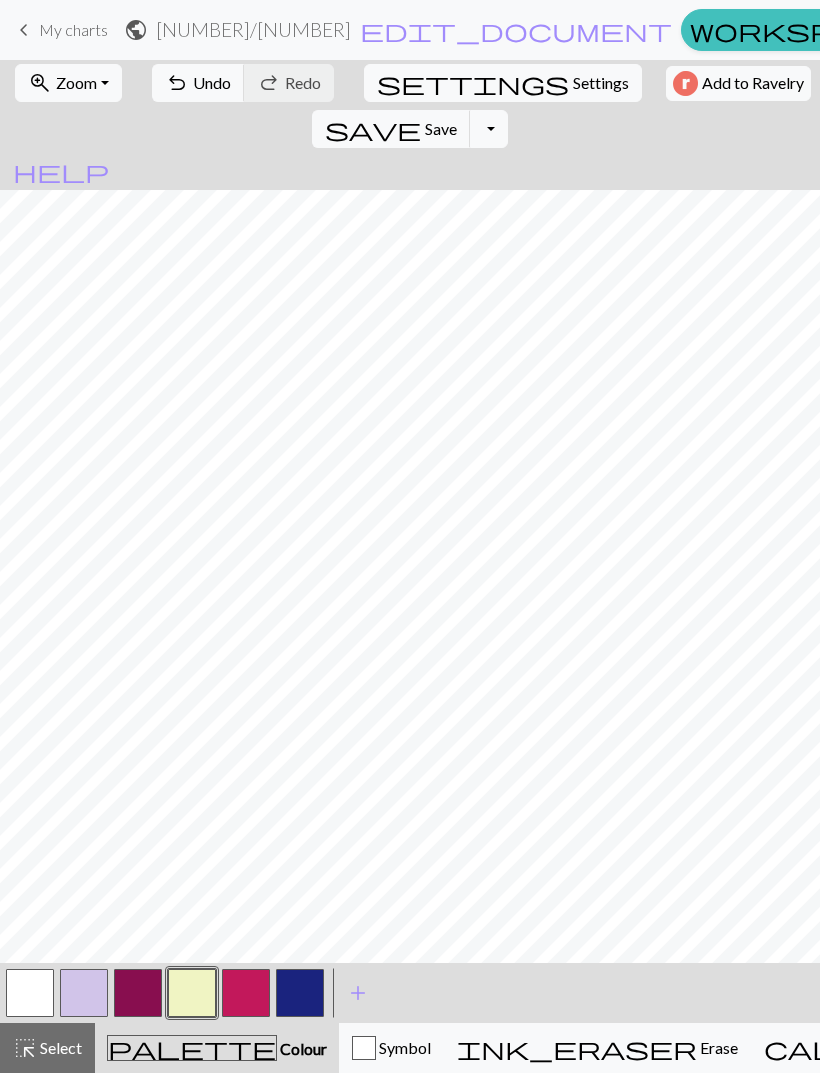 click on "Undo" at bounding box center [212, 82] 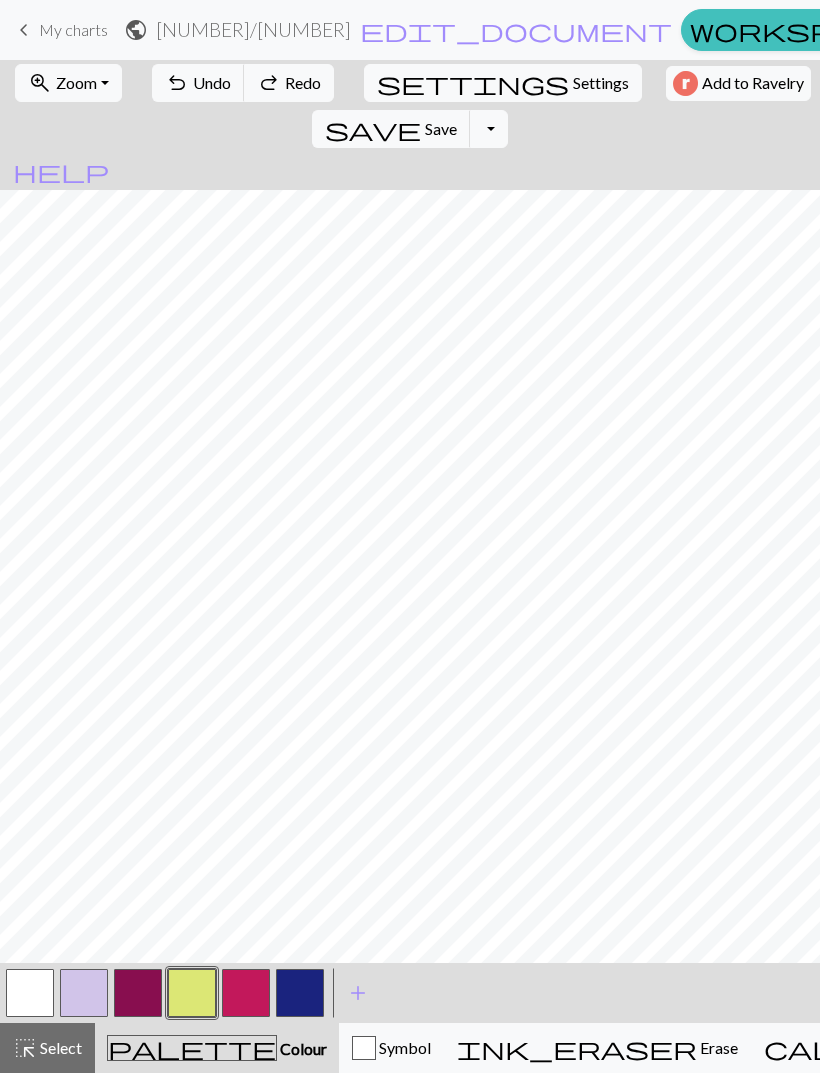 click on "Undo" at bounding box center [212, 82] 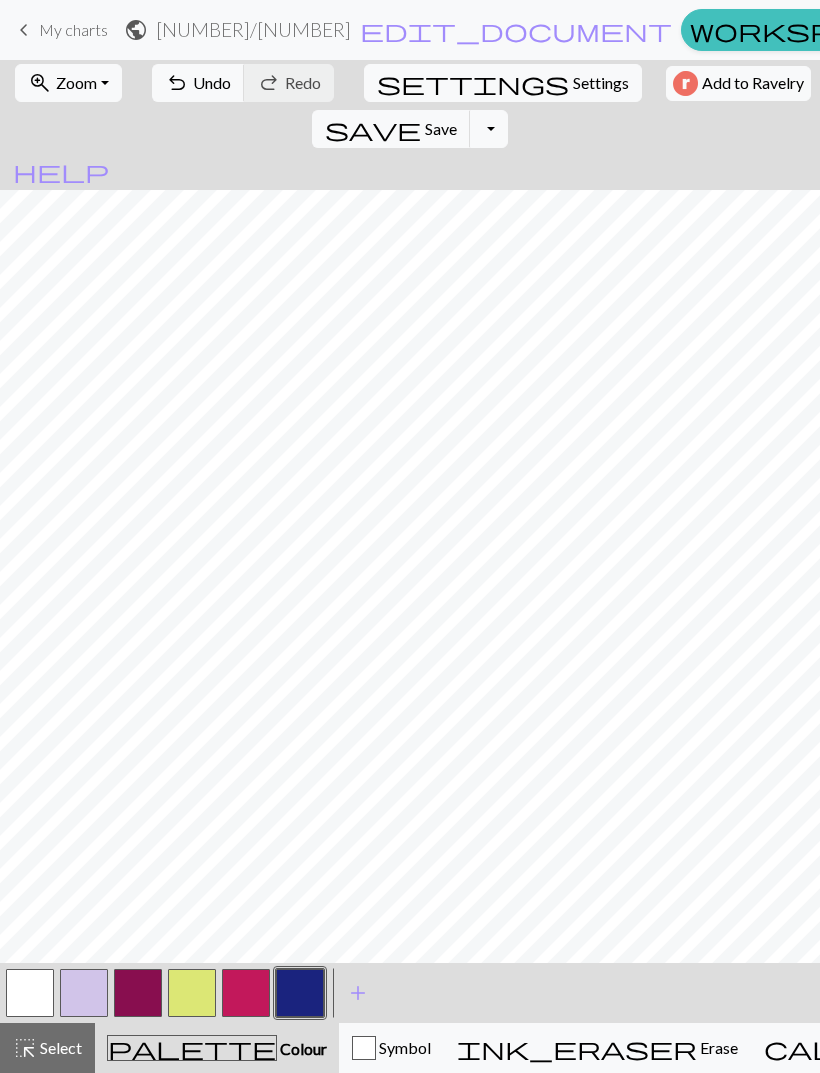 click on "undo Undo Undo" at bounding box center [198, 83] 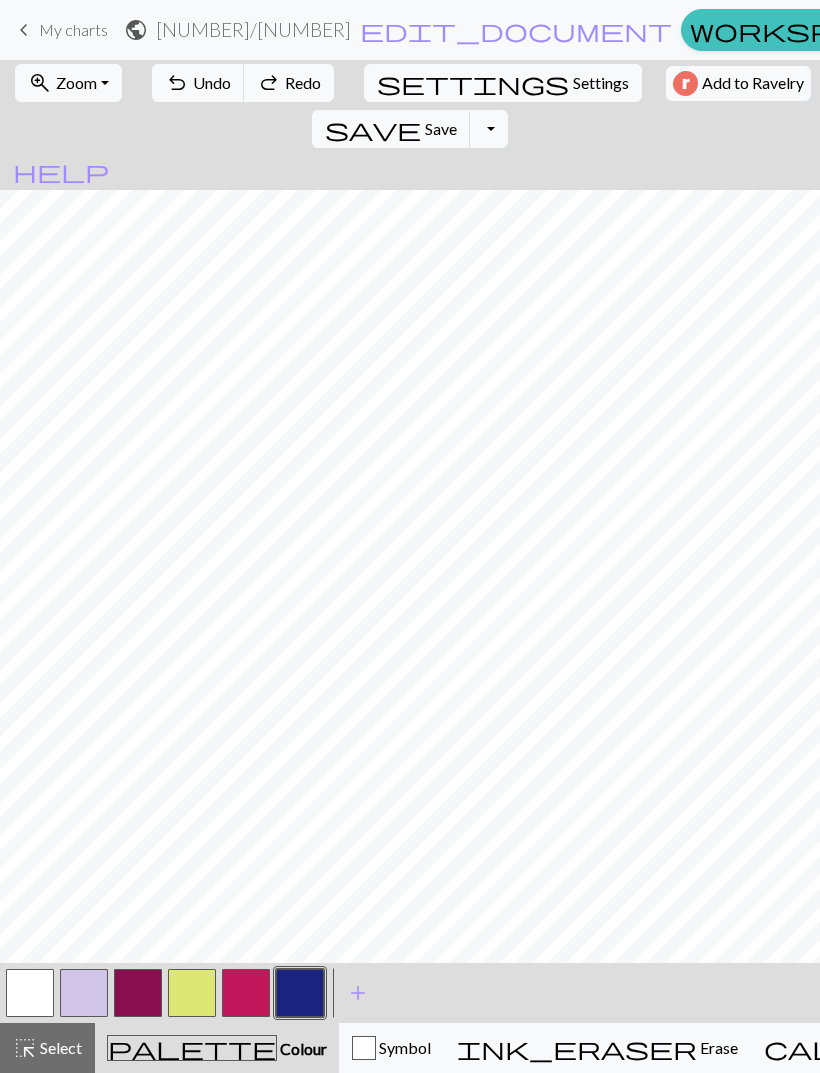 click at bounding box center (138, 993) 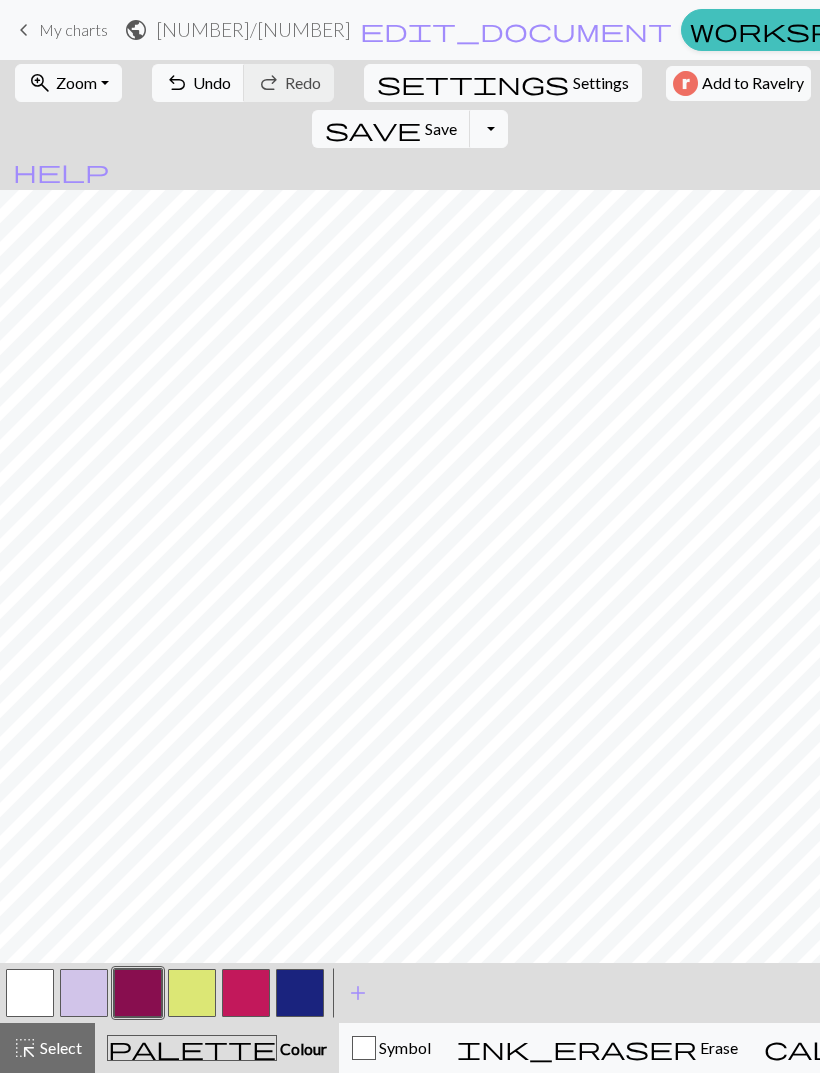 click at bounding box center [246, 993] 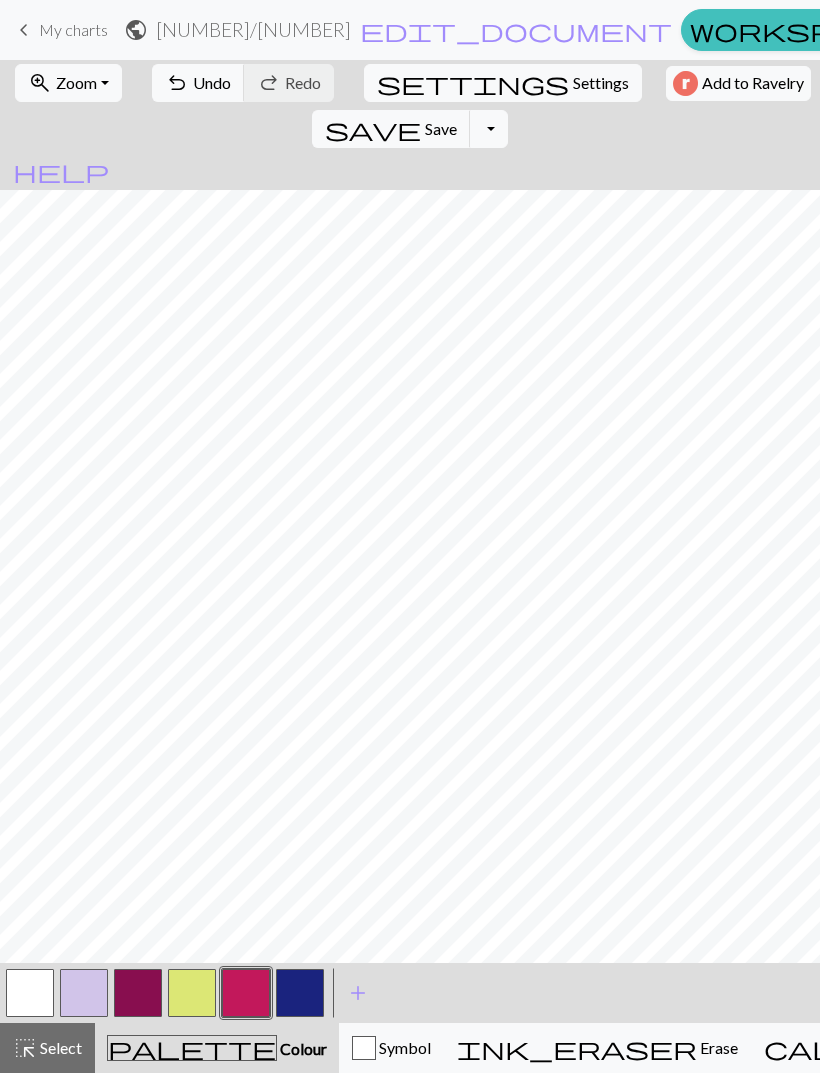click on "Undo" at bounding box center [212, 82] 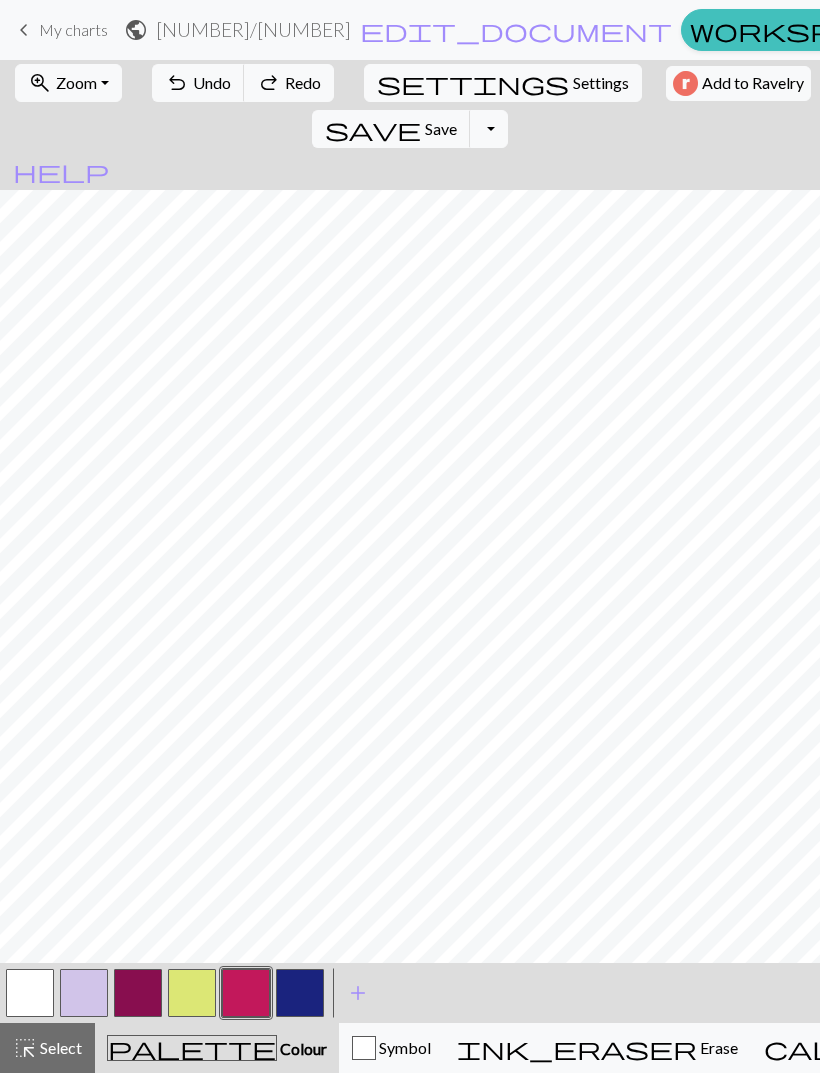 click at bounding box center [138, 993] 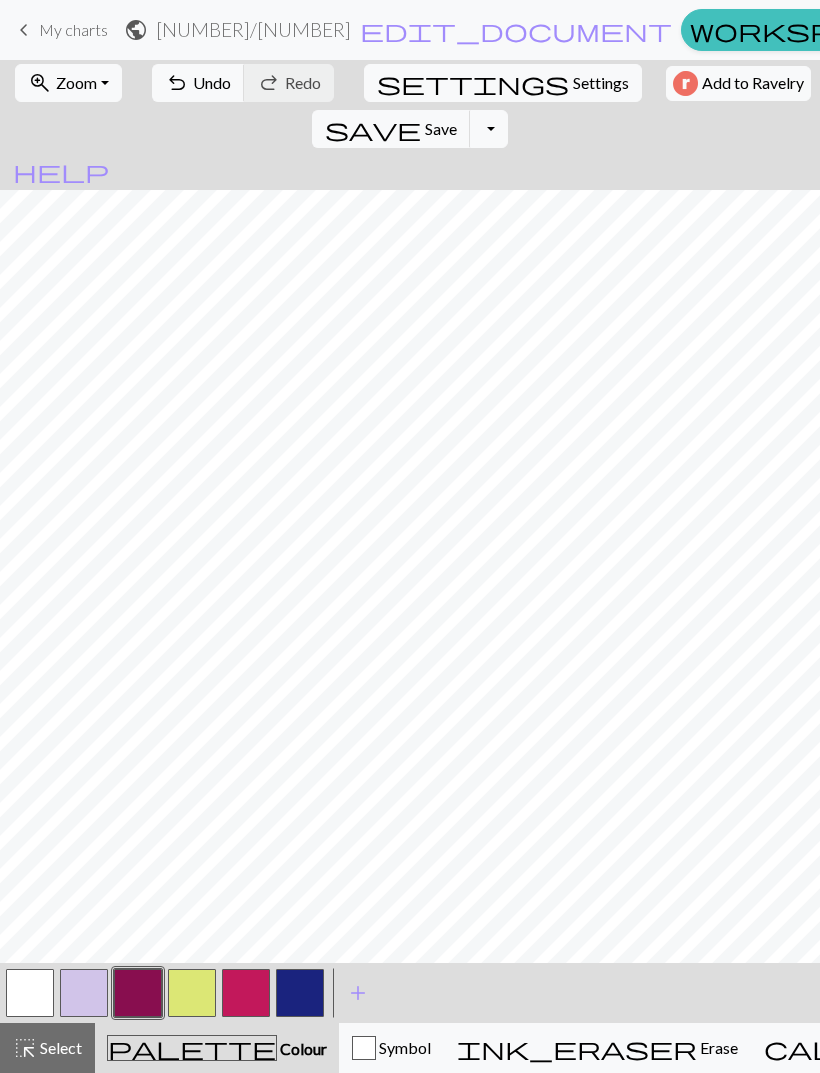 click at bounding box center (192, 993) 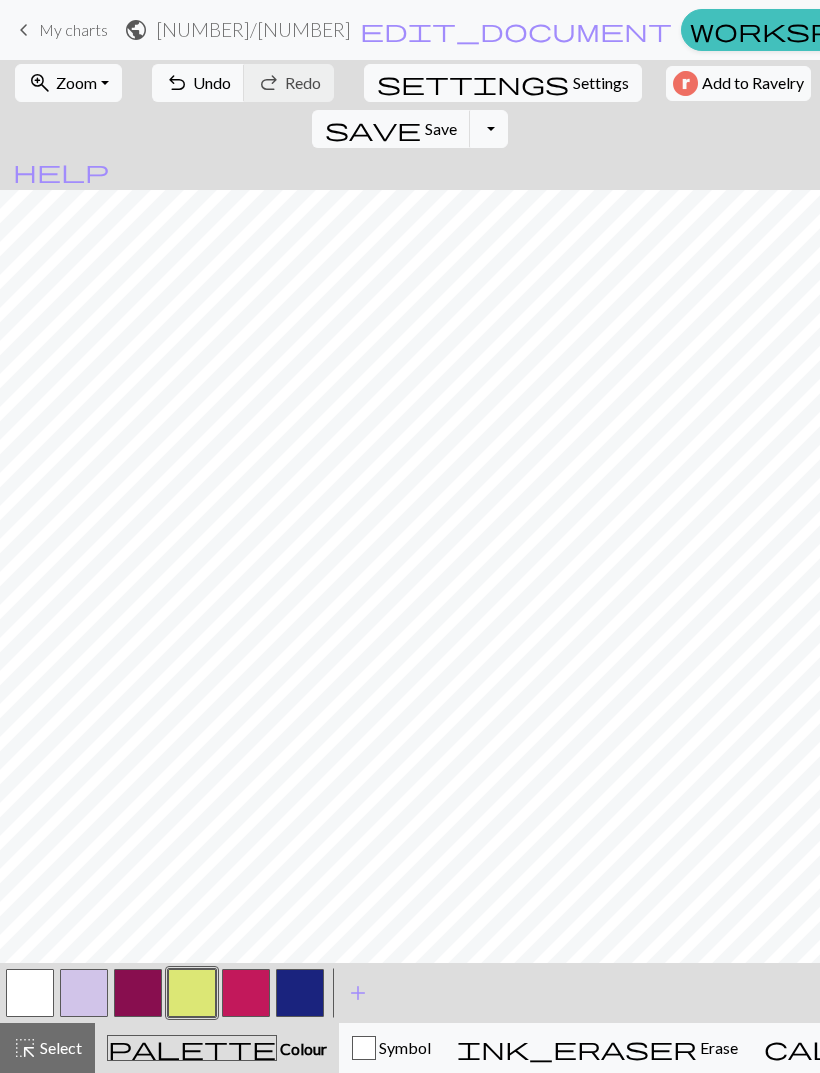 click at bounding box center [138, 993] 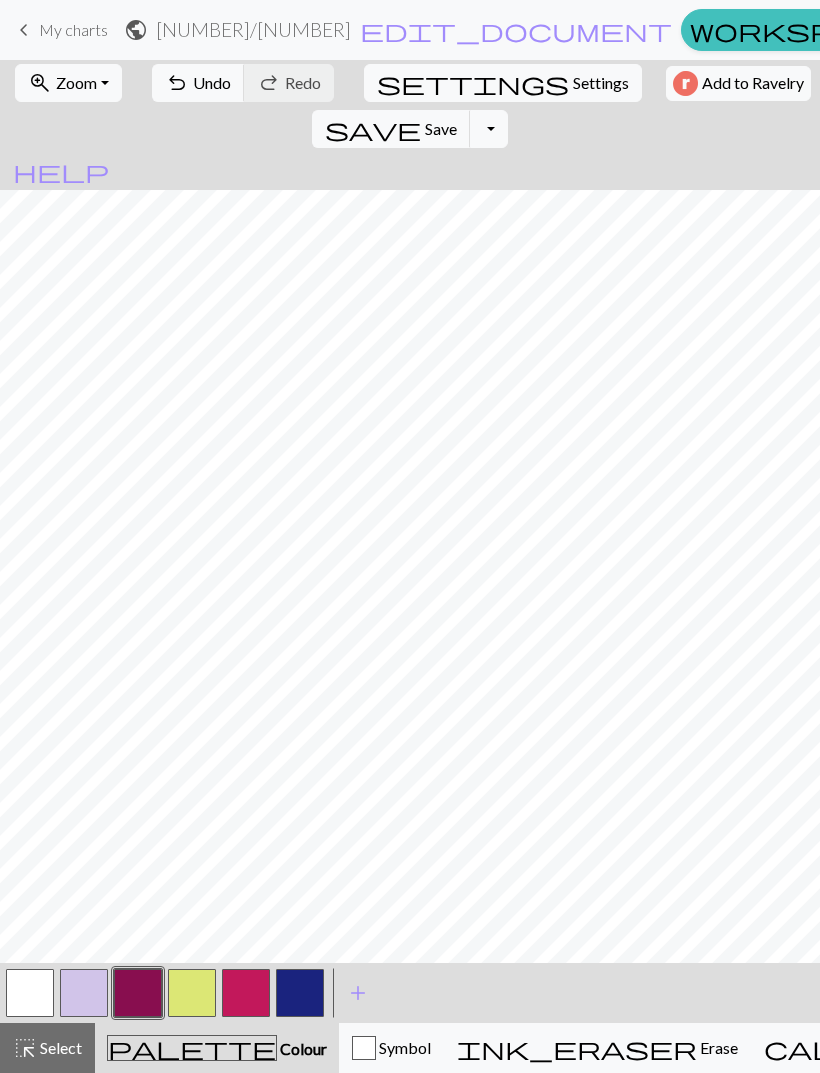 click at bounding box center [246, 993] 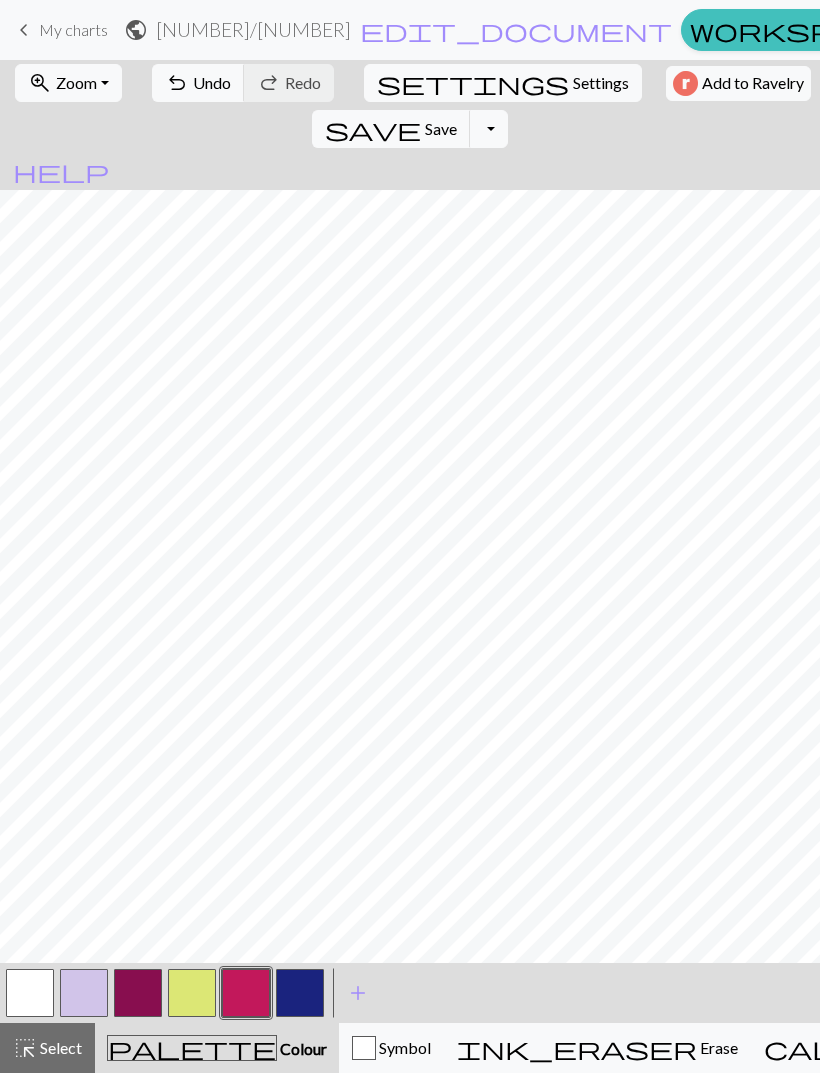 click at bounding box center (192, 993) 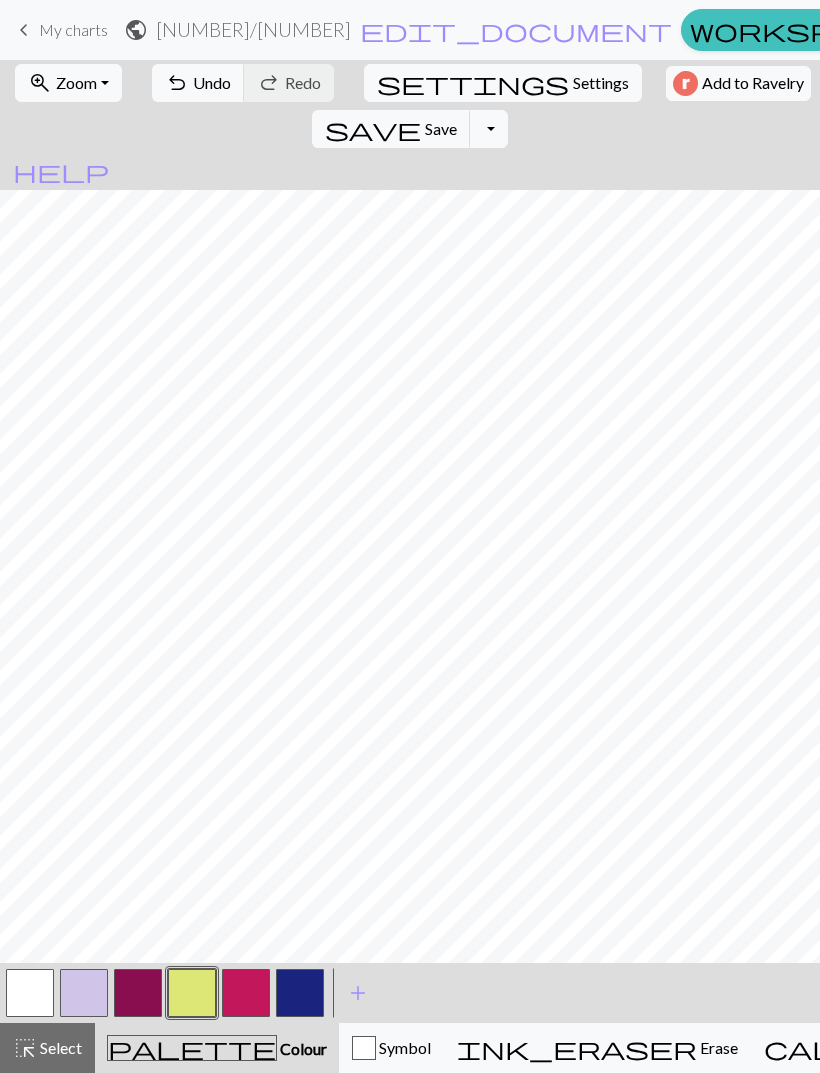 click at bounding box center (138, 993) 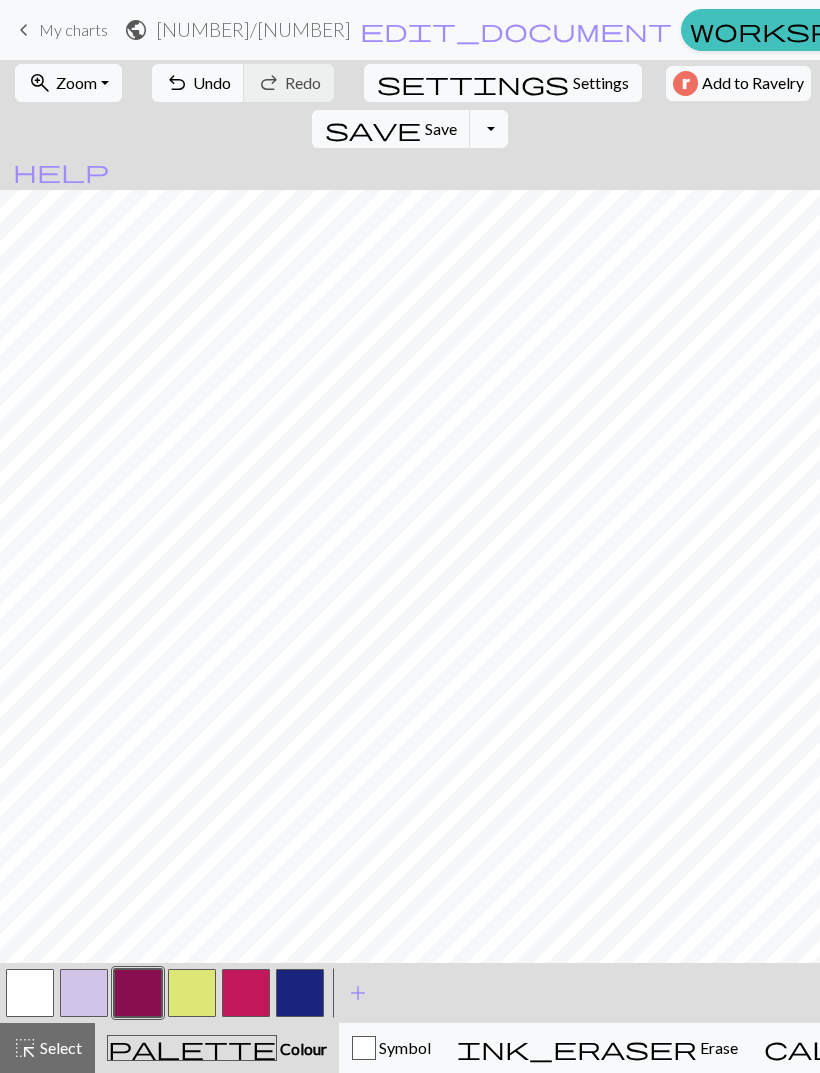 click at bounding box center (246, 993) 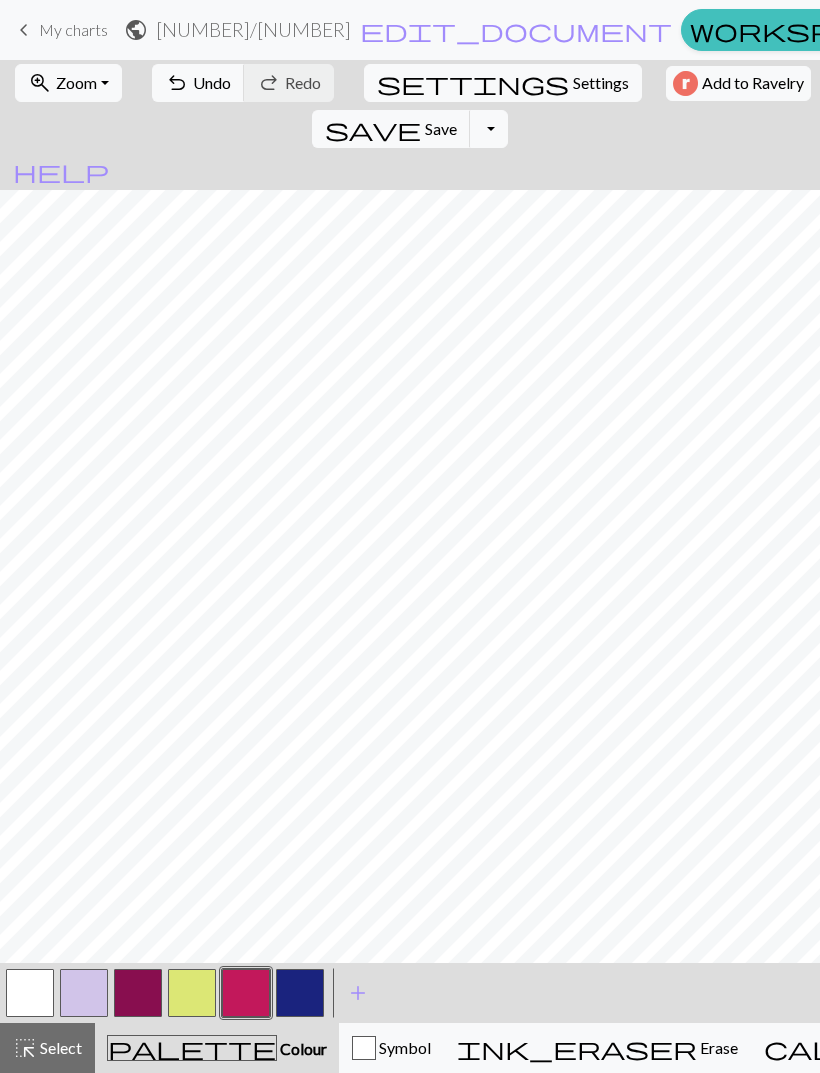 click at bounding box center (84, 993) 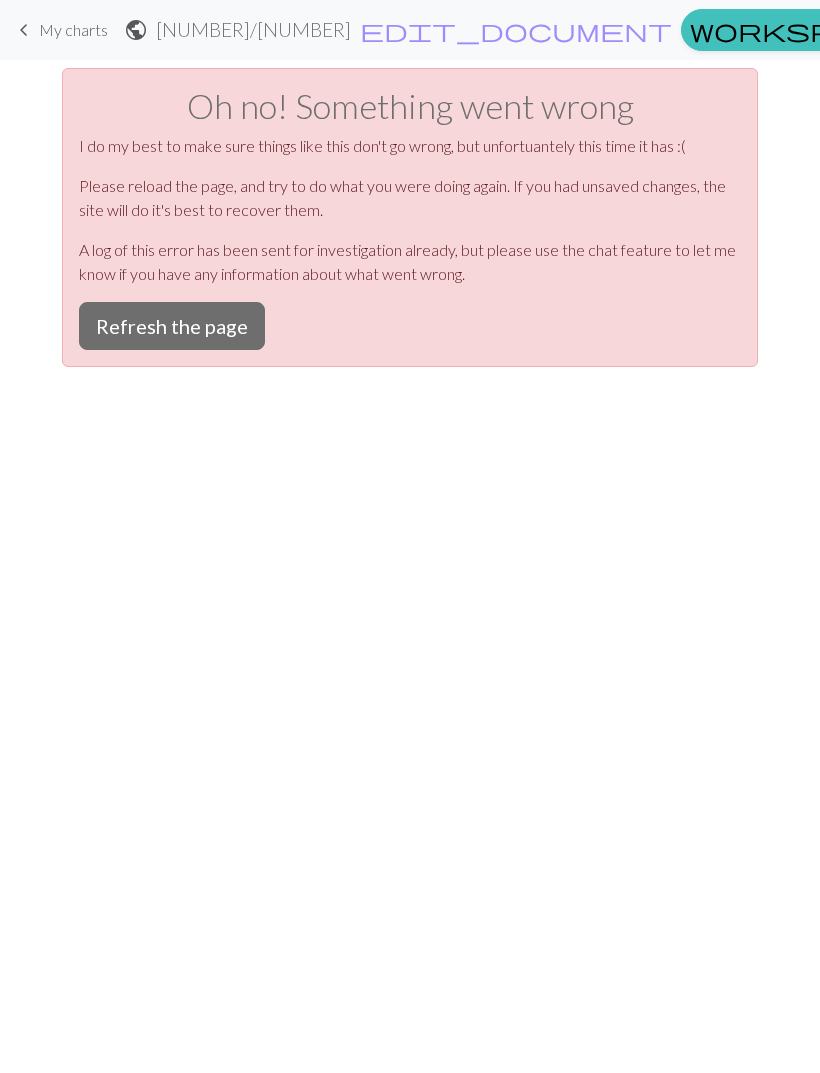 click on "Refresh the page" at bounding box center (172, 326) 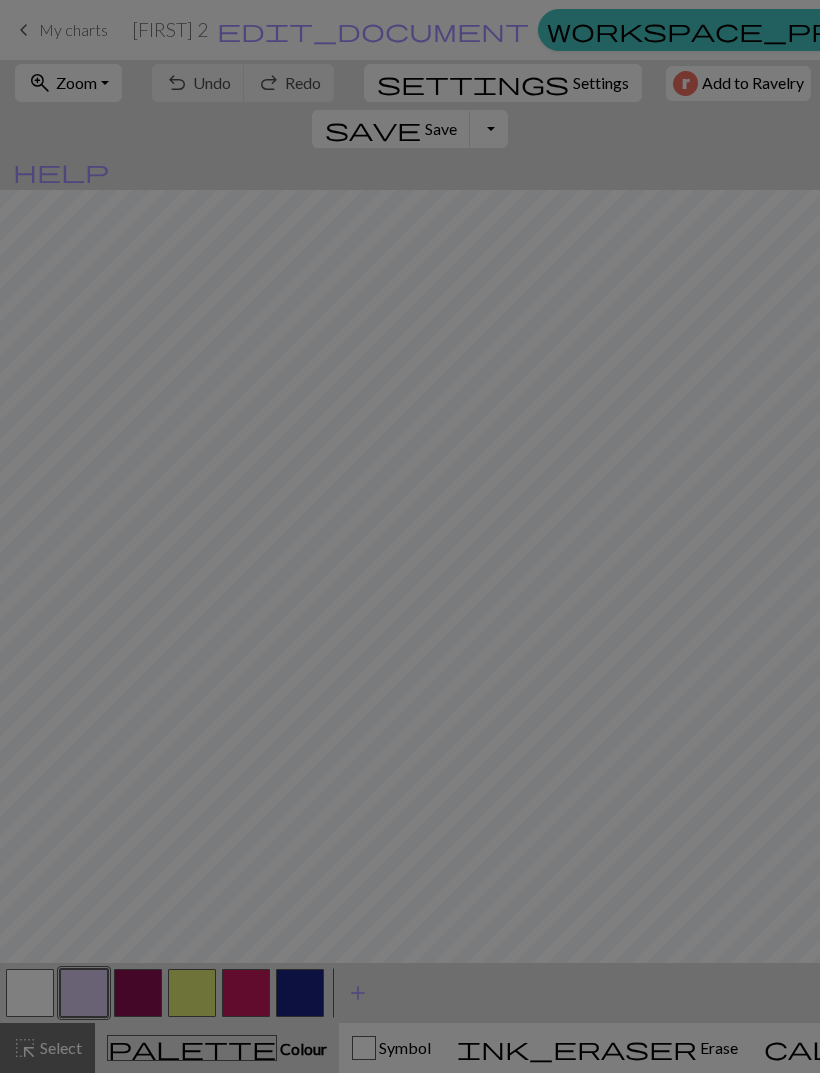 scroll, scrollTop: 0, scrollLeft: 0, axis: both 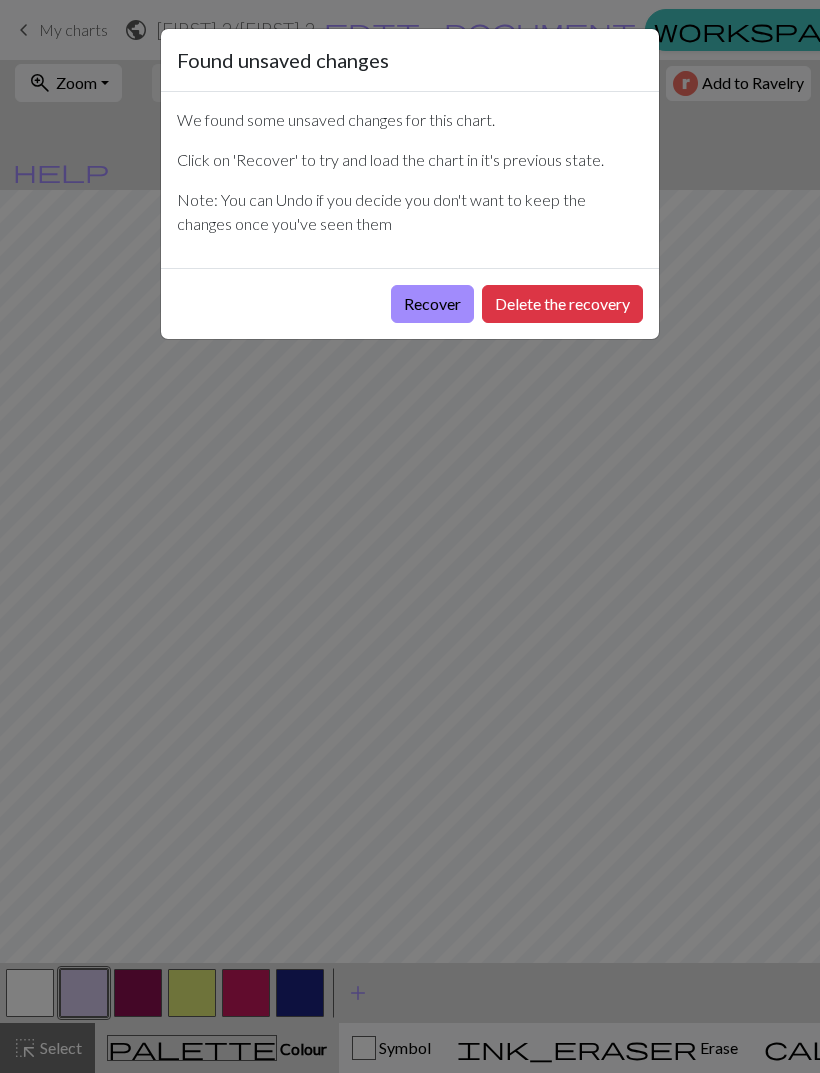 click on "Recover" at bounding box center (432, 304) 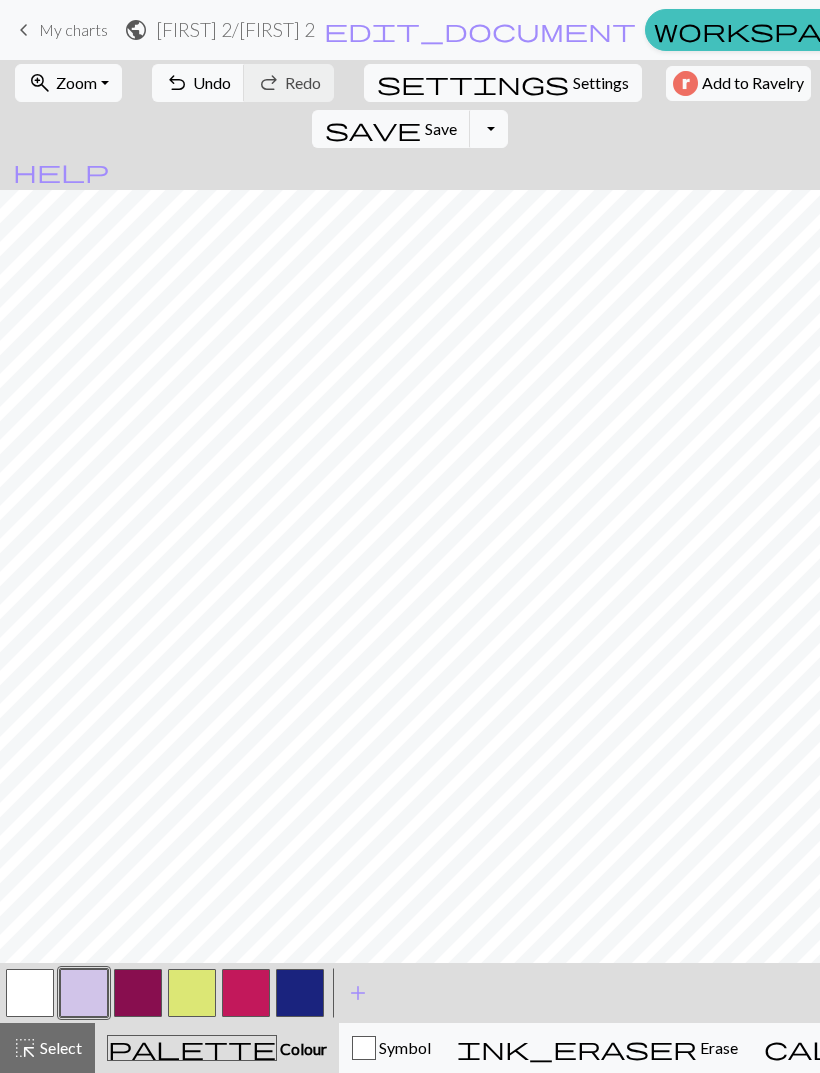 click on "Add to Ravelry" at bounding box center [753, 83] 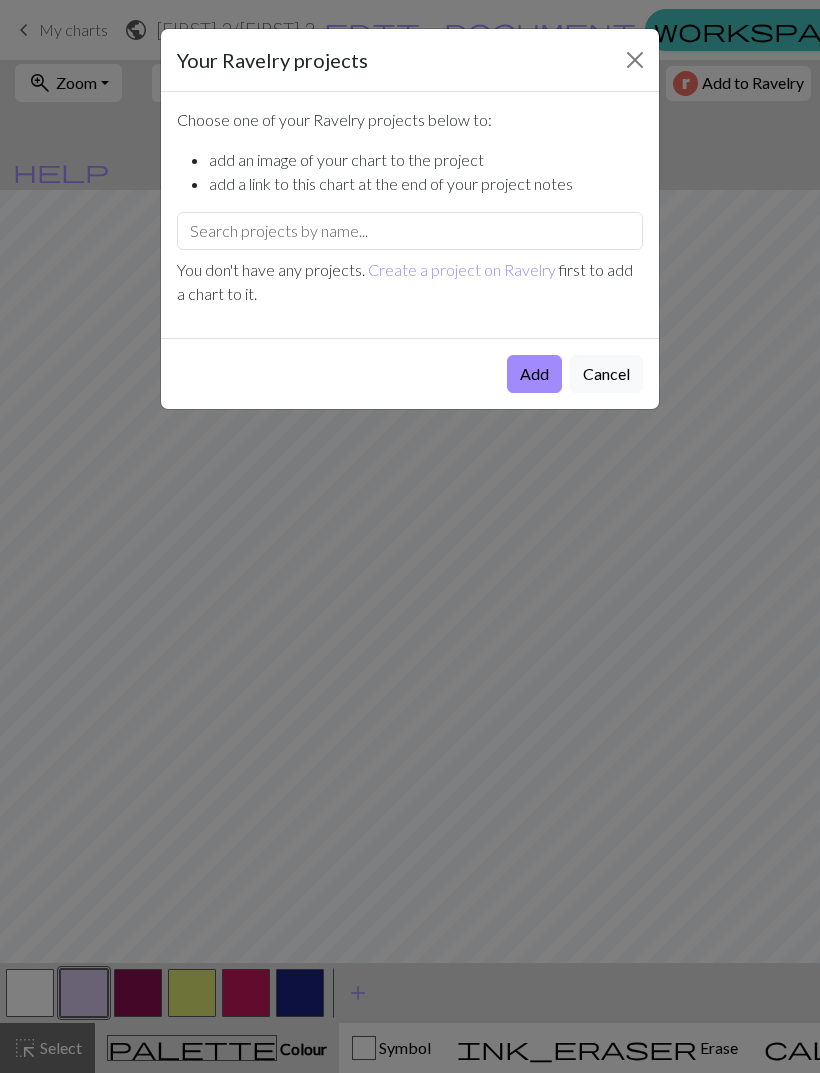 click at bounding box center [635, 60] 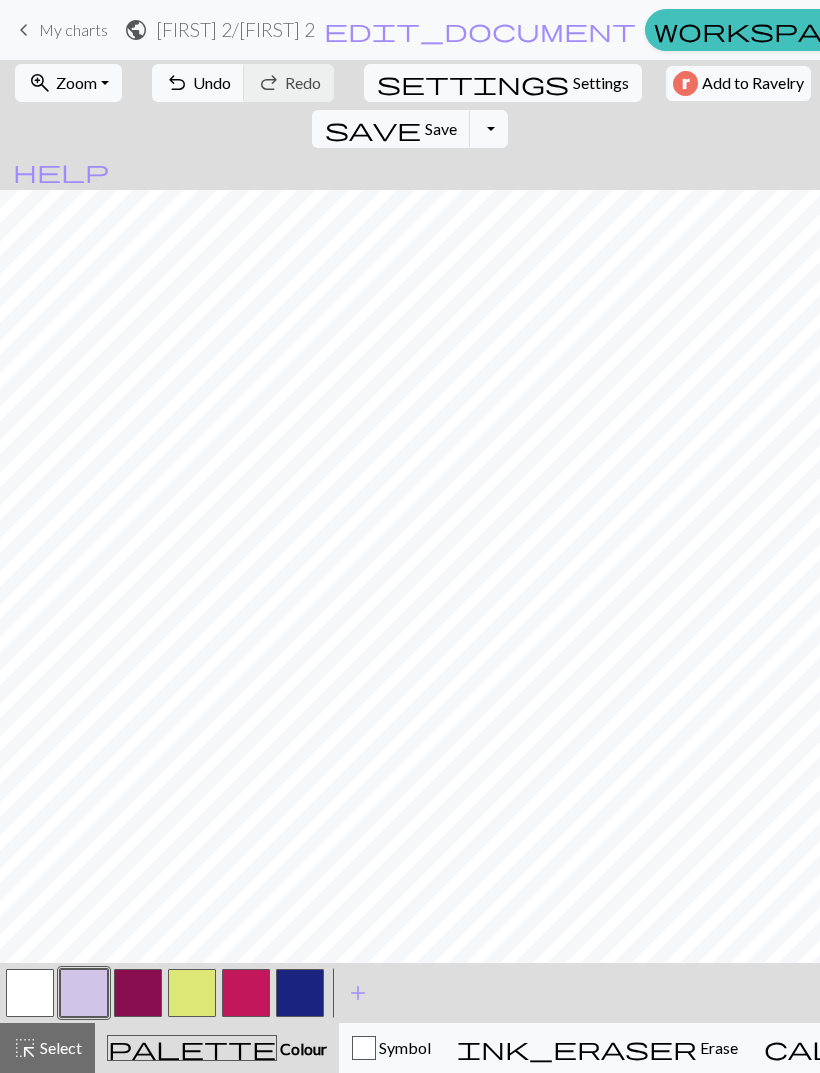 click on "Save" at bounding box center (441, 128) 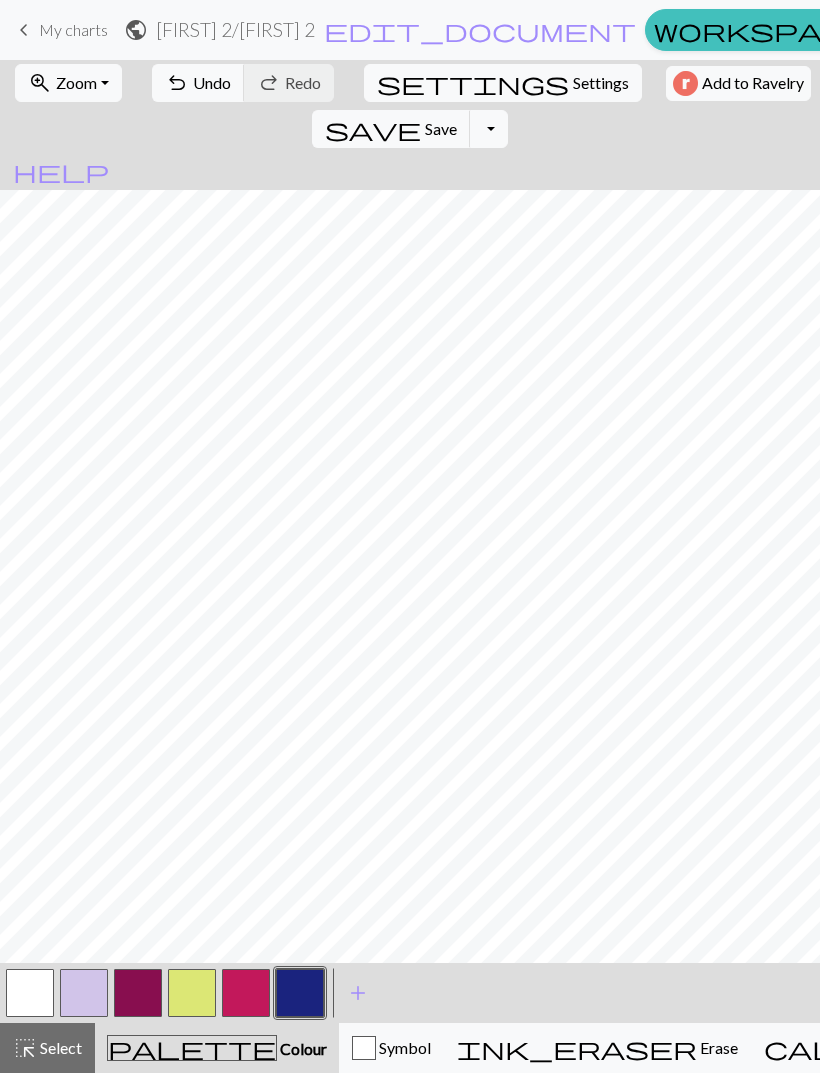 click on "Undo" at bounding box center (212, 82) 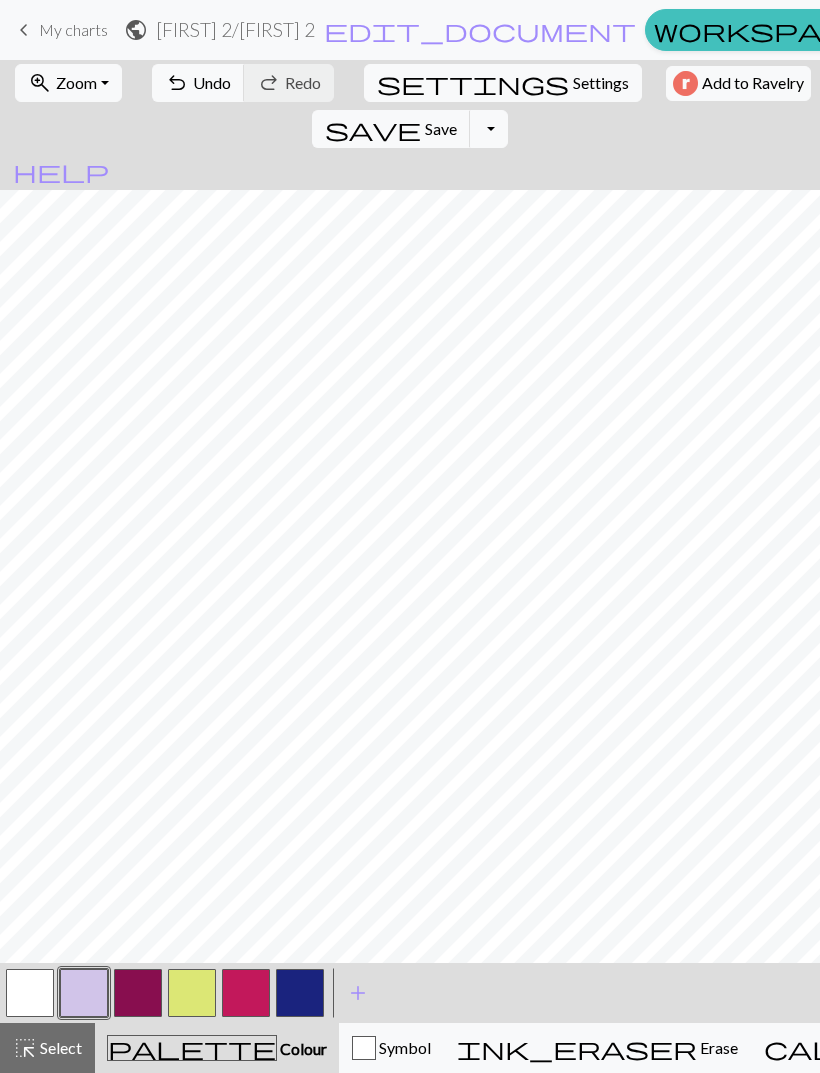 click at bounding box center [300, 993] 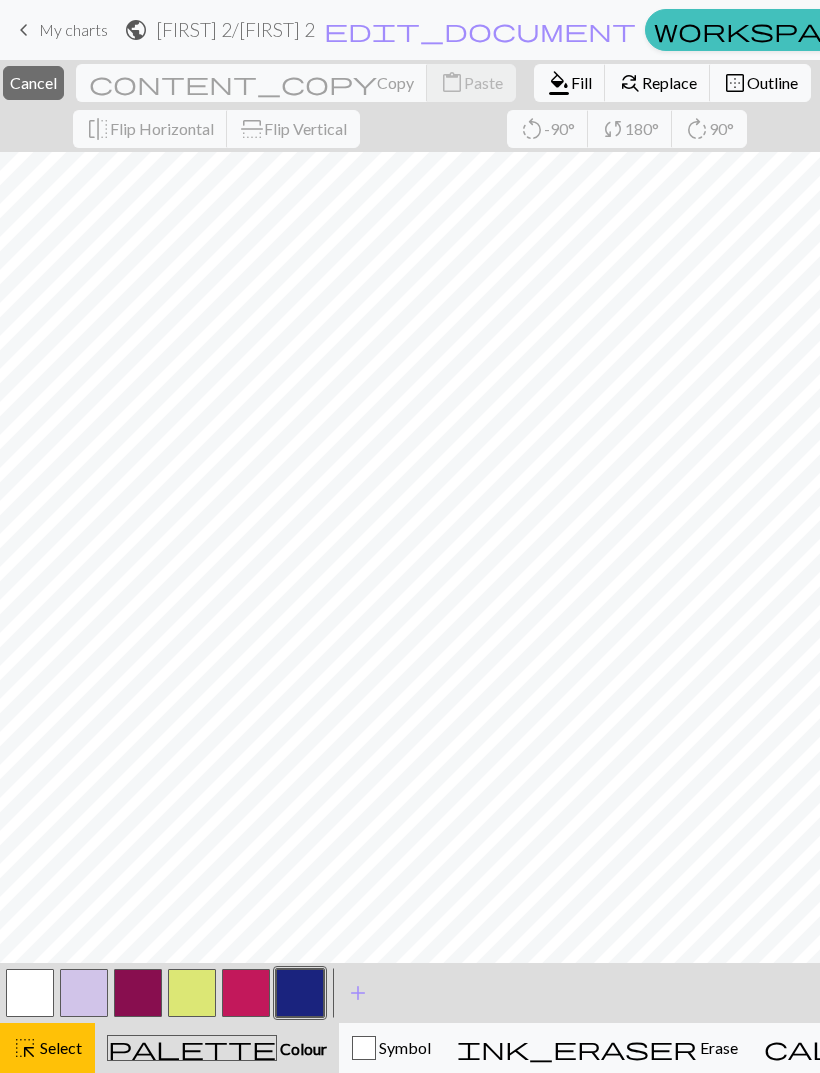 click on "Cancel" at bounding box center [33, 82] 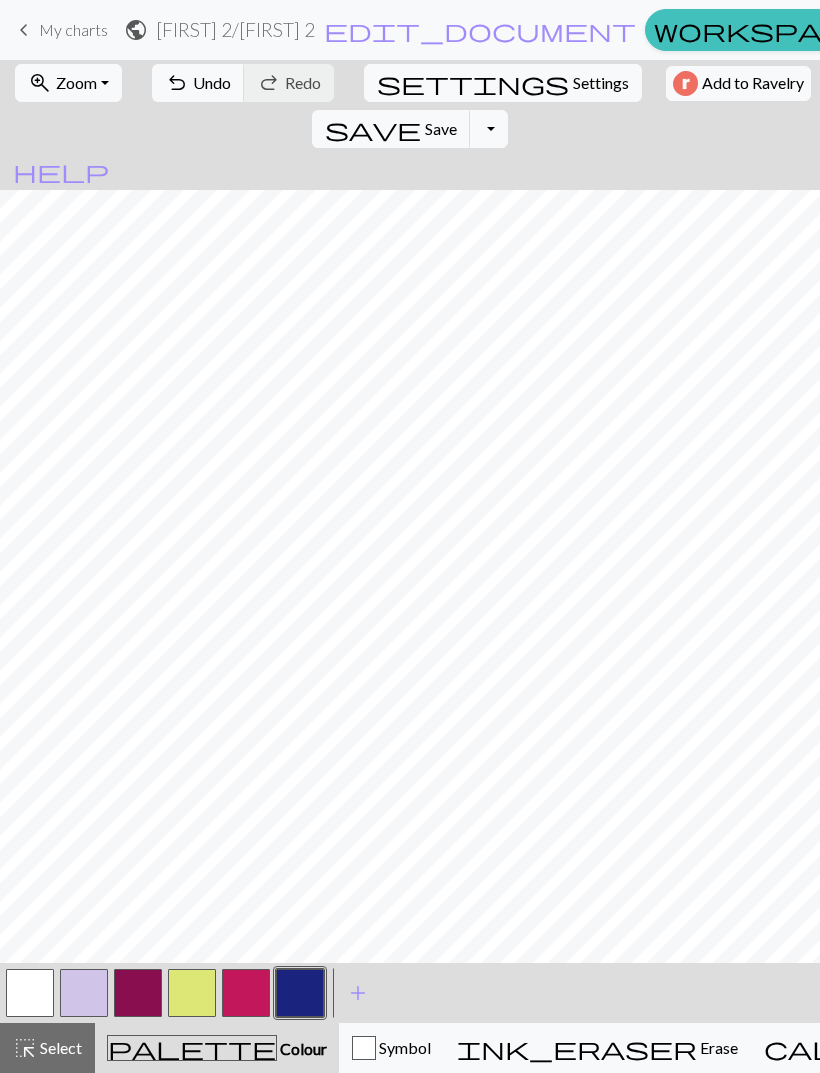 click on "Save" at bounding box center [441, 128] 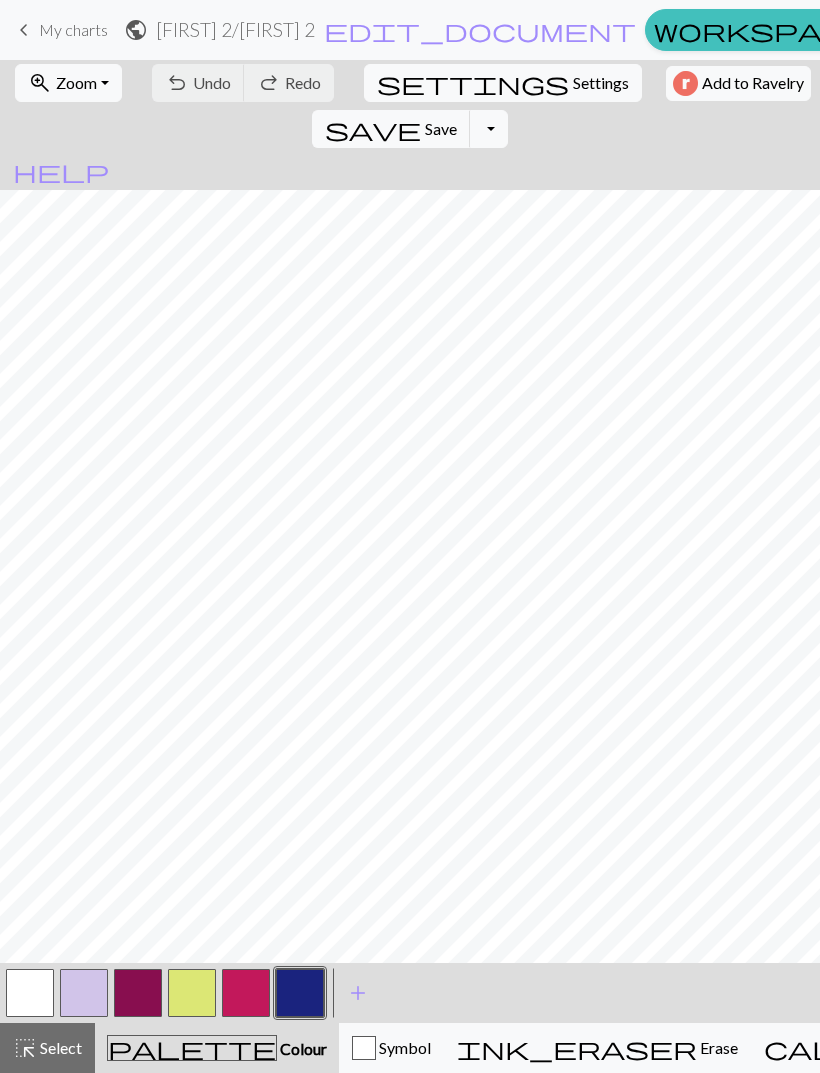 click on "Save" at bounding box center [441, 128] 